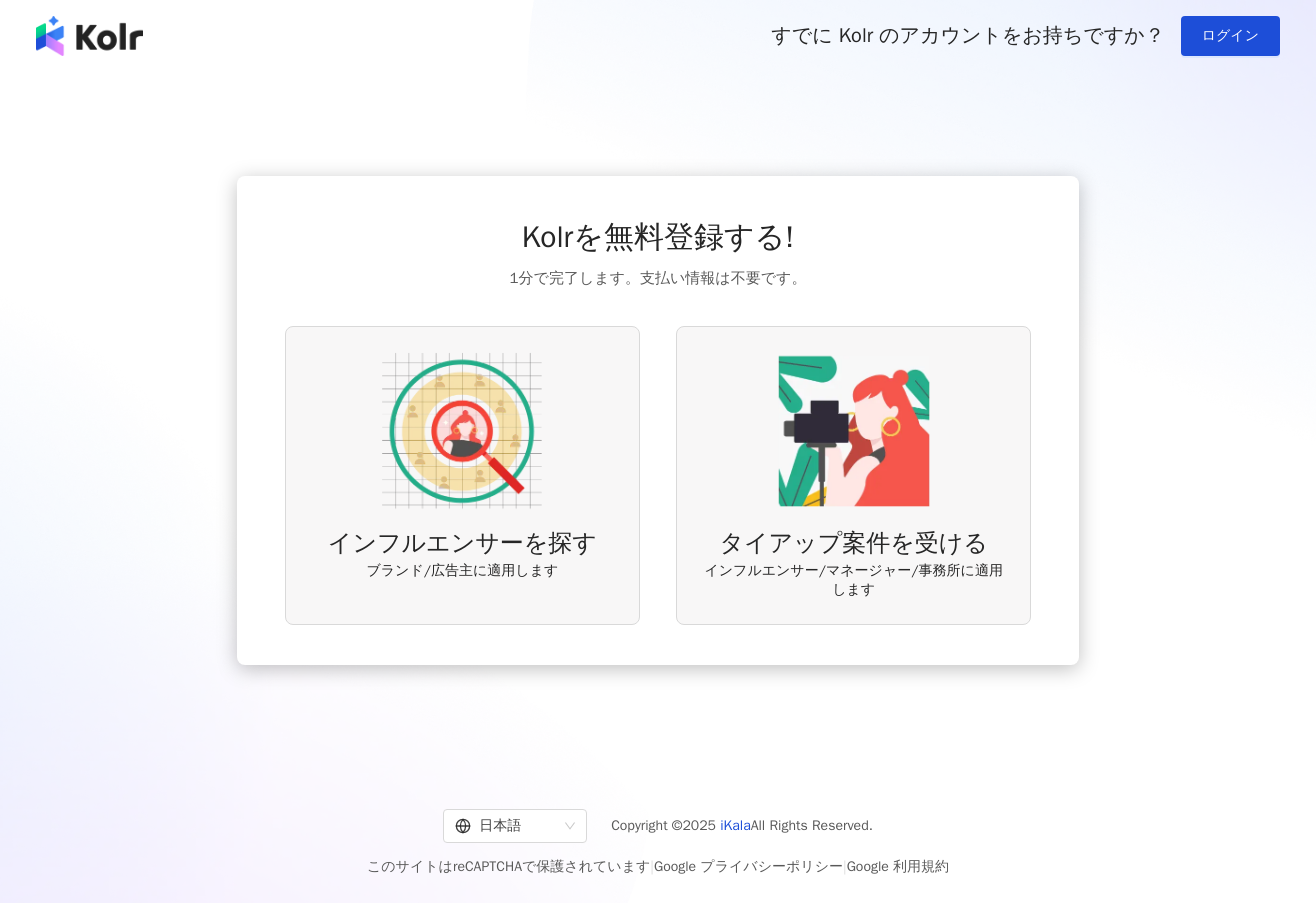scroll, scrollTop: 0, scrollLeft: 0, axis: both 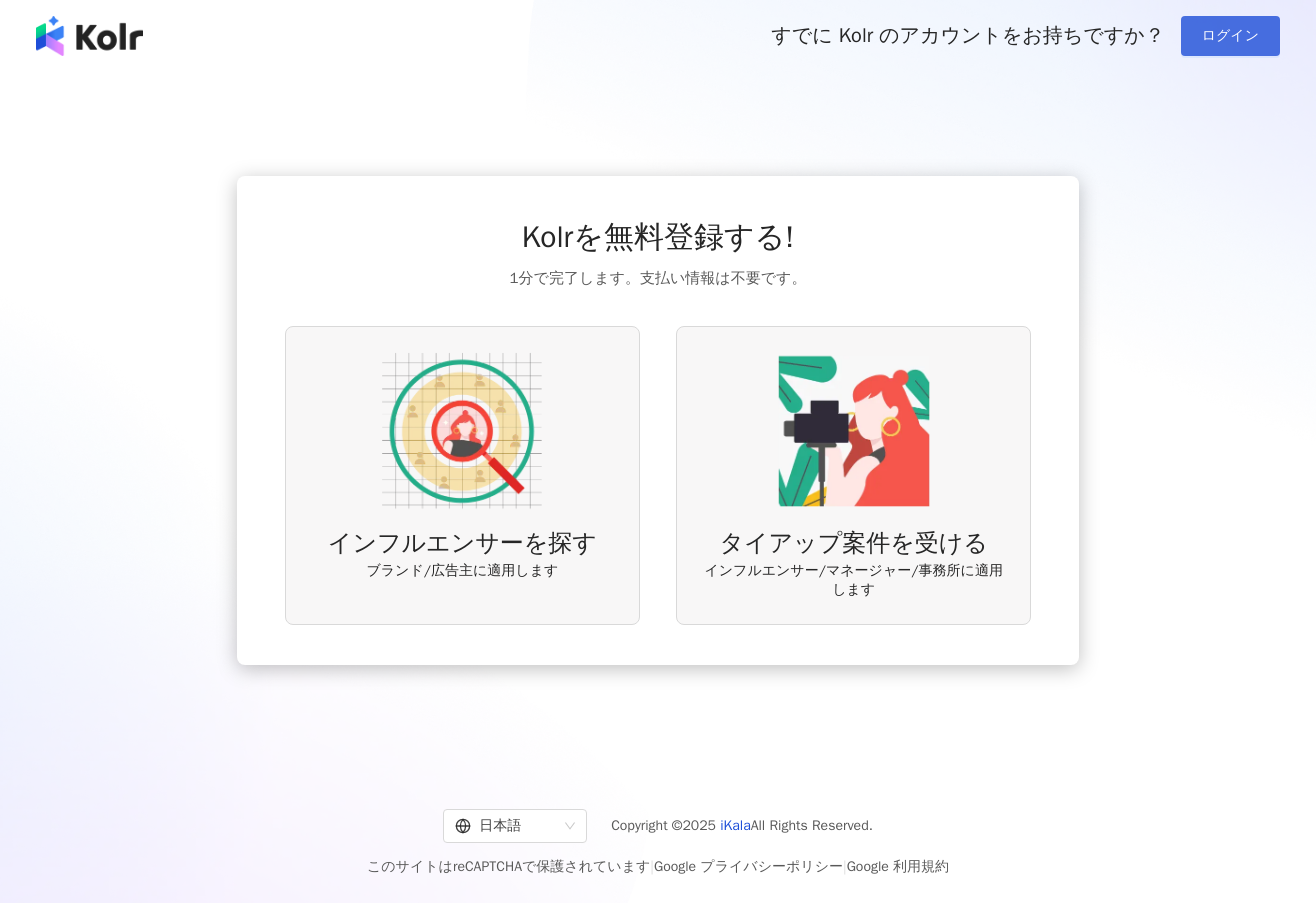 click on "ログイン" at bounding box center (1230, 36) 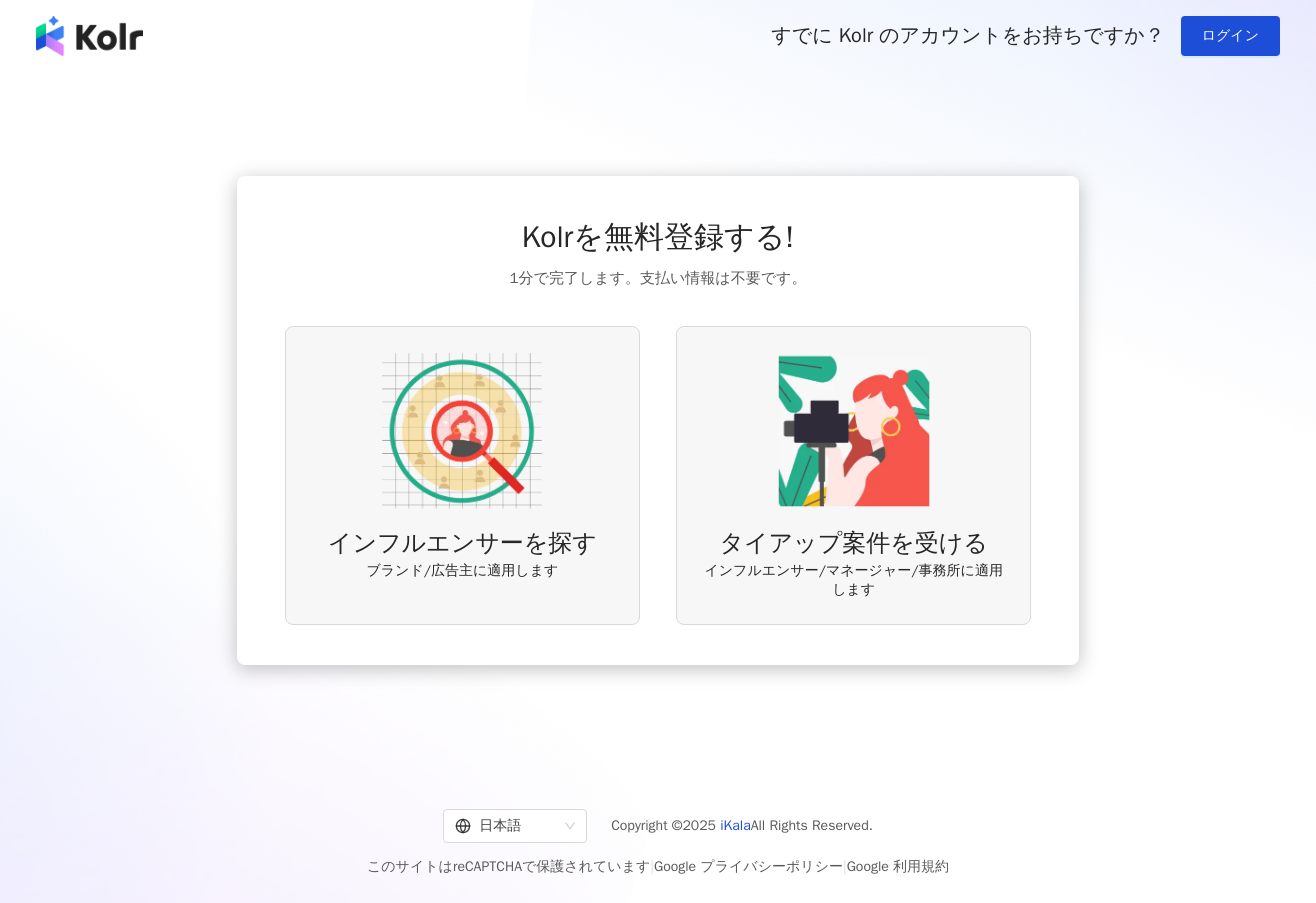 scroll, scrollTop: 0, scrollLeft: 0, axis: both 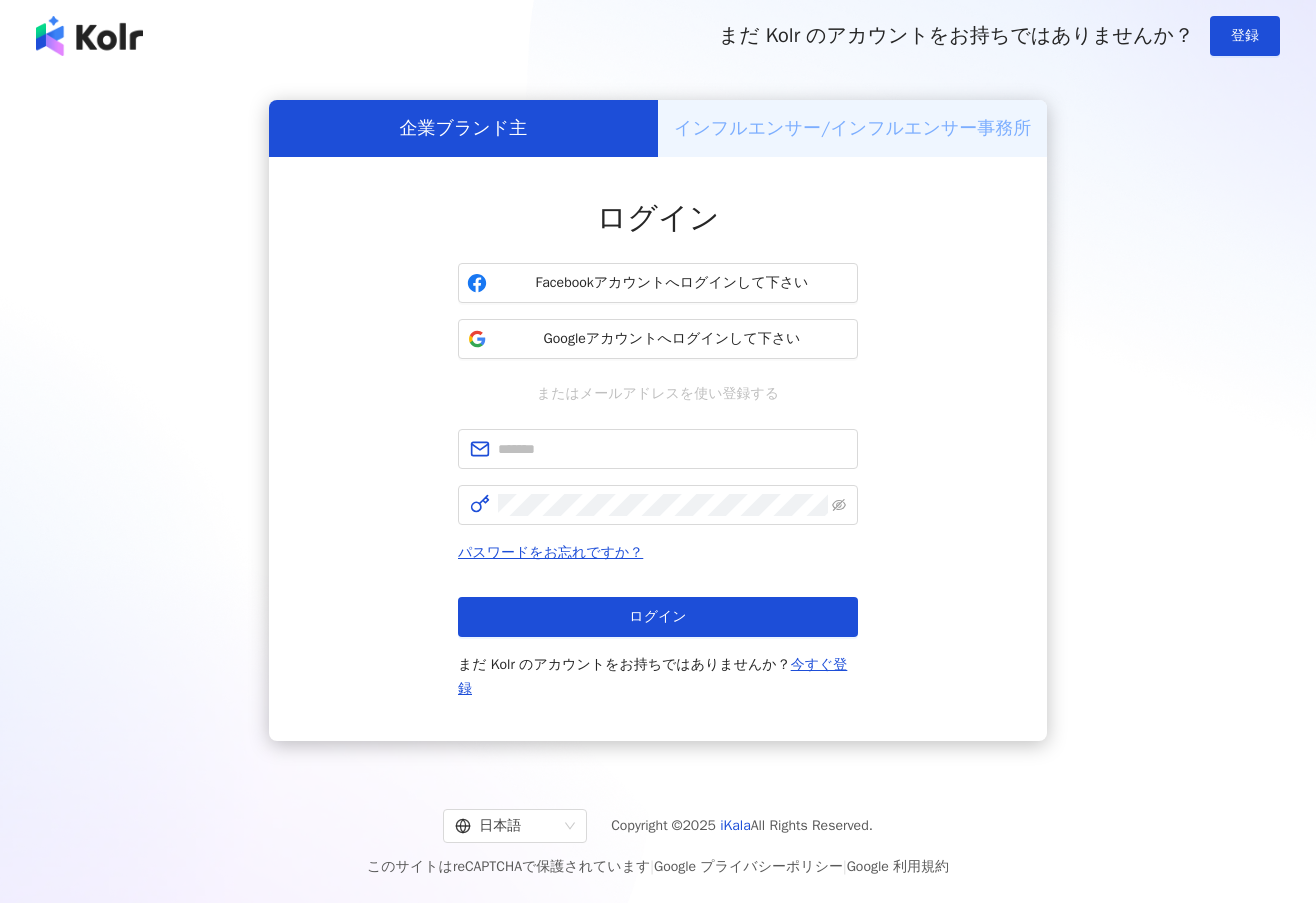 click on "インフルエンサー/インフルエンサー事務所" at bounding box center [852, 128] 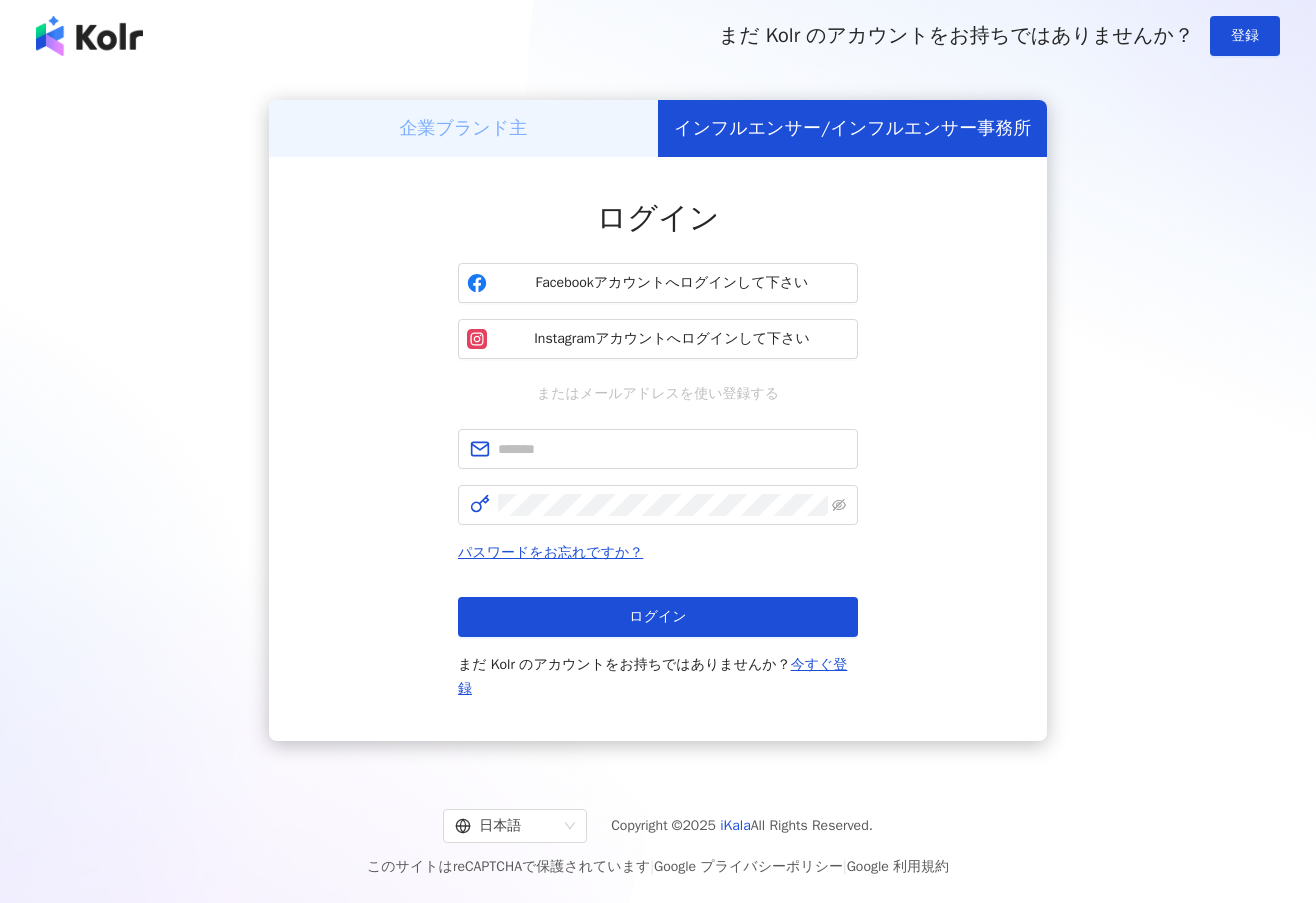 click on "企業ブランド主" at bounding box center (463, 128) 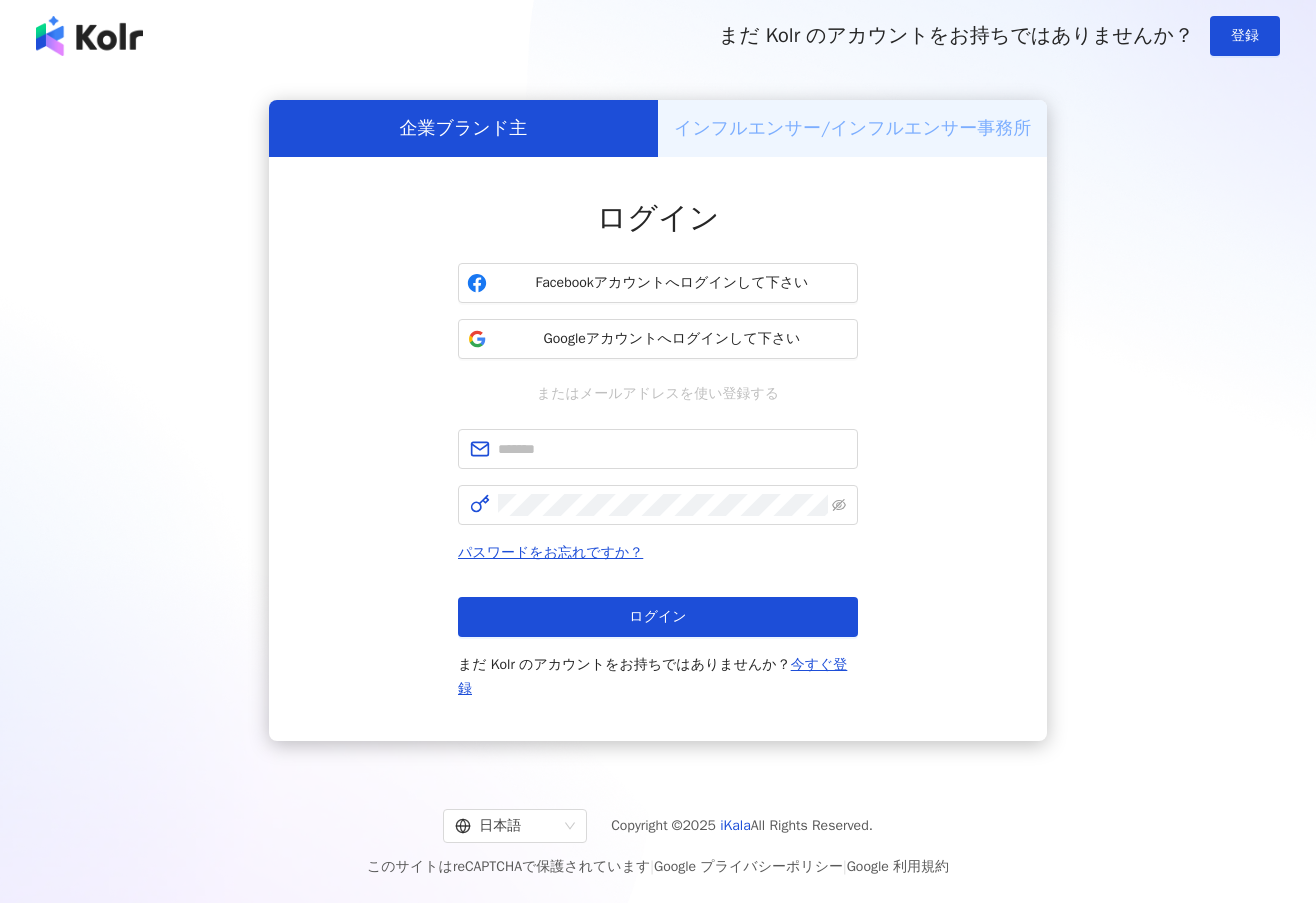 click on "インフルエンサー/インフルエンサー事務所" at bounding box center [852, 128] 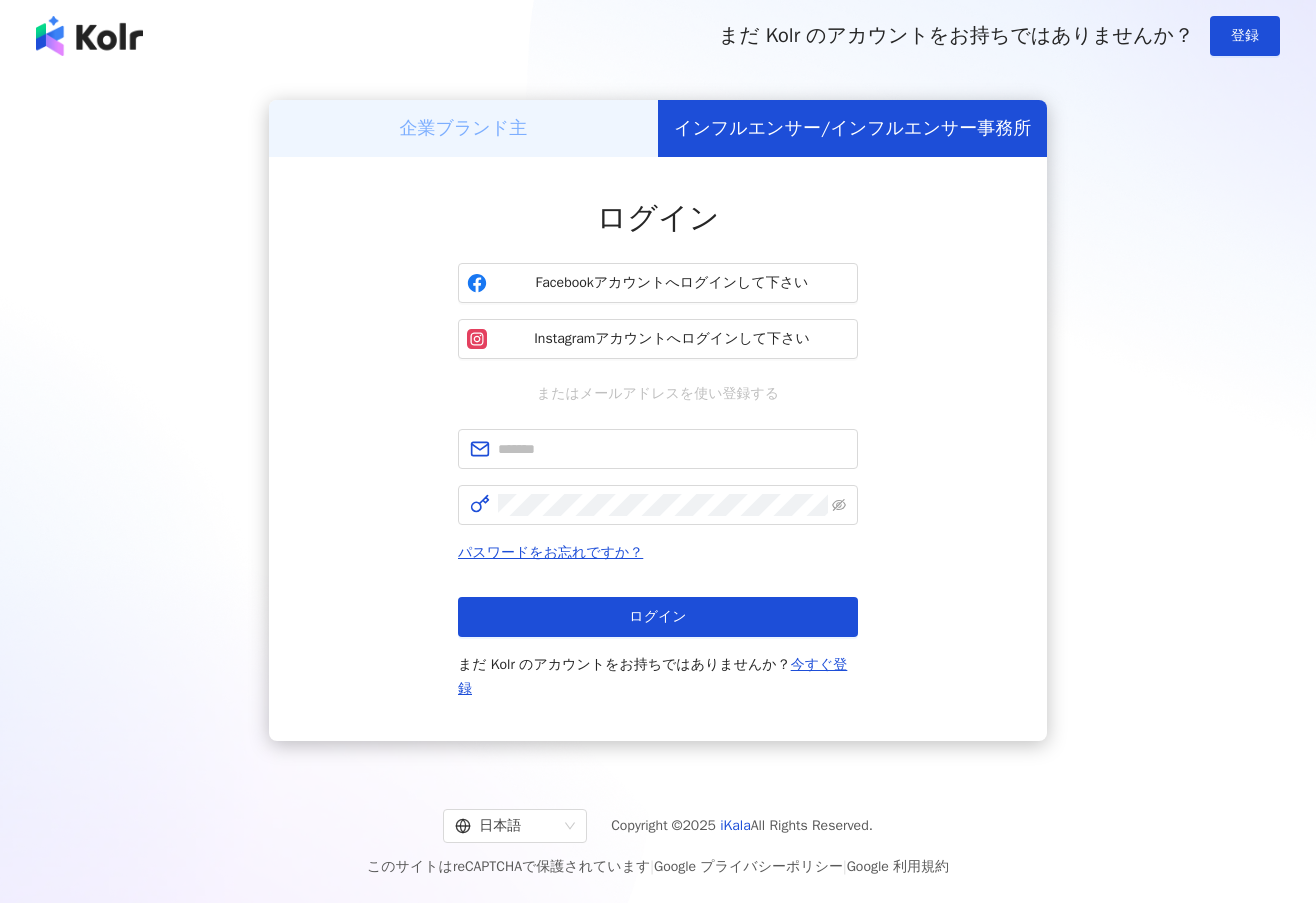 click on "企業ブランド主" at bounding box center [464, 128] 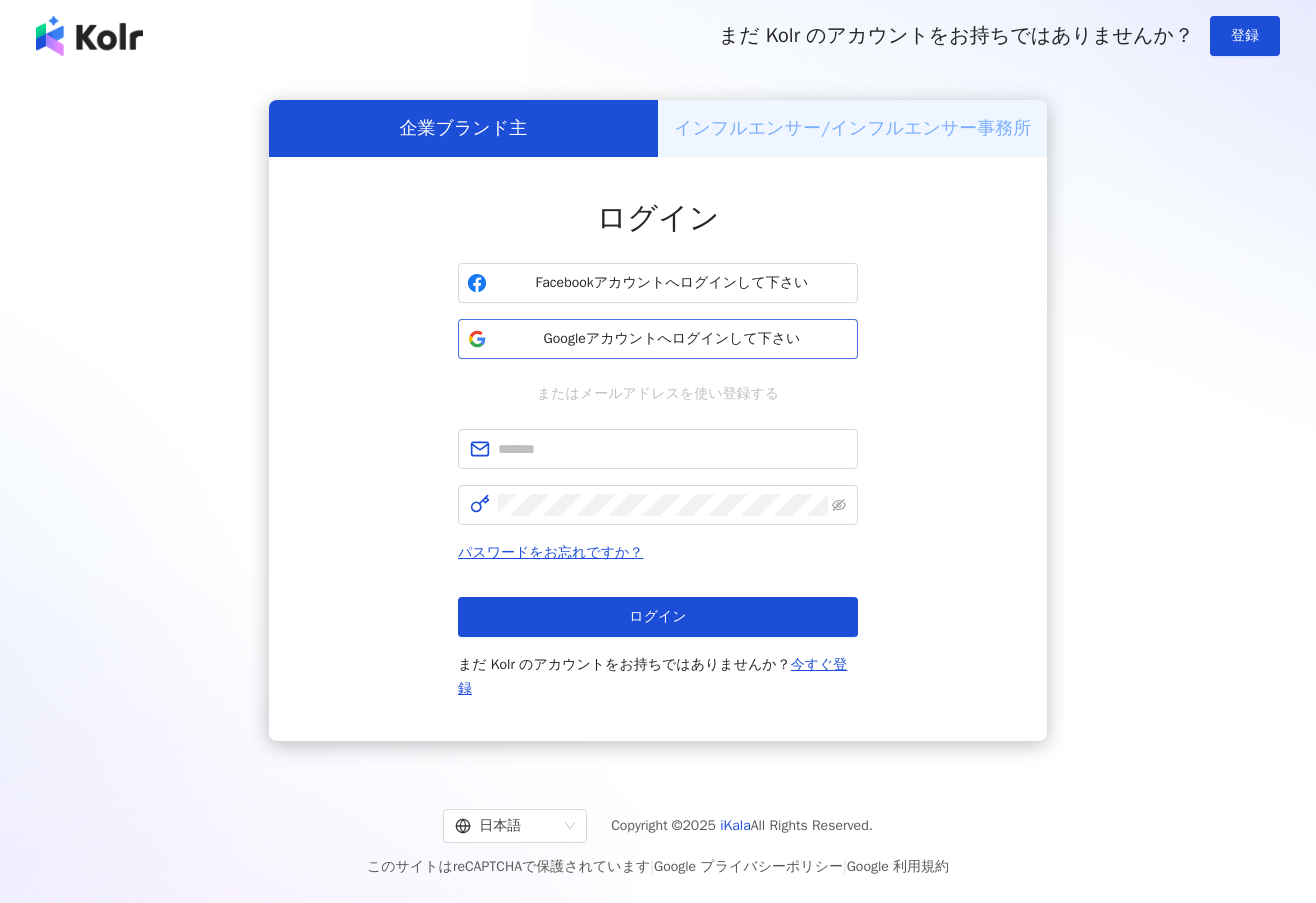 click on "Googleアカウントへログインして下さい" at bounding box center (672, 339) 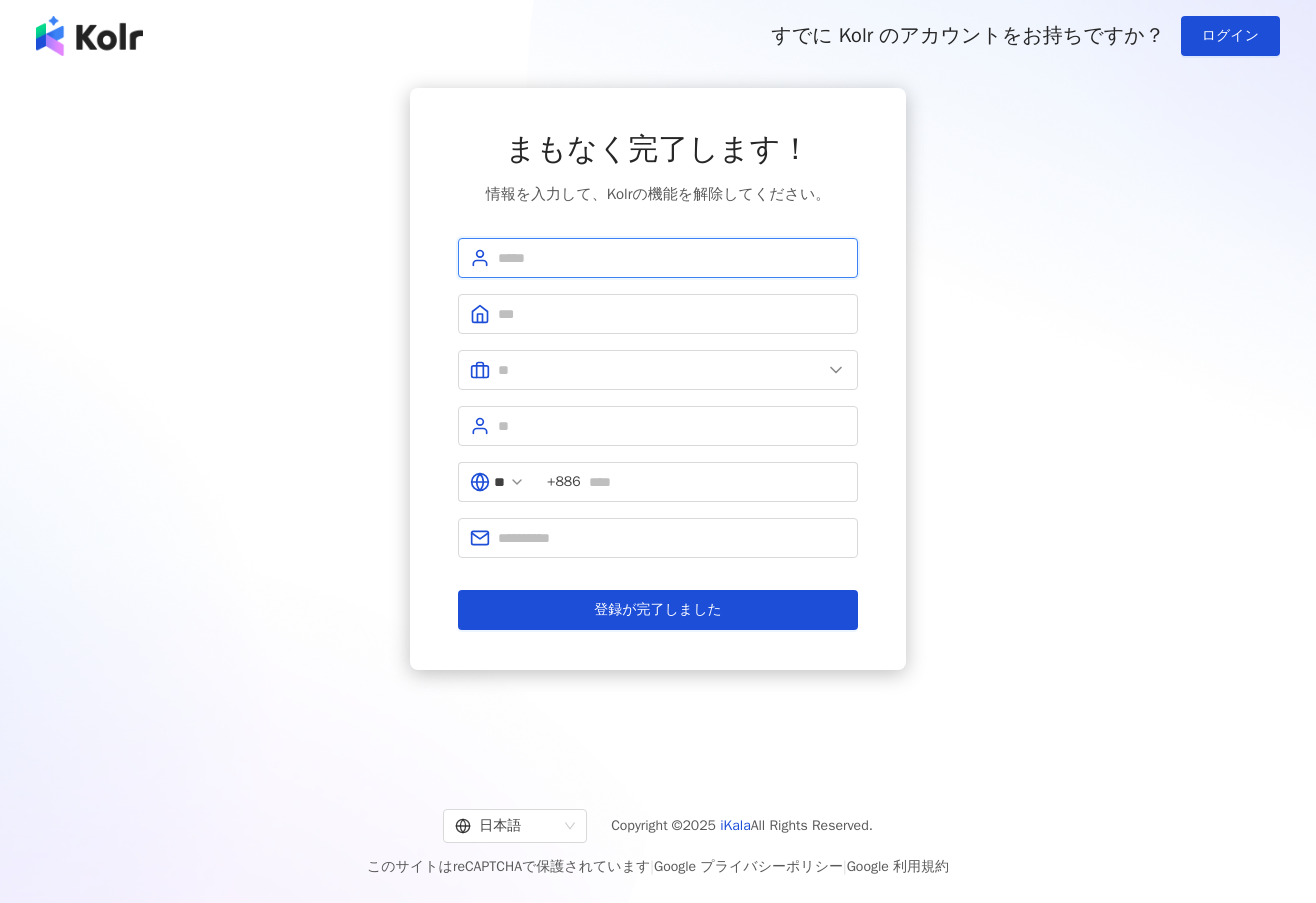 click at bounding box center [672, 258] 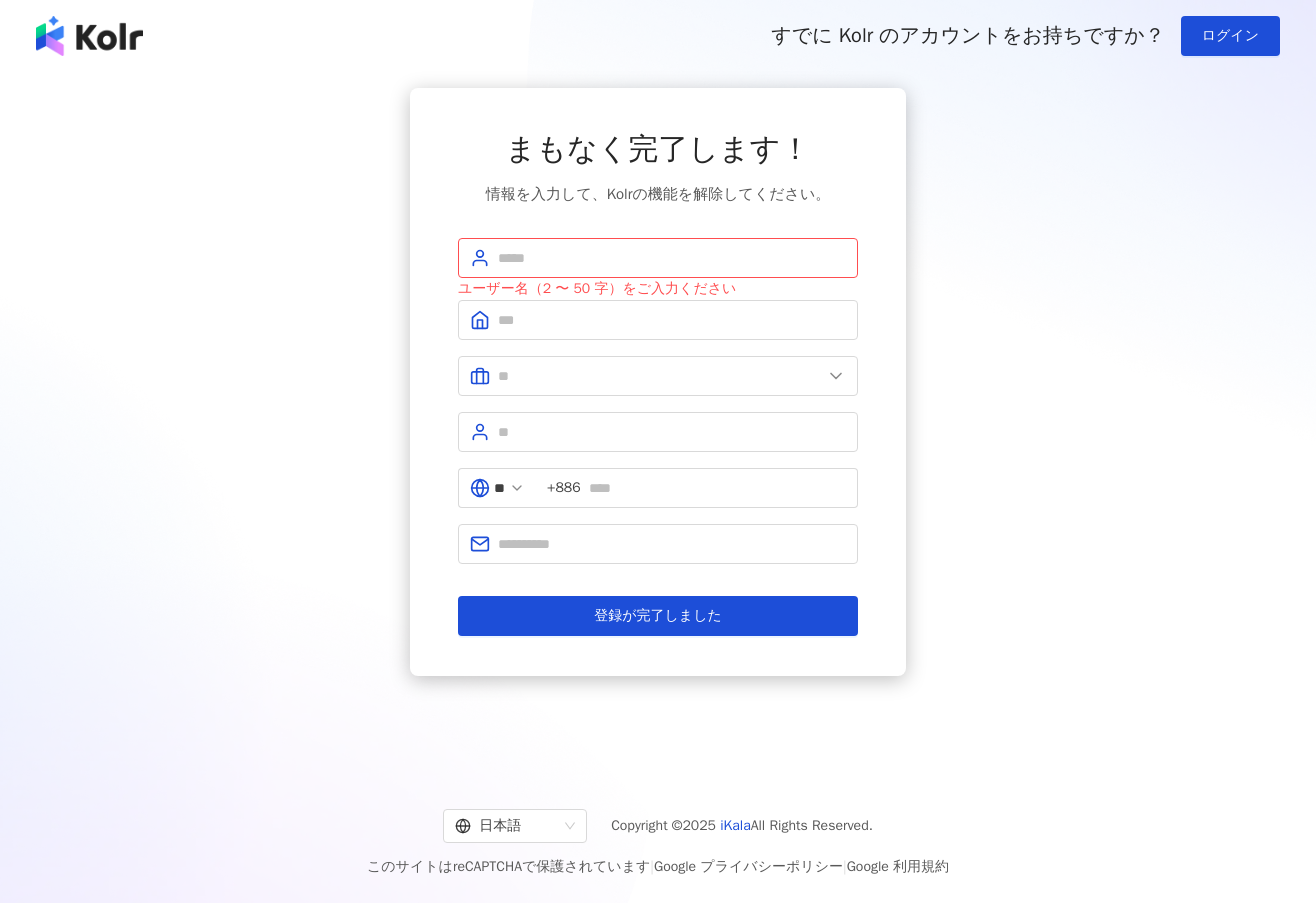 click on "まもなく完了します！ 情報を入力して、Kolrの機能を解除してください。 ユーザー名（2 〜 50 字）をご入力ください ** +886 登録が完了しました" at bounding box center (658, 382) 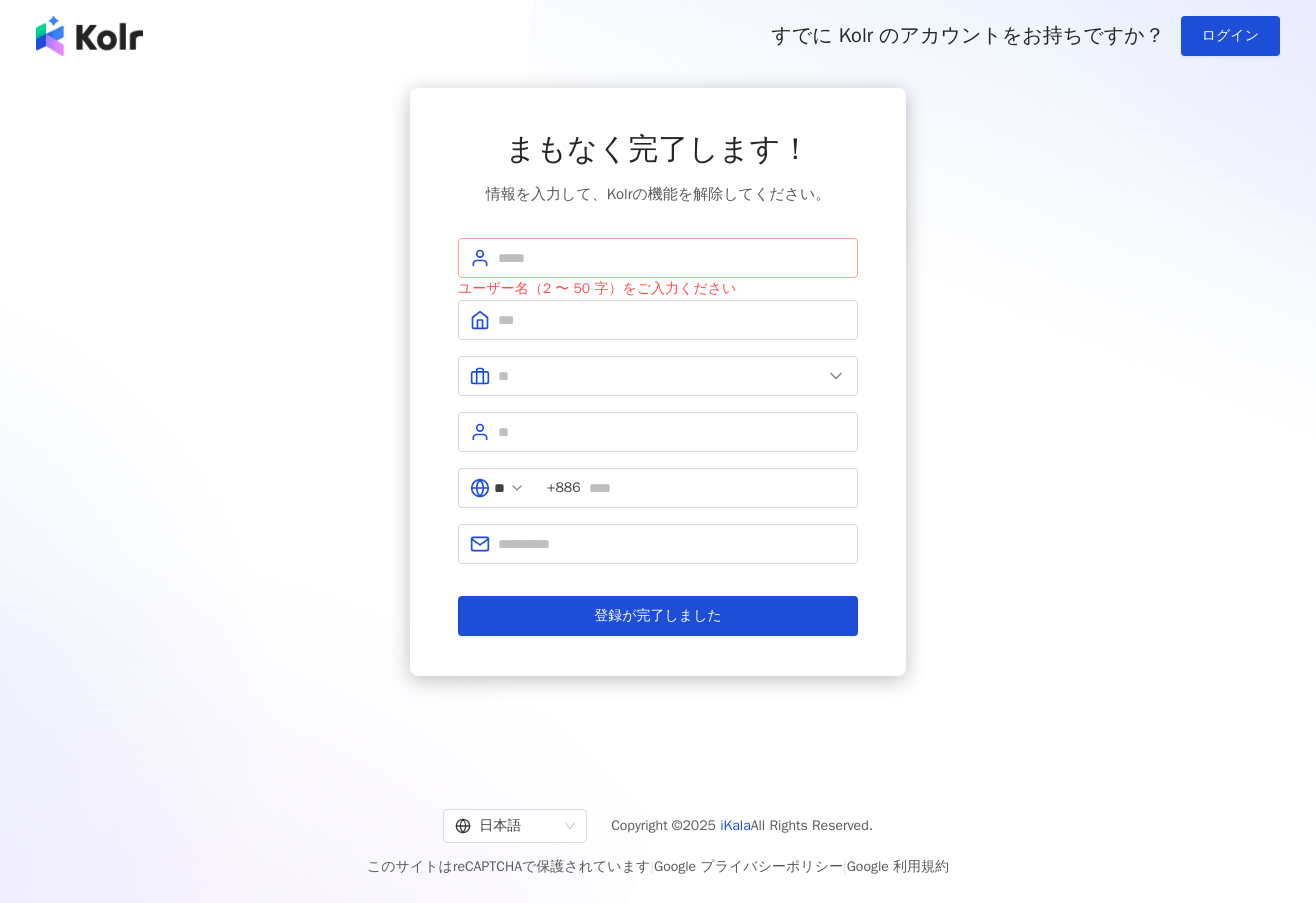 click at bounding box center (658, 258) 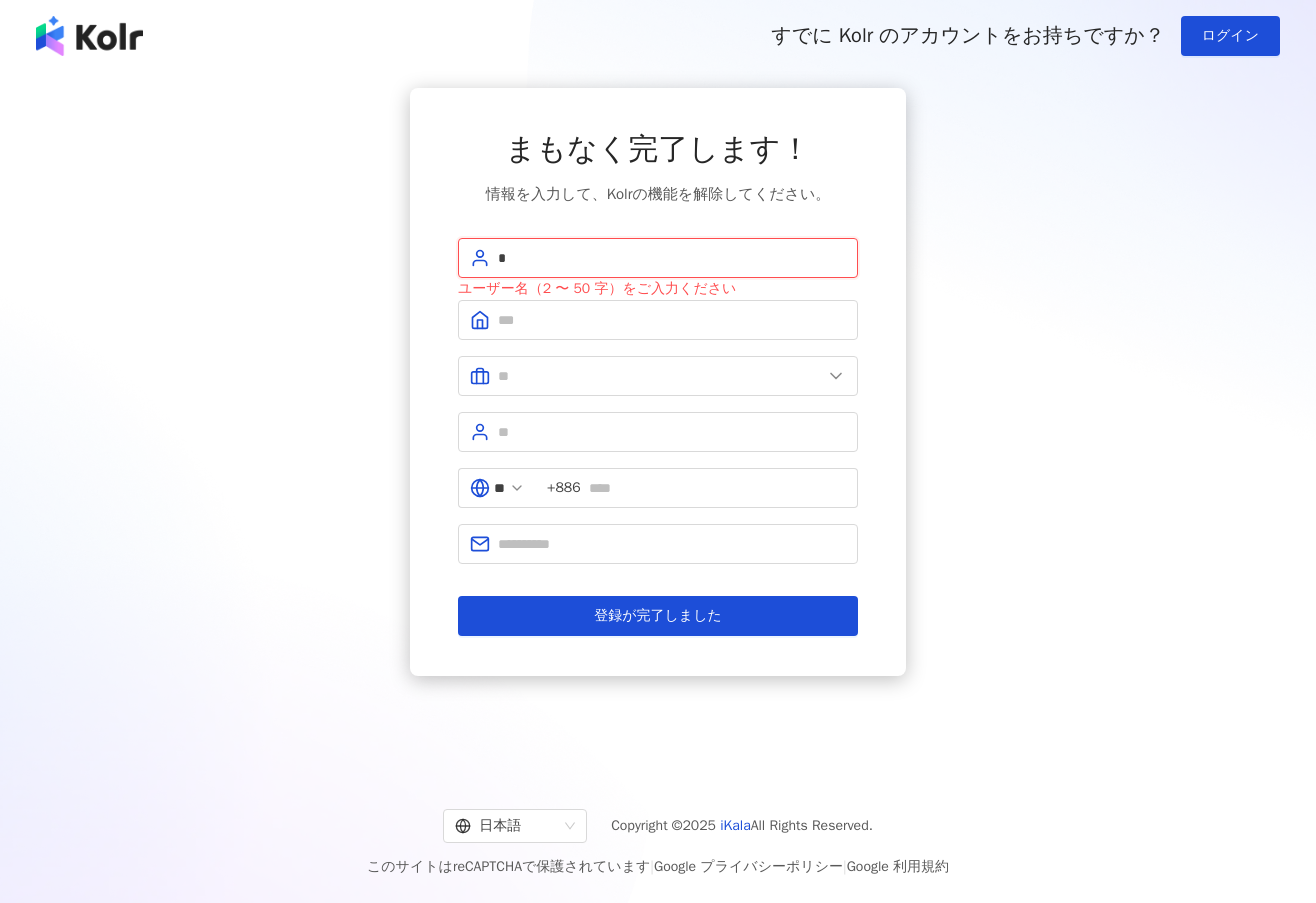 type on "********" 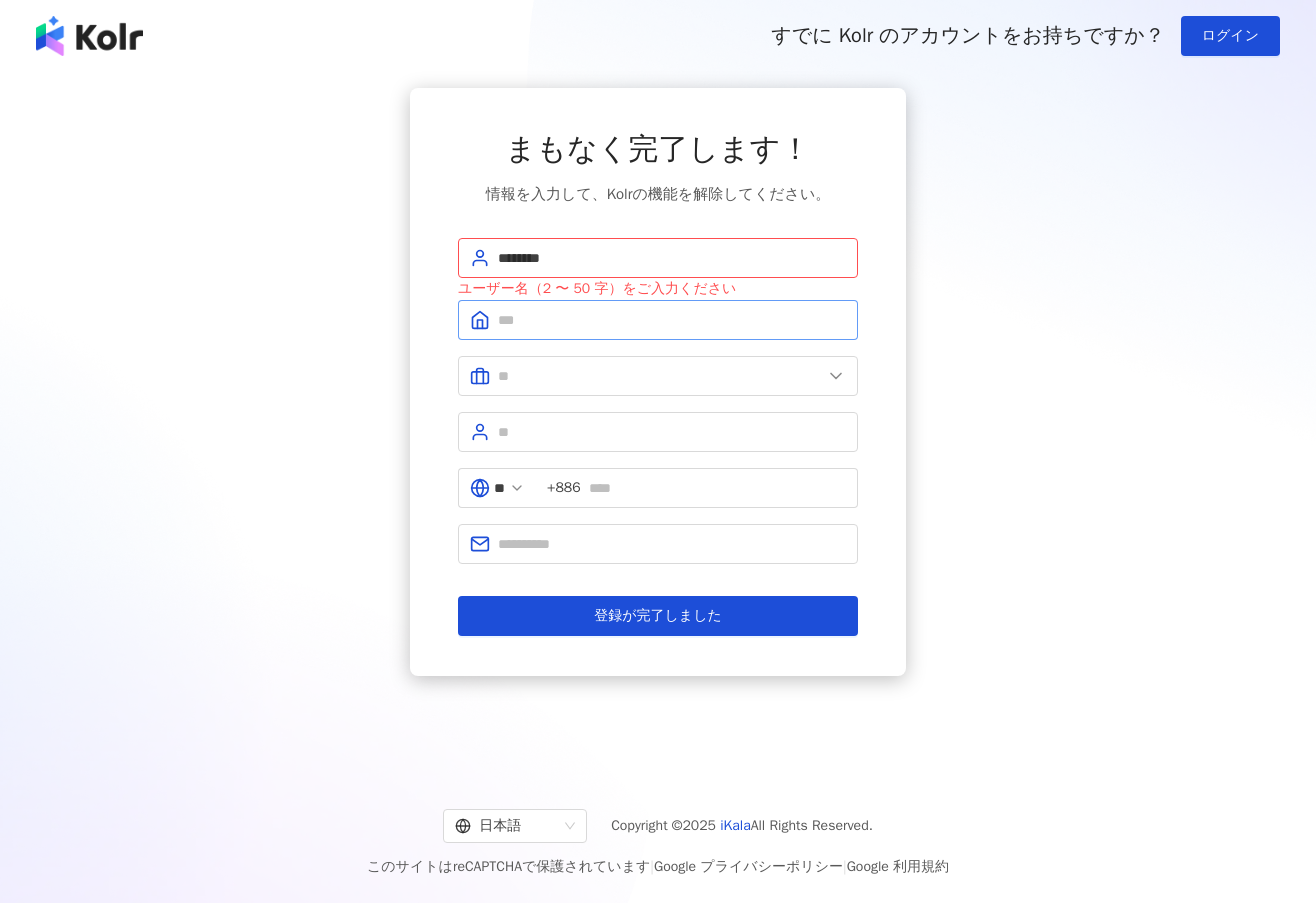click at bounding box center (658, 320) 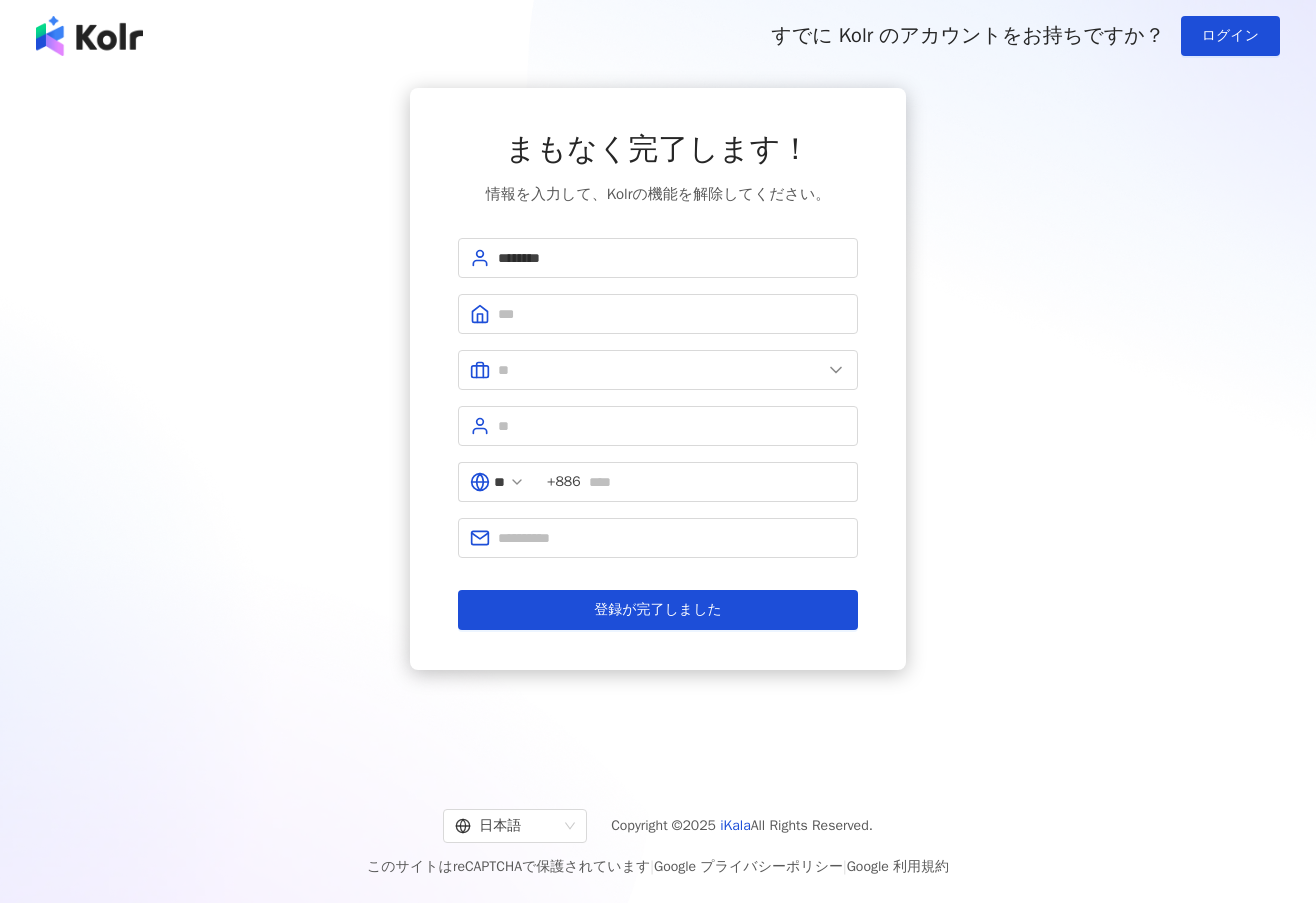 click on "******** ユーザー名（2 〜 50 字）をご入力ください ** +886 登録が完了しました" at bounding box center (658, 434) 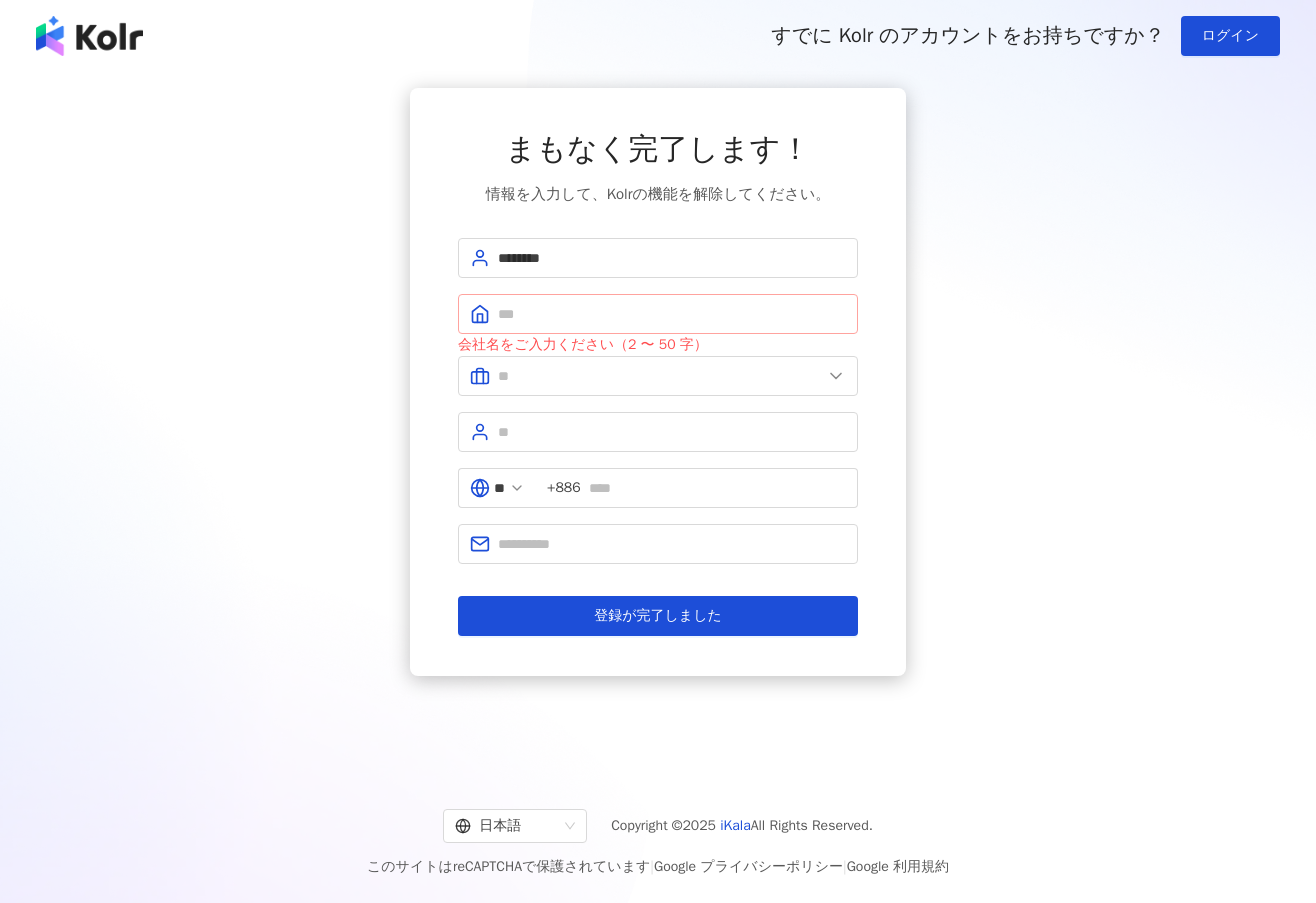 click at bounding box center (658, 314) 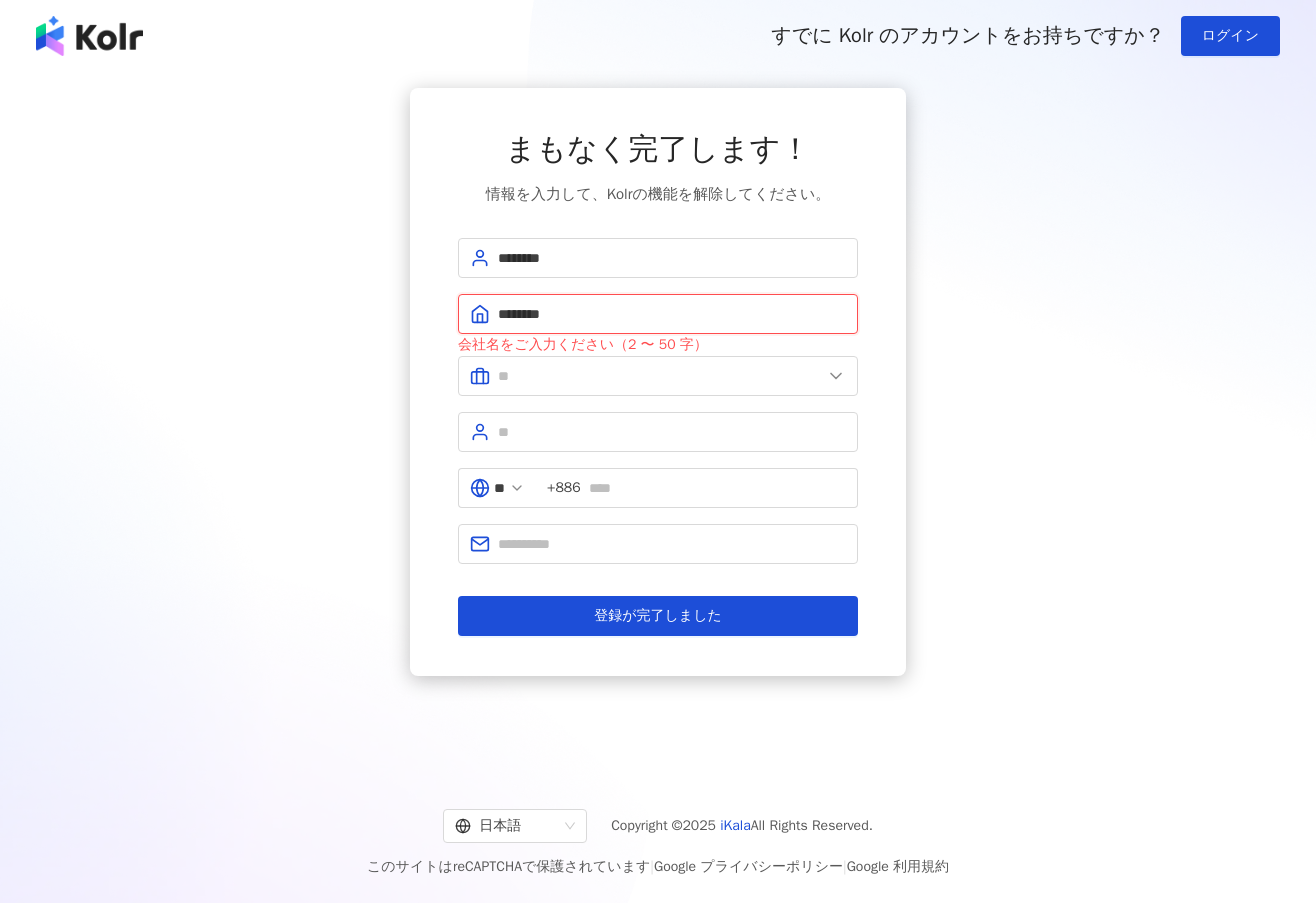 type on "********" 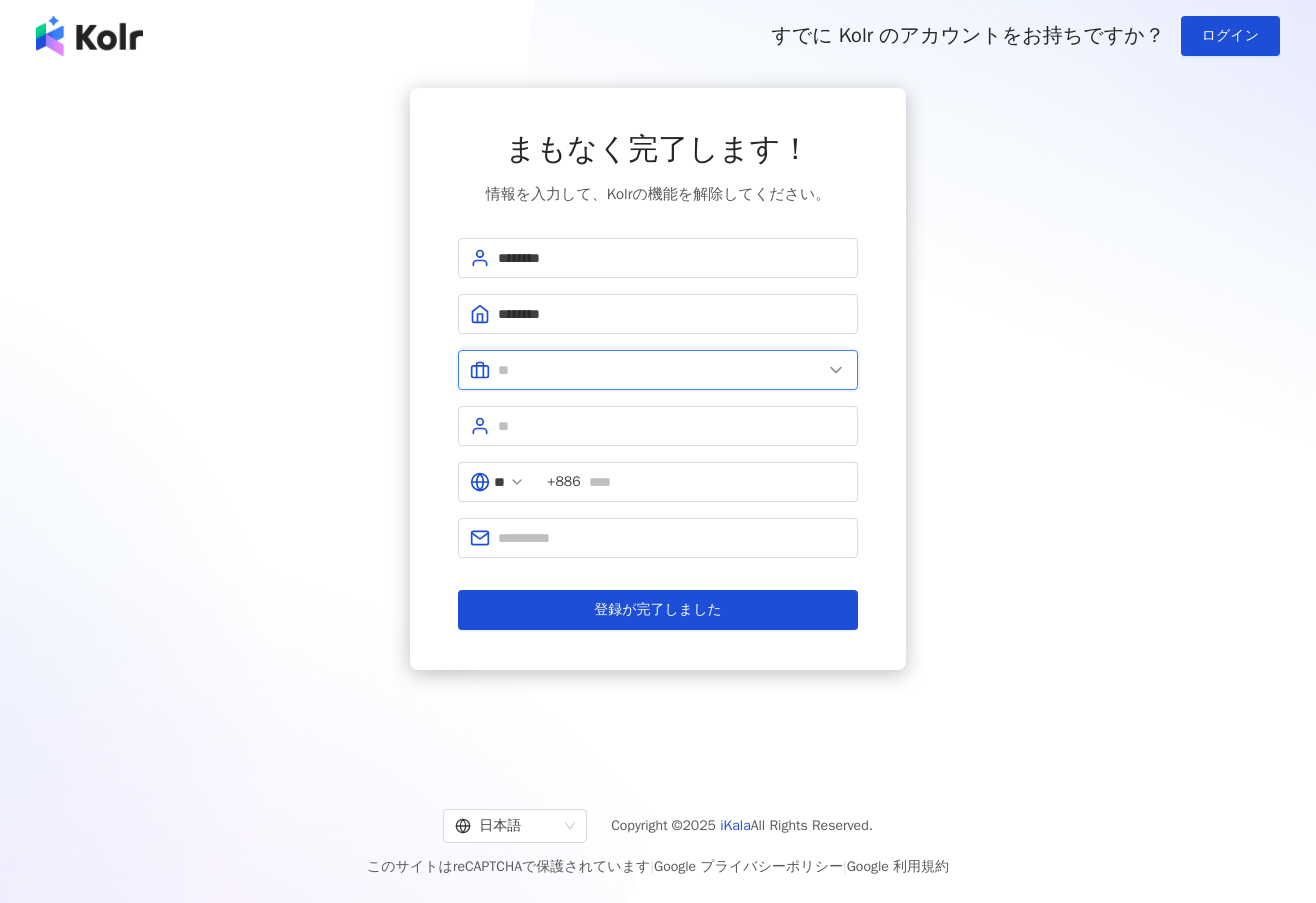 click at bounding box center [660, 370] 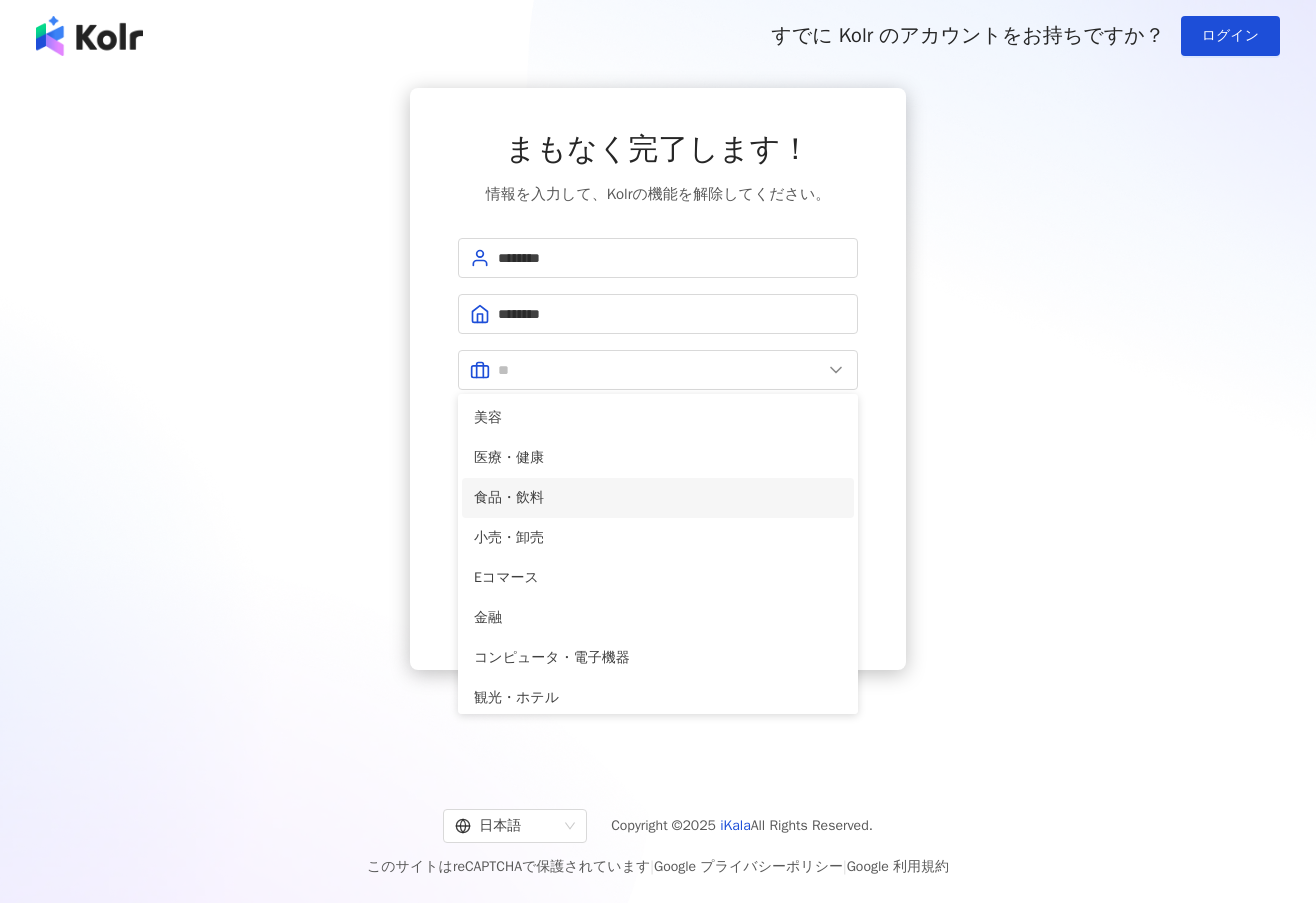 click on "食品・飲料" at bounding box center [658, 498] 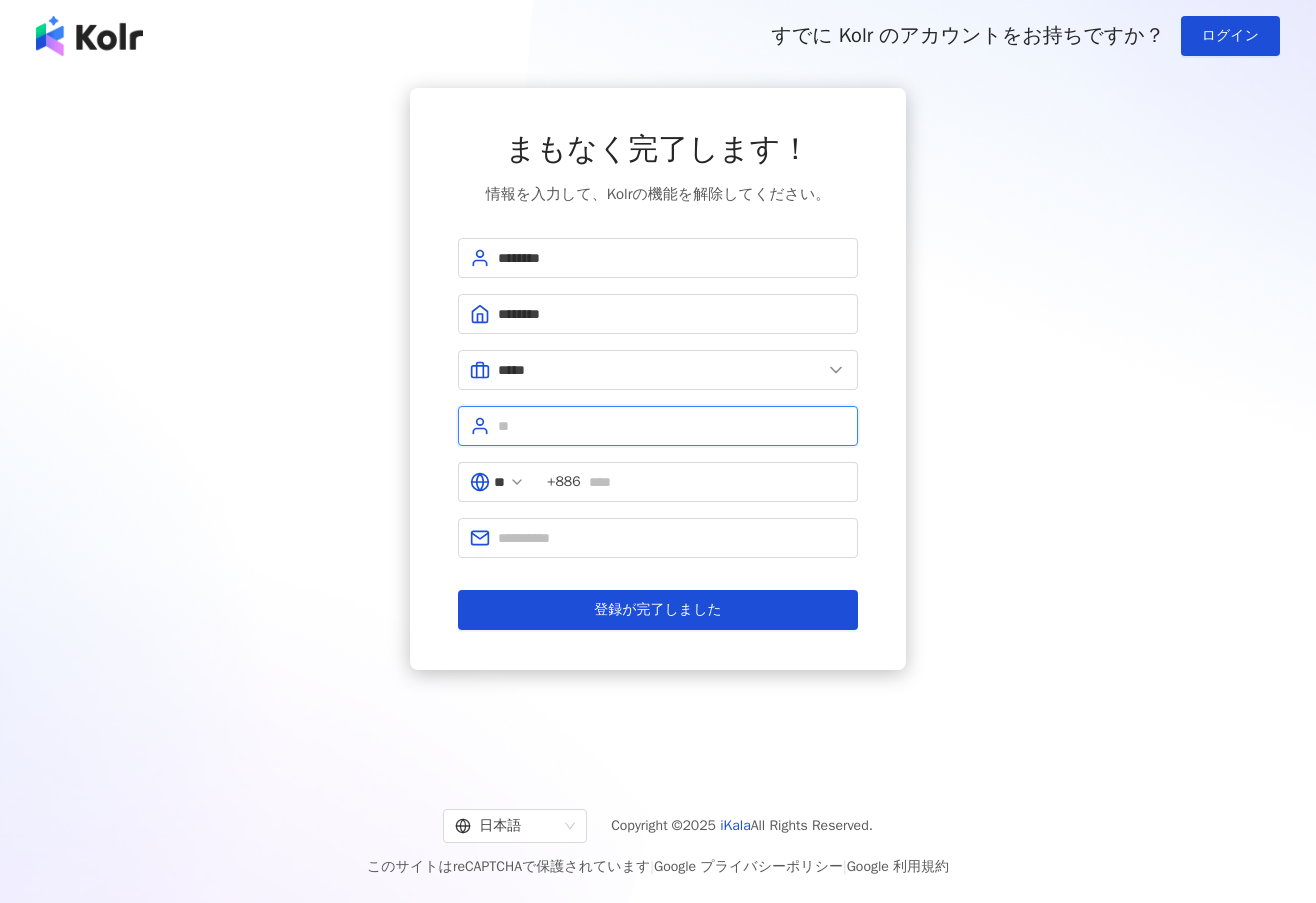 click at bounding box center [672, 426] 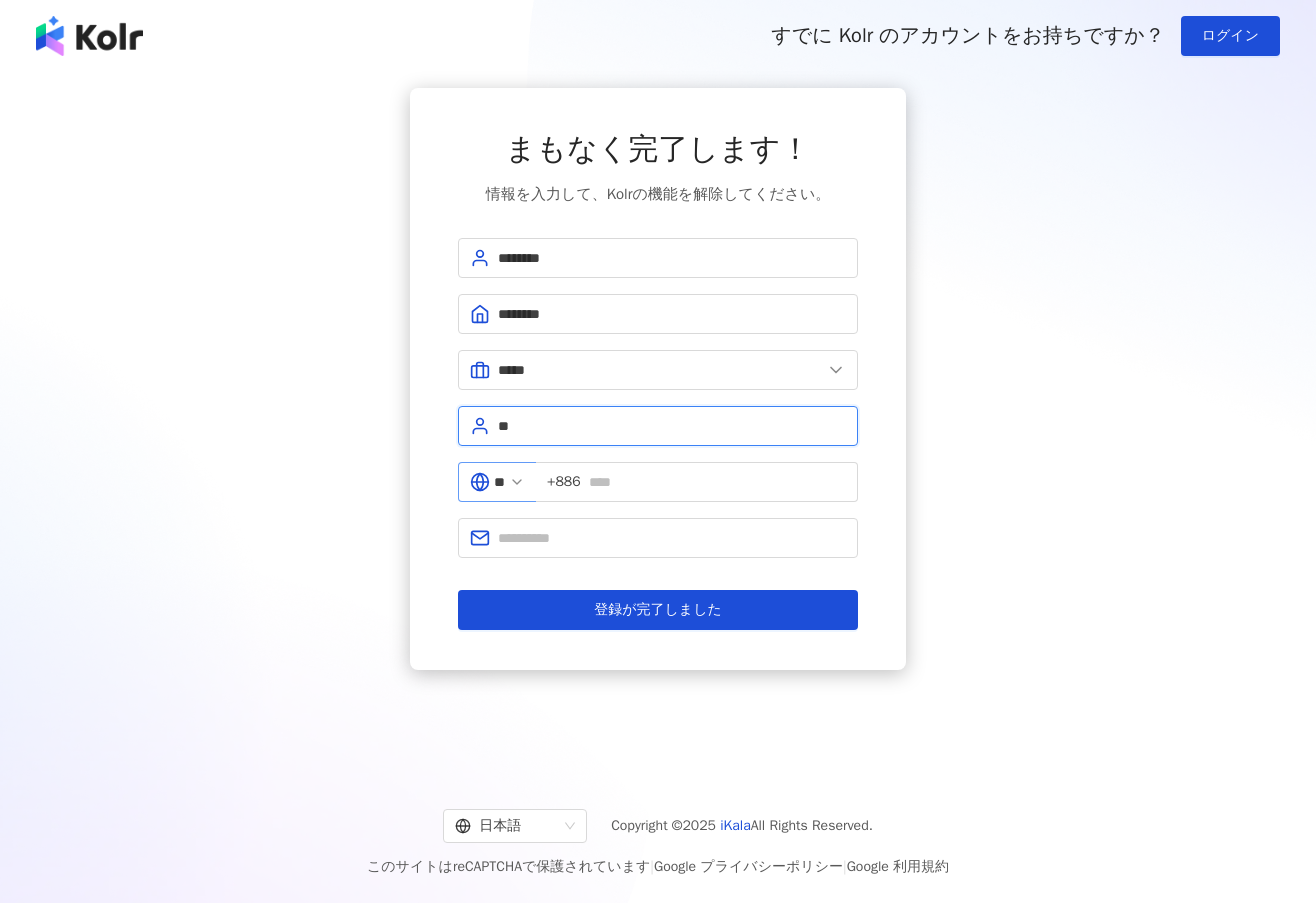 type on "**" 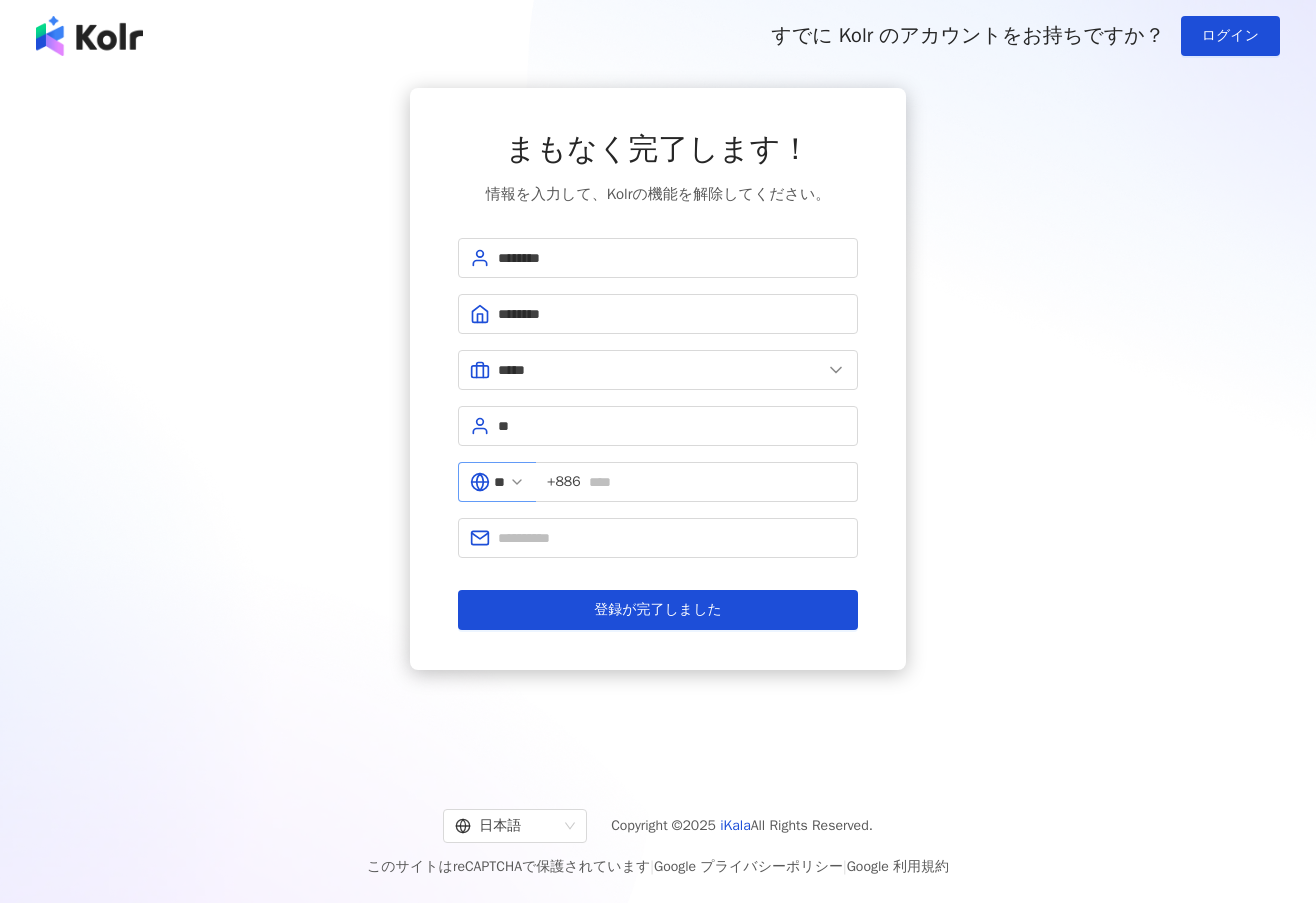 click 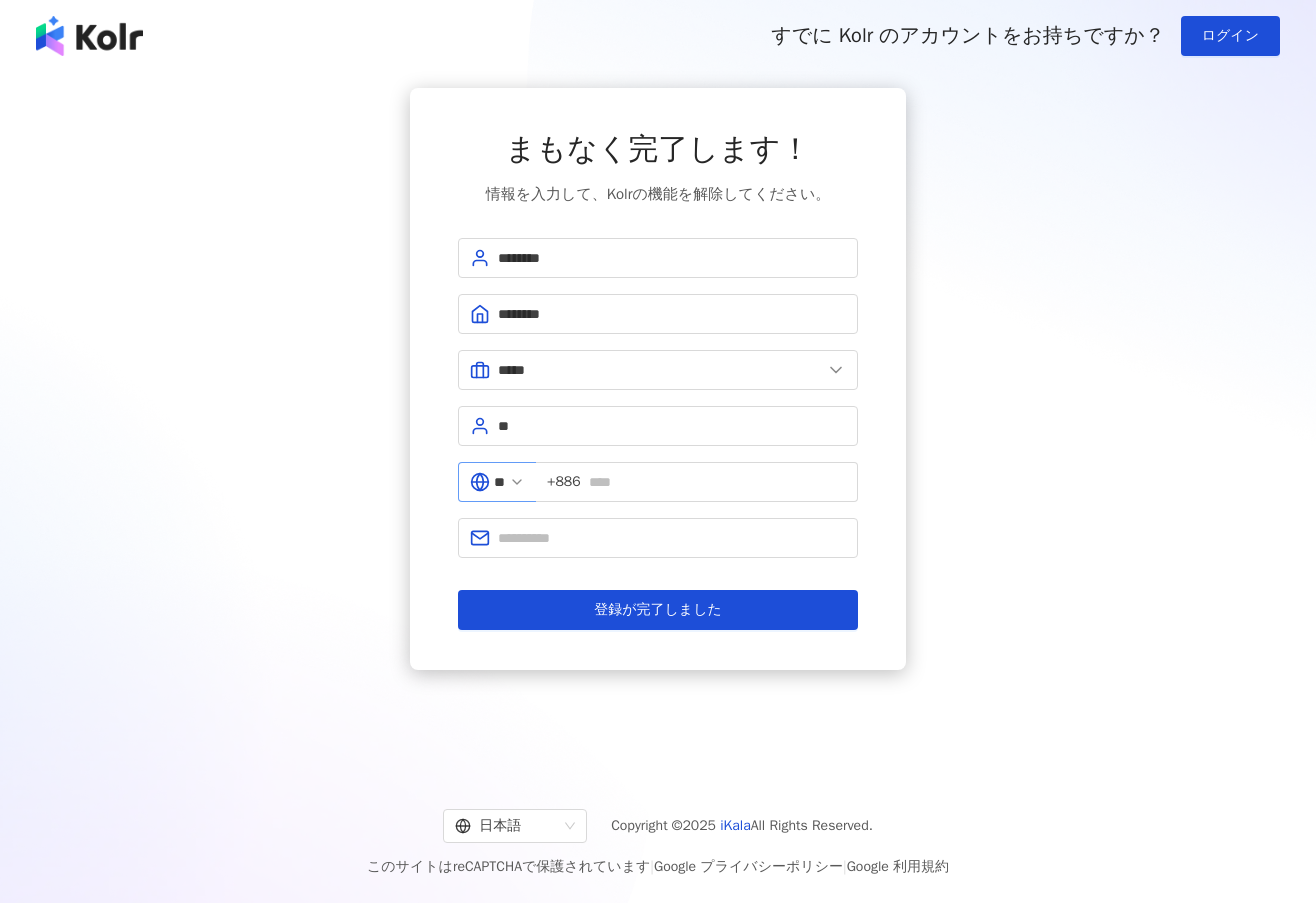 click 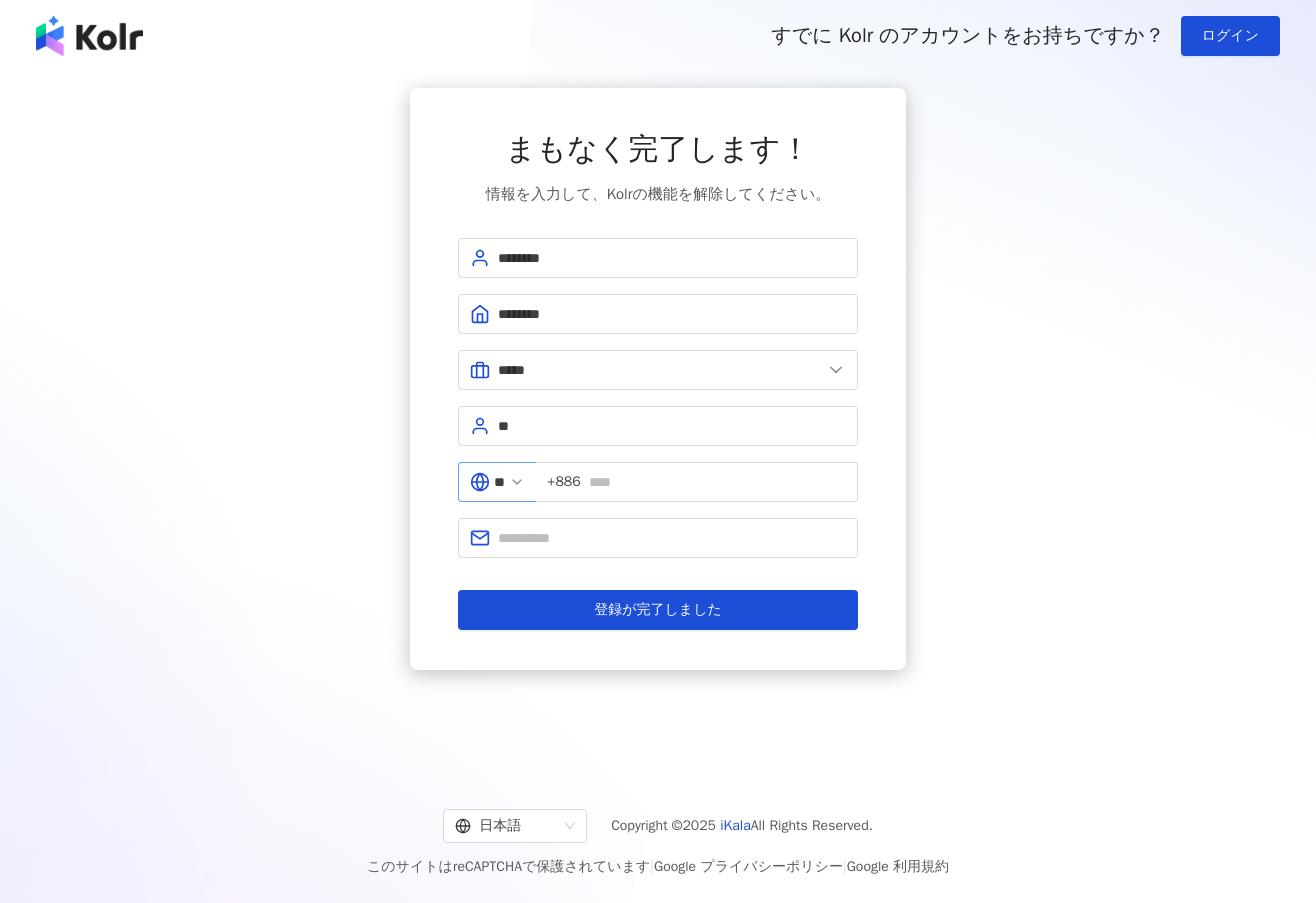 click on "**" at bounding box center (497, 482) 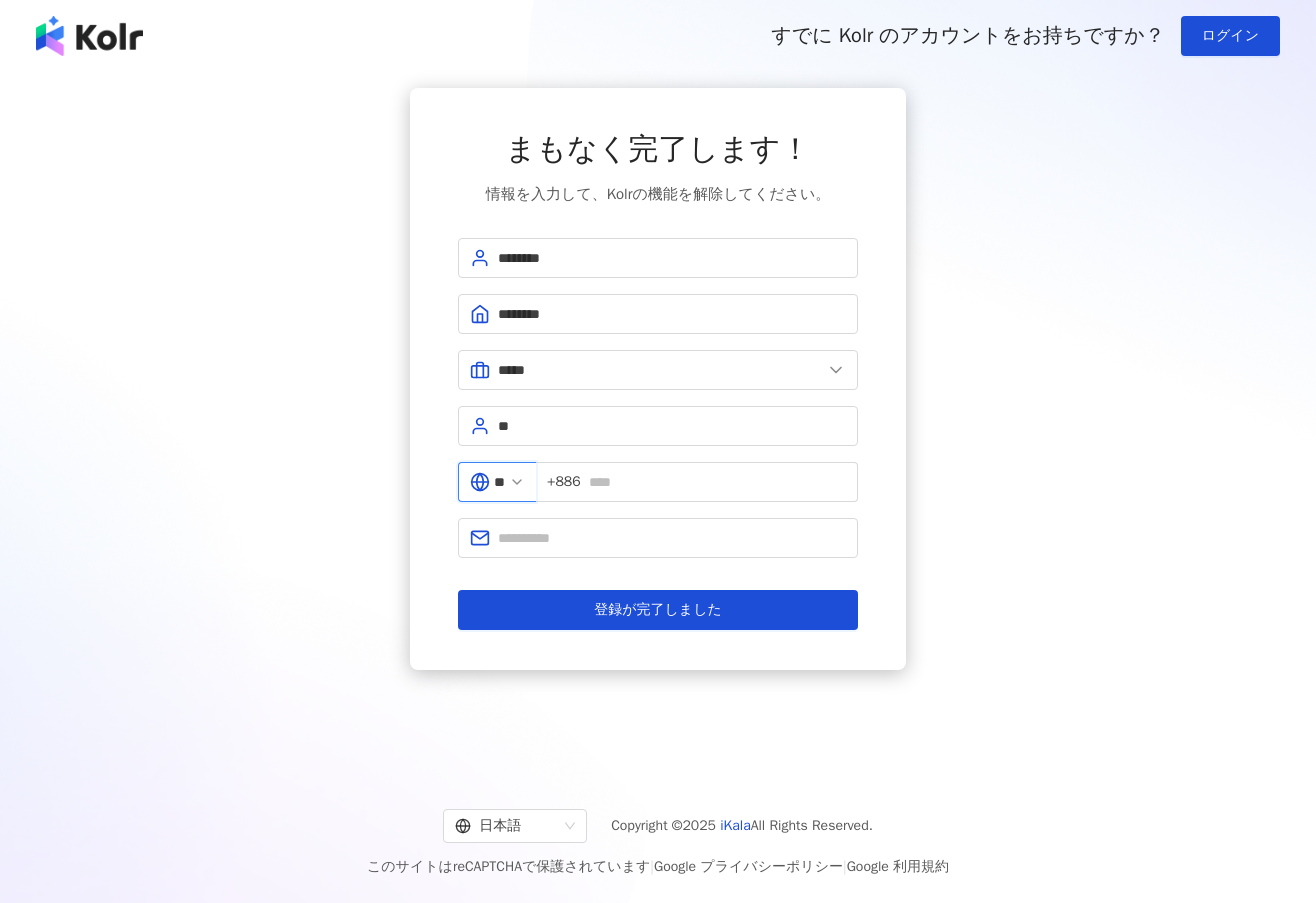 click on "**" at bounding box center [499, 482] 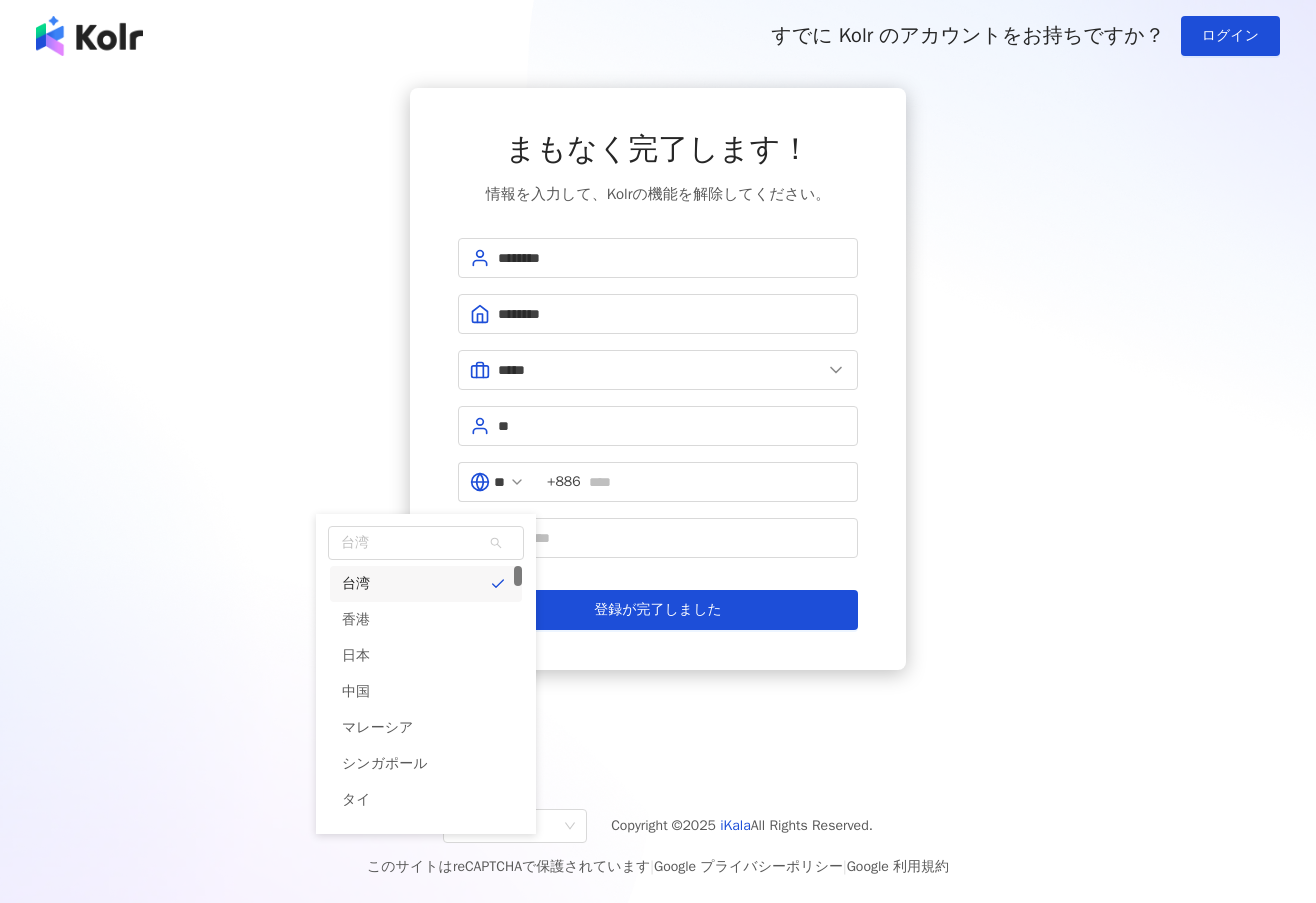click on "******** ******** ***** 美容 医療・健康 食品・飲料 小売・卸売 Eコマース 金融 コンピュータ・電子機器 観光・ホテル ゲーム 情報通信 エンタメ 教育 公的機関 広告・マーケティング 建設・不動産 その他 インターネット・ソフトウェア その他製造業 ** ** 台湾 tw hk 台湾 香港 日本 中国 マレーシア シンガポール タイ ベトナム +886 登録が完了しました" at bounding box center (658, 434) 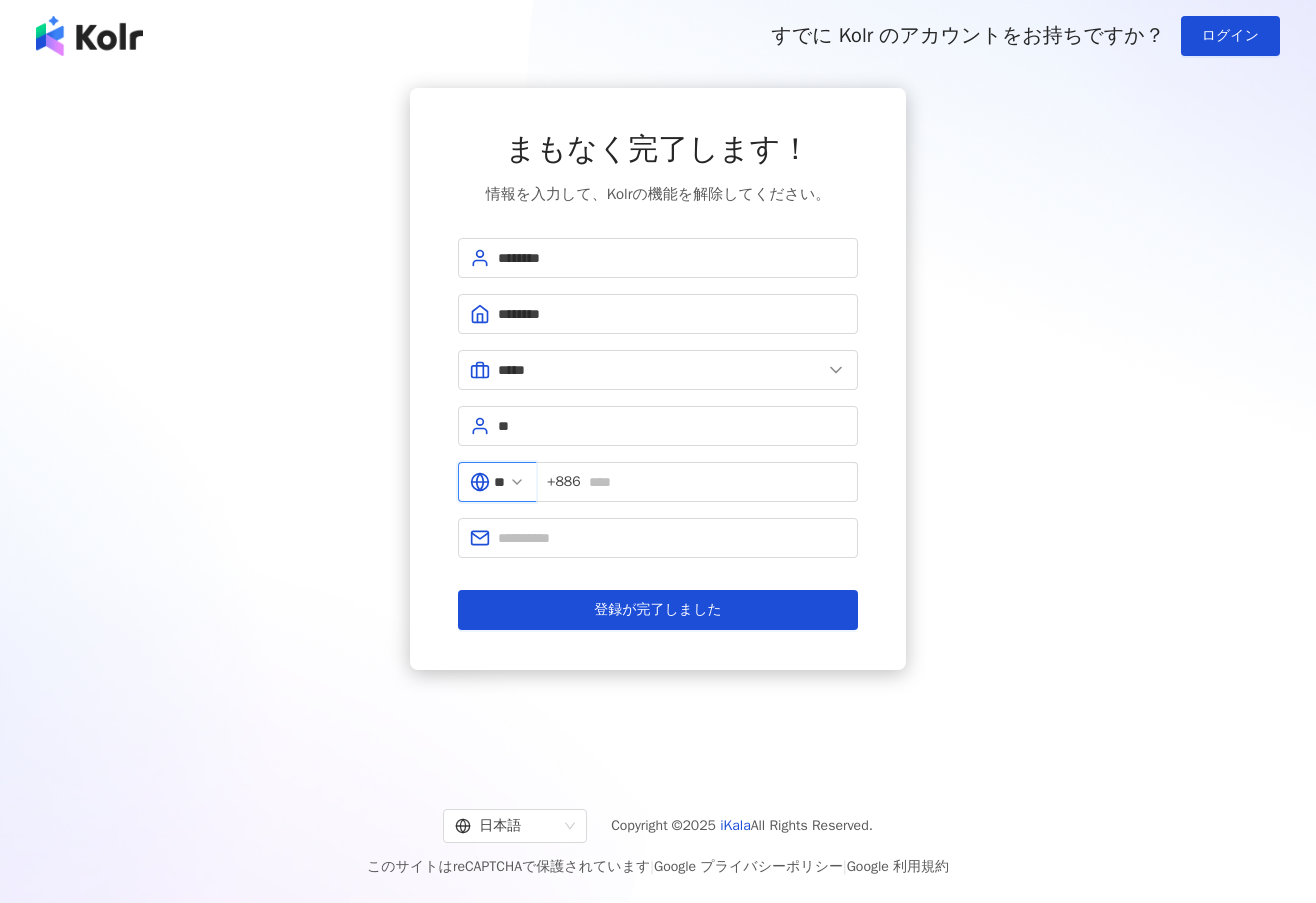 click on "**" at bounding box center (499, 482) 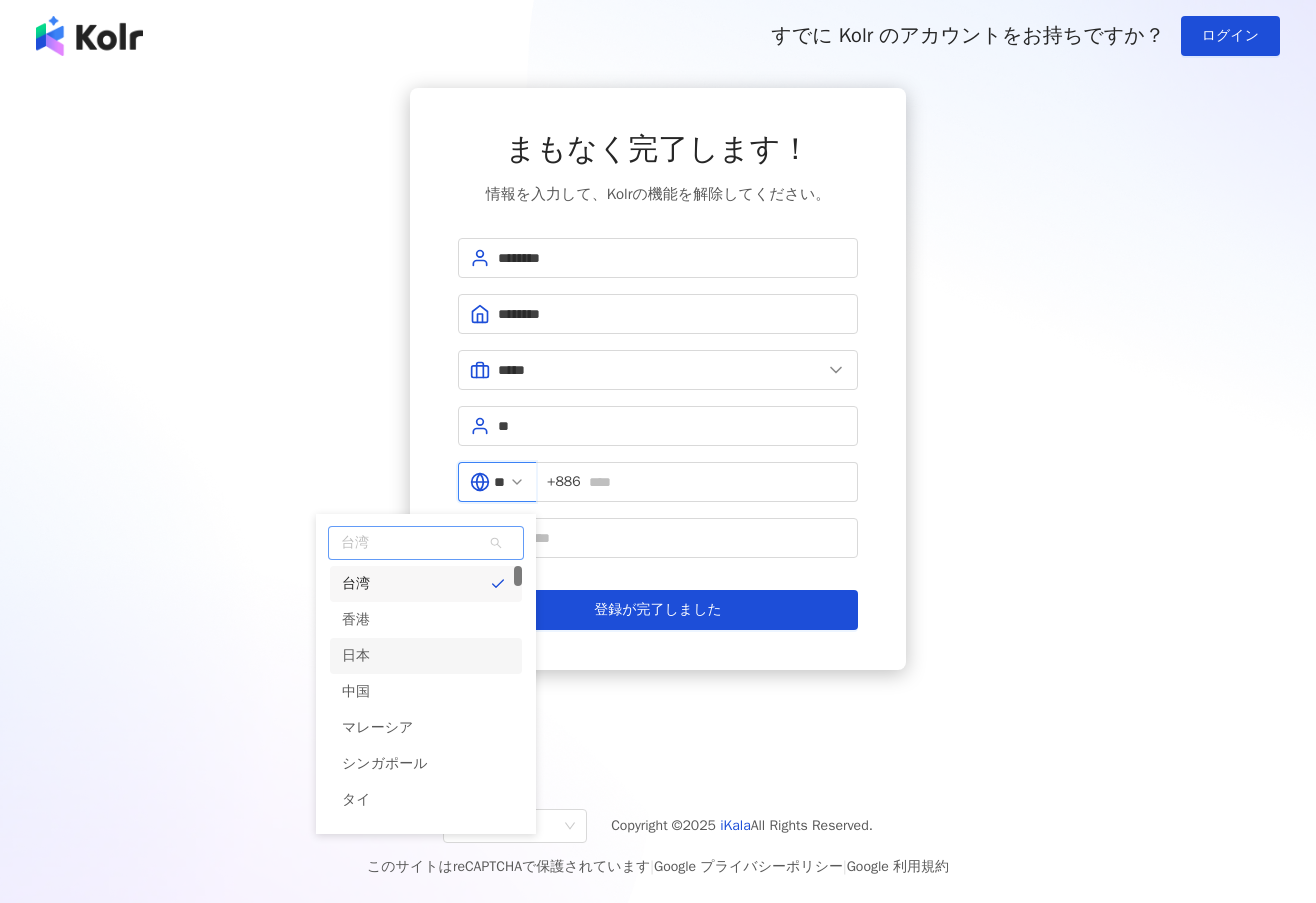 click on "日本" at bounding box center [426, 656] 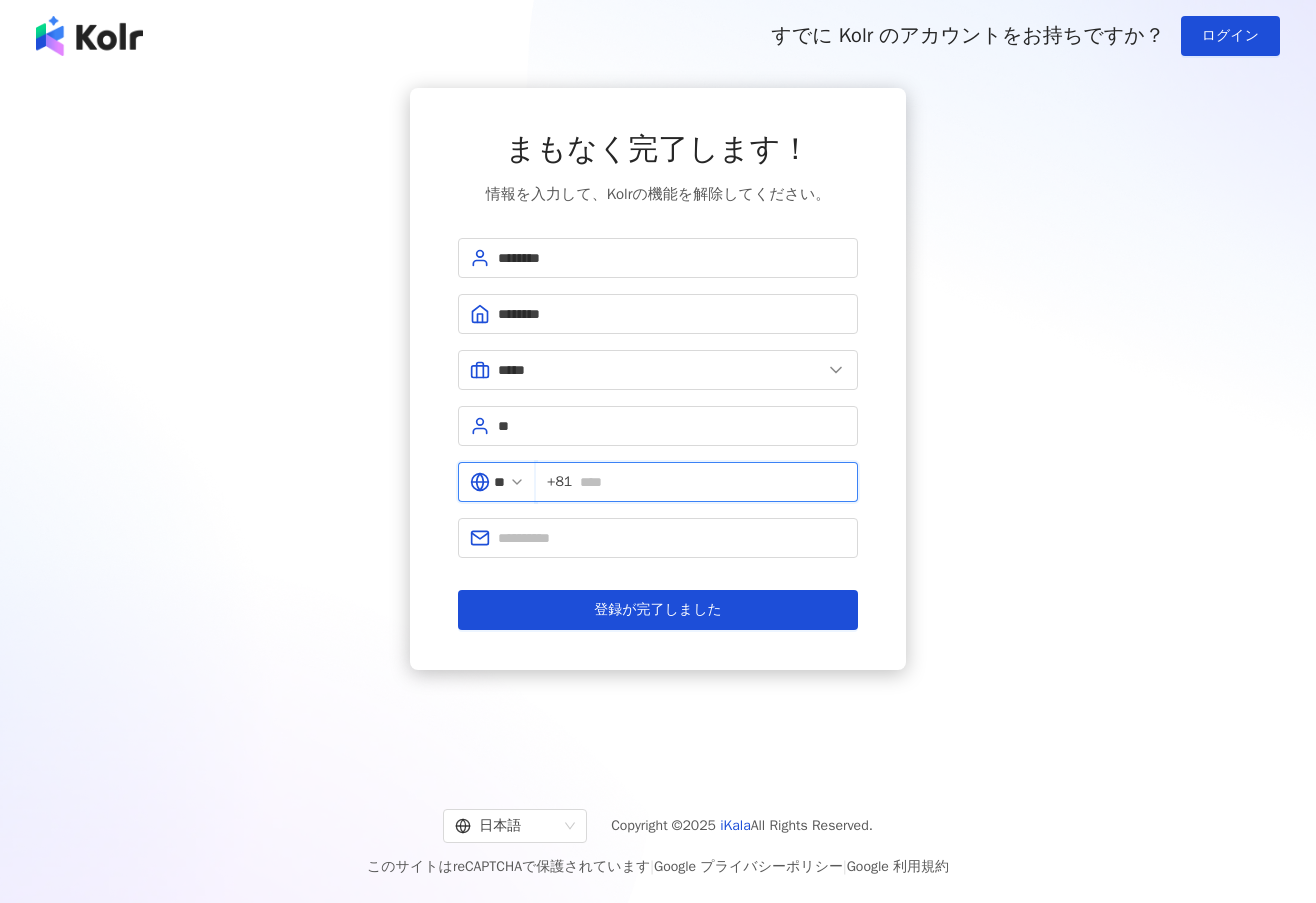click at bounding box center (713, 482) 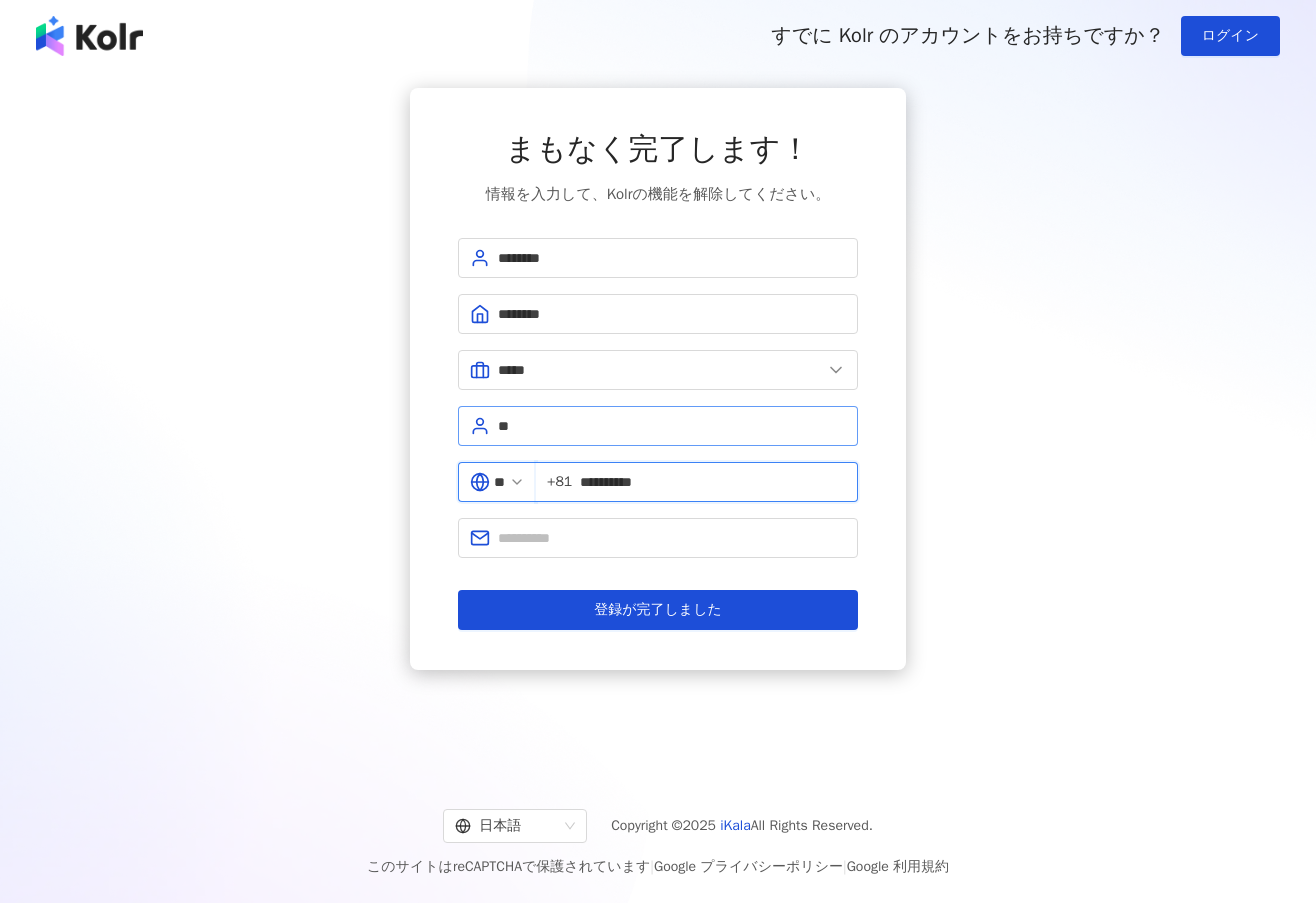 type on "**********" 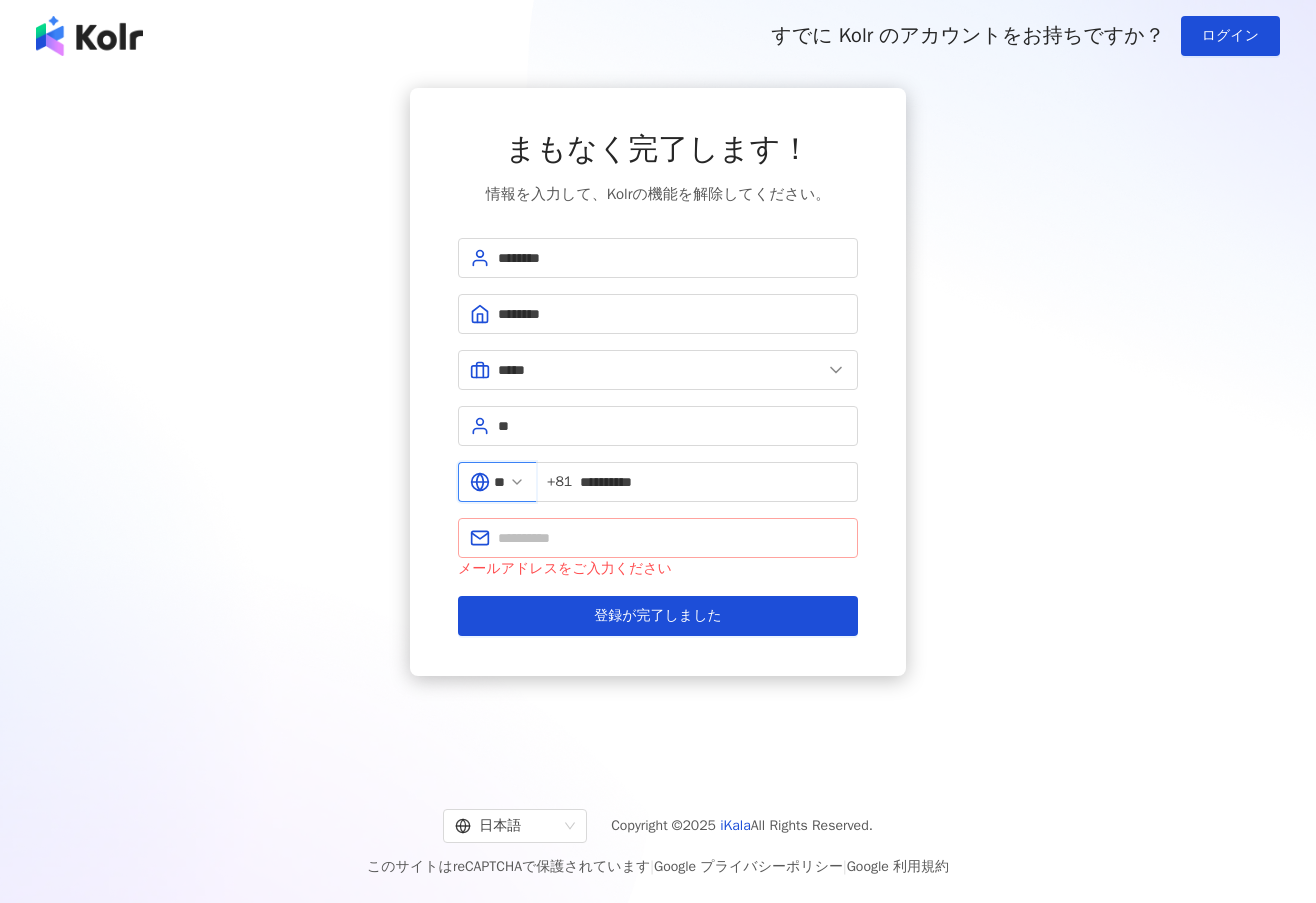 drag, startPoint x: 684, startPoint y: 561, endPoint x: 685, endPoint y: 551, distance: 10.049875 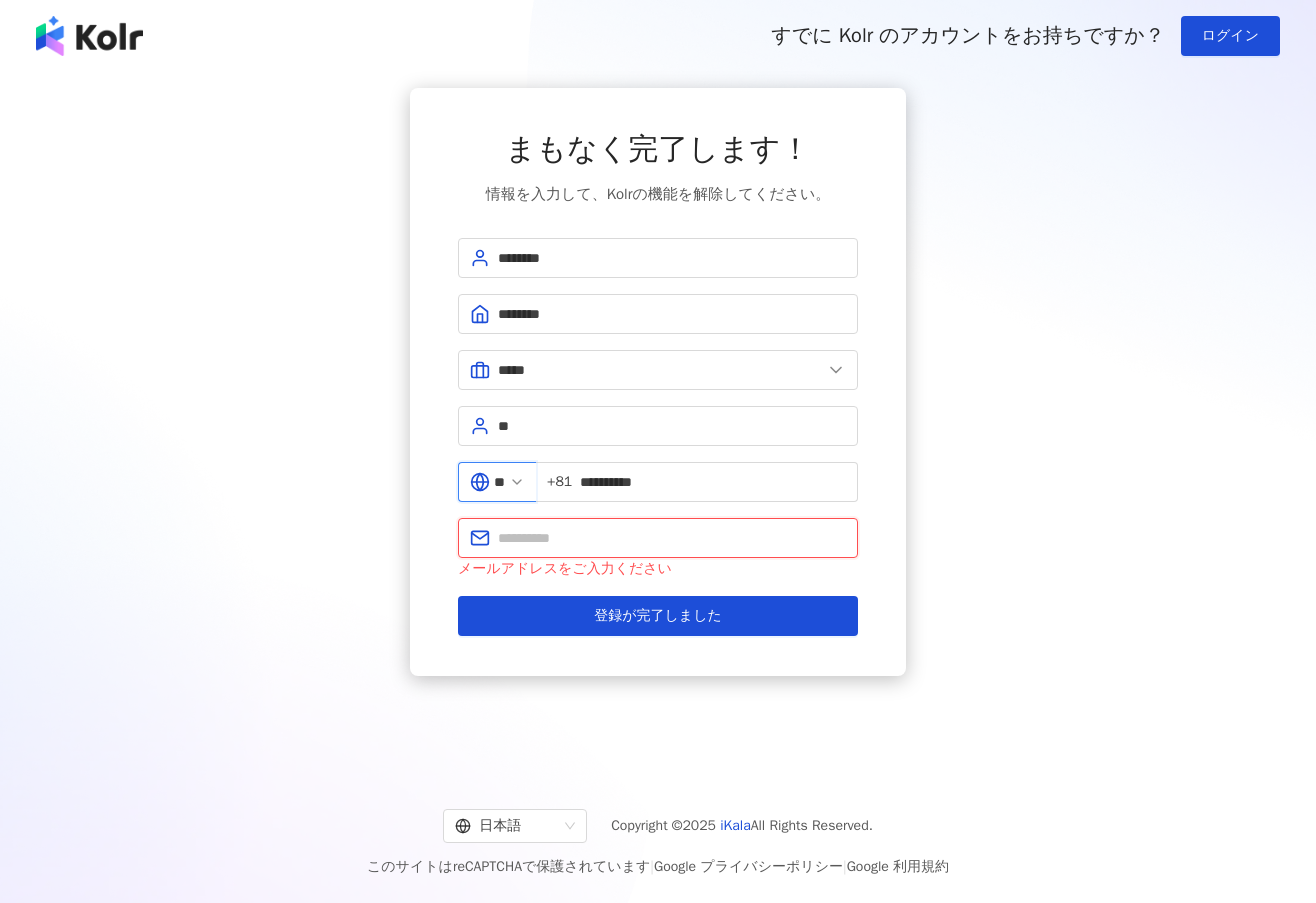 click at bounding box center [672, 538] 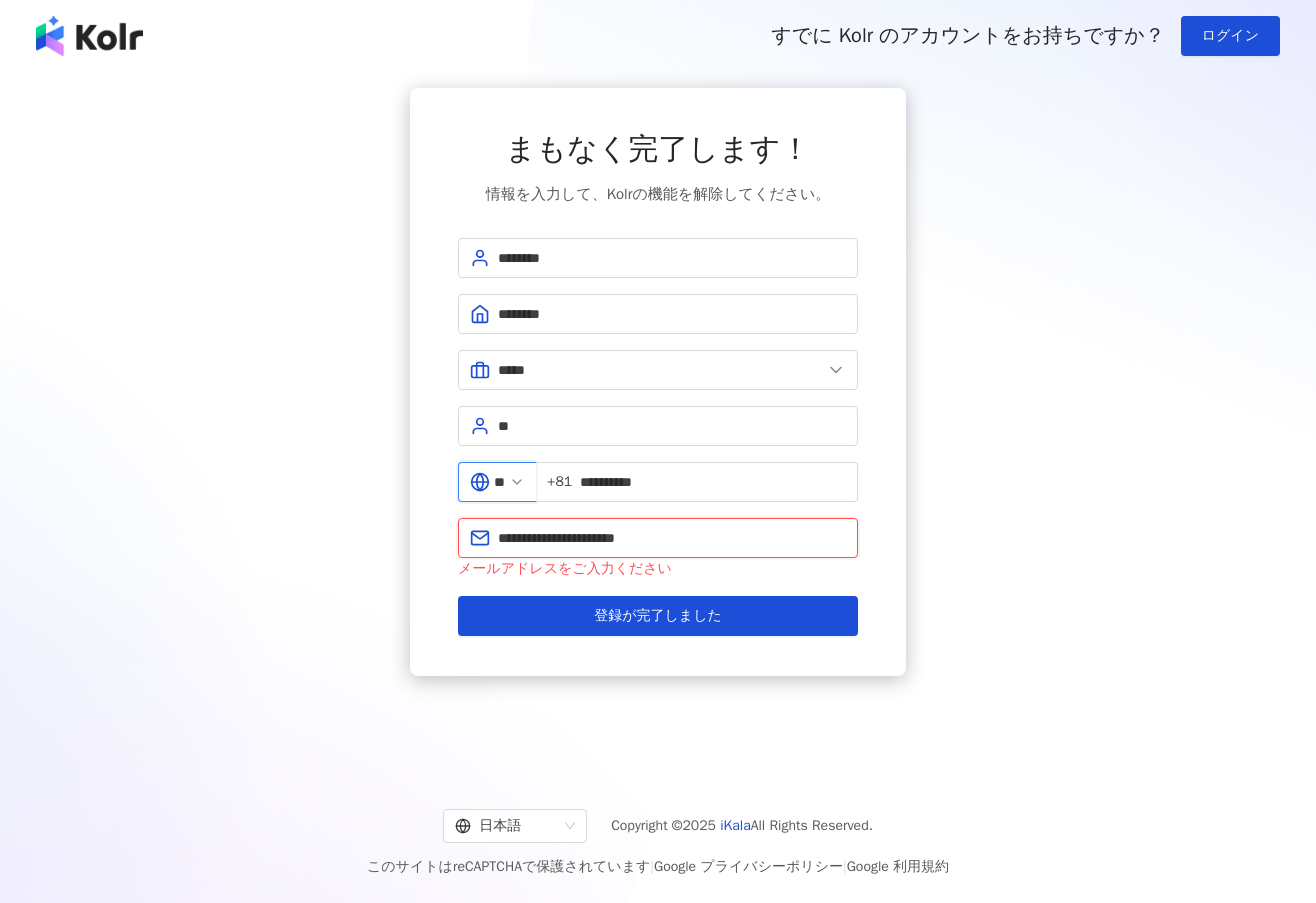 type on "**********" 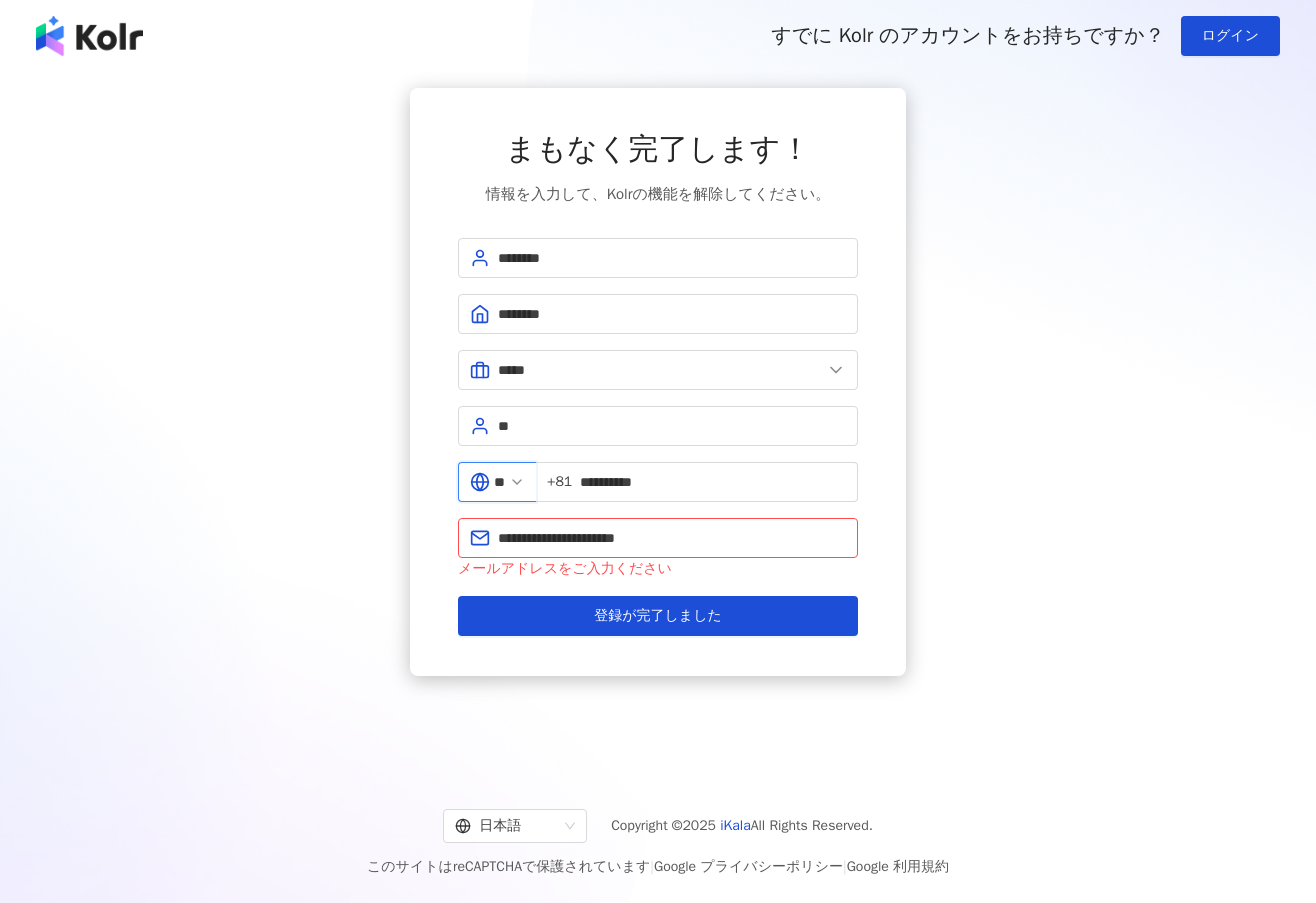 click on "**********" at bounding box center [658, 382] 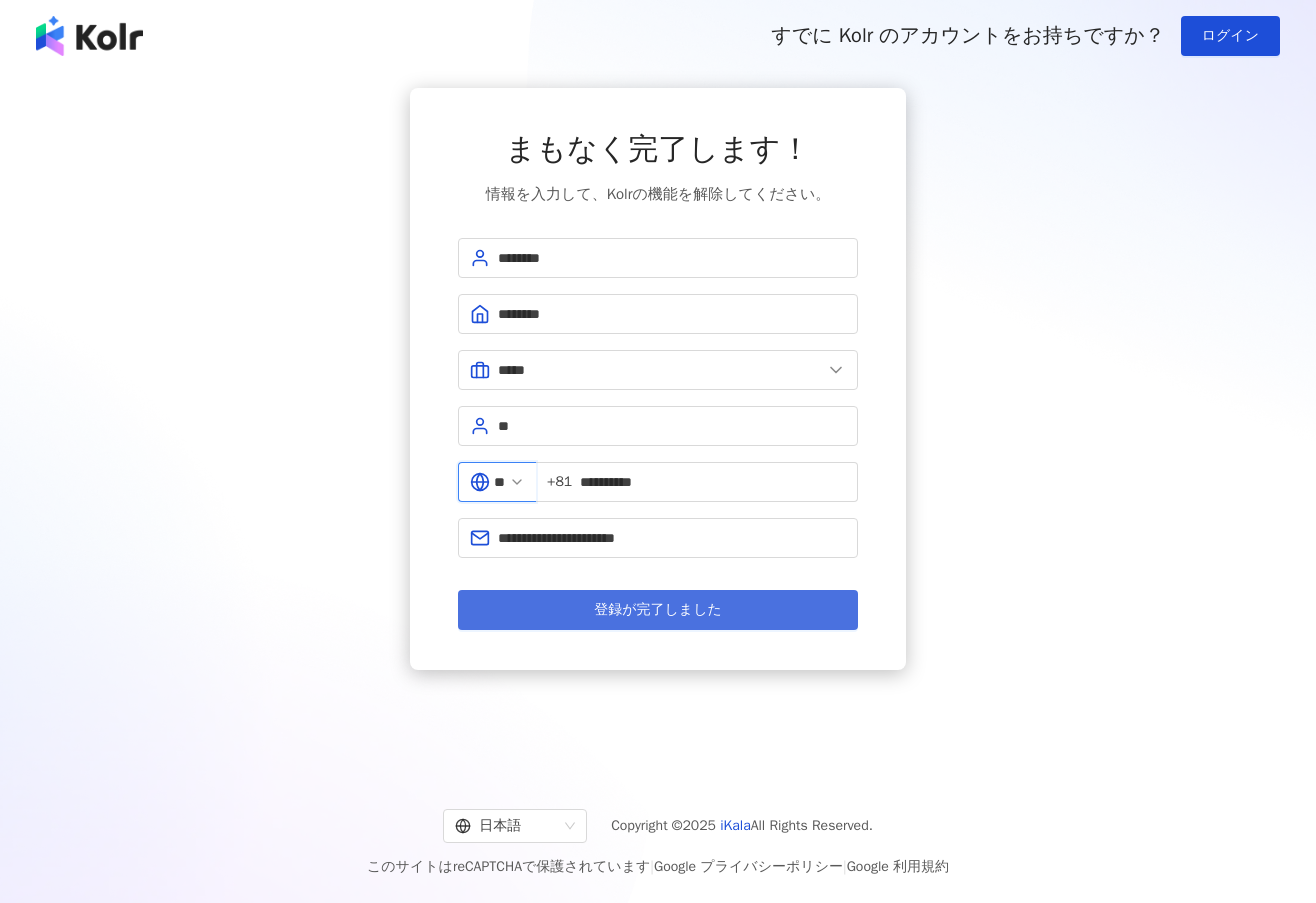 click on "登録が完了しました" at bounding box center [658, 610] 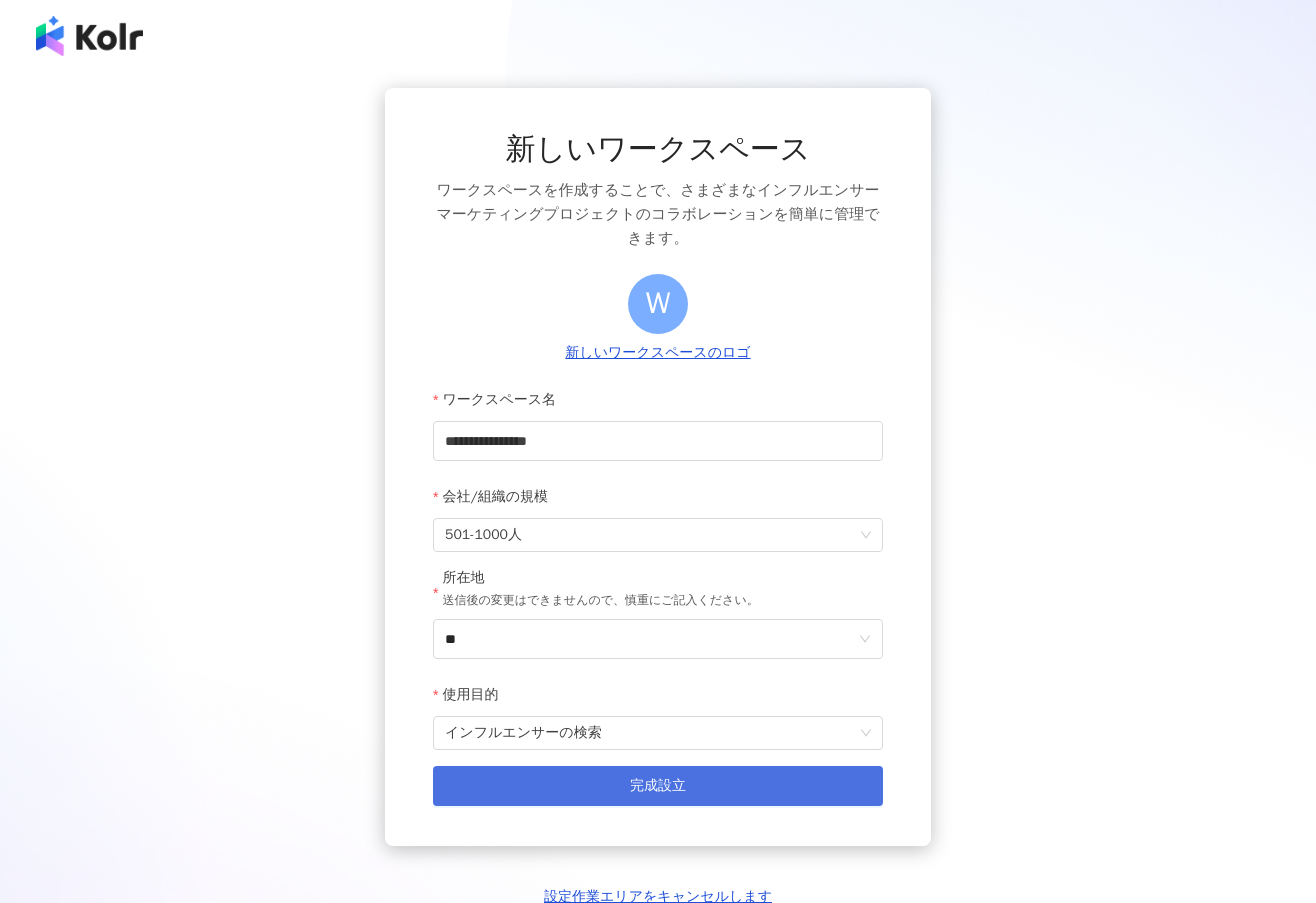click on "完成設立" at bounding box center [658, 786] 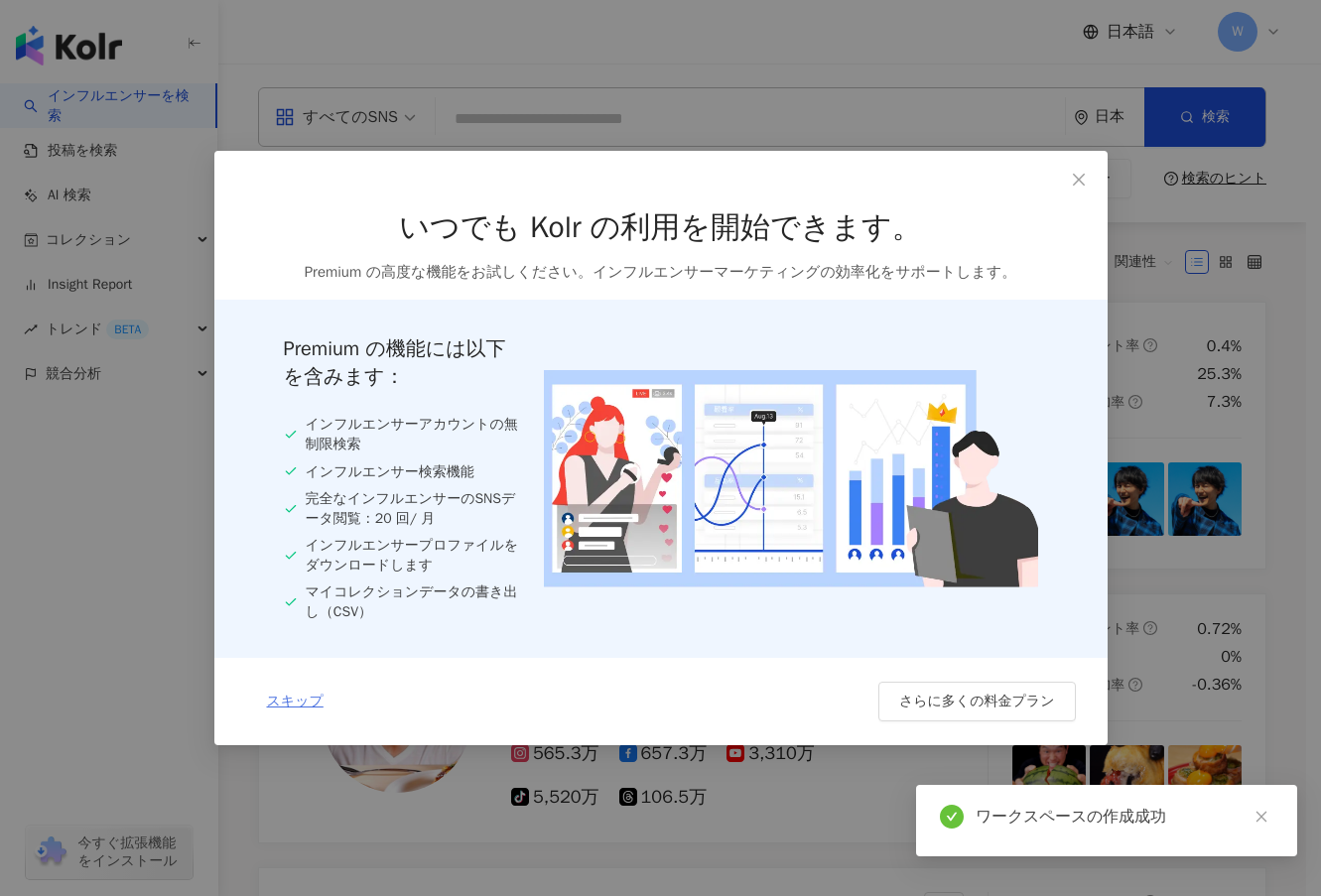 click on "スキップ" at bounding box center (295, 702) 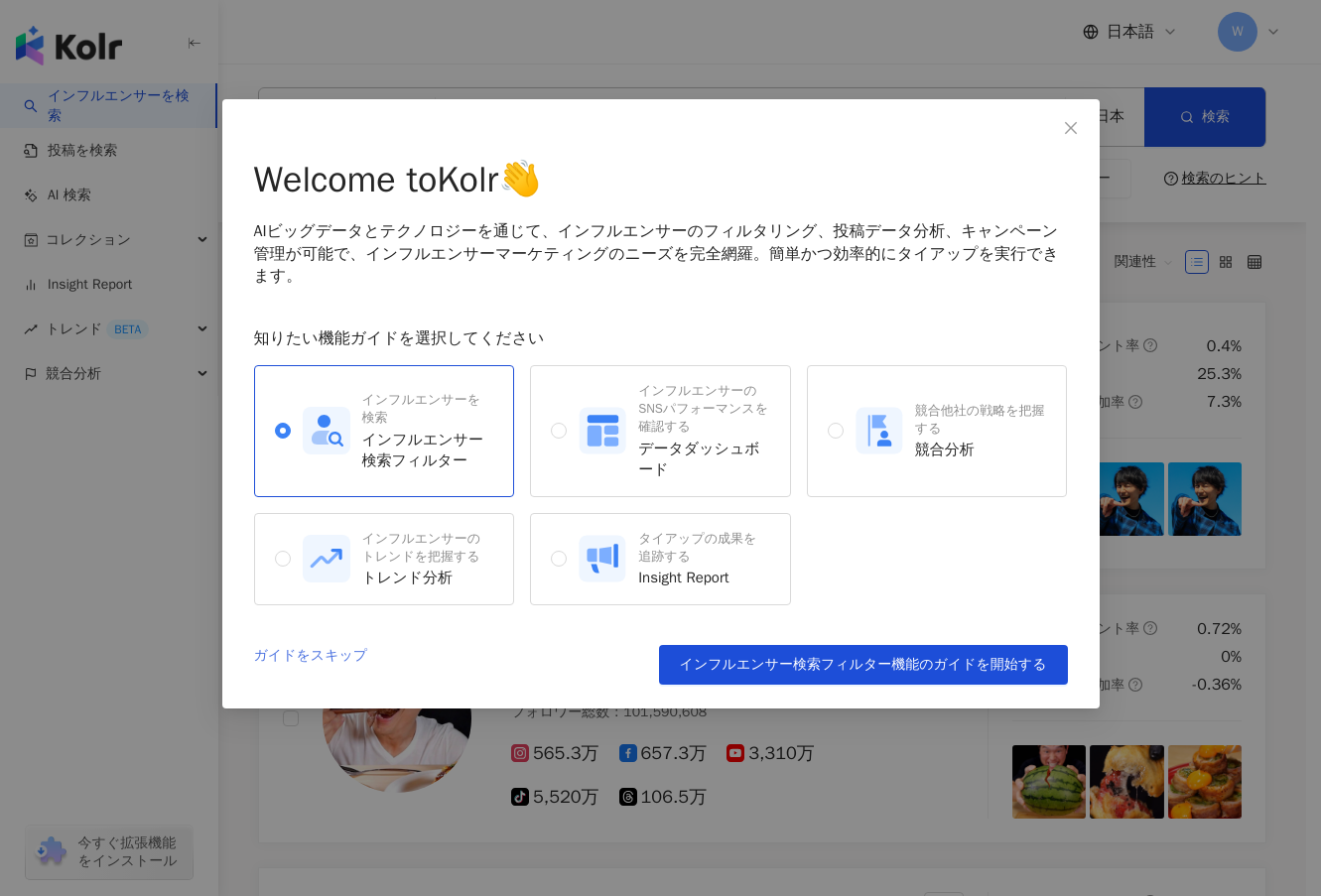 click on "ガイドをスキップ" at bounding box center (311, 665) 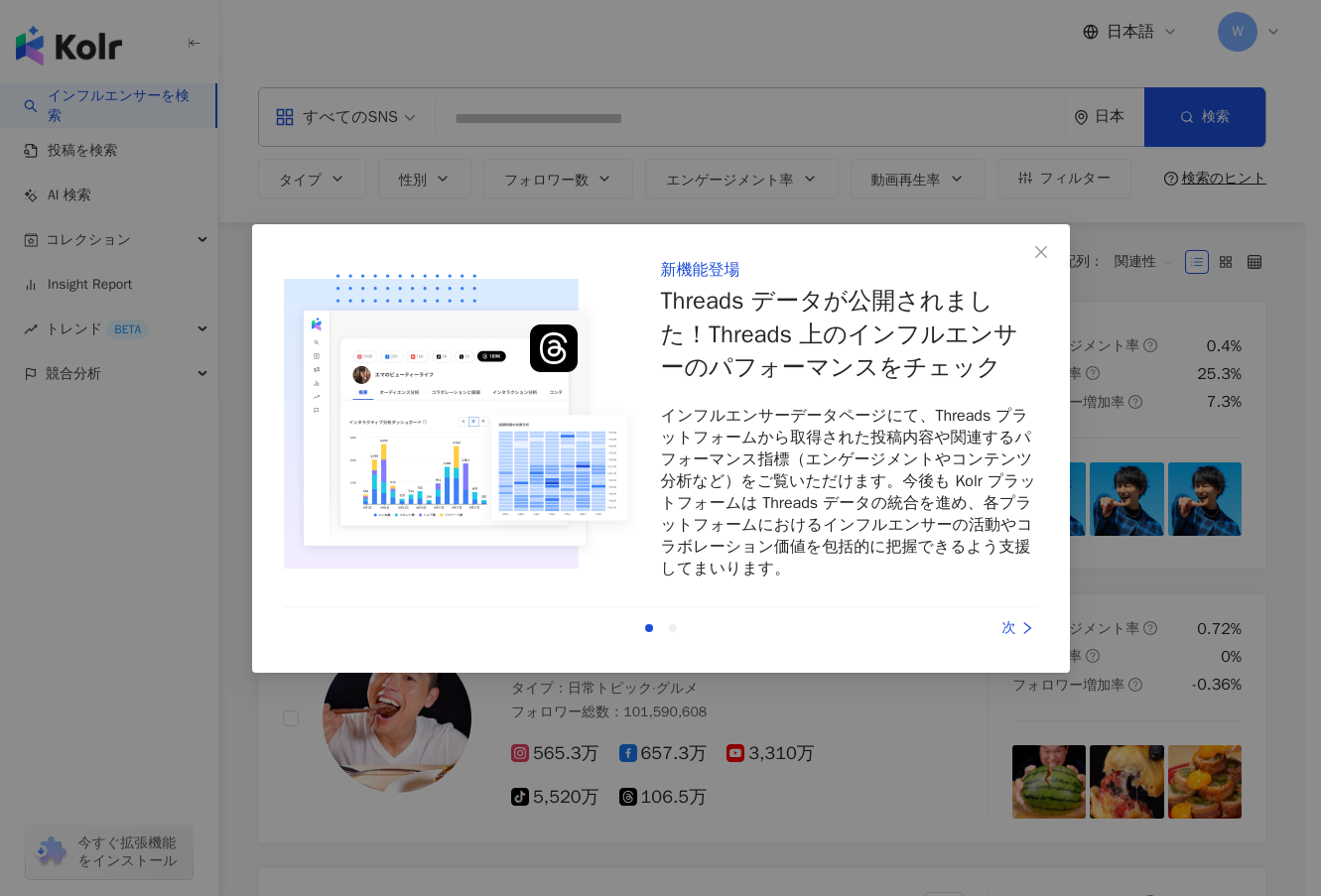 click on "次" at bounding box center [964, 628] 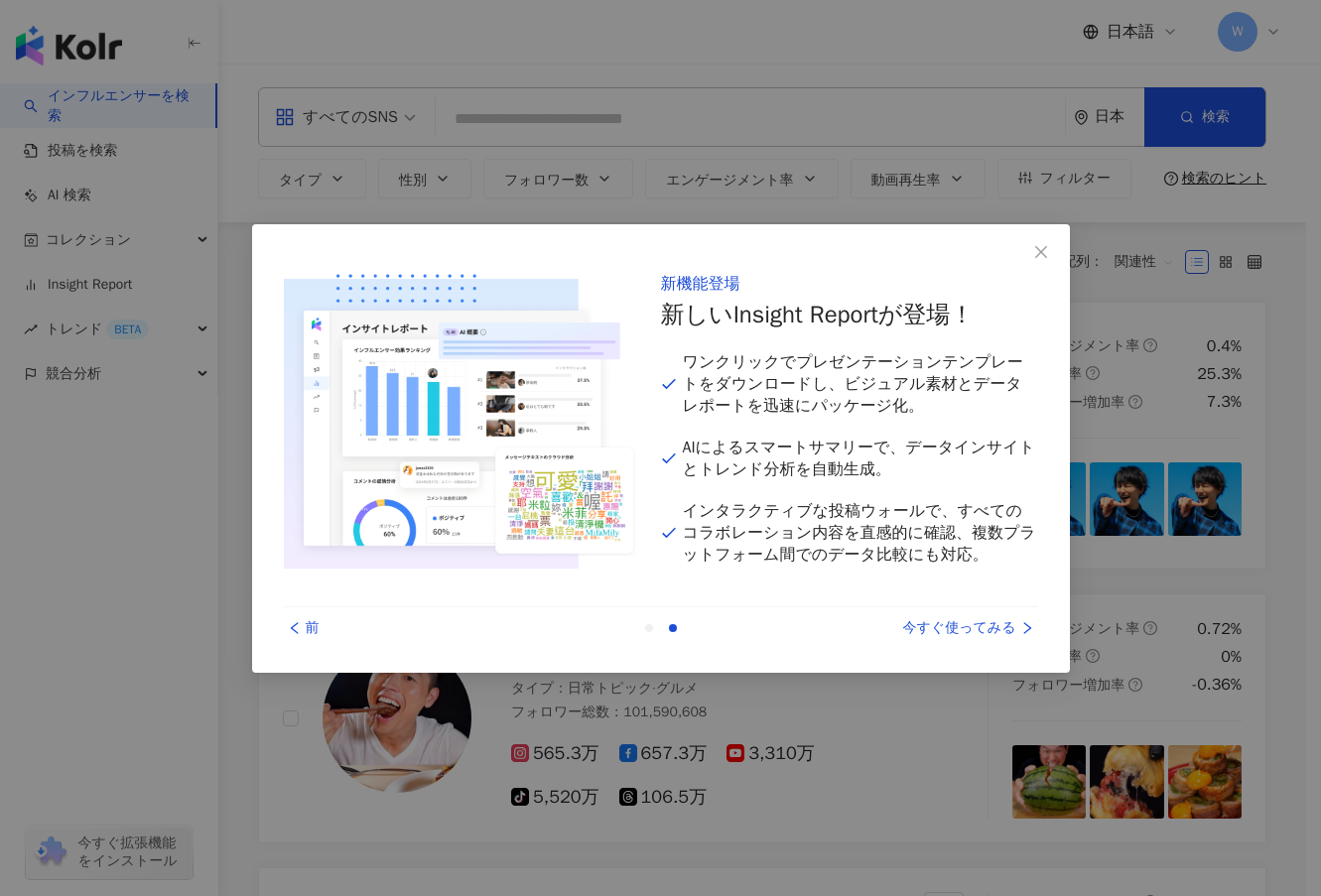 click on "今すぐ使ってみる" at bounding box center (964, 628) 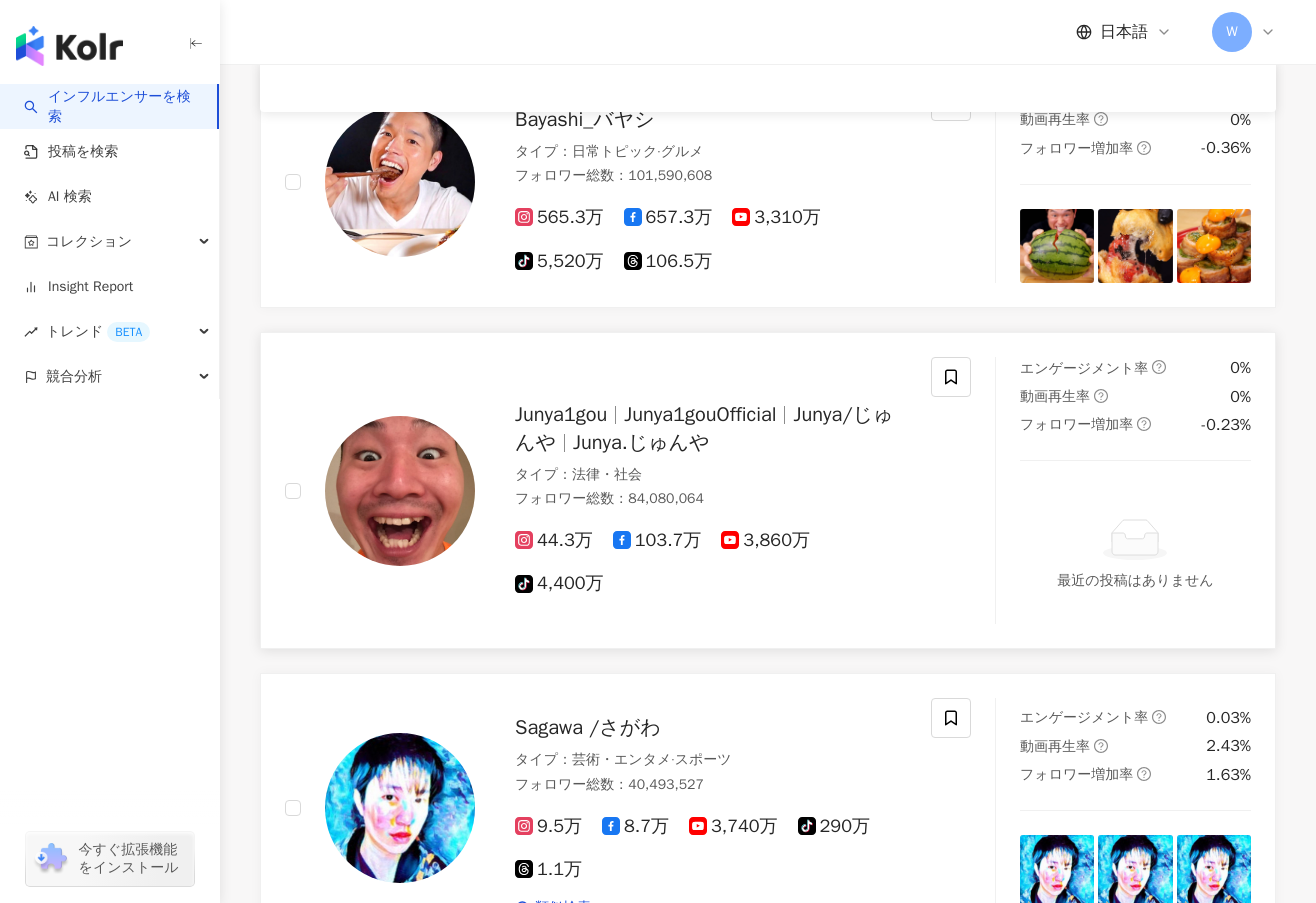 scroll, scrollTop: 0, scrollLeft: 0, axis: both 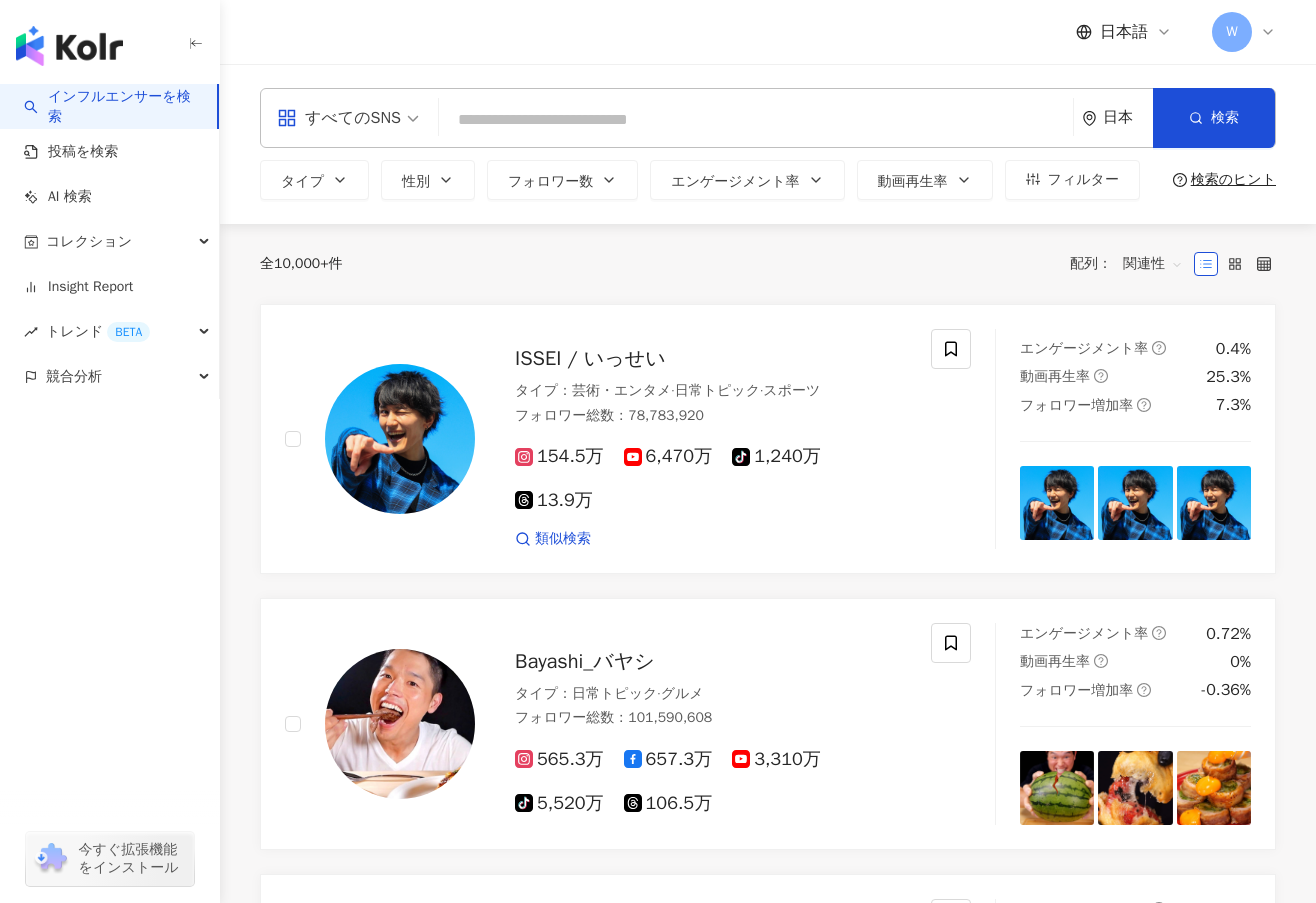 click on "インフルエンサーを検索" at bounding box center (112, 106) 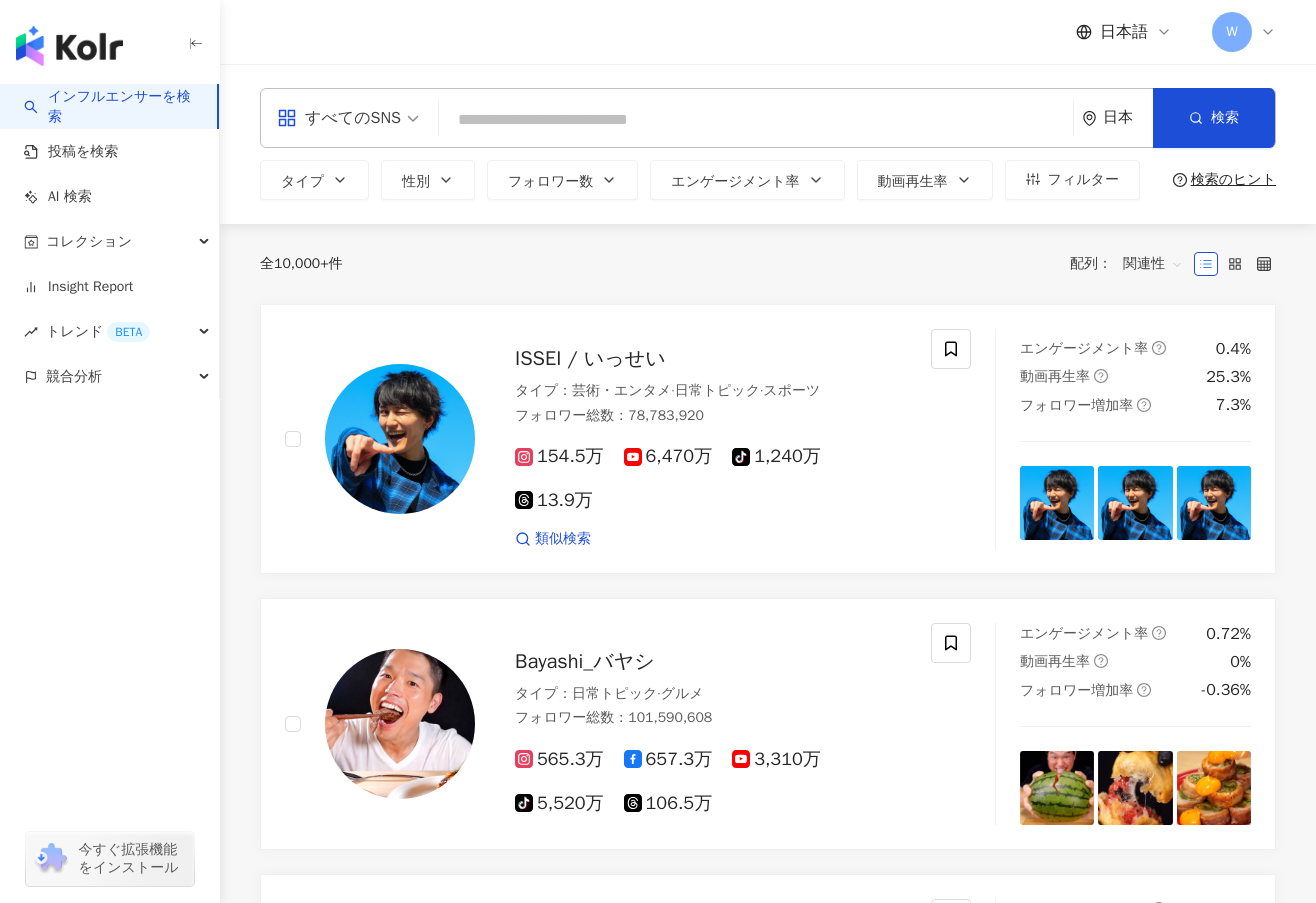 click 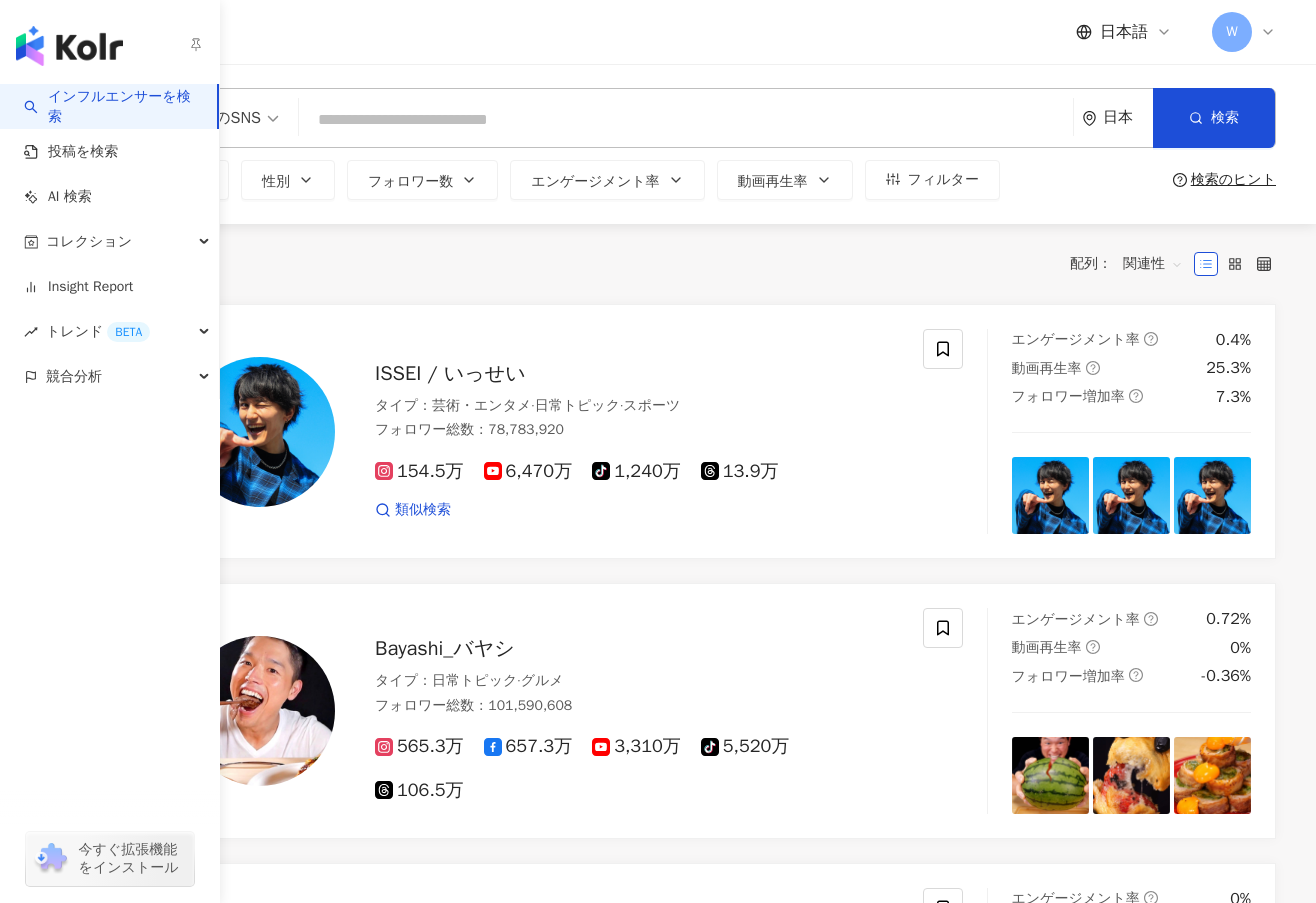 click on "インフルエンサーを検索" at bounding box center (112, 106) 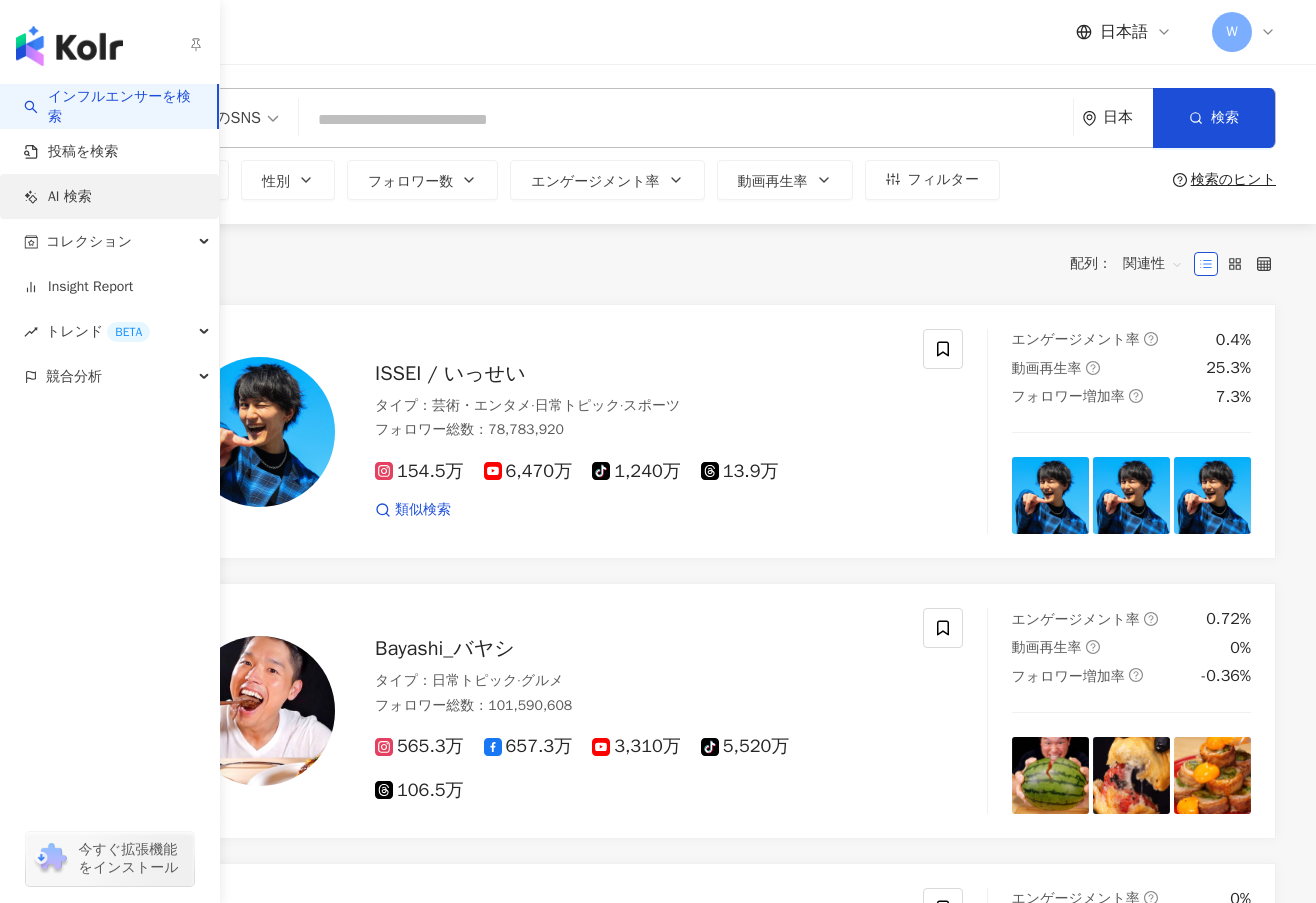 click on "AI 検索" at bounding box center [58, 197] 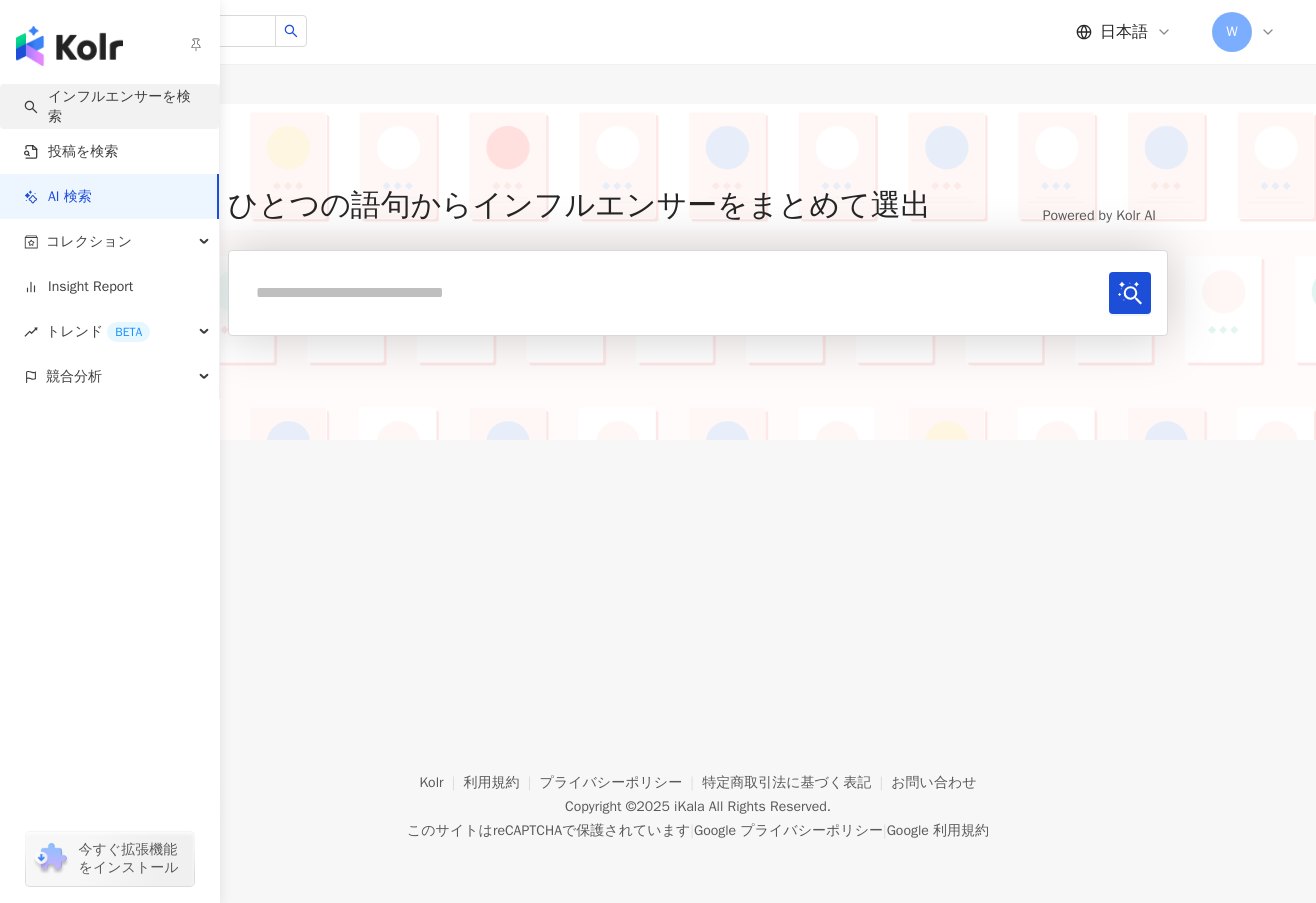 click on "インフルエンサーを検索" at bounding box center (113, 106) 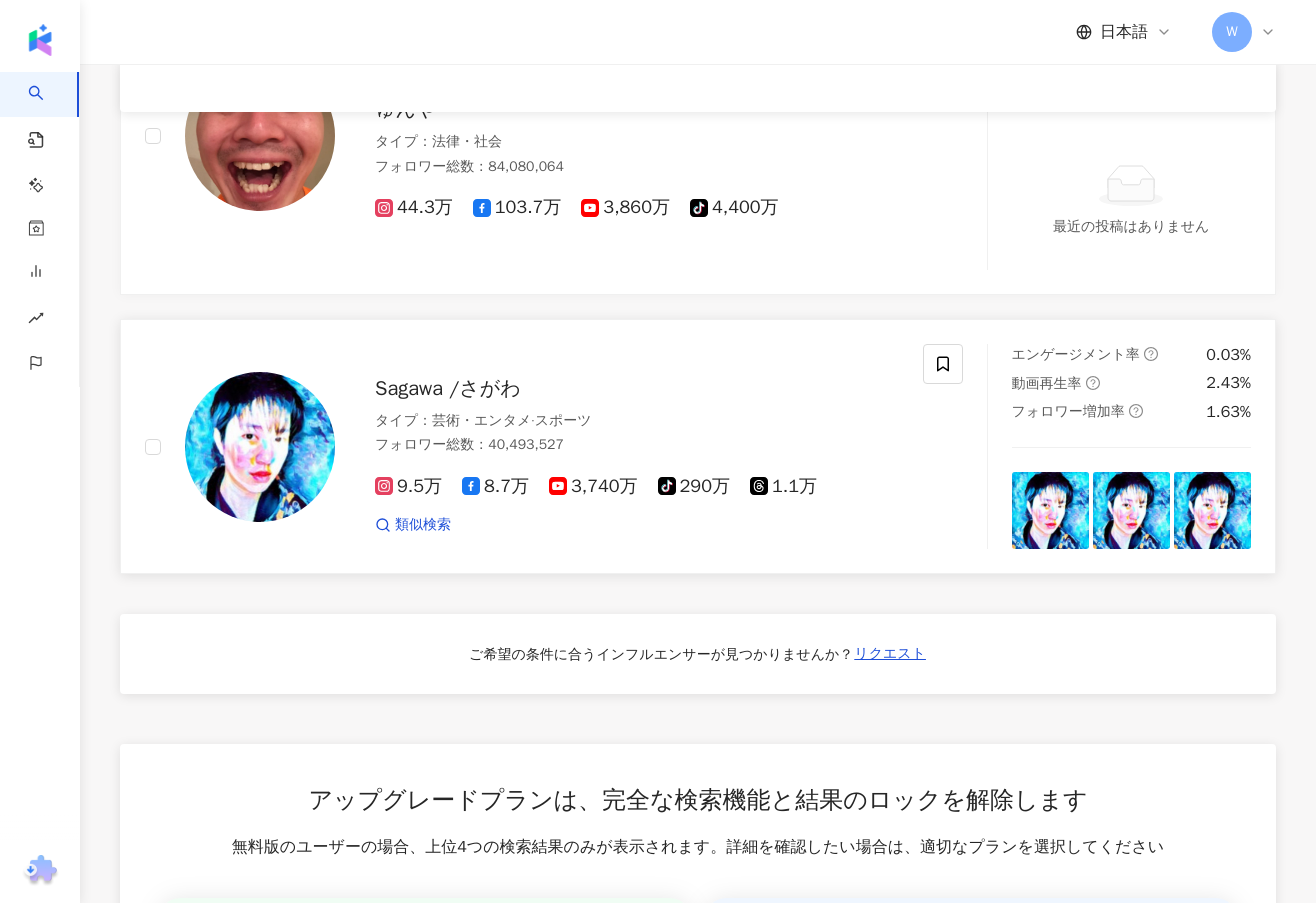 scroll, scrollTop: 1067, scrollLeft: 0, axis: vertical 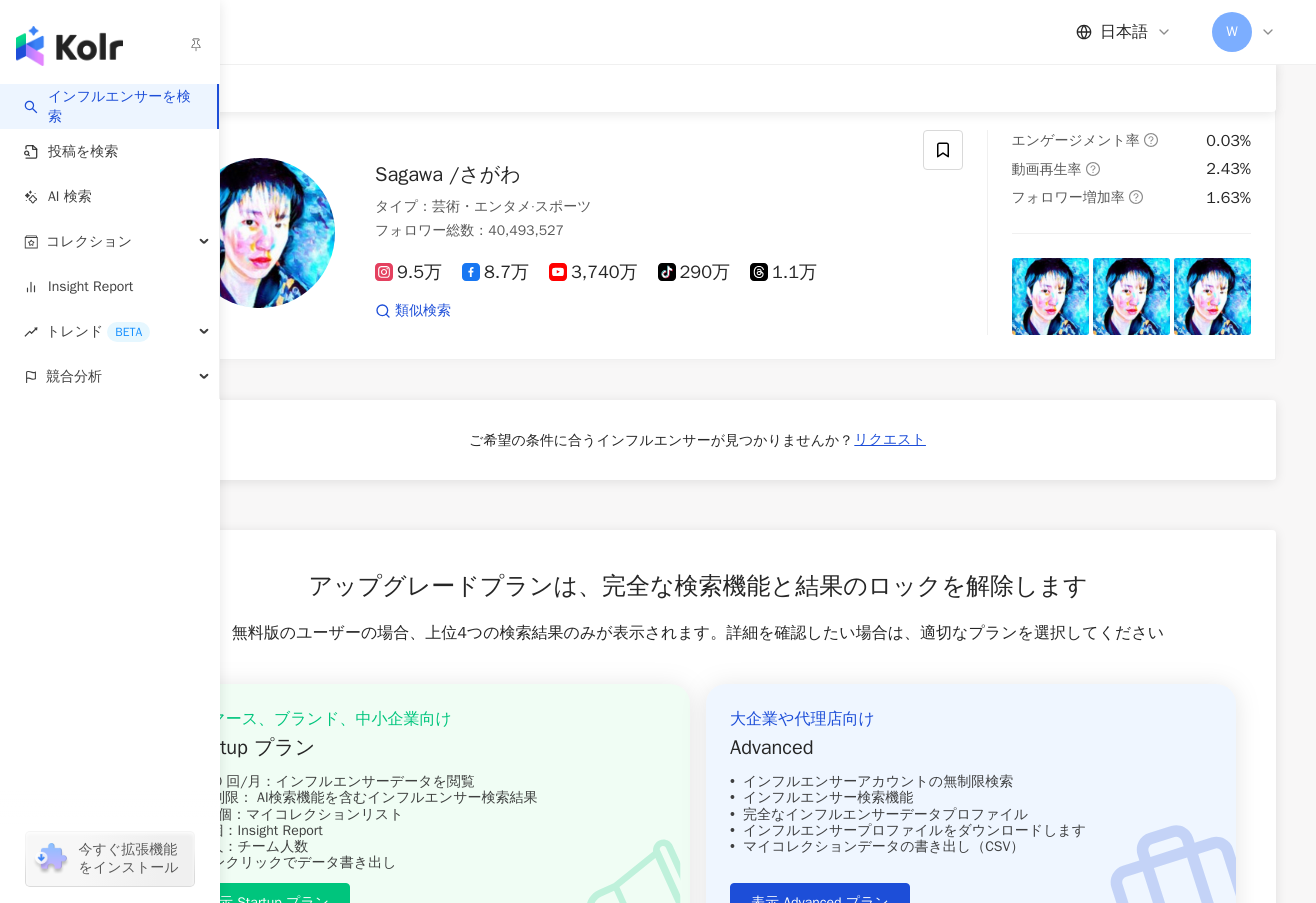 click on "インフルエンサーを検索" at bounding box center (112, 106) 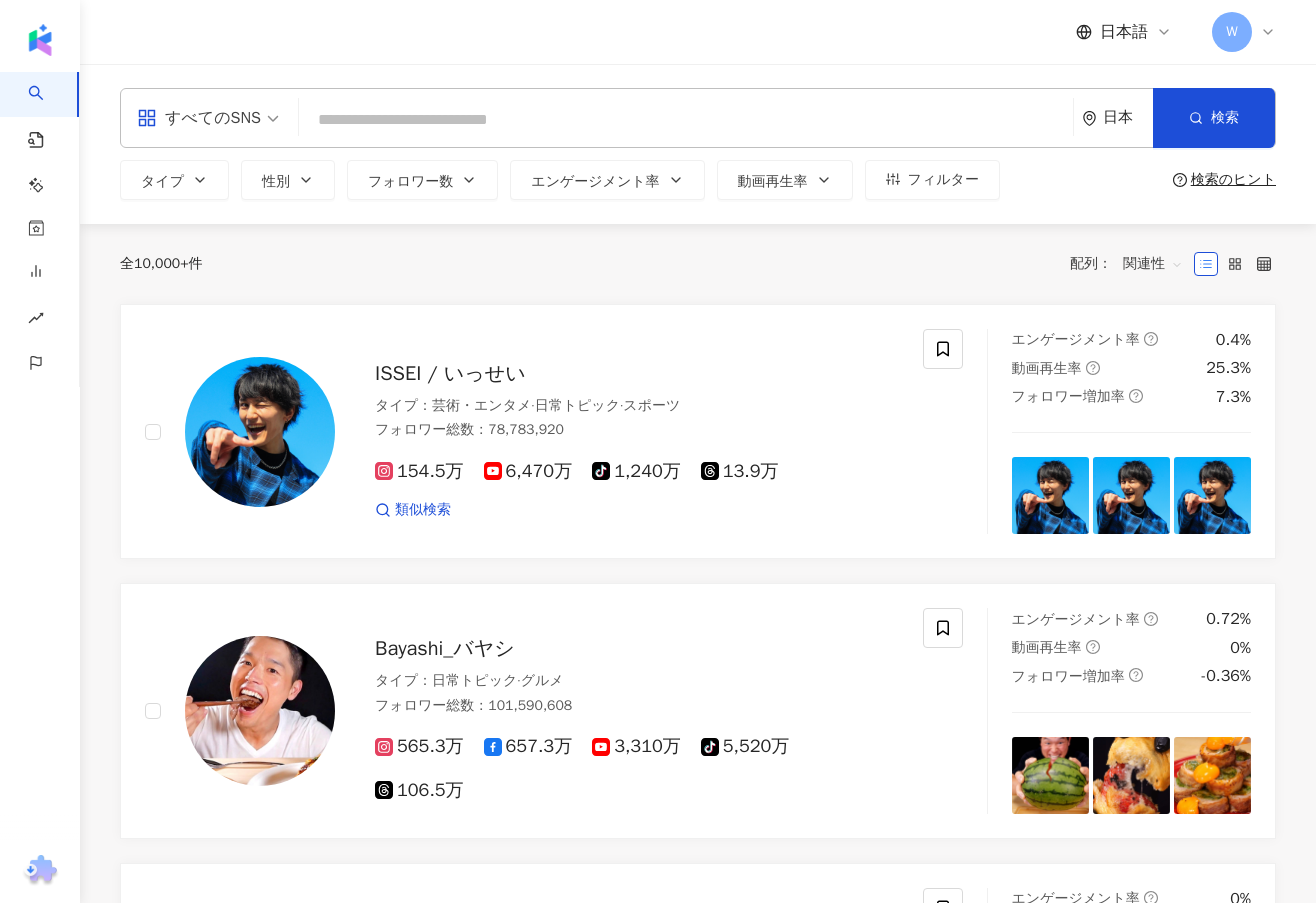 click 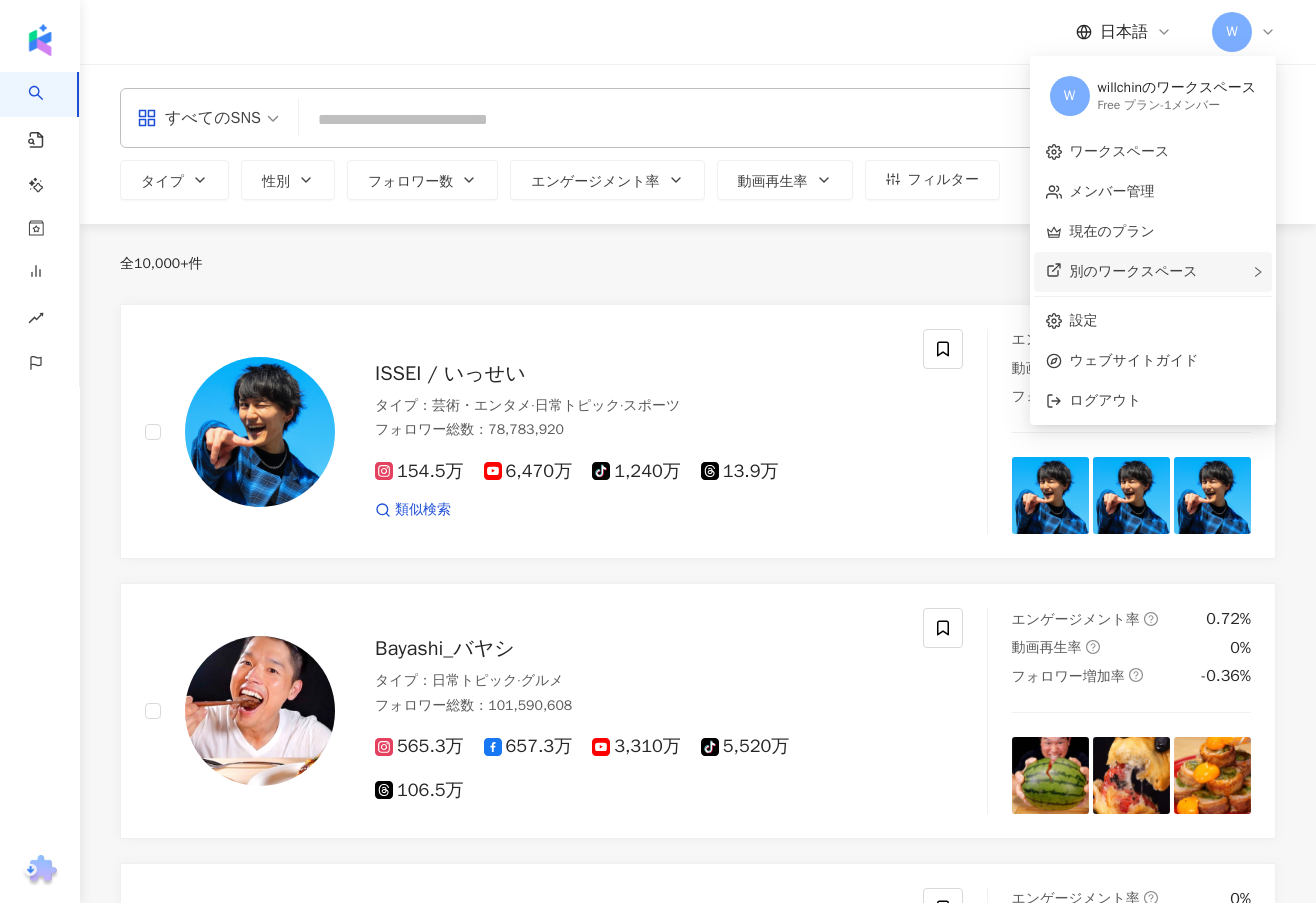 click on "別のワークスペース" at bounding box center (1153, 272) 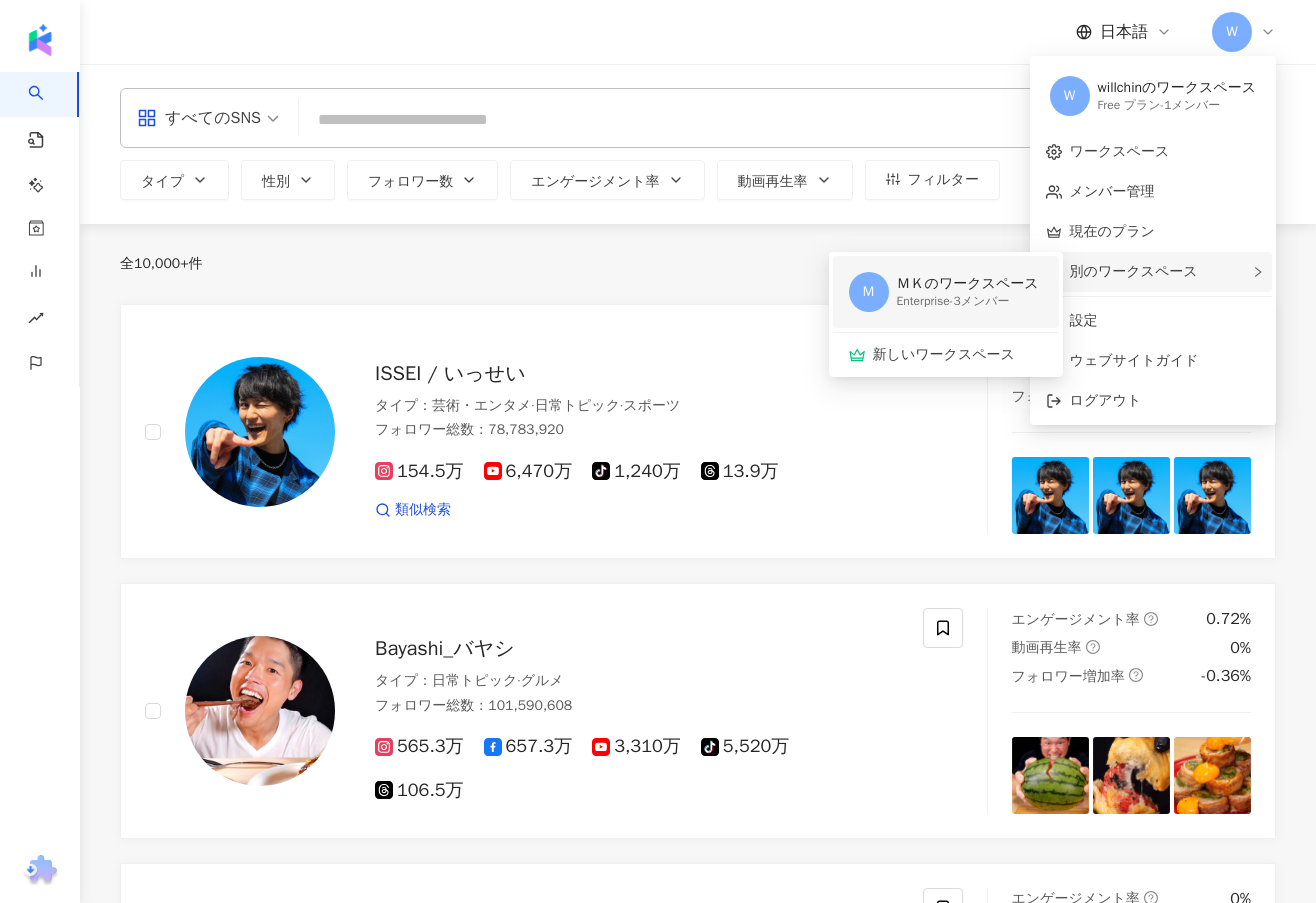 click on "Enterprise  -  3メンバー" at bounding box center [968, 301] 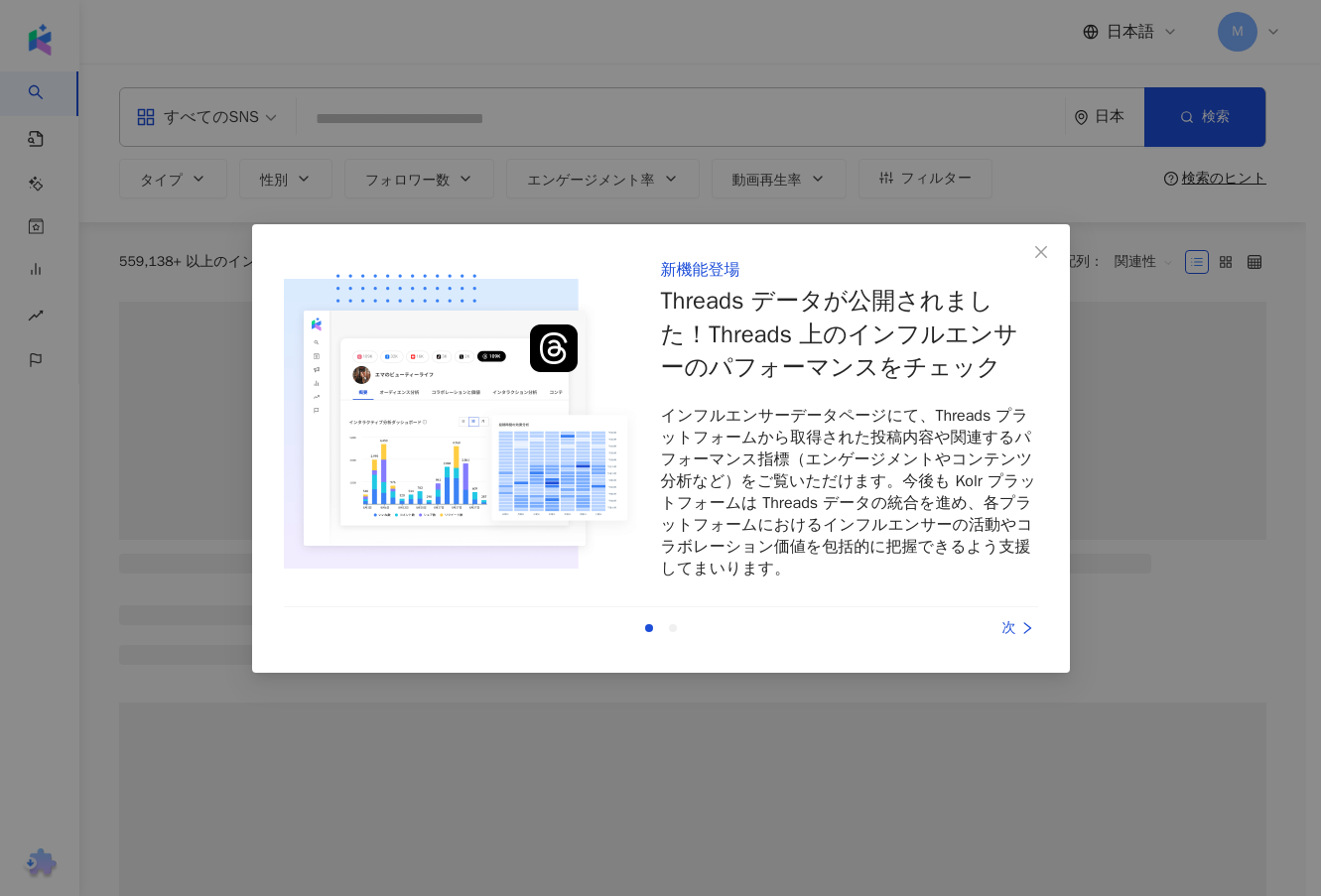 click on "新機能登場 Threads データが公開されました！Threads 上のインフルエンサーのパフォーマンスをチェック インフルエンサーデータページにて、Threads プラットフォームから取得された投稿内容や関連するパフォーマンス指標（エンゲージメントやコンテンツ分析など）をご覧いただけます。今後も Kolr プラットフォームは Threads データの統合を進め、各プラットフォームにおけるインフルエンサーの活動やコラボレーション価値を包括的に把握できるよう支援してまいります。 前 次" at bounding box center (660, 448) 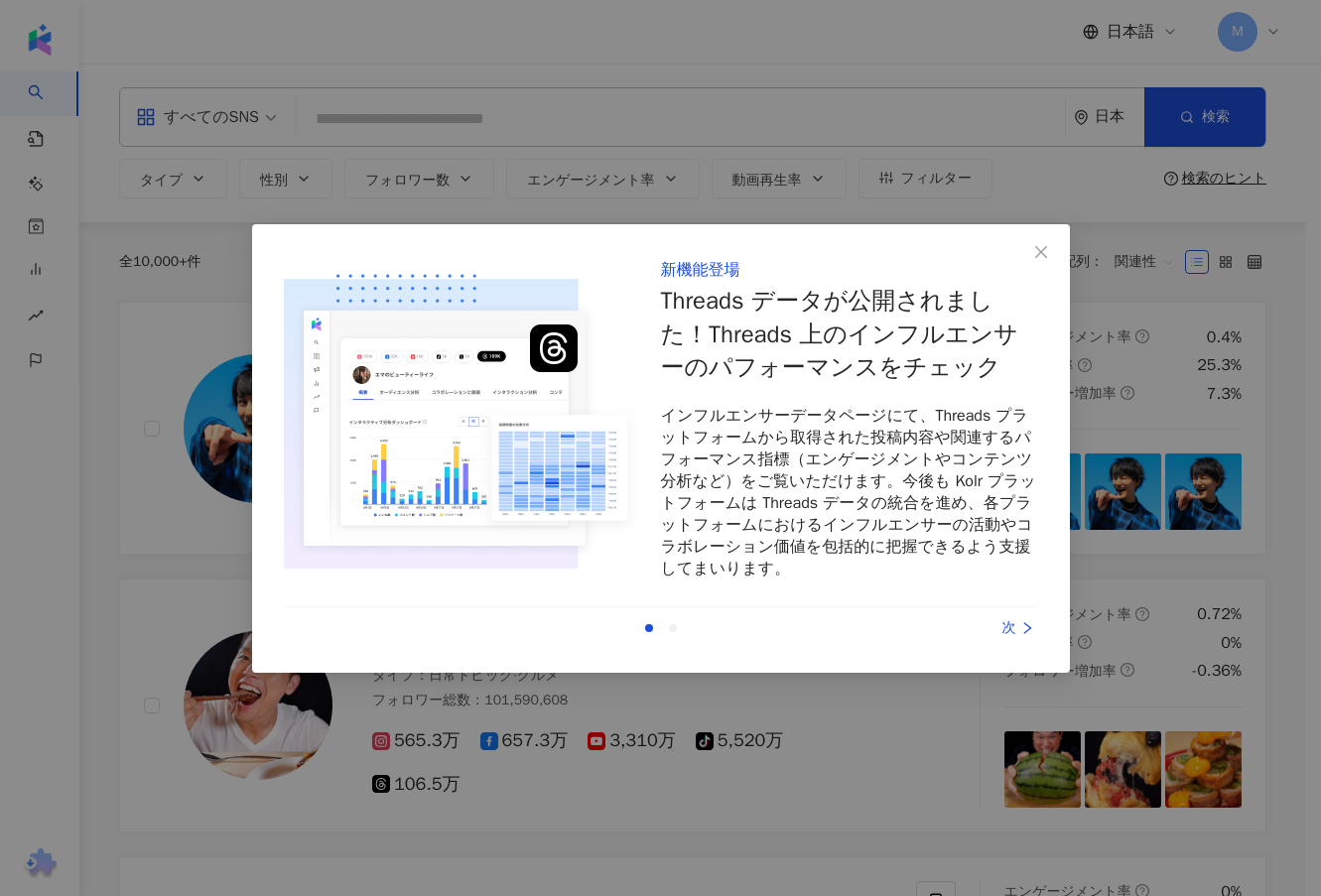 click on "次" at bounding box center (964, 628) 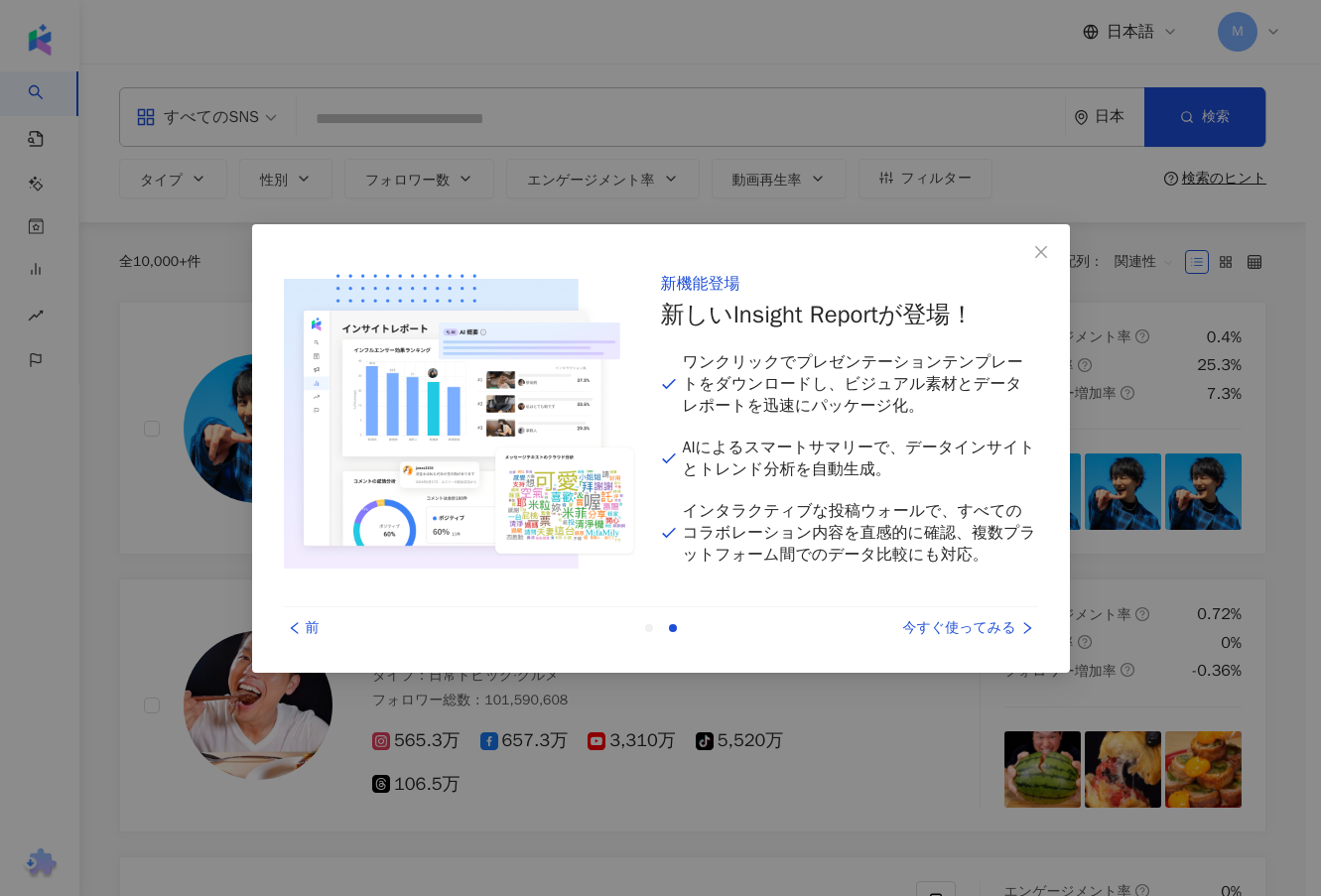 click 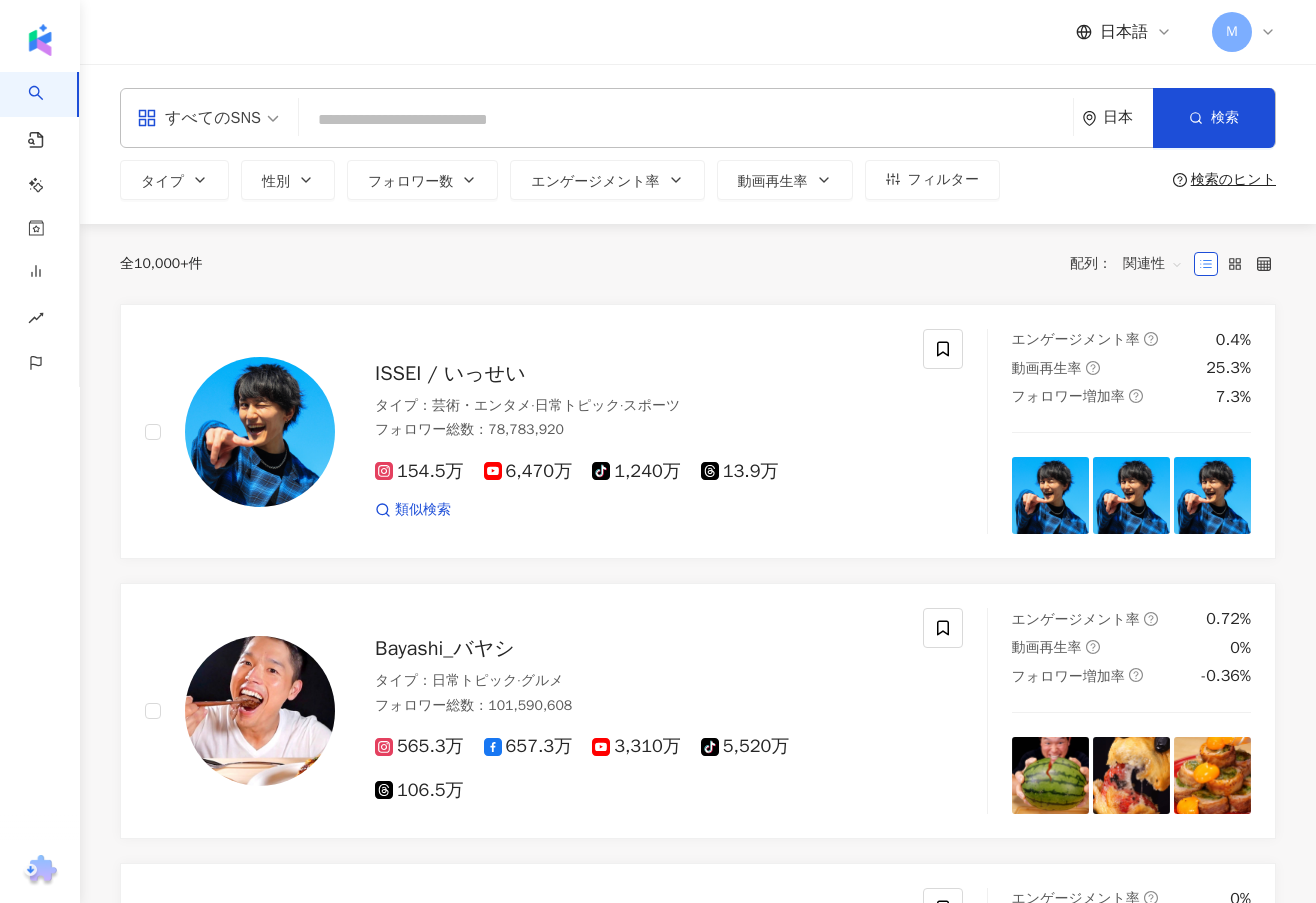 click 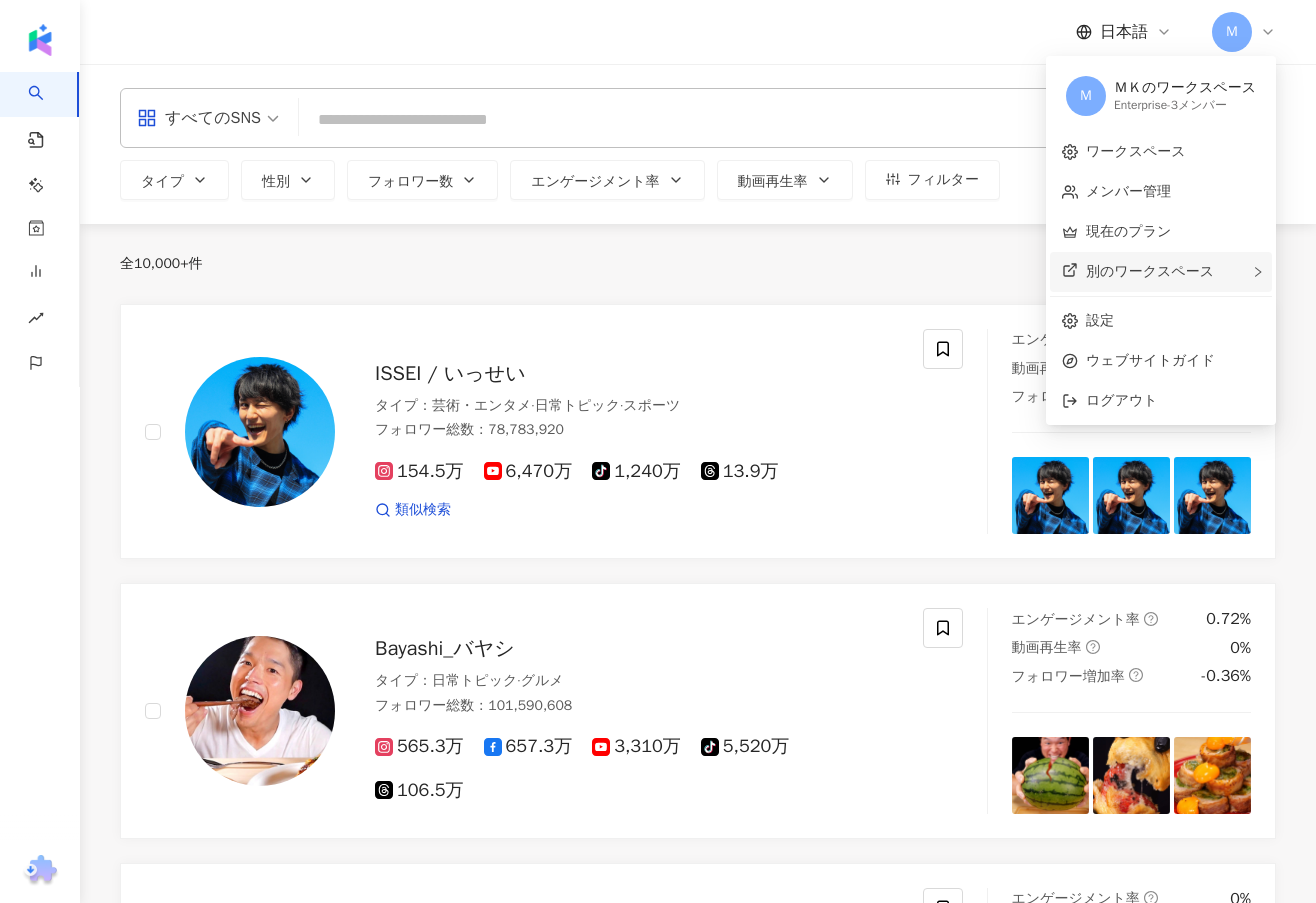 click on "別のワークスペース W willchinのワークスペース   Free プラン  -  1メンバー 新しいワークスペース" at bounding box center (1161, 272) 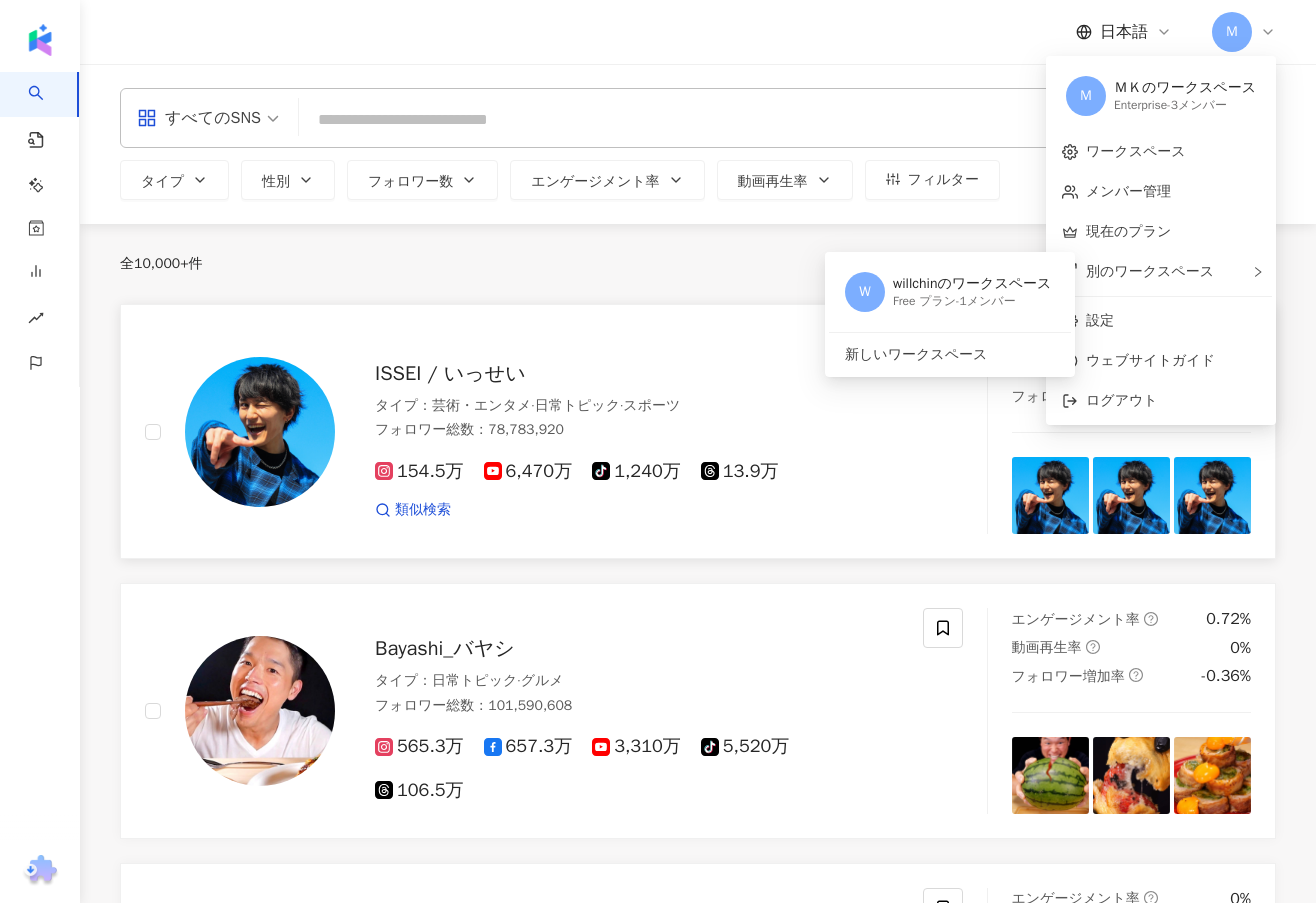 click on "ISSEI / いっせい タイプ ： 芸術・エンタメ  ·  日常トピック  ·  スポーツ フォロワー総数 ： 78,783,920 154.5万 6,470万 tiktok-icon 1,240万 13.9万 類似検索" at bounding box center (617, 432) 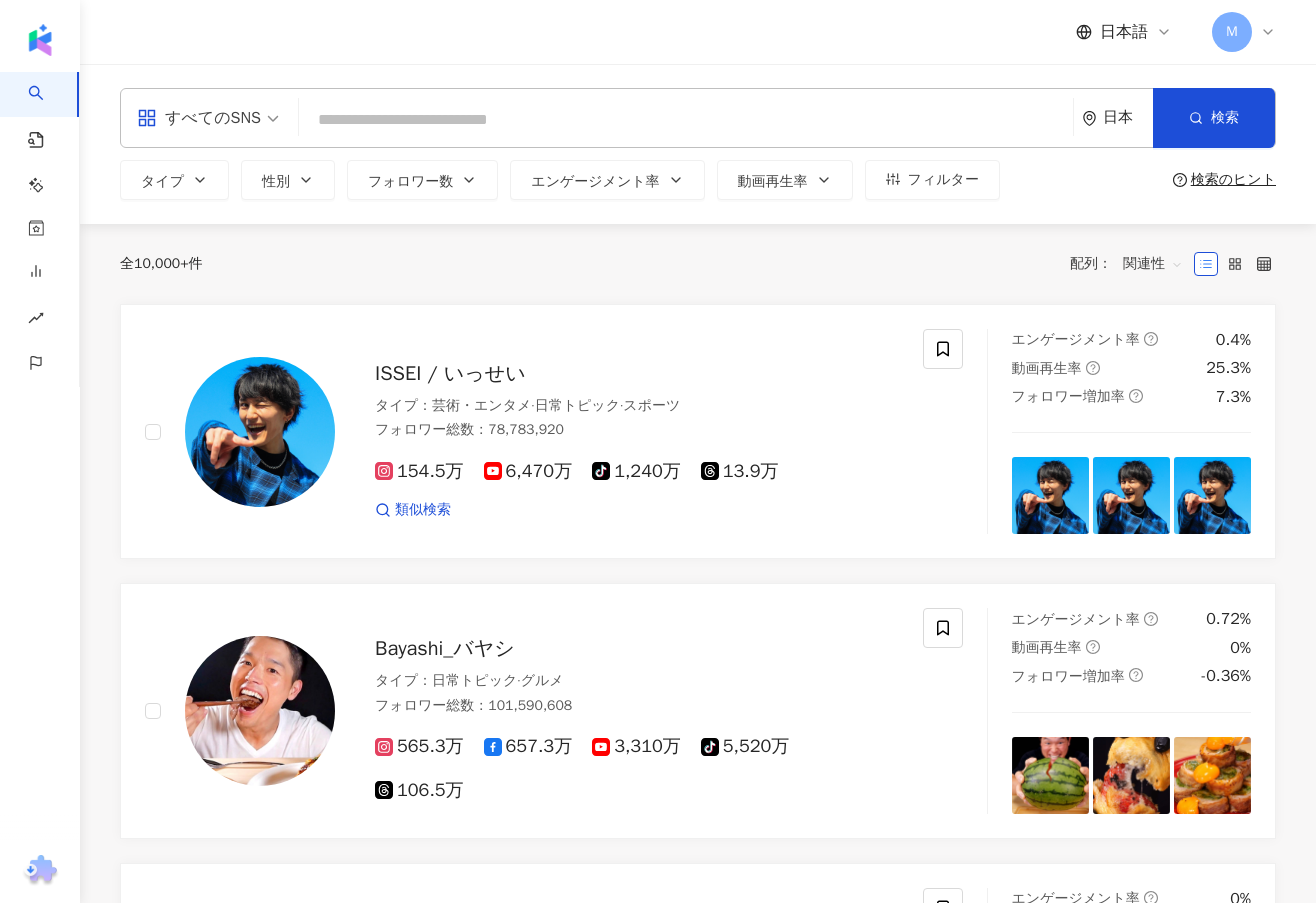 click on "Ｍ" at bounding box center [1244, 32] 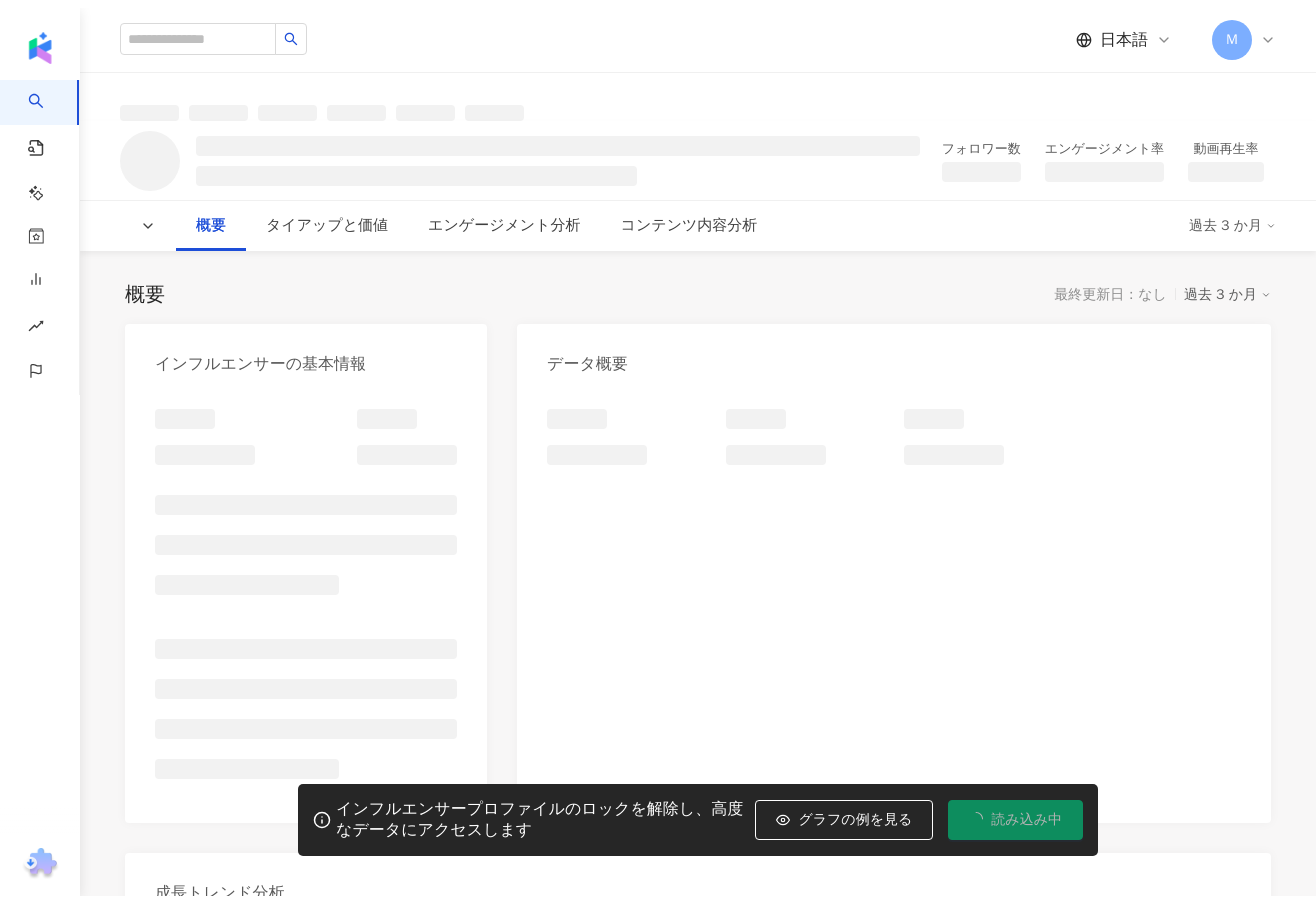 scroll, scrollTop: 0, scrollLeft: 0, axis: both 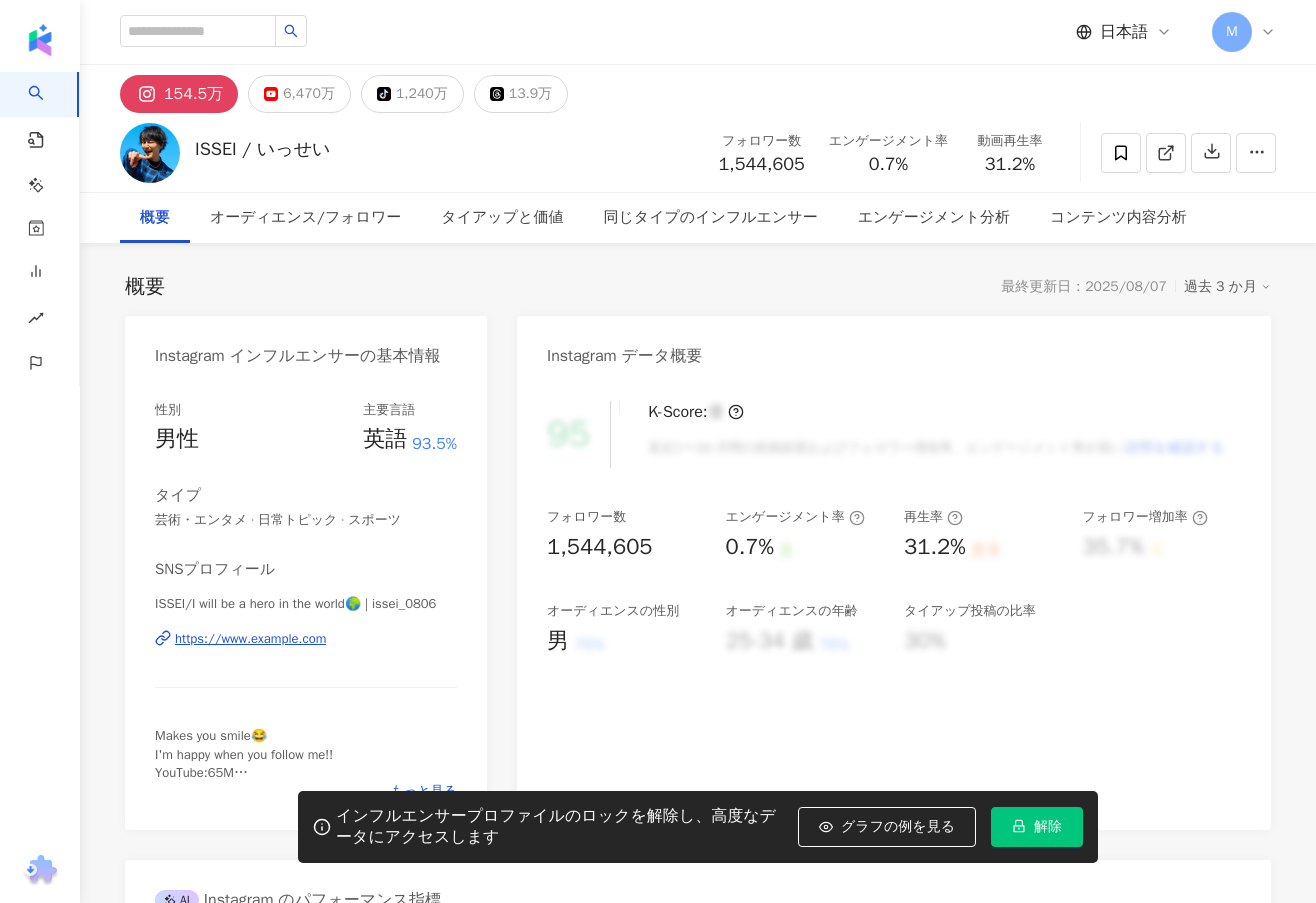 click 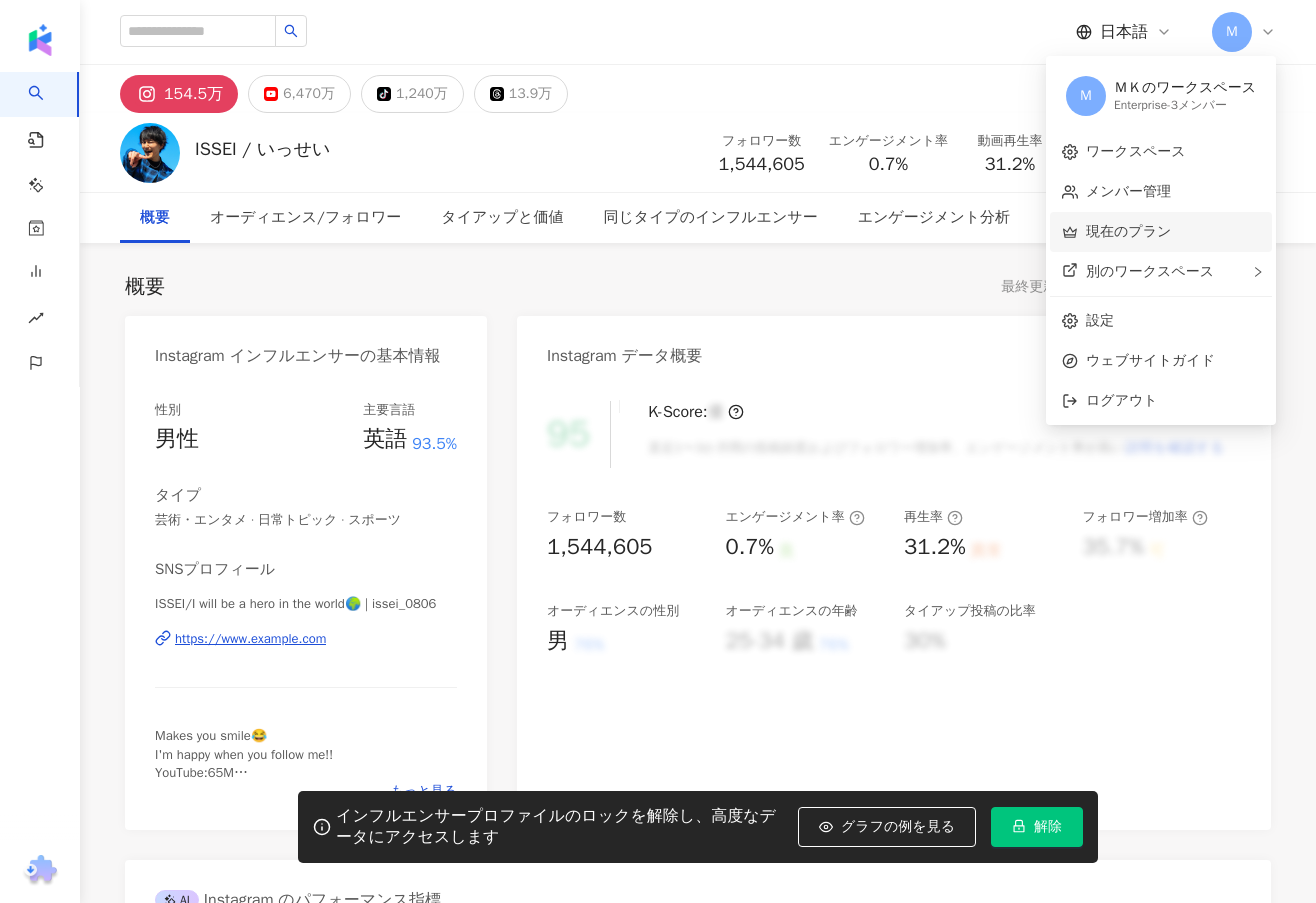 click on "現在のプラン" at bounding box center [1128, 231] 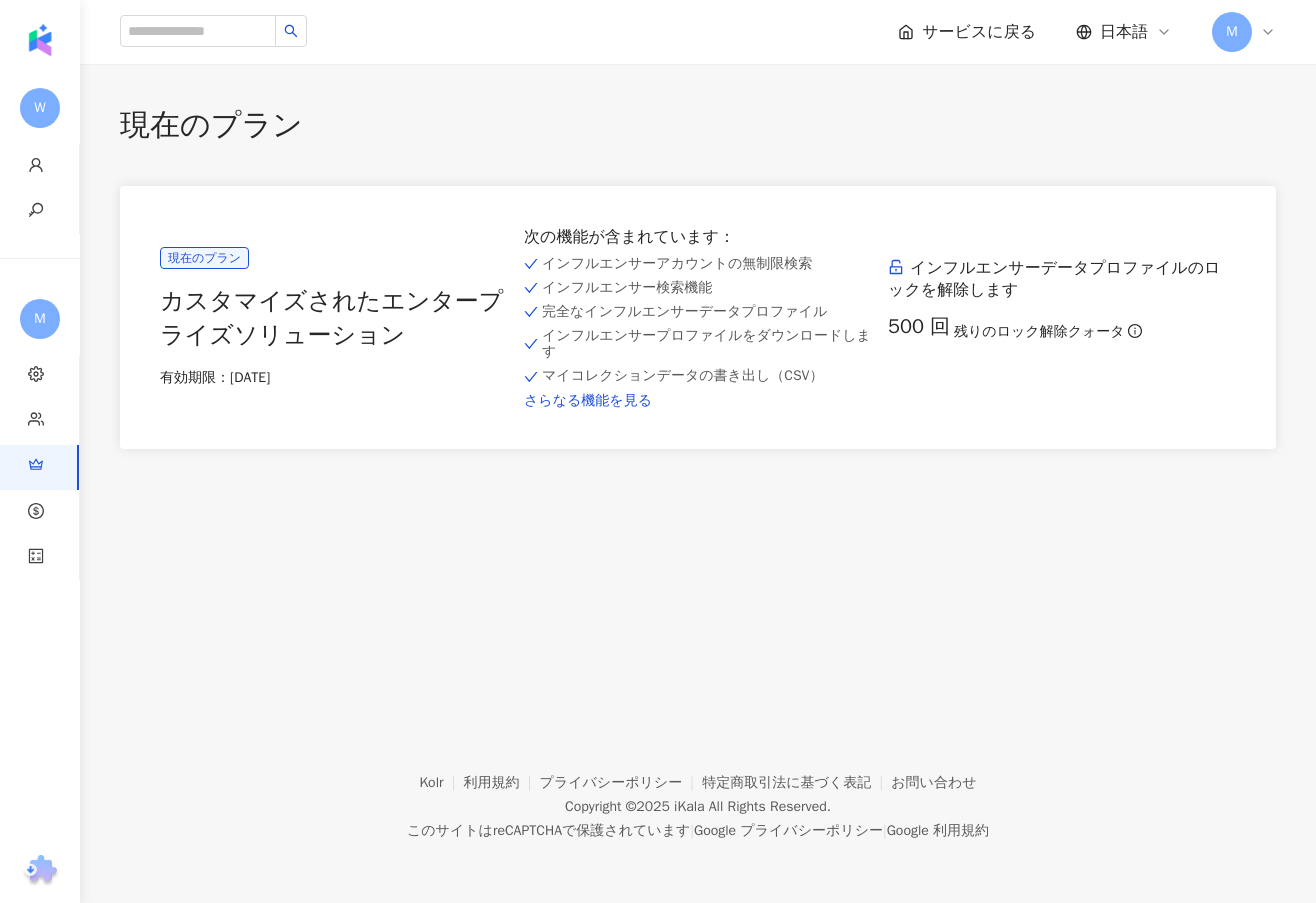 click on "さらなる機能を見る" at bounding box center [698, 401] 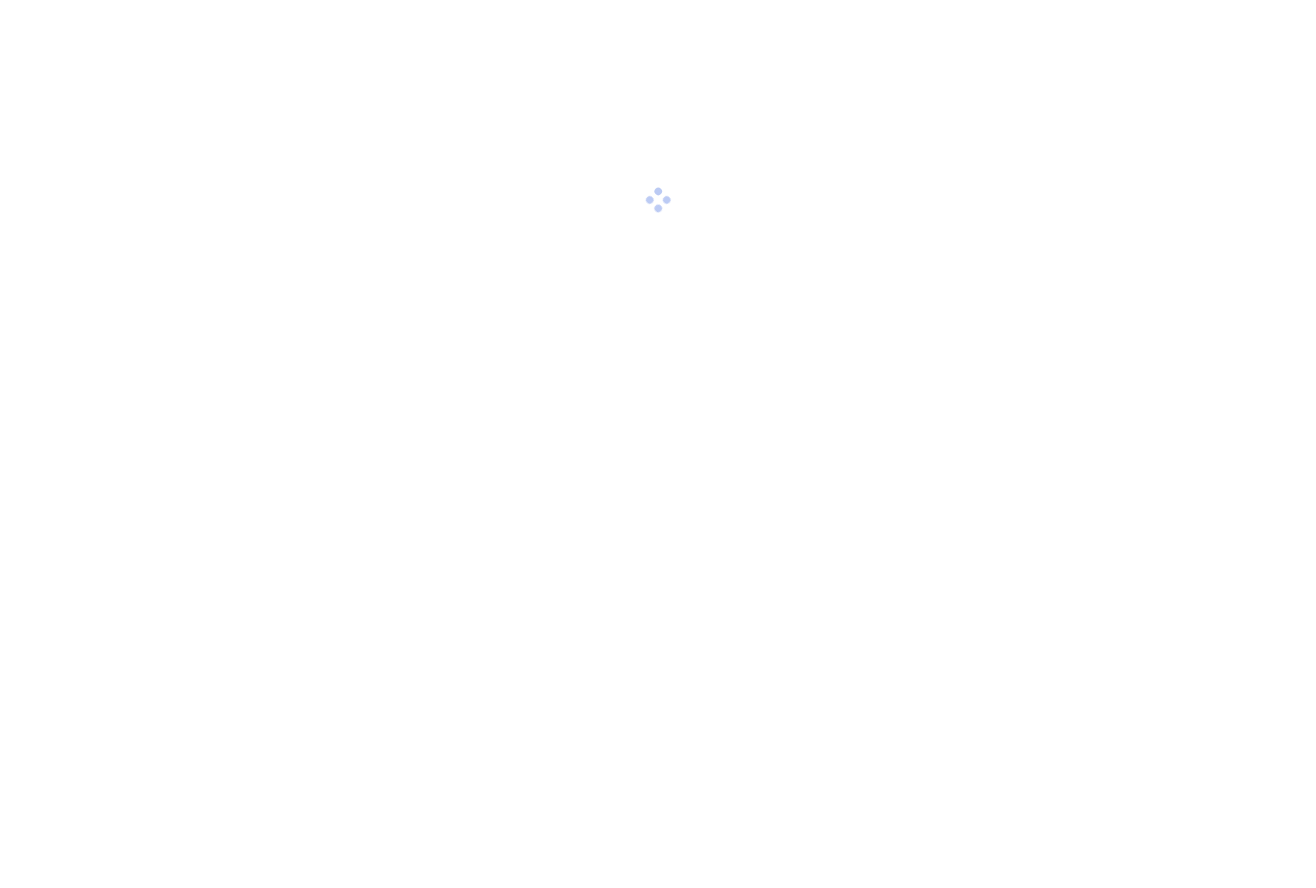 scroll, scrollTop: 0, scrollLeft: 0, axis: both 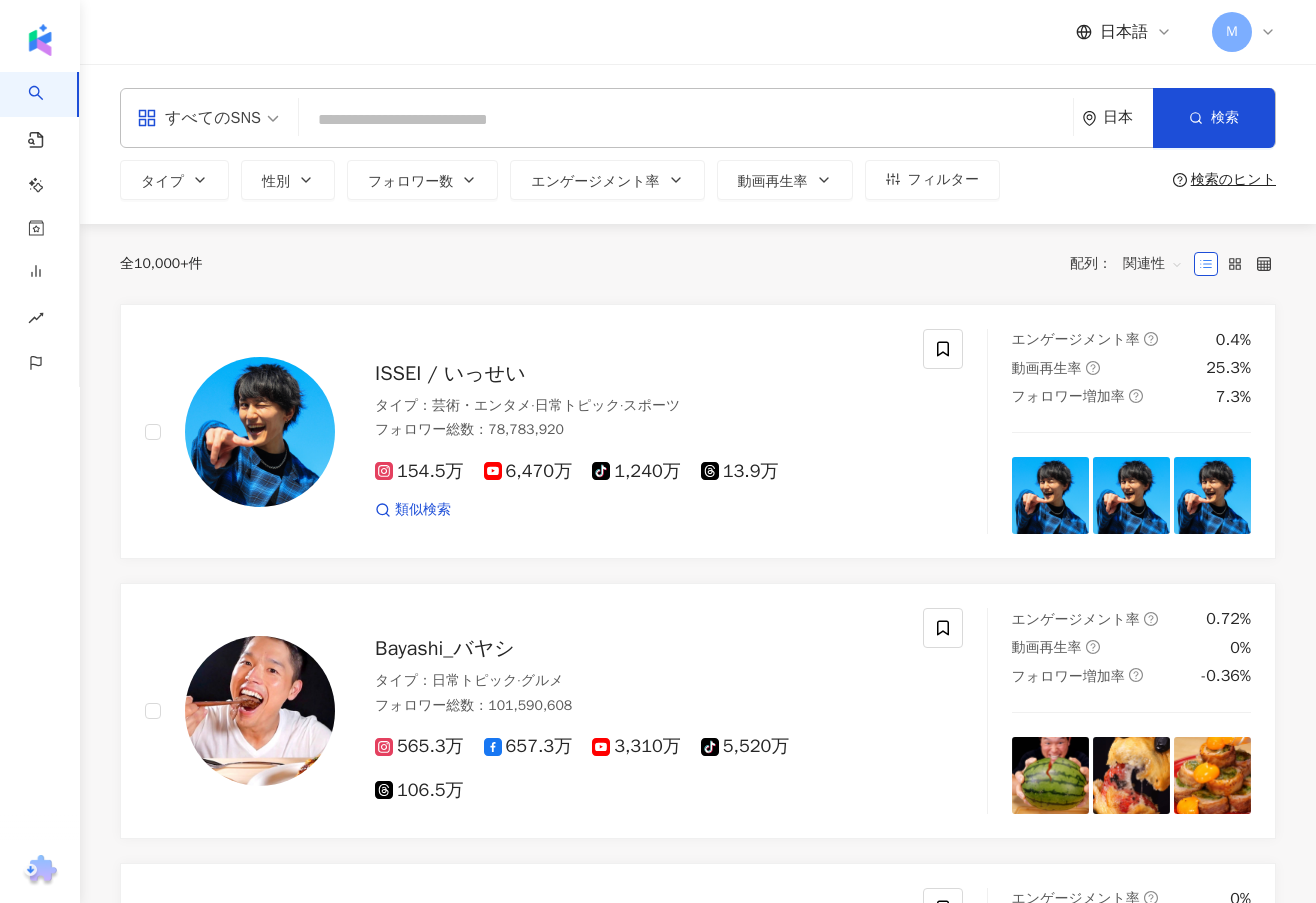 click on "Ｍ" at bounding box center (1244, 32) 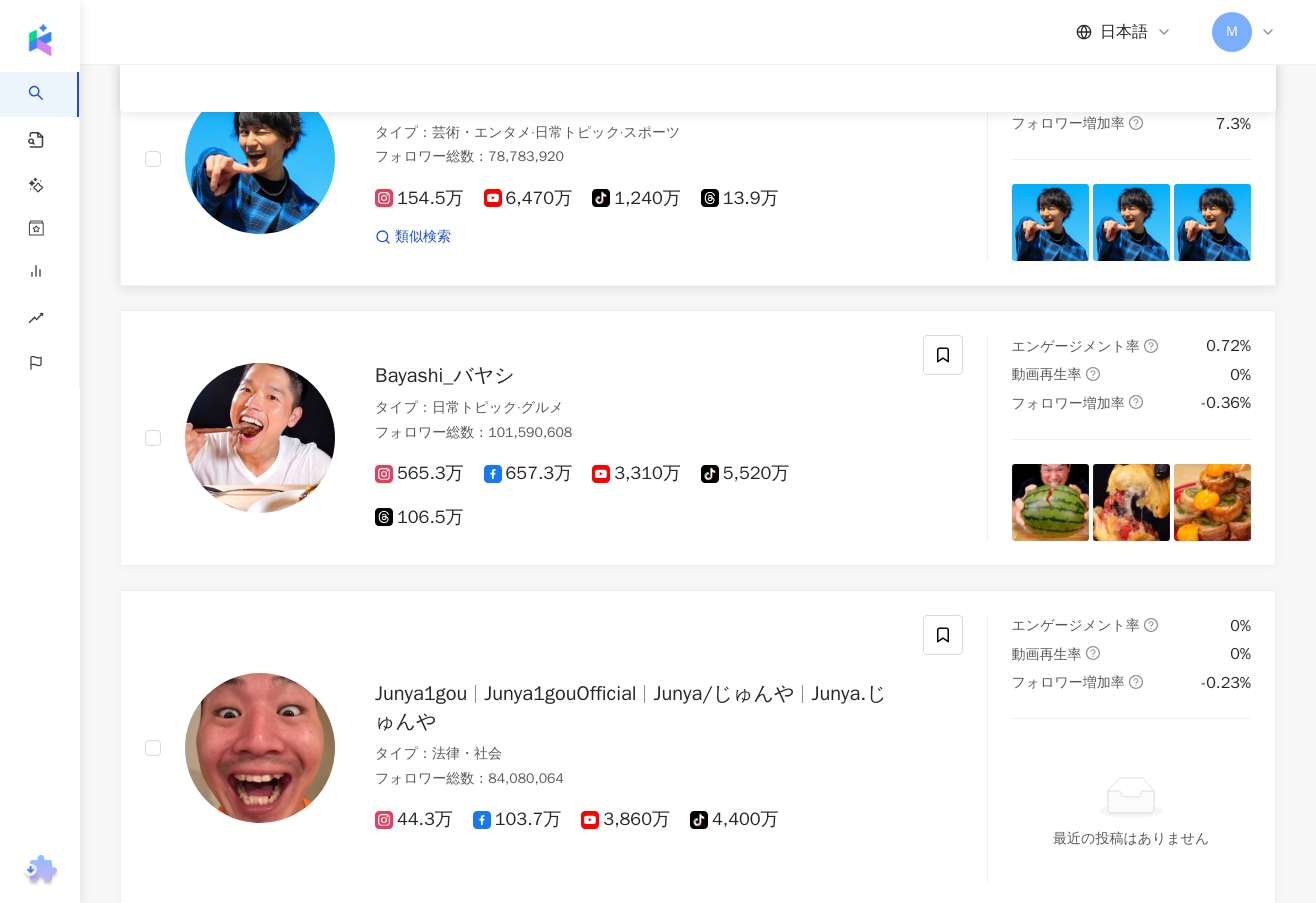scroll, scrollTop: 0, scrollLeft: 0, axis: both 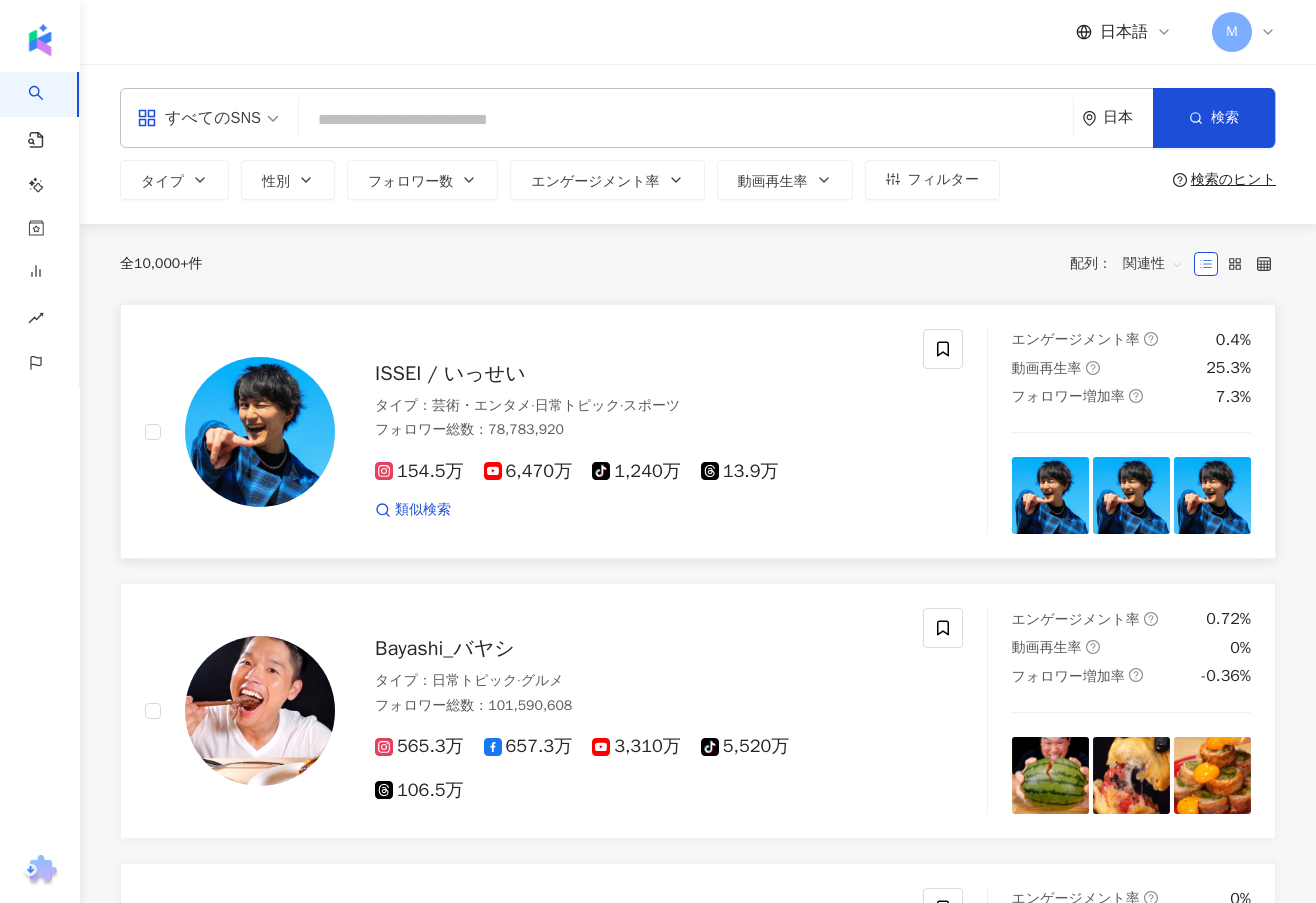 click on "ISSEI / いっせい" at bounding box center [637, 374] 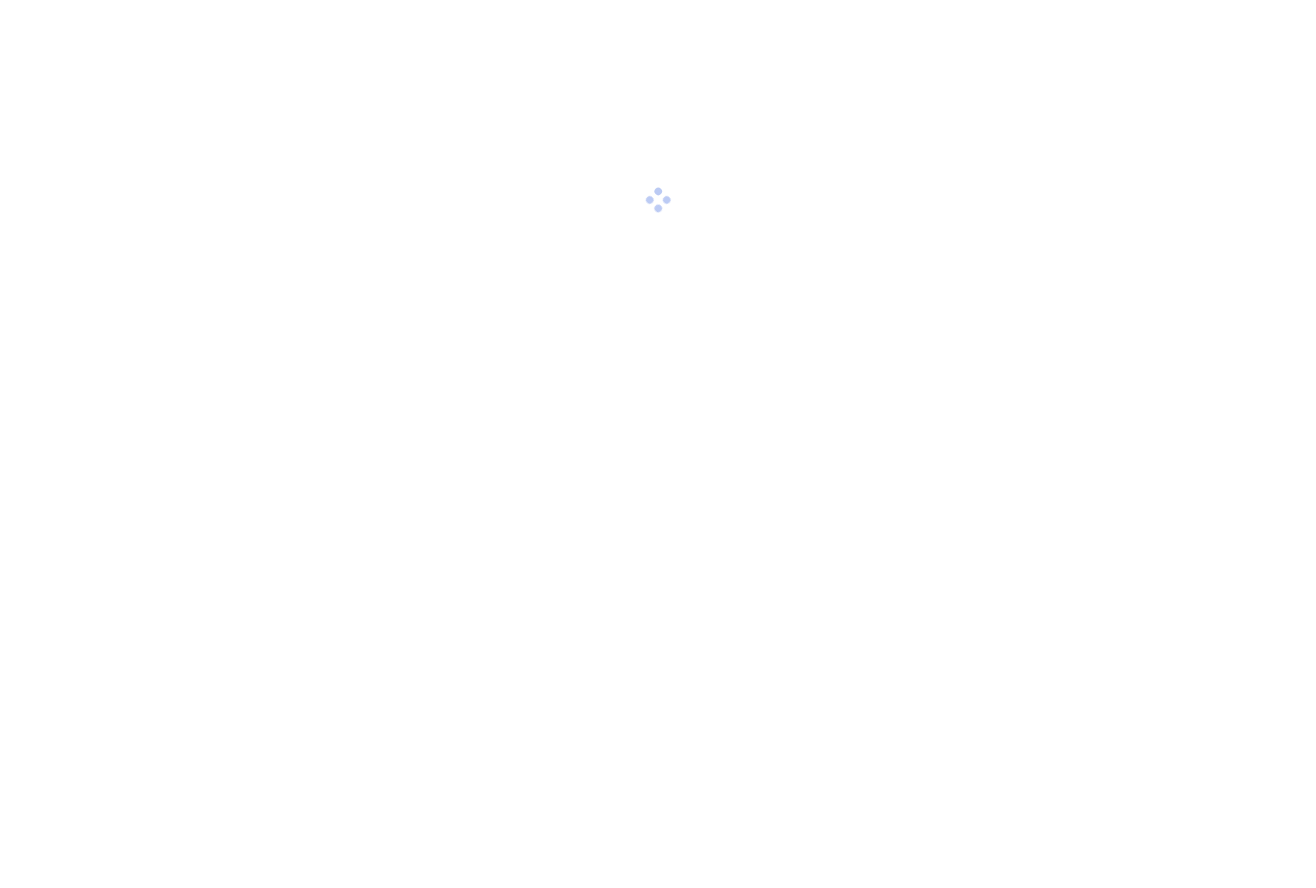 scroll, scrollTop: 0, scrollLeft: 0, axis: both 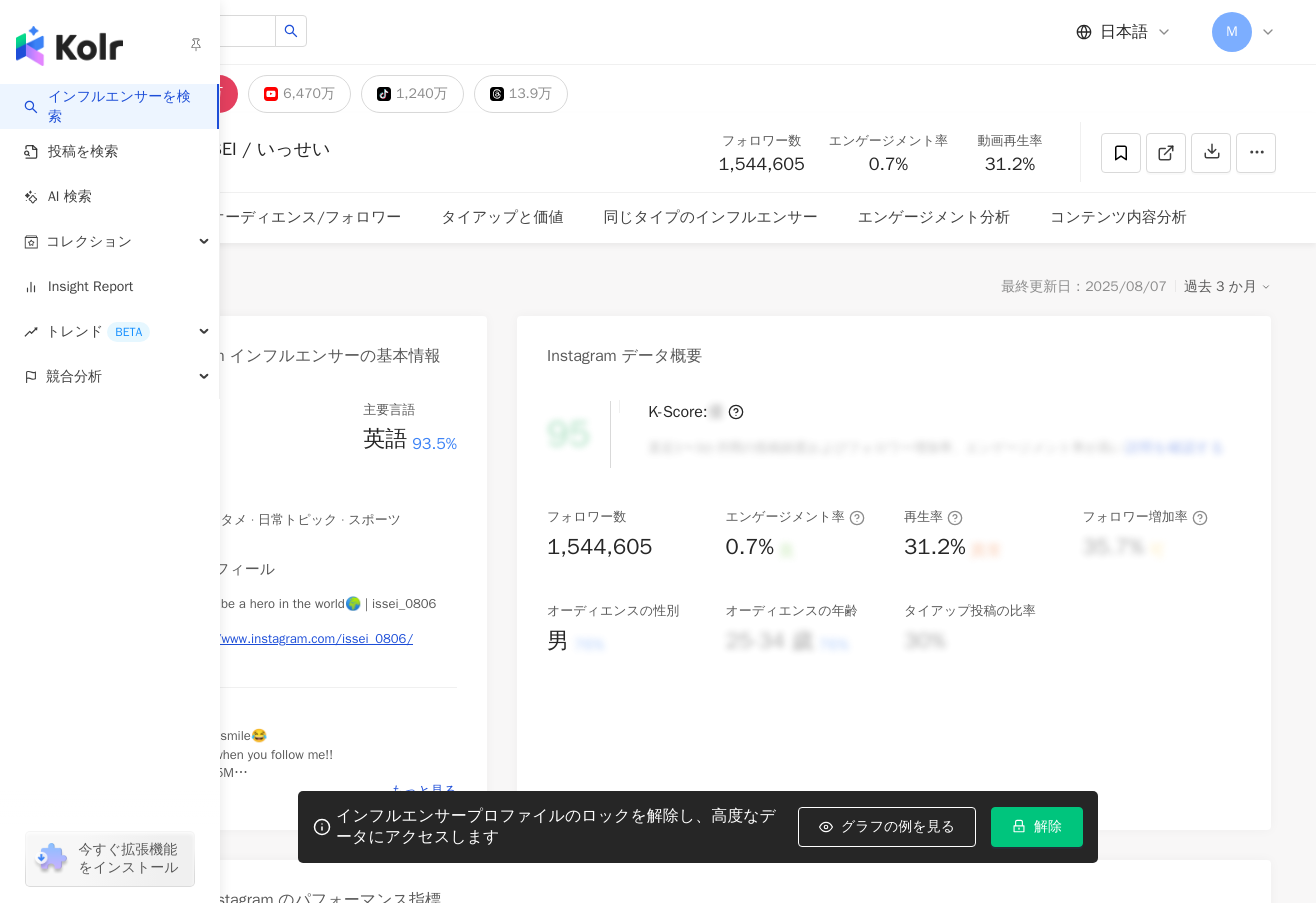 click on "インフルエンサーを検索" at bounding box center [112, 106] 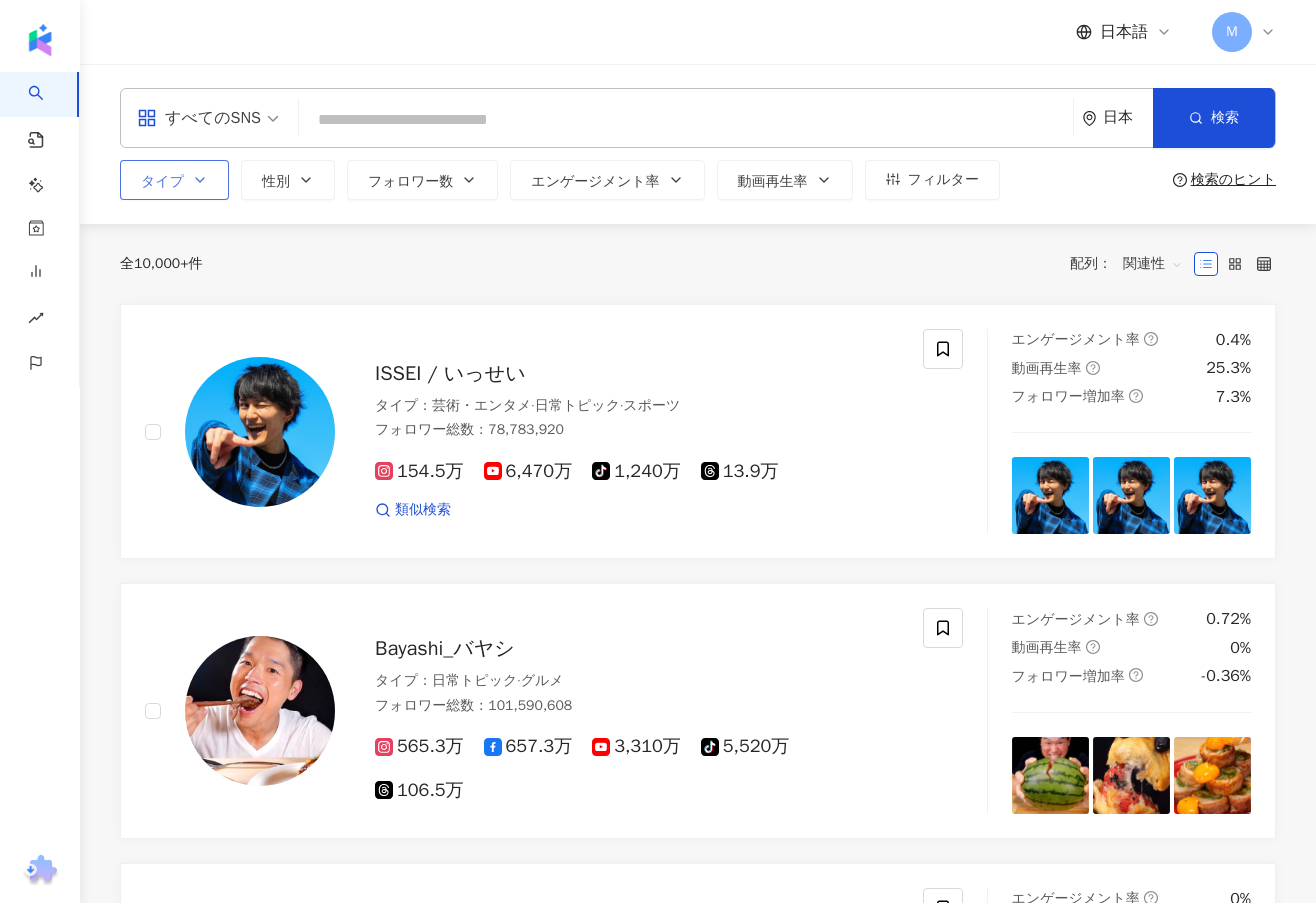 click on "タイプ" at bounding box center (162, 182) 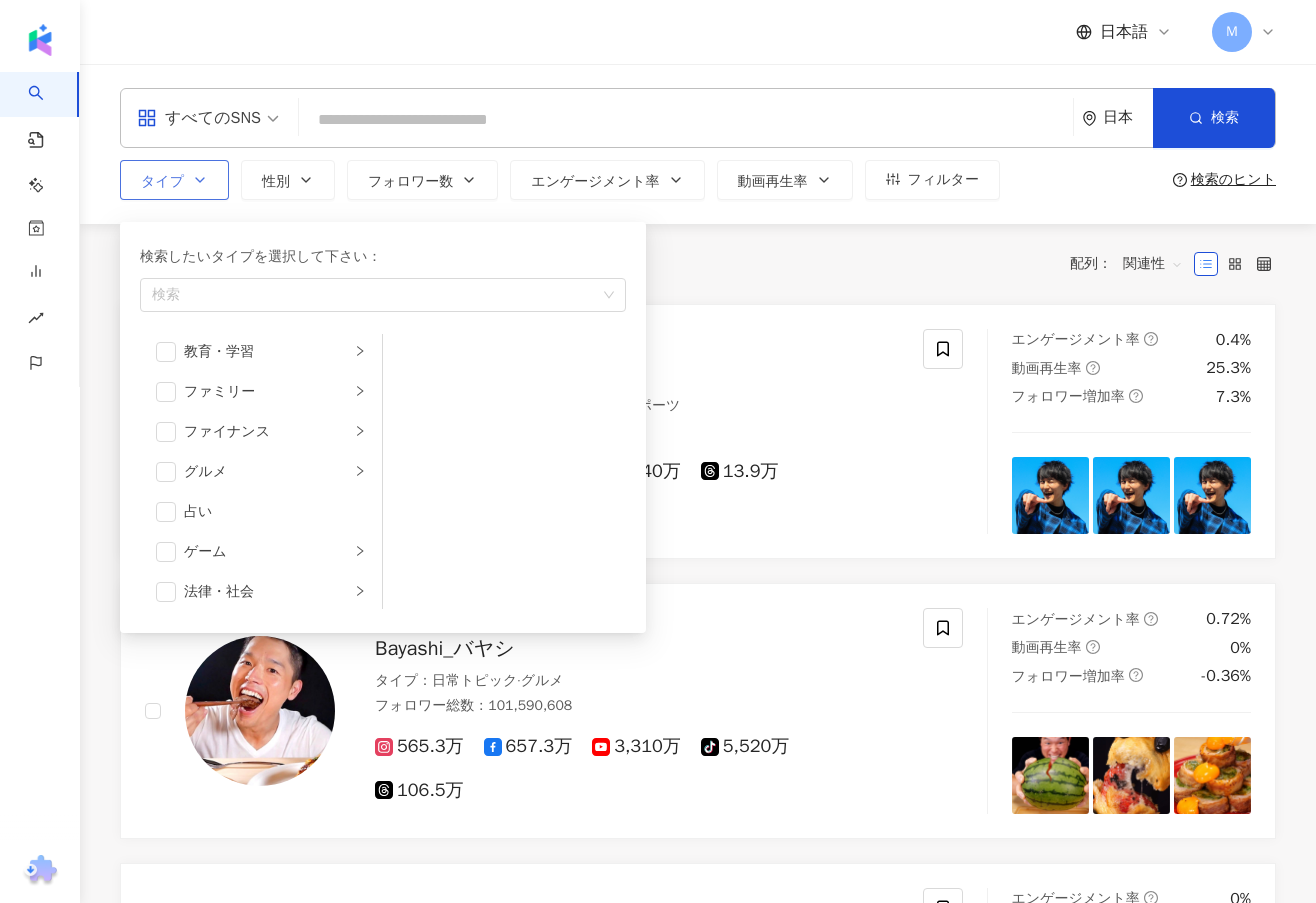 scroll, scrollTop: 160, scrollLeft: 0, axis: vertical 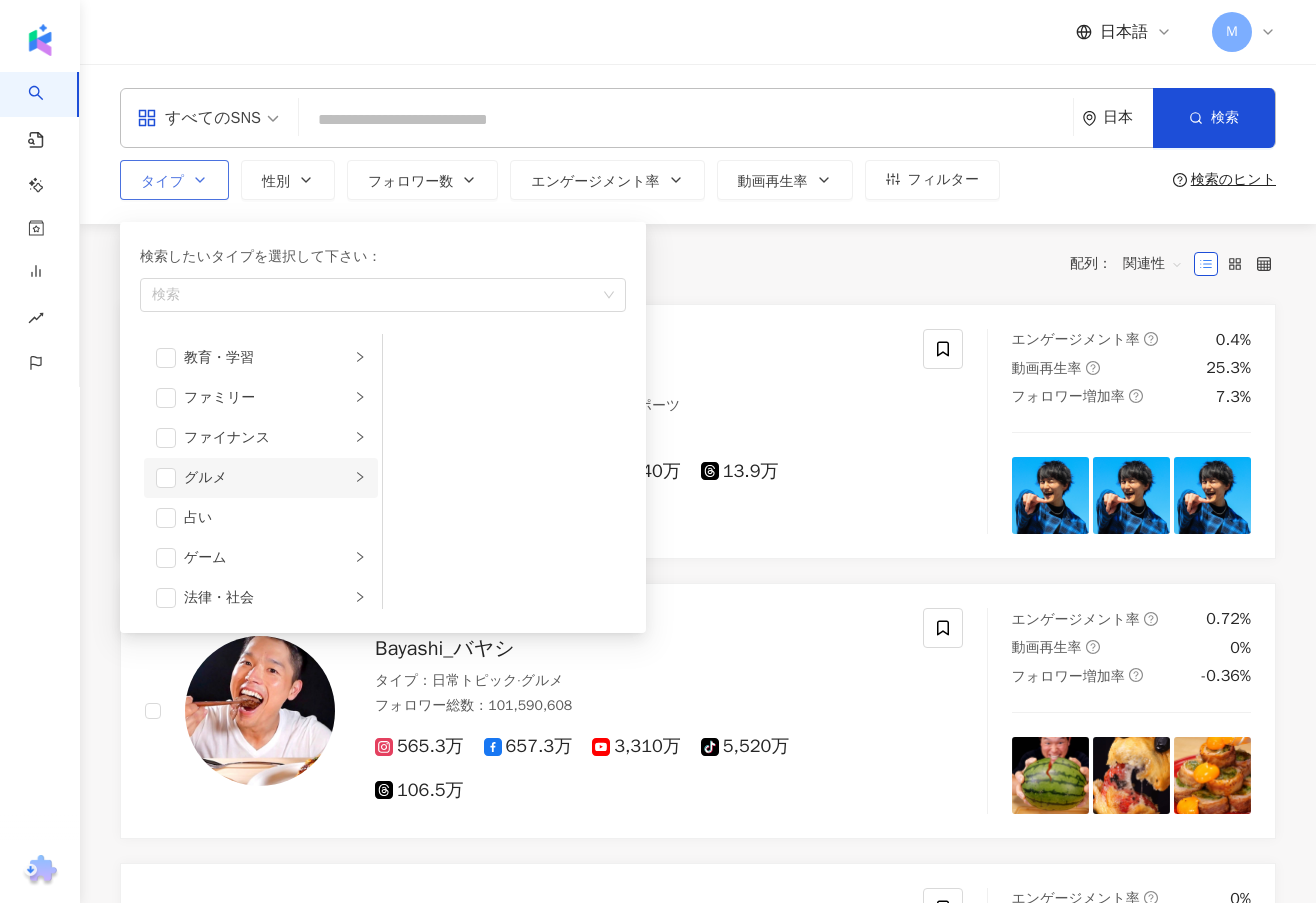 click on "グルメ" at bounding box center [267, 478] 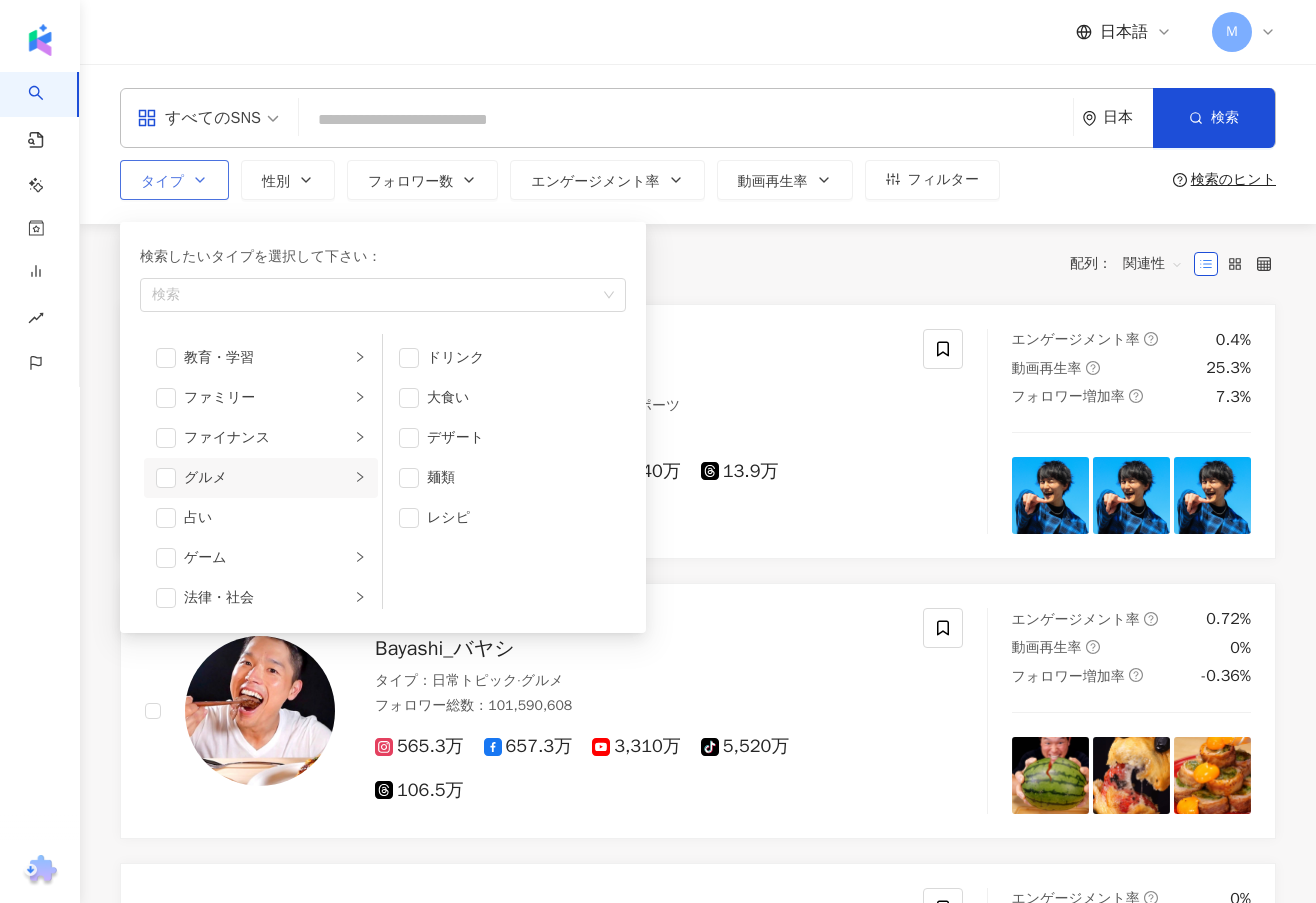 click on "グルメ" at bounding box center [267, 478] 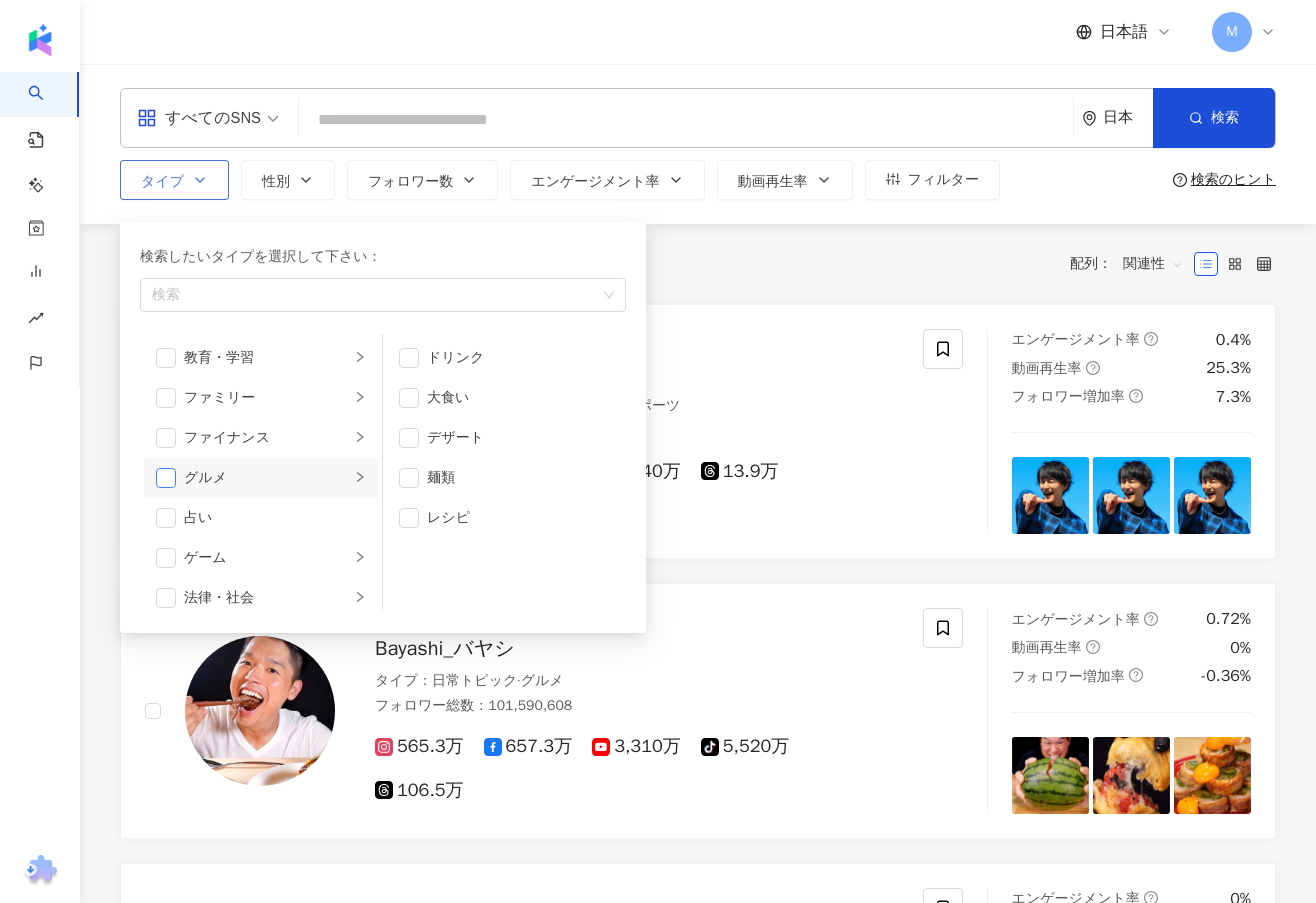 click at bounding box center [166, 478] 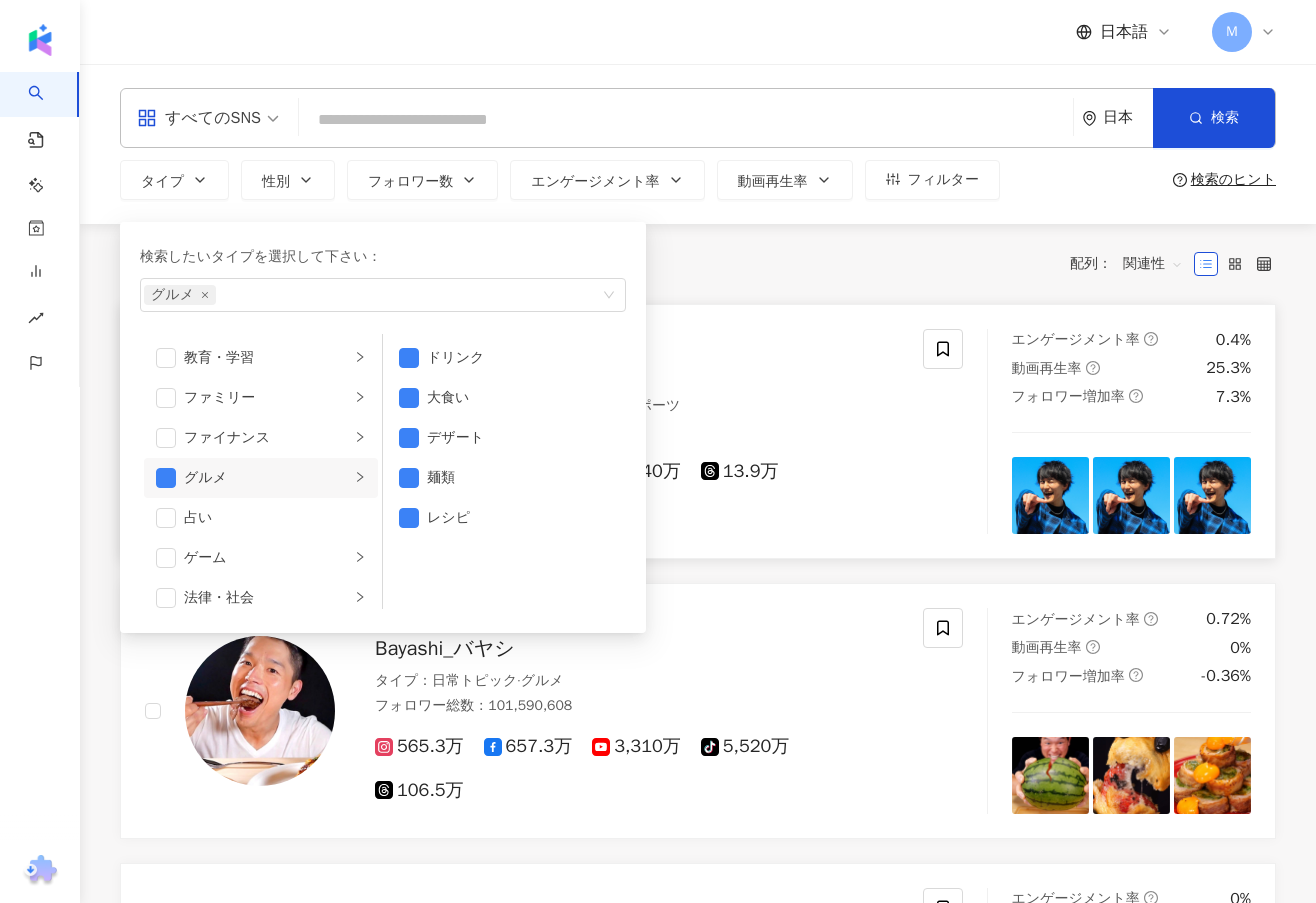 click on "ISSEI / いっせい タイプ ： 芸術・エンタメ  ·  日常トピック  ·  スポーツ フォロワー総数 ： 78,783,920 154.5万 6,470万 tiktok-icon 1,240万 13.9万 類似検索" at bounding box center (534, 431) 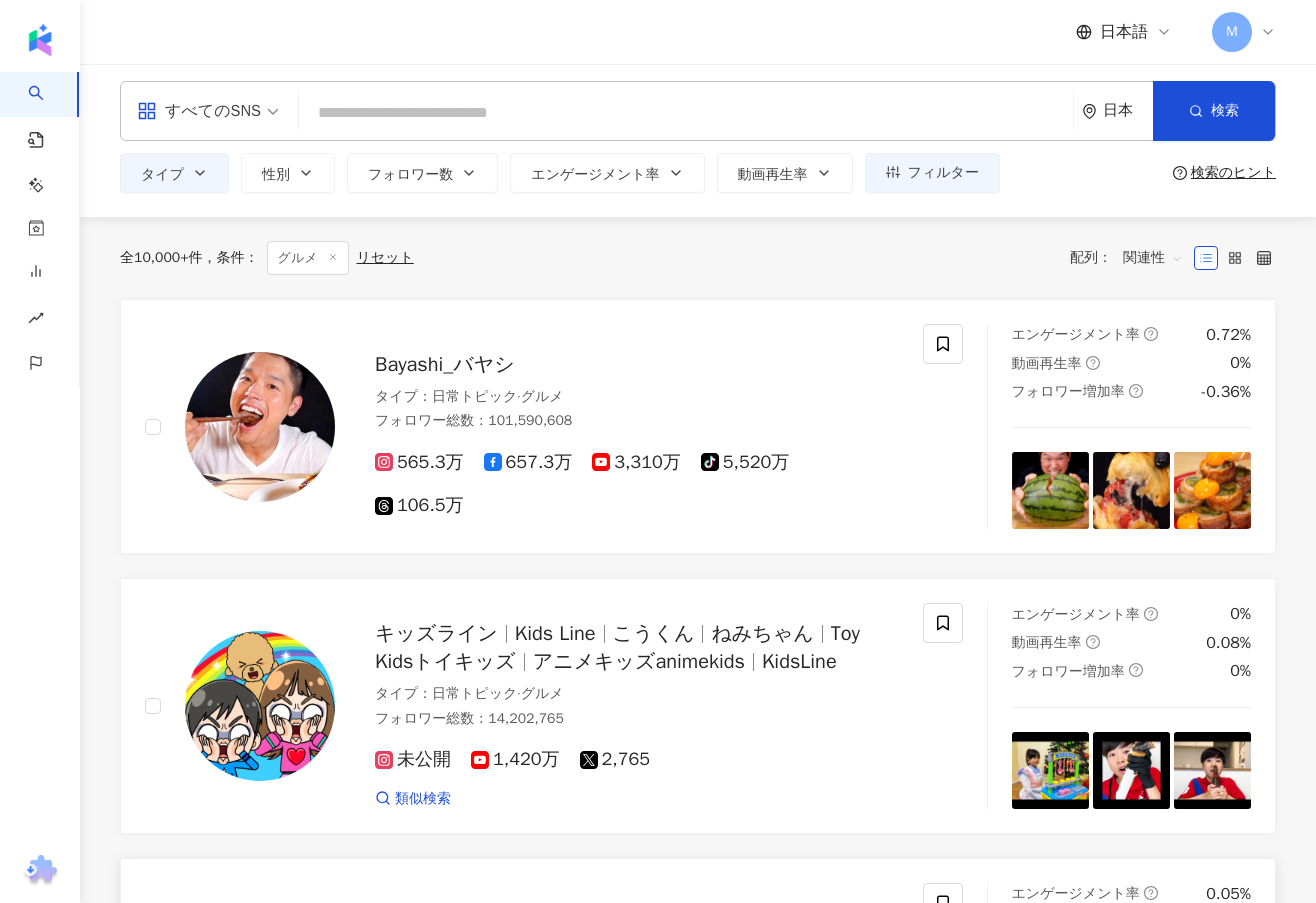 scroll, scrollTop: 533, scrollLeft: 0, axis: vertical 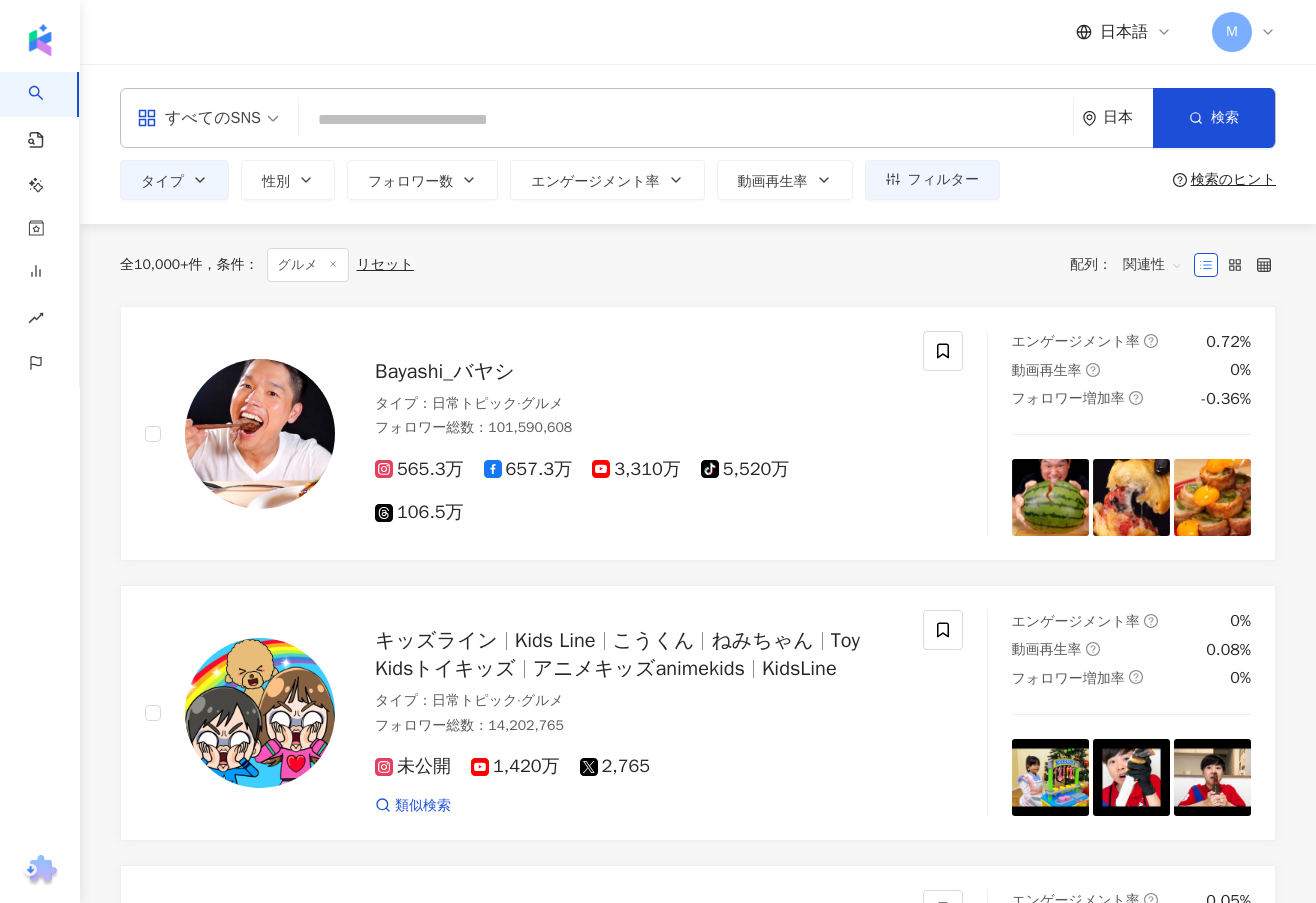 click on "検索のヒント" at bounding box center (1233, 180) 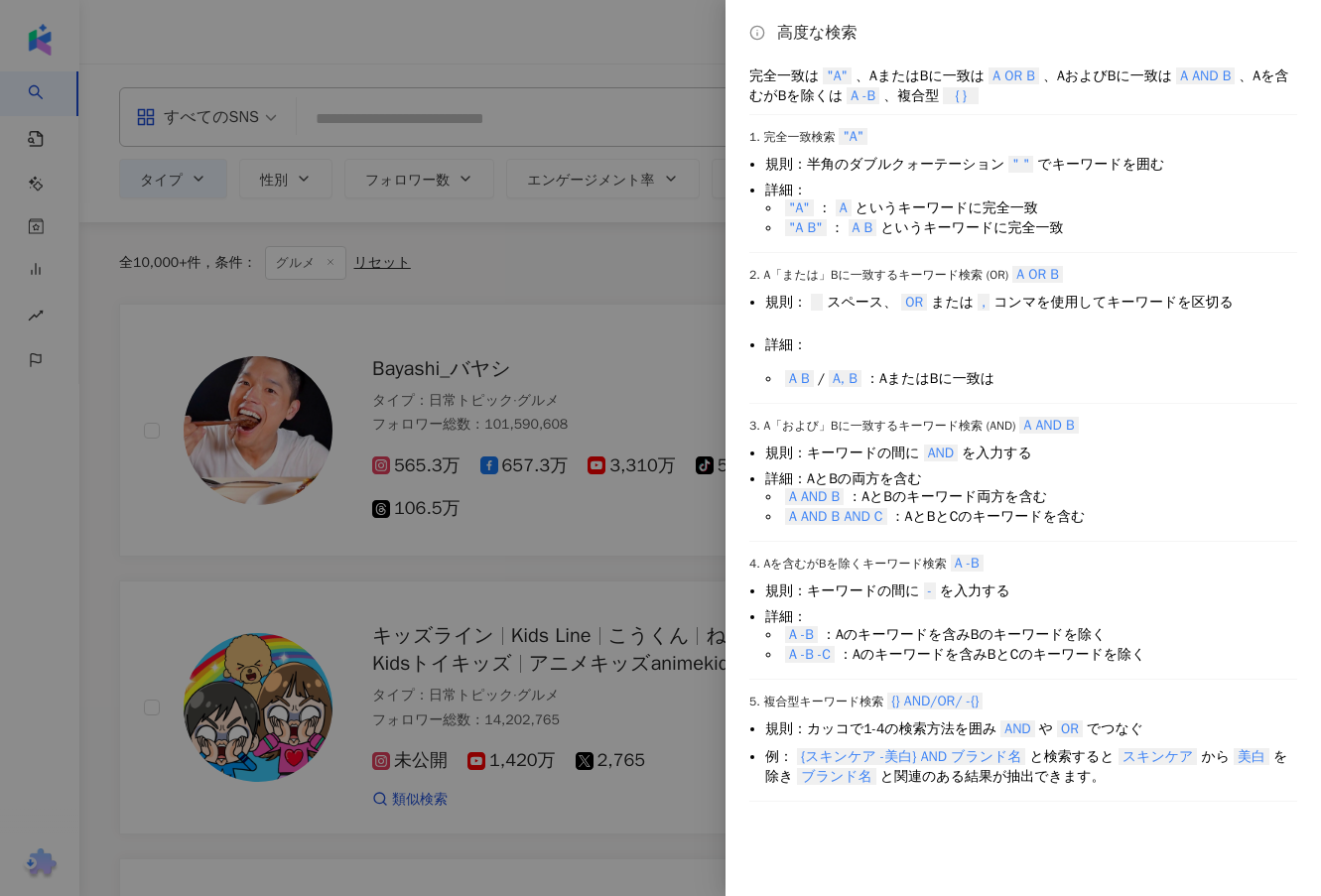 click at bounding box center (660, 448) 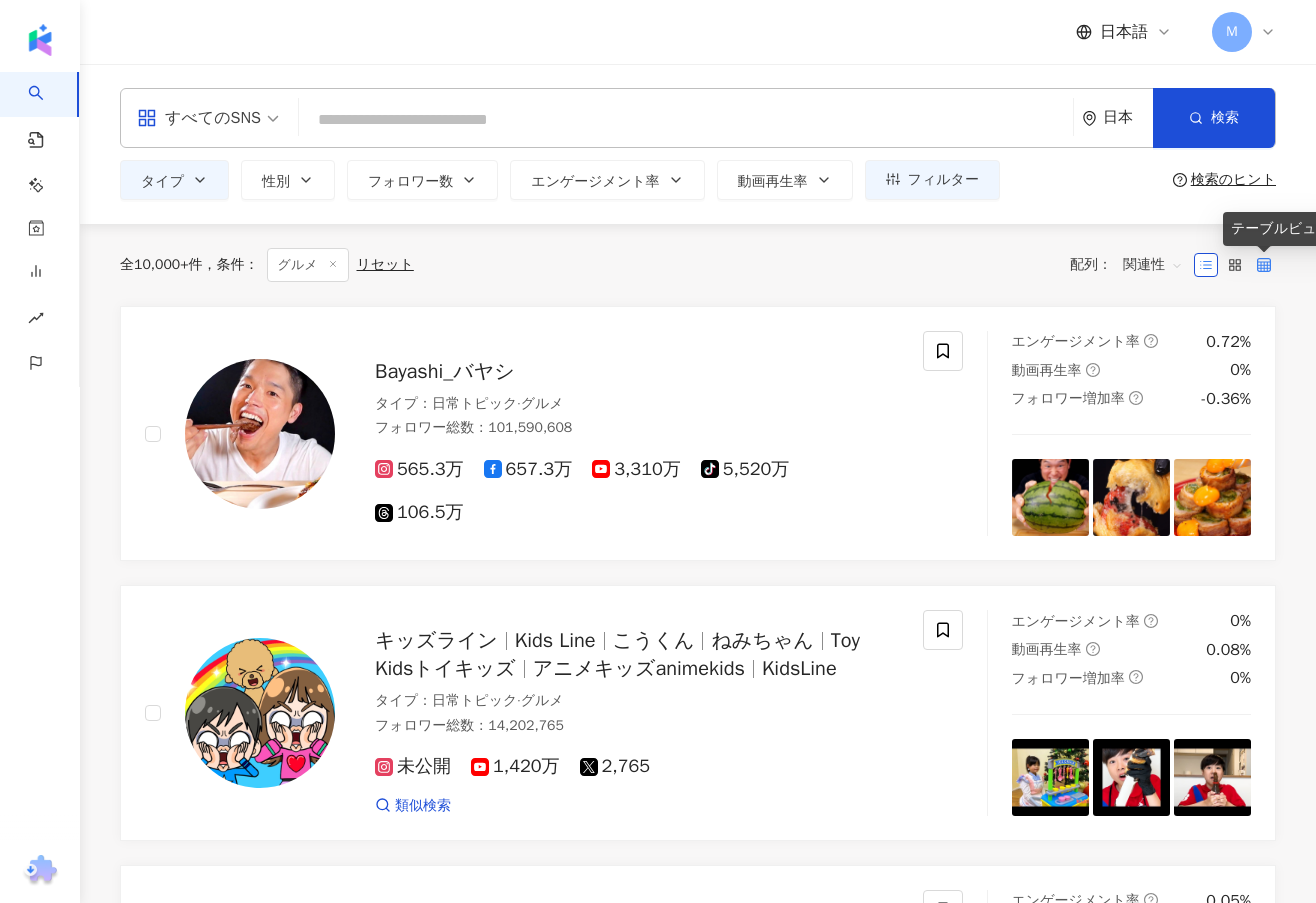 click 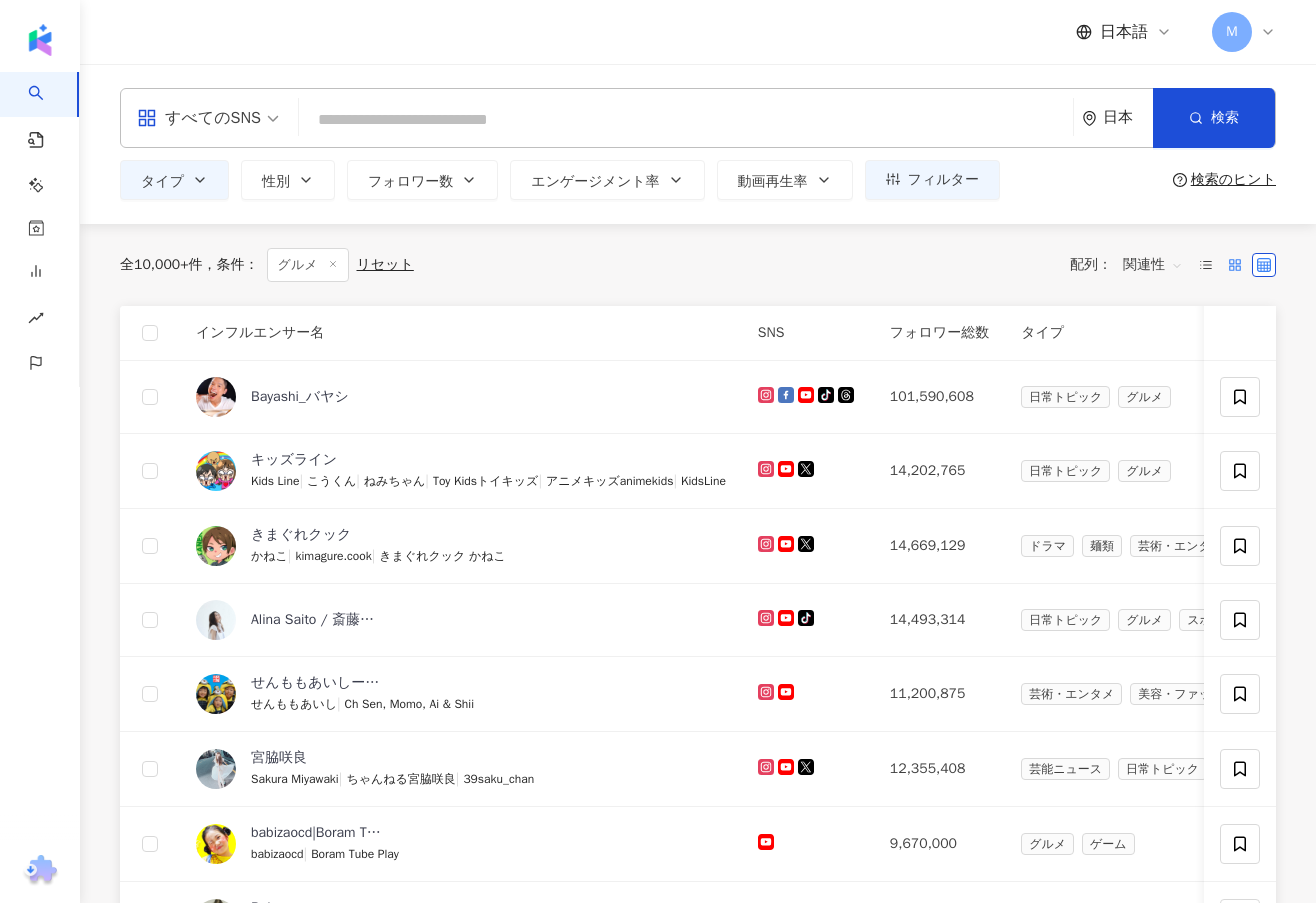 click at bounding box center [1235, 265] 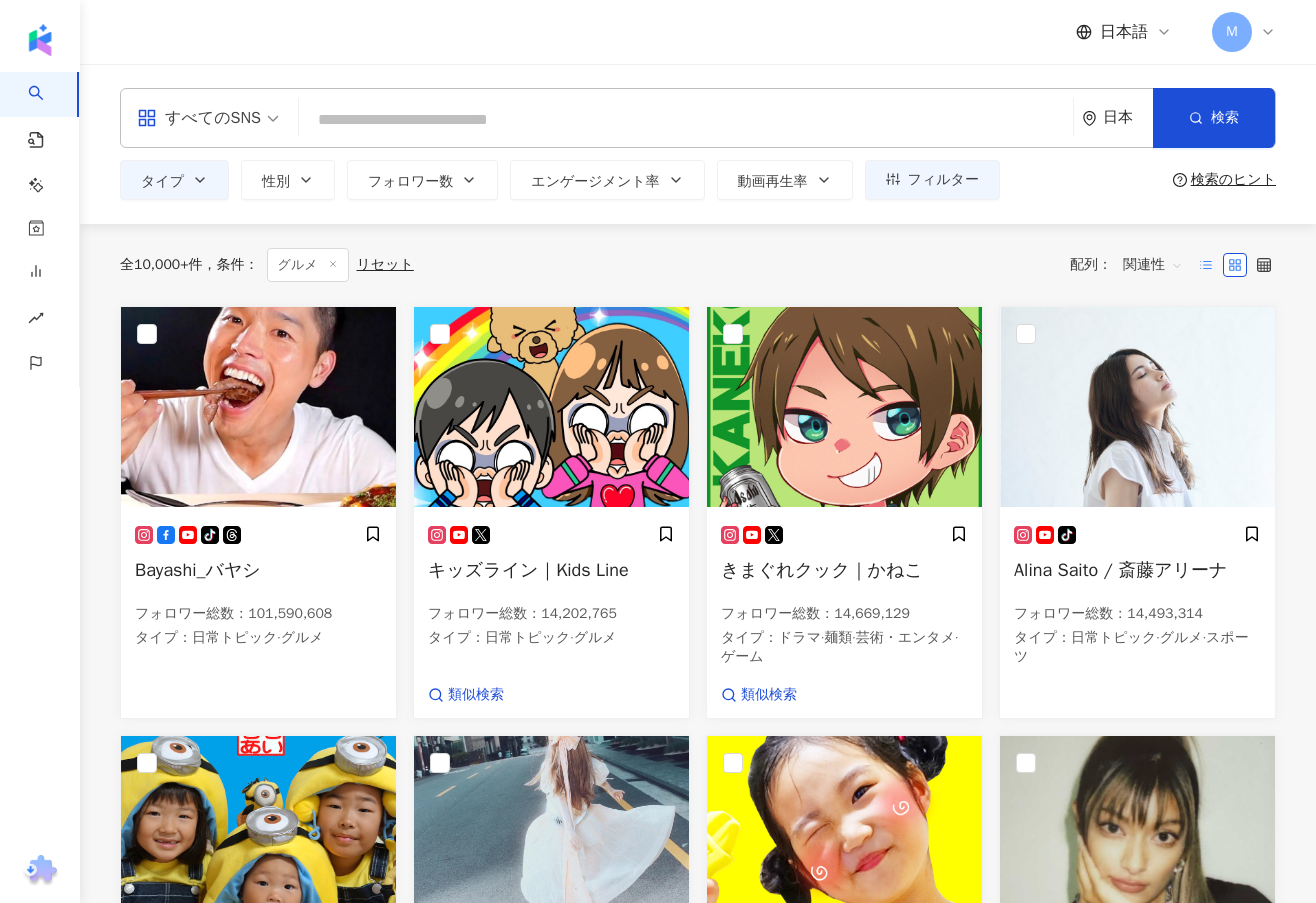 click at bounding box center [1206, 265] 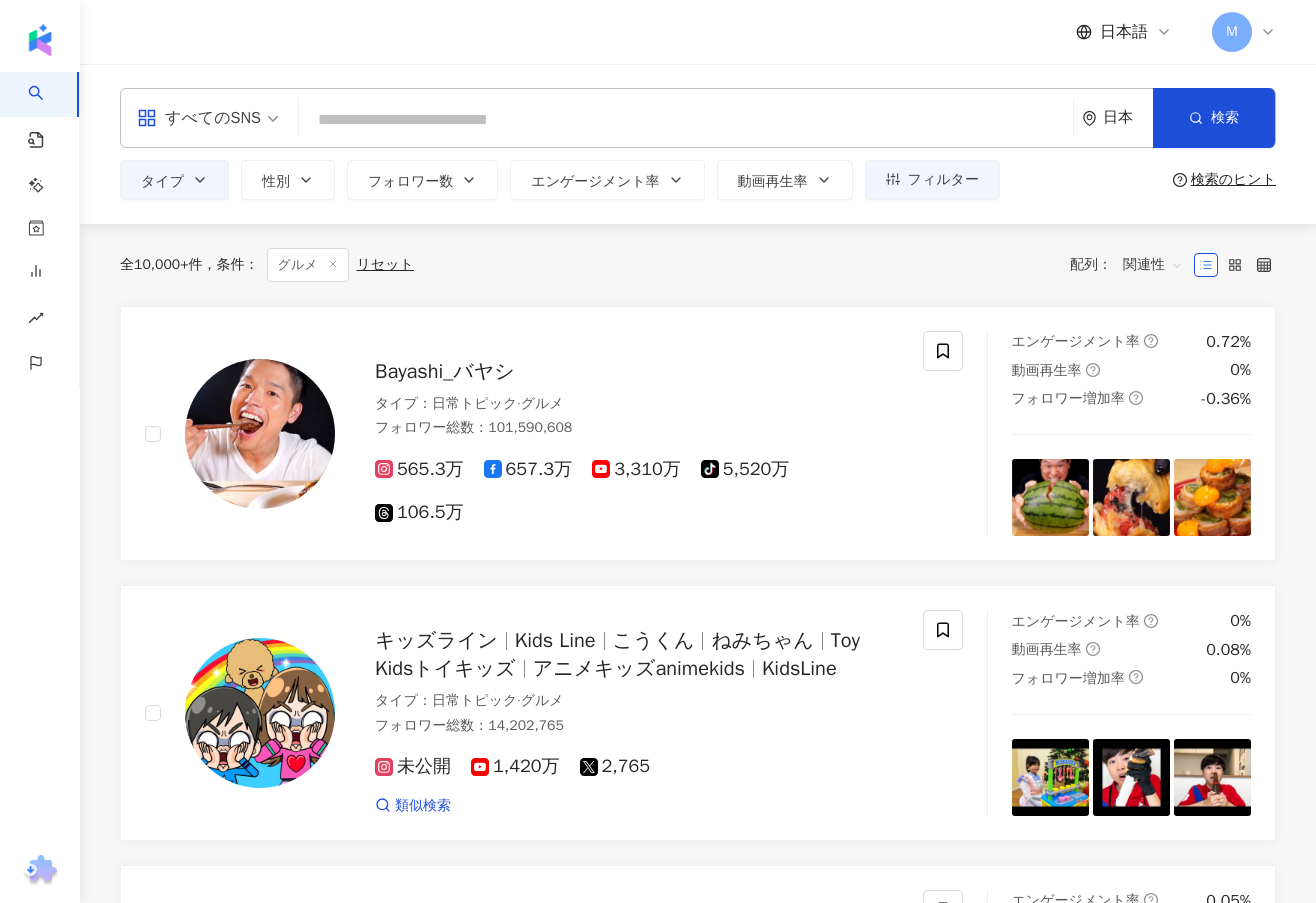 click on "関連性" at bounding box center [1153, 265] 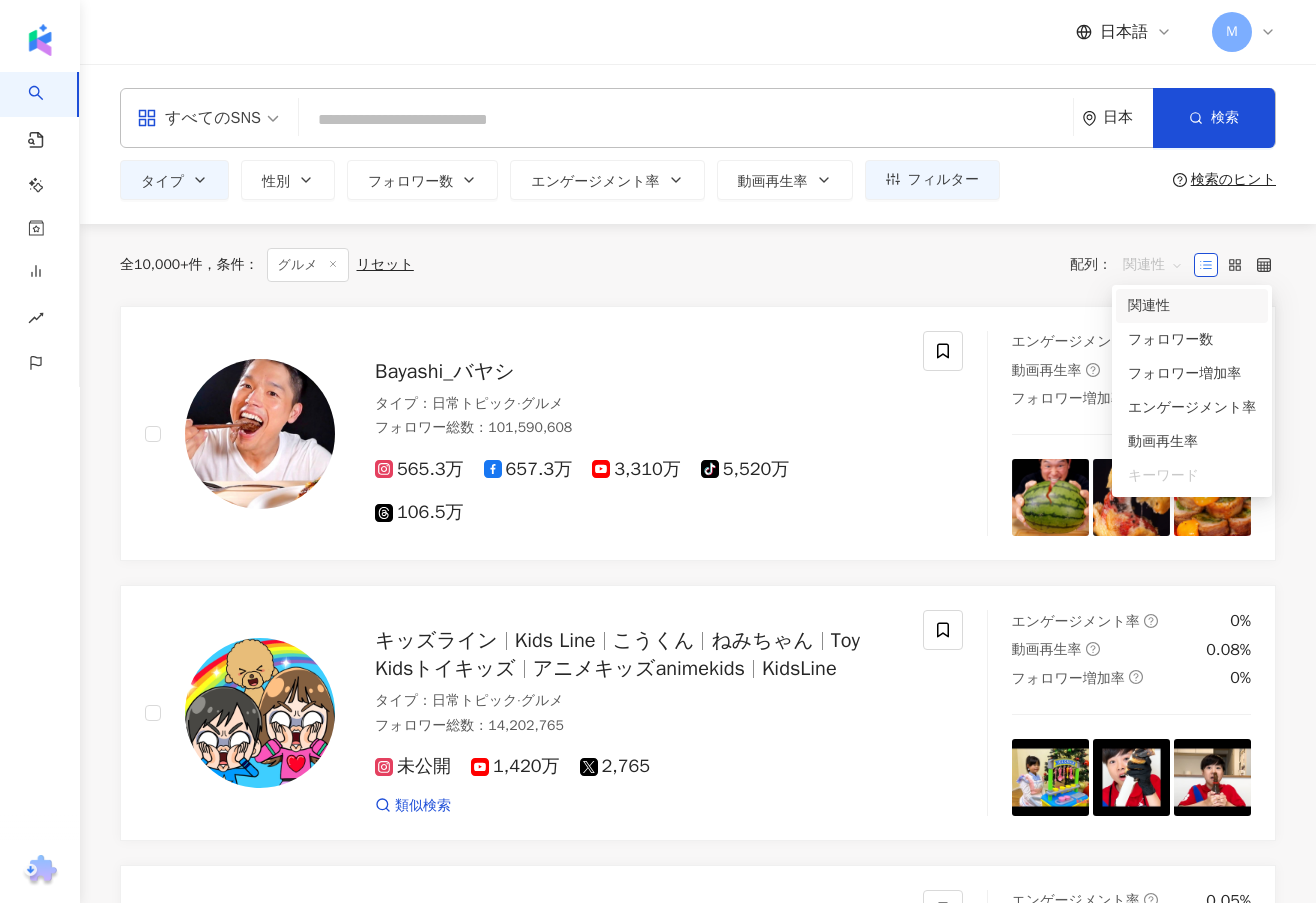 click on "関連性" at bounding box center (1153, 265) 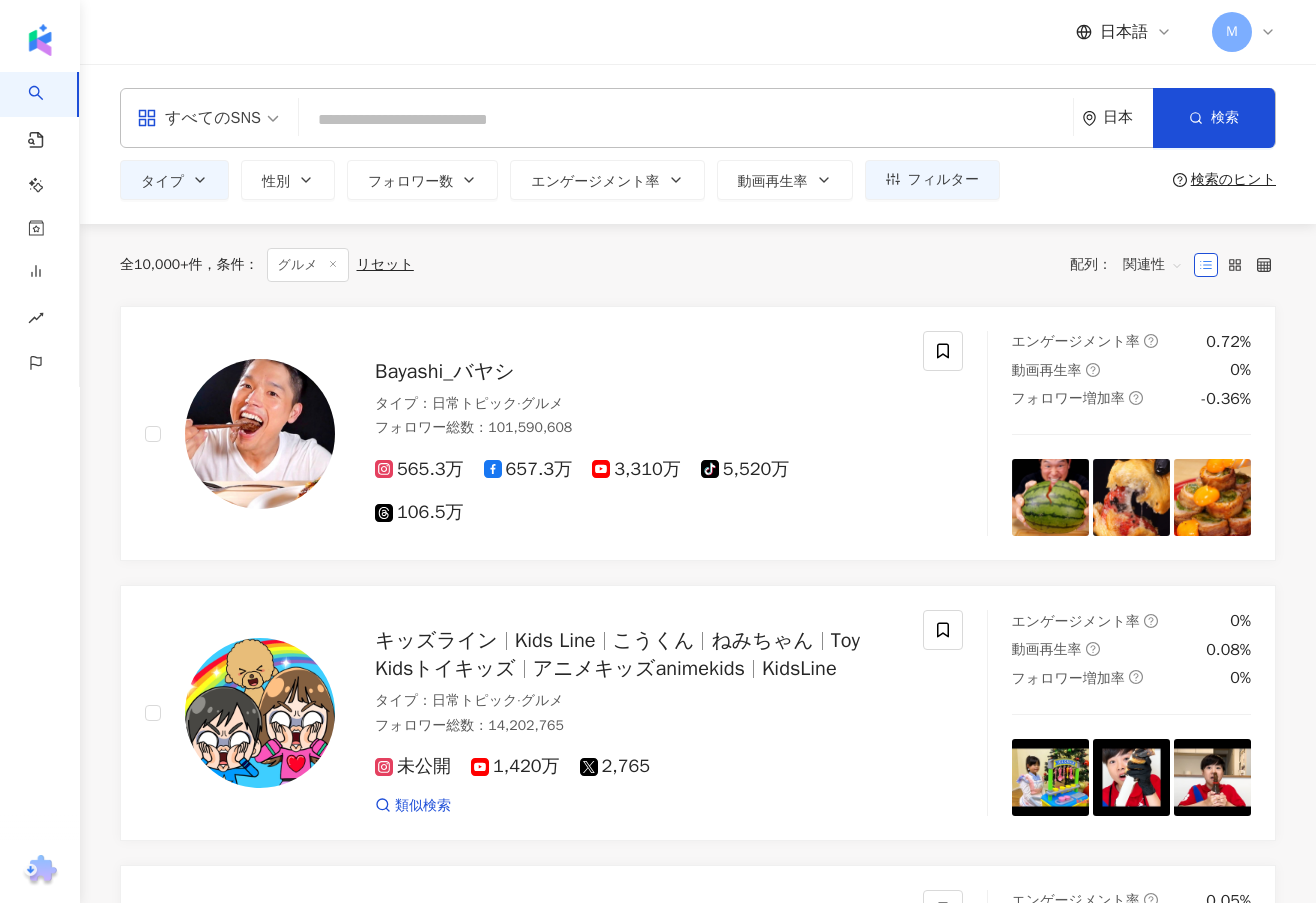 click on "配列： 関連性" at bounding box center (1132, 265) 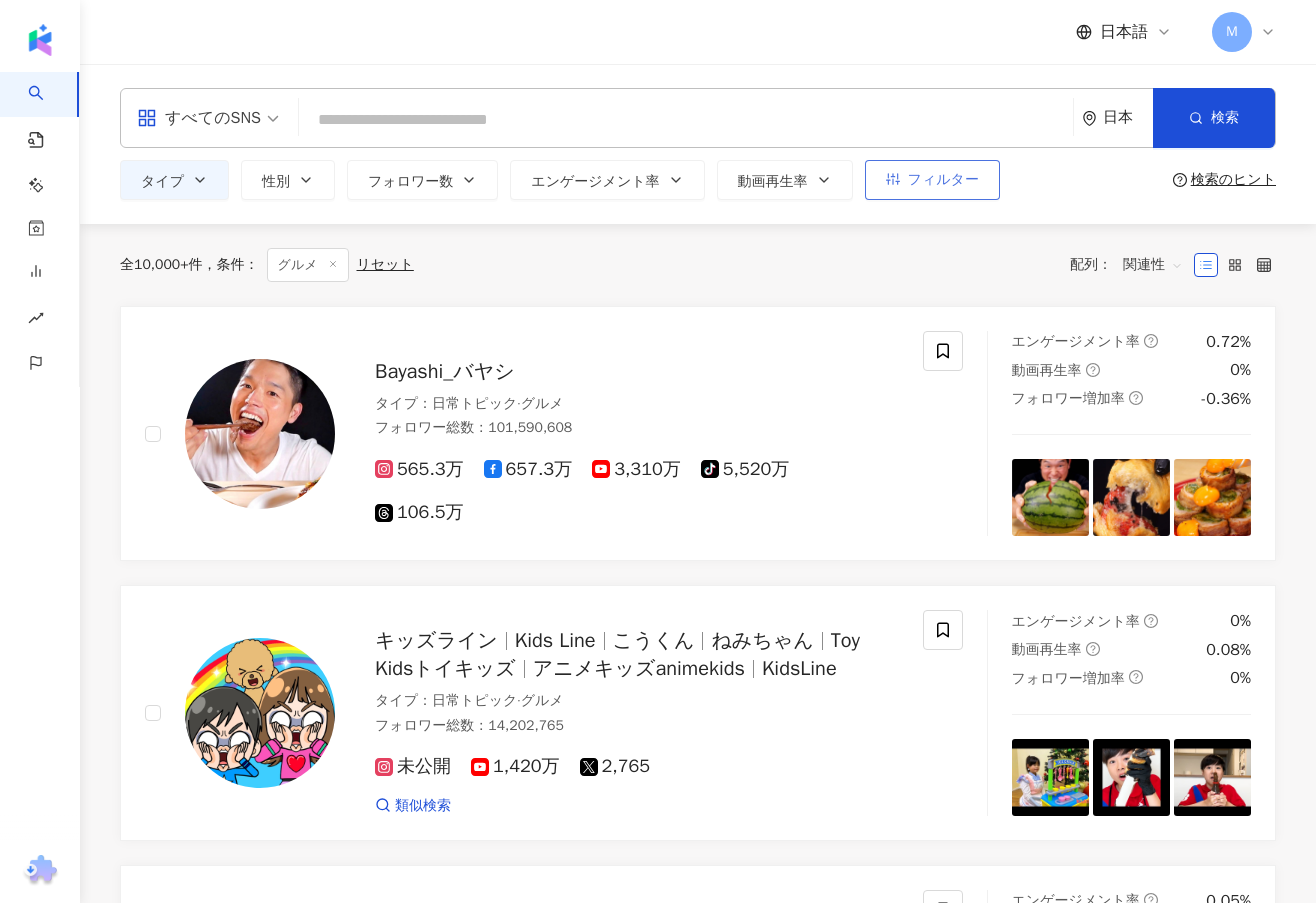 click on "フィルター" at bounding box center (943, 180) 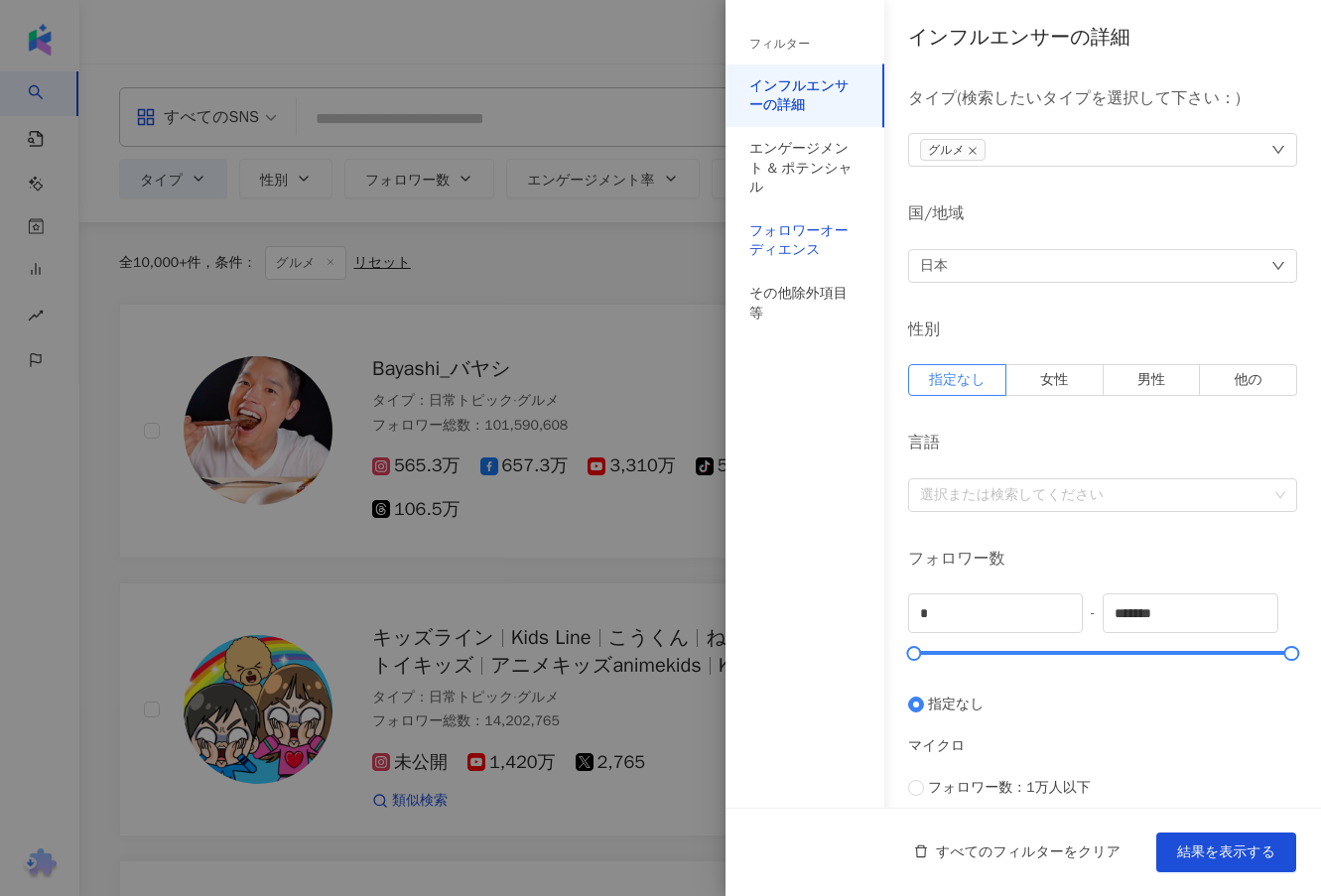 click on "フォロワーオーディエンス" at bounding box center [805, 240] 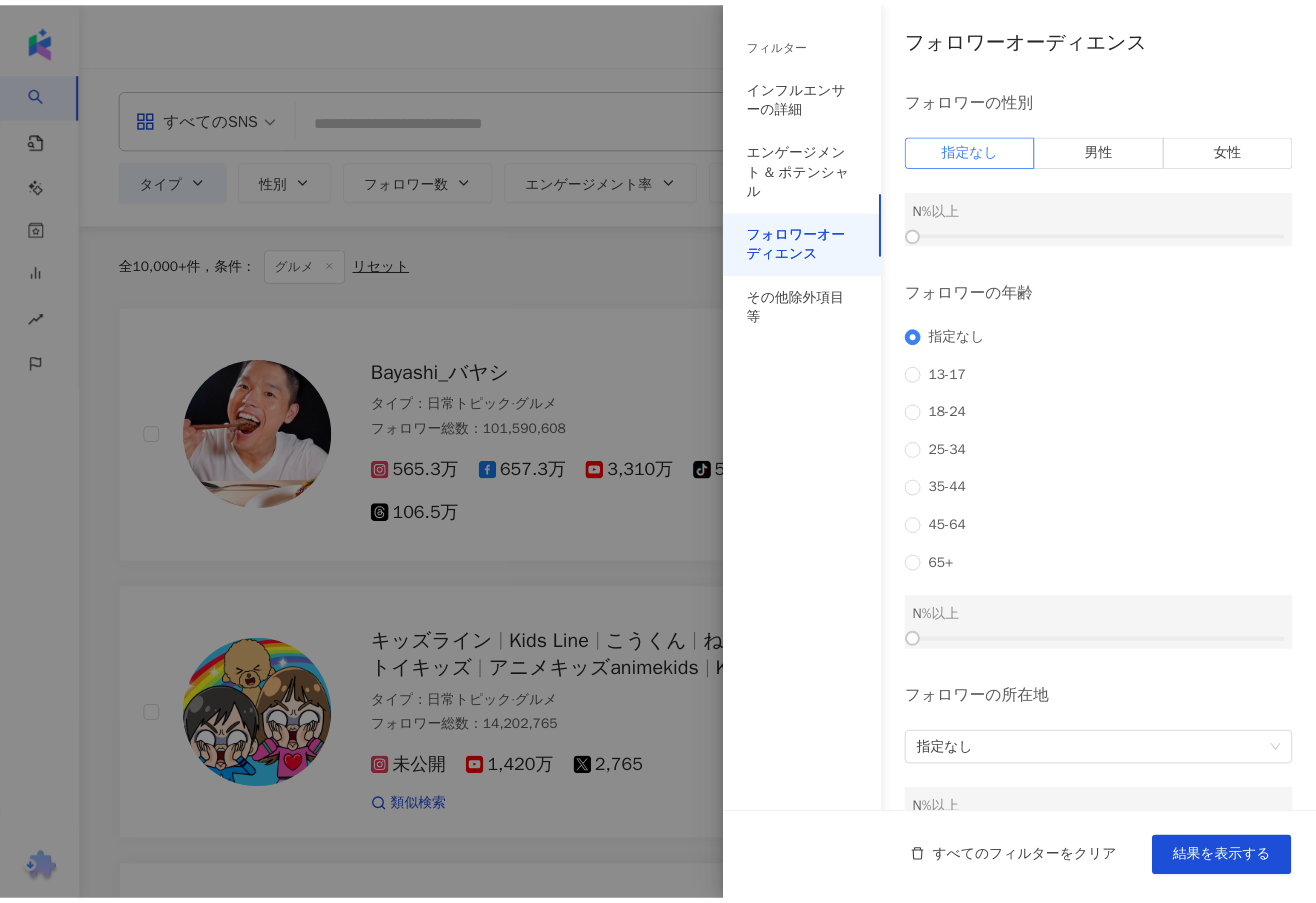 scroll, scrollTop: 61, scrollLeft: 0, axis: vertical 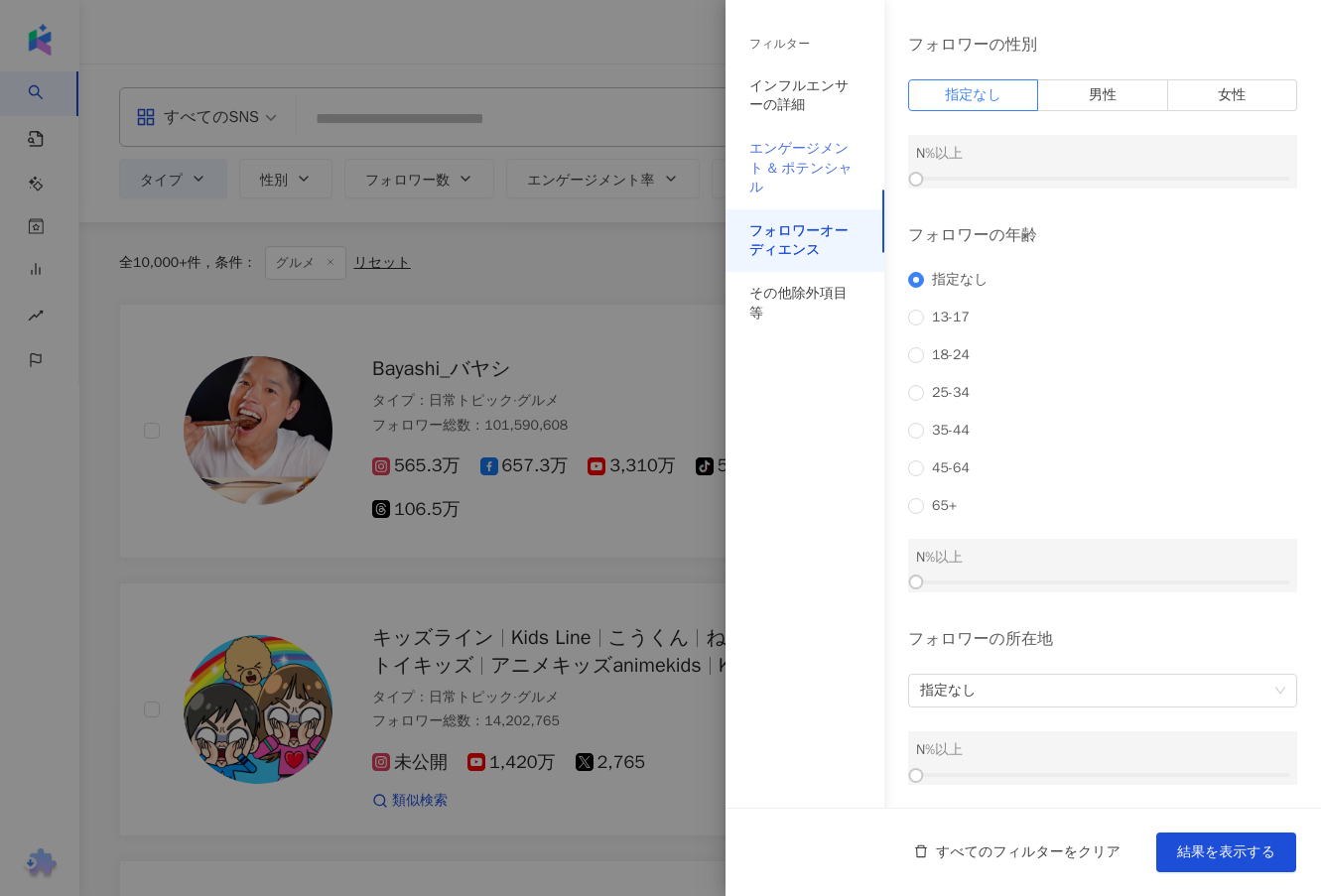 click on "エンゲージメント & ポテンシャル" at bounding box center (805, 168) 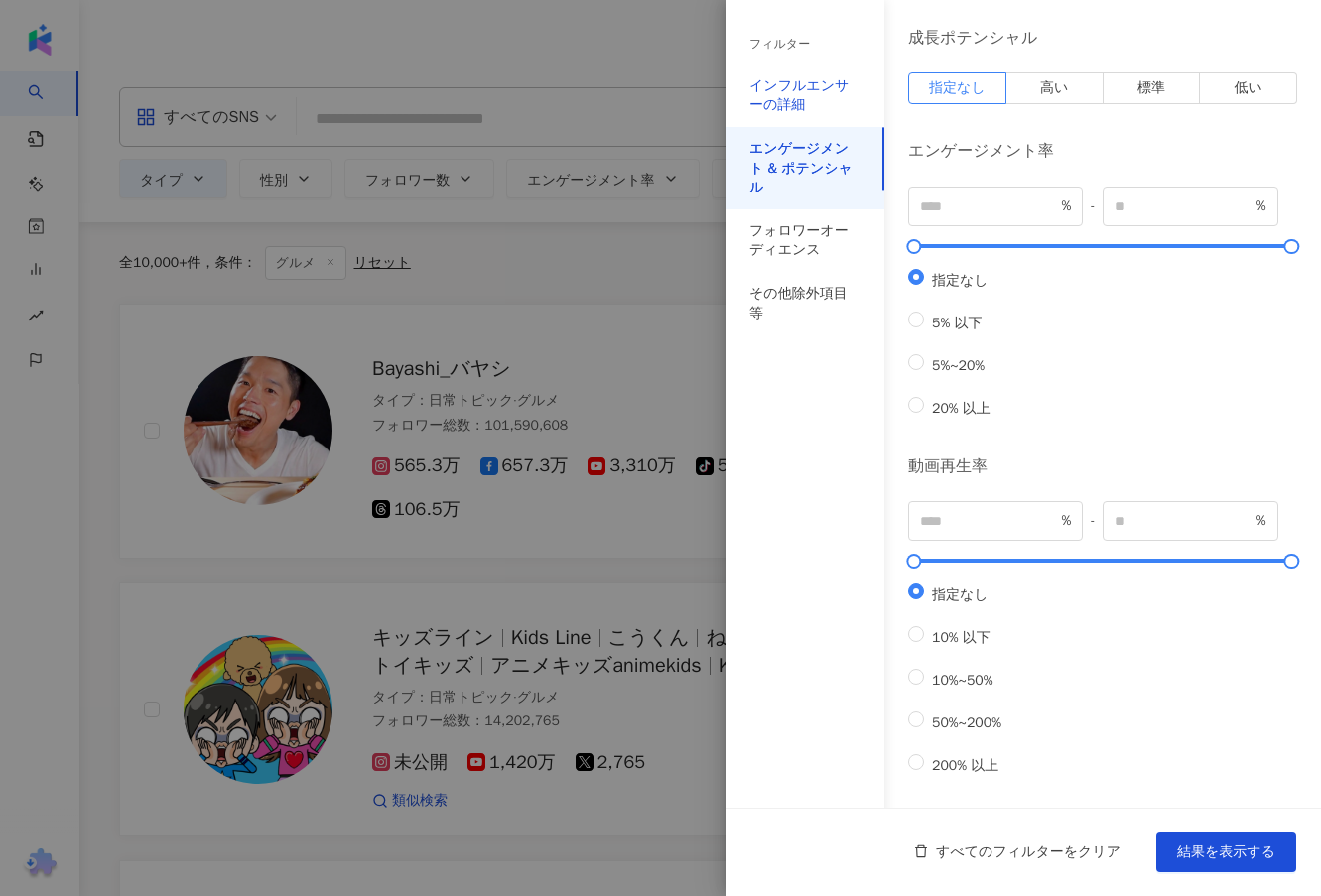 click on "インフルエンサーの詳細" at bounding box center (805, 95) 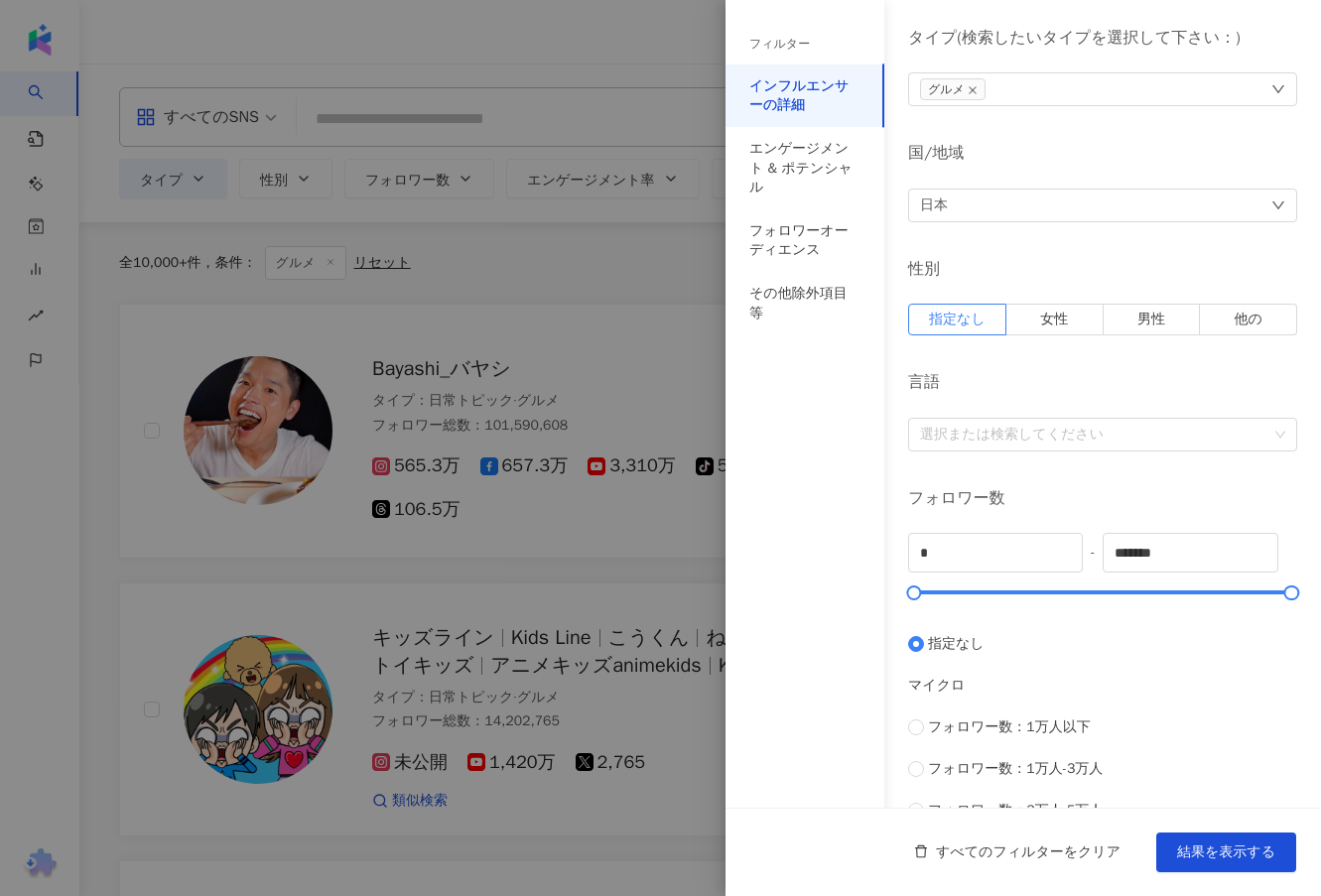 click at bounding box center [660, 448] 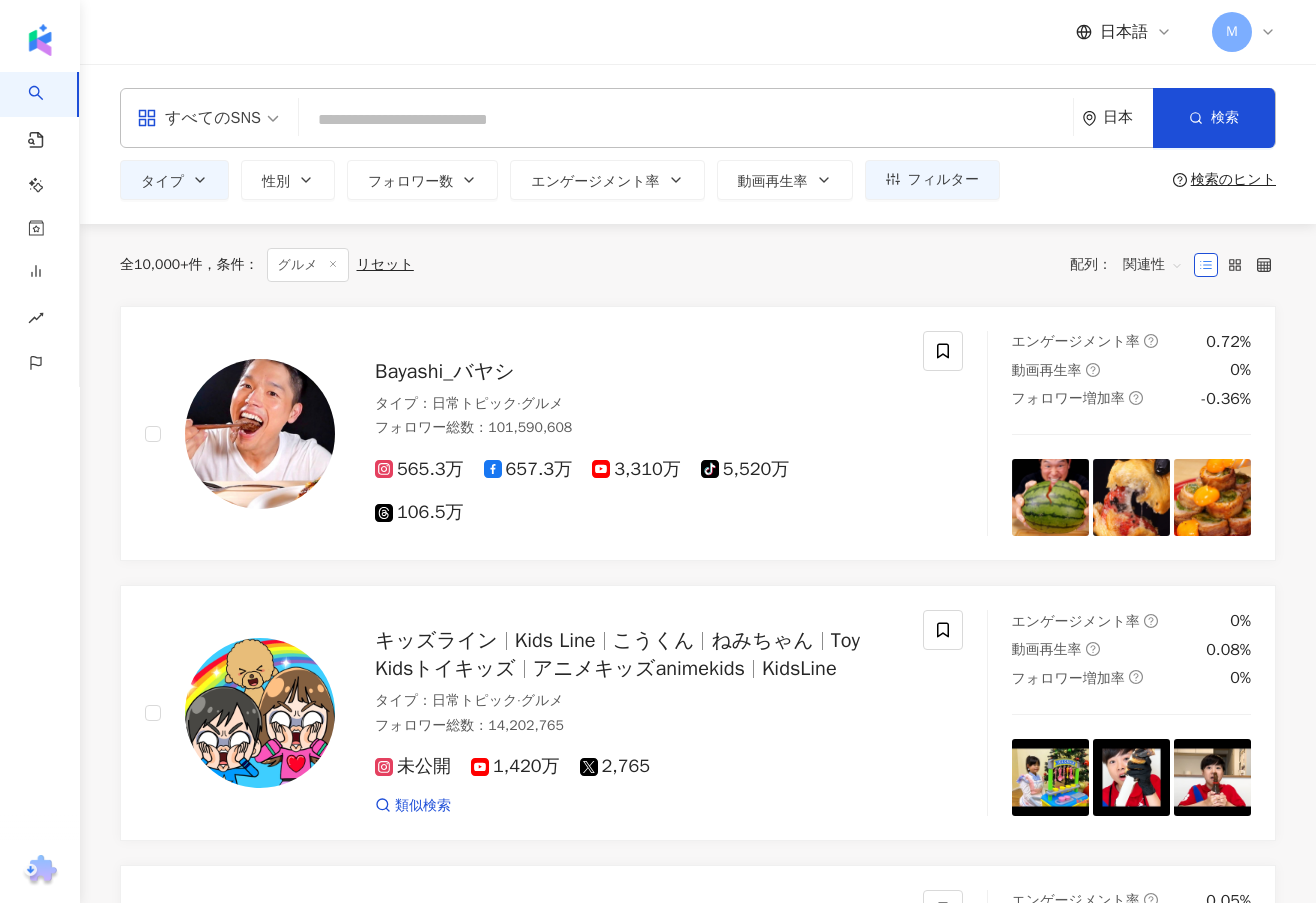 click on "日本" at bounding box center [1128, 117] 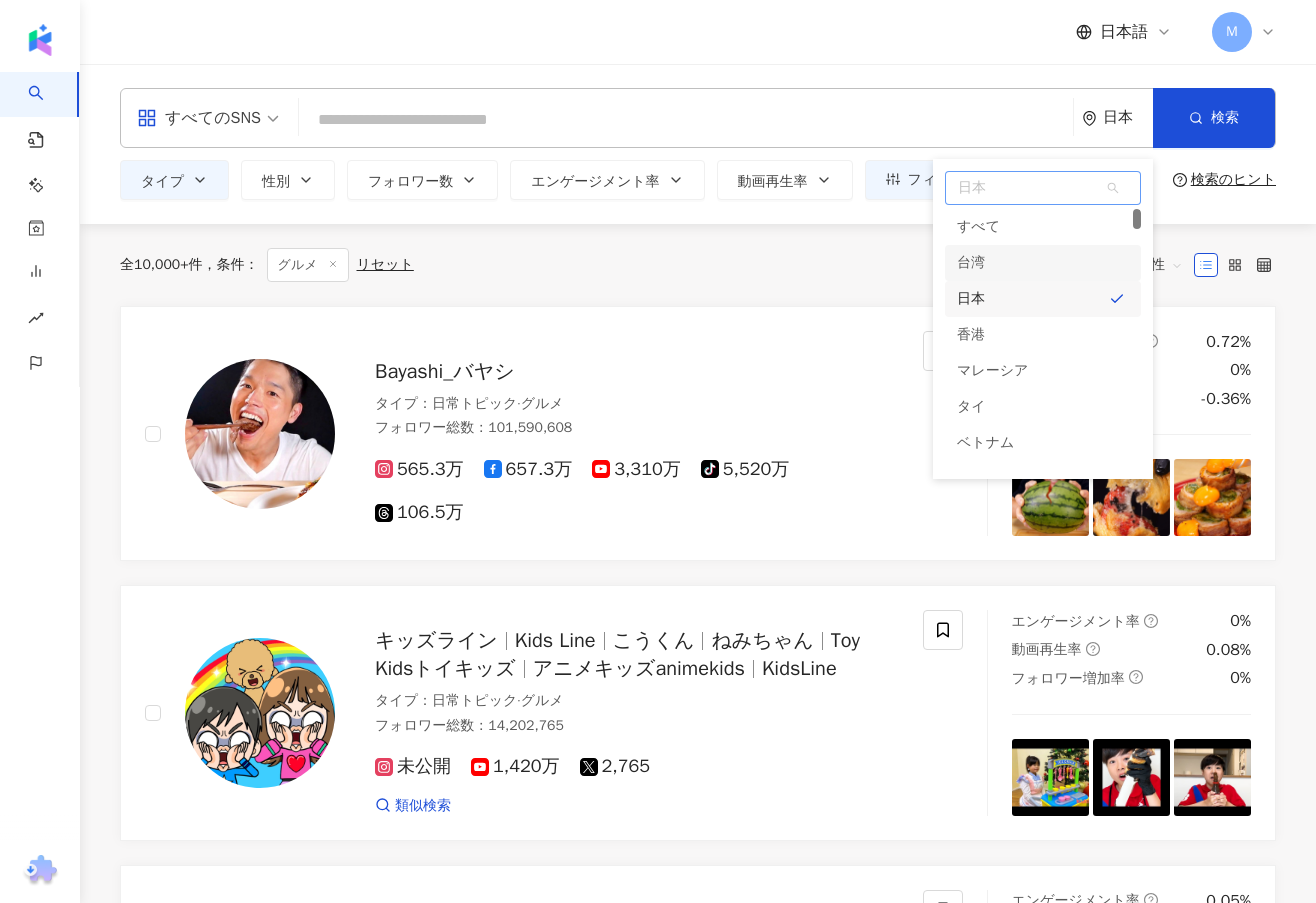 click on "台湾" at bounding box center (1043, 263) 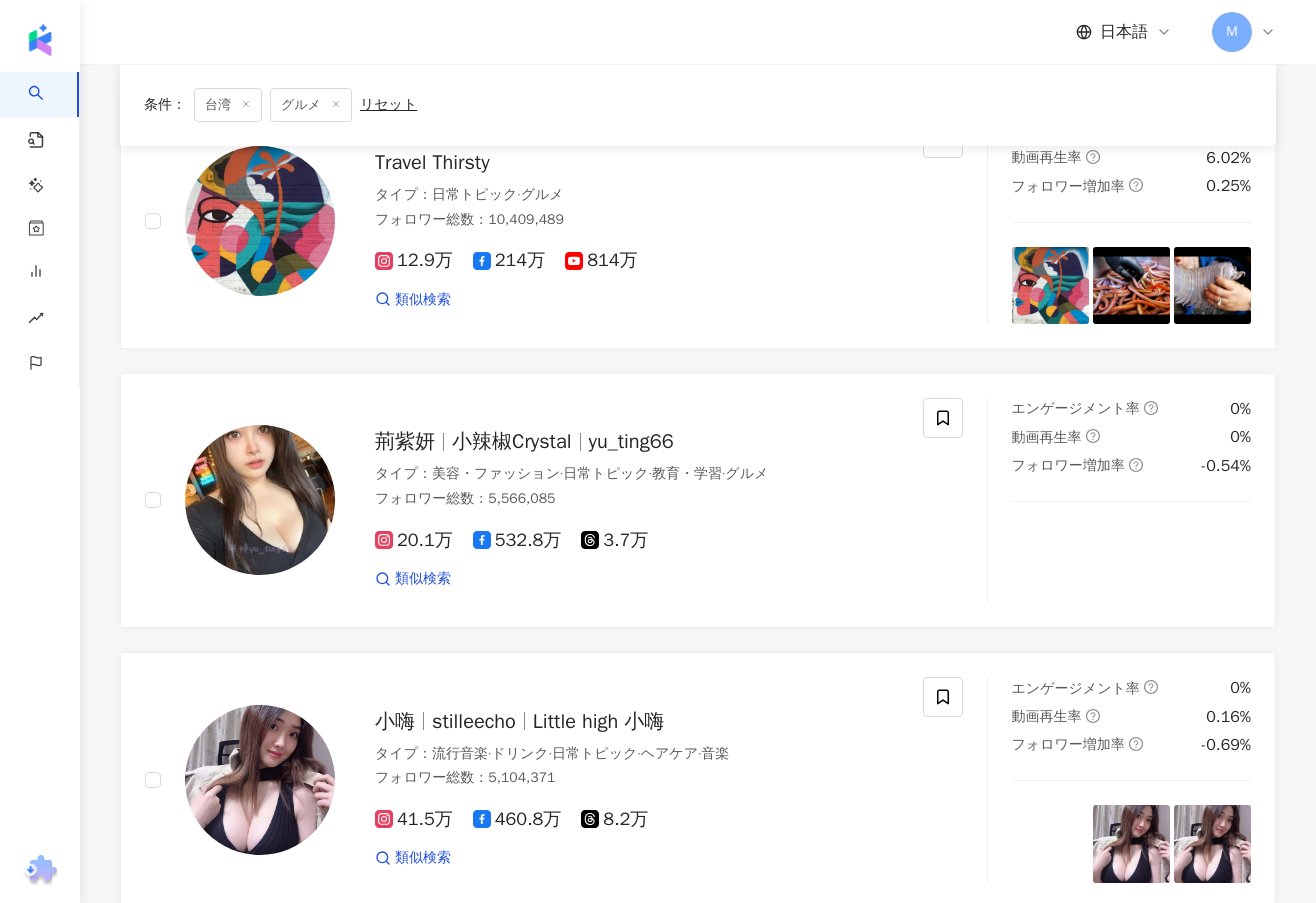 scroll, scrollTop: 0, scrollLeft: 0, axis: both 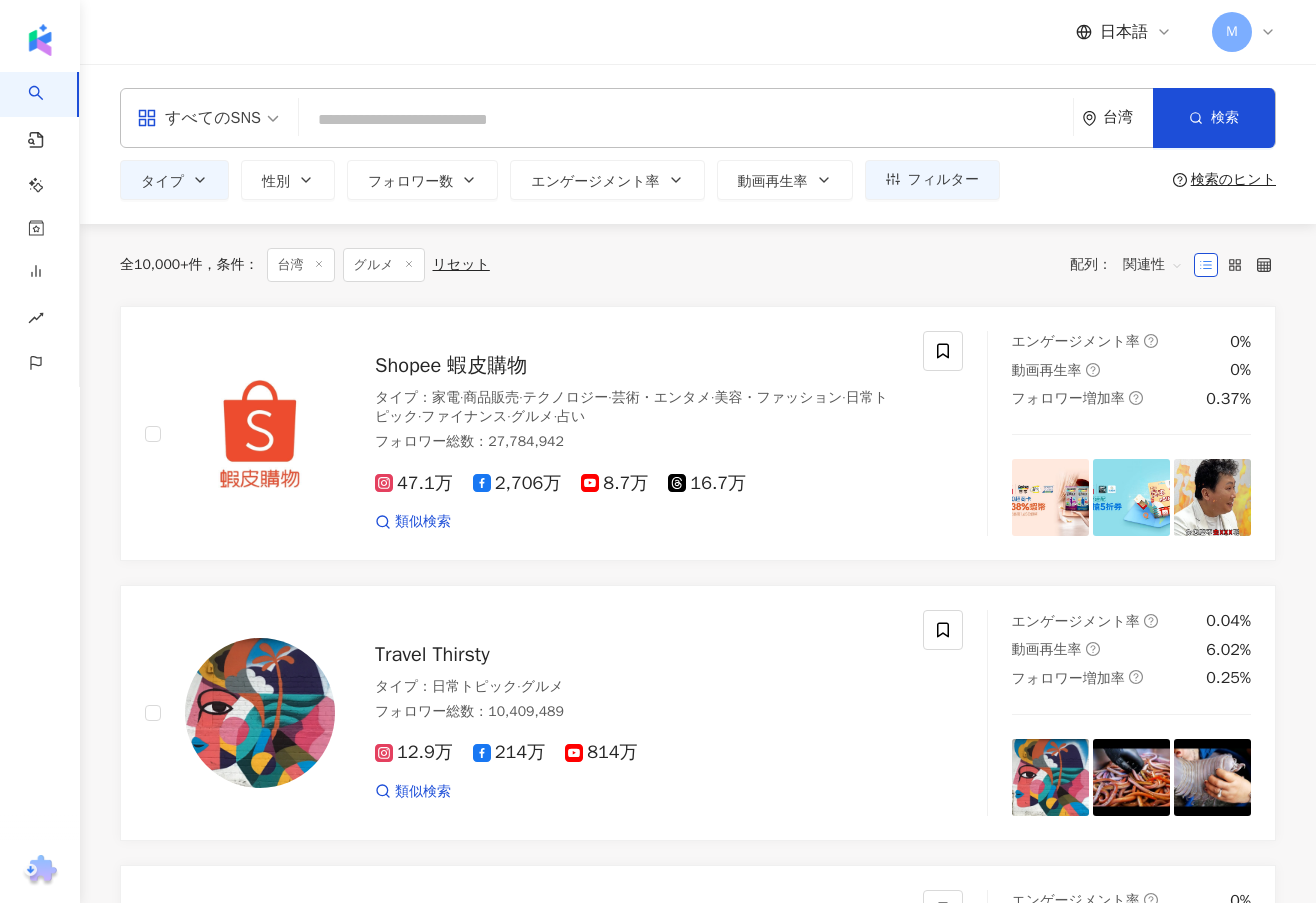 click on "すべてのSNS 台湾 検索 タイプ 性別 フォロワー数 エンゲージメント率 動画再生率 フィルター フィルター インフルエンサーの詳細 エンゲージメント & ポテンシャル フォロワーオーディエンス その他除外項目等 インフルエンサーの詳細 タイプ  ( 検索したいタイプを選択して下さい： ) グルメ 国/地域 台湾 性別 指定なし 女性 男性 他の 言語     選択または検索してください フォロワー数 *  -  ******* 指定なし マイクロ フォロワー数：1万人以下 フォロワー数：1万人-3万人 フォロワー数：3万人-5万人 ミドル フォロワー数：5万人-10万人 フォロワー数：10万人-30万人 フォロワー数：30万人-50万人 トップ フォロワー数：50万人-100万人 フォロワー数：100万人以上 エンゲージメント & ポテンシャル 成長ポテンシャル 指定なし 高い 標準 低い エンゲージメント率 % %" at bounding box center [698, 144] 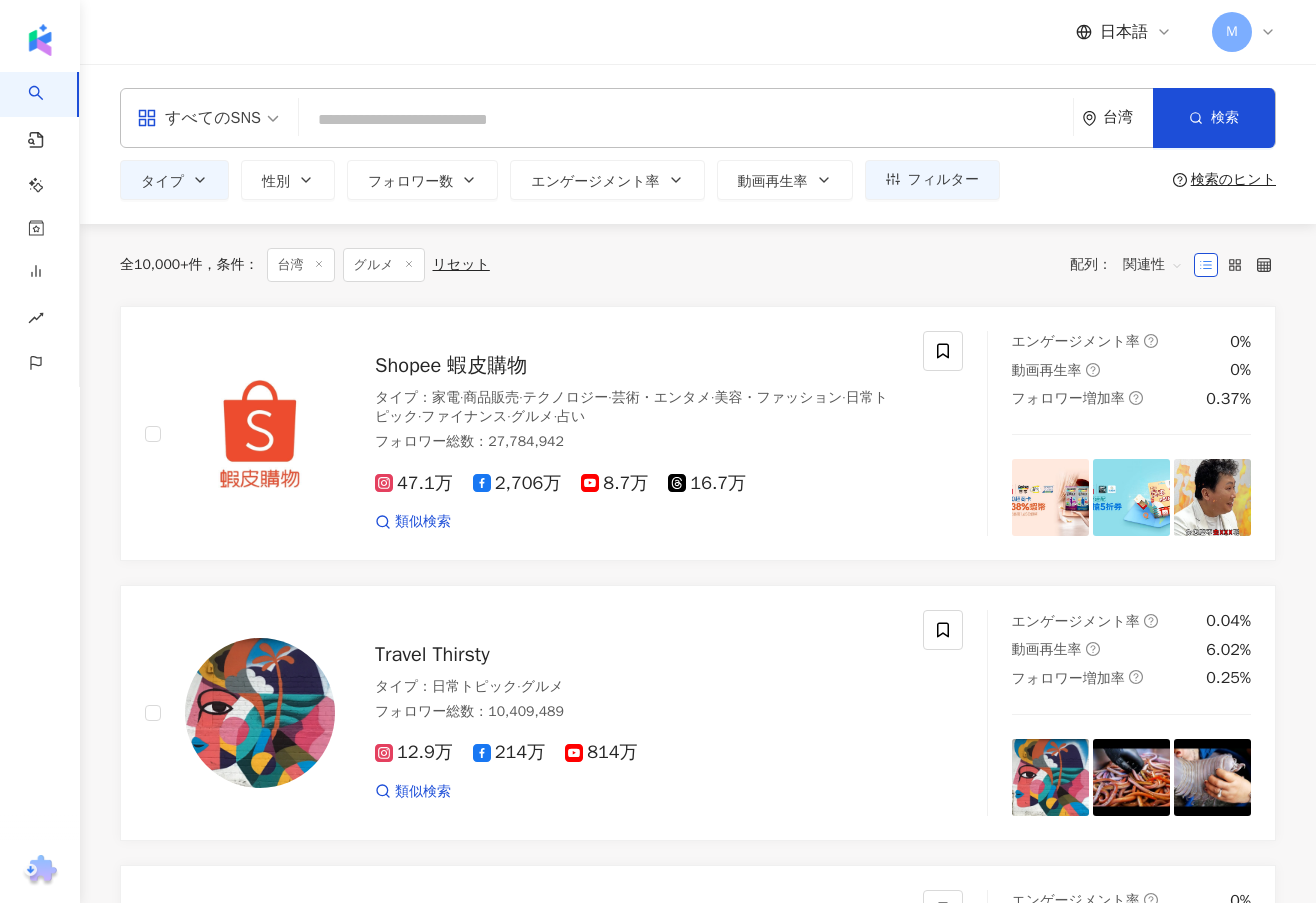 click on "すべてのSNS 台湾 検索 タイプ 性別 フォロワー数 エンゲージメント率 動画再生率 フィルター フィルター インフルエンサーの詳細 エンゲージメント & ポテンシャル フォロワーオーディエンス その他除外項目等 インフルエンサーの詳細 タイプ  ( 検索したいタイプを選択して下さい： ) グルメ 国/地域 台湾 性別 指定なし 女性 男性 他の 言語     選択または検索してください フォロワー数 *  -  ******* 指定なし マイクロ フォロワー数：1万人以下 フォロワー数：1万人-3万人 フォロワー数：3万人-5万人 ミドル フォロワー数：5万人-10万人 フォロワー数：10万人-30万人 フォロワー数：30万人-50万人 トップ フォロワー数：50万人-100万人 フォロワー数：100万人以上 エンゲージメント & ポテンシャル 成長ポテンシャル 指定なし 高い 標準 低い エンゲージメント率 % %" at bounding box center [698, 144] 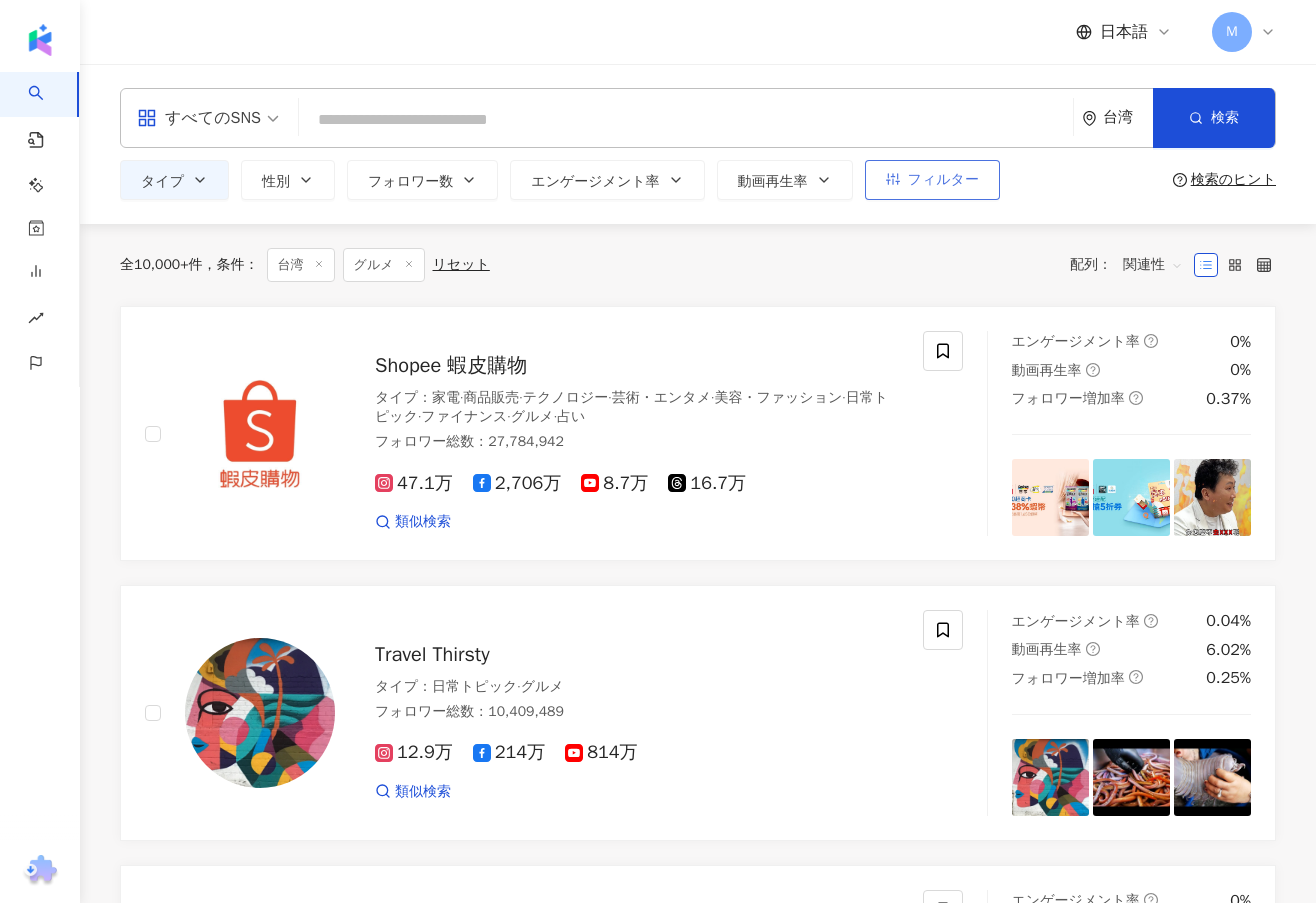 click on "フィルター" at bounding box center [932, 180] 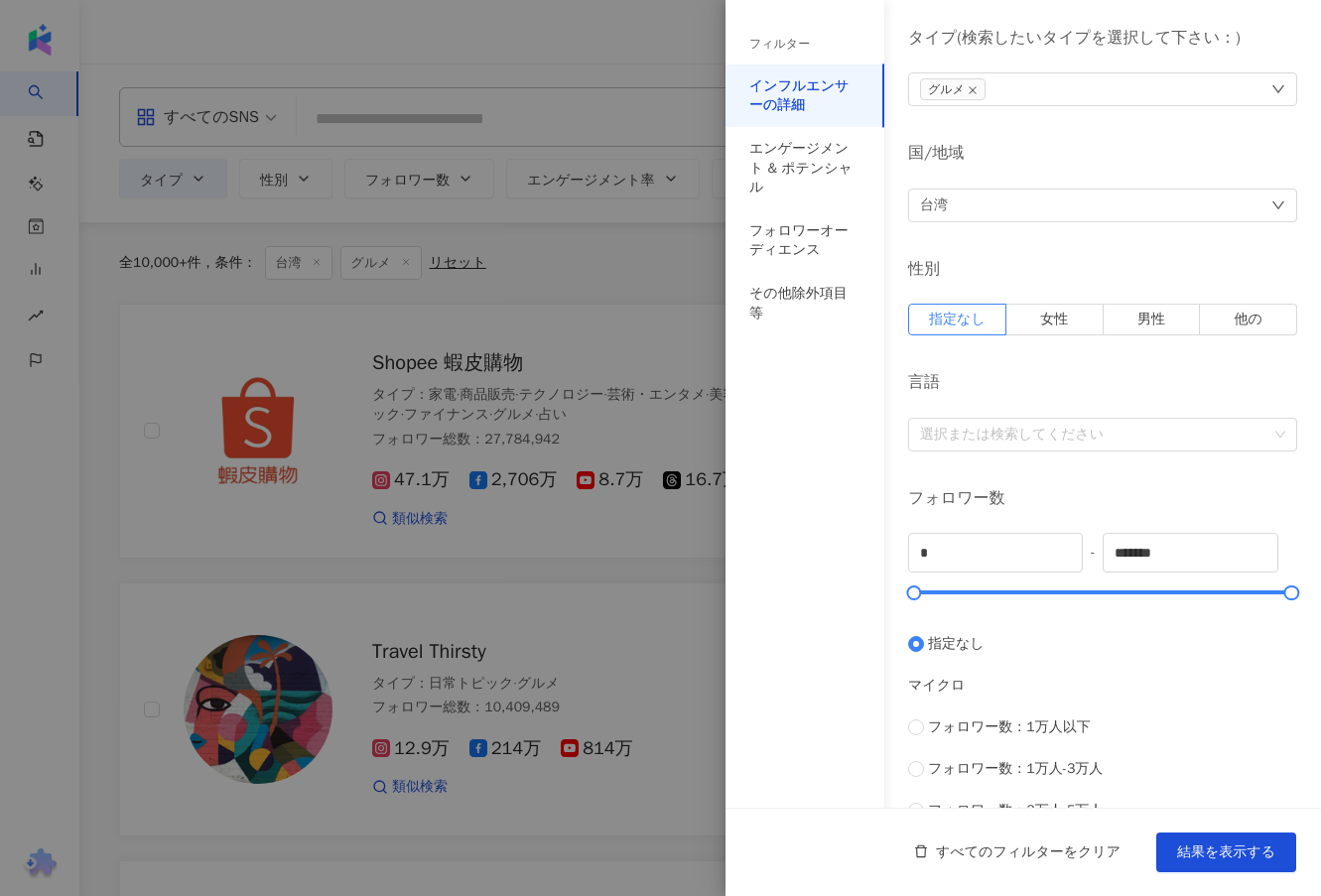 click at bounding box center (660, 448) 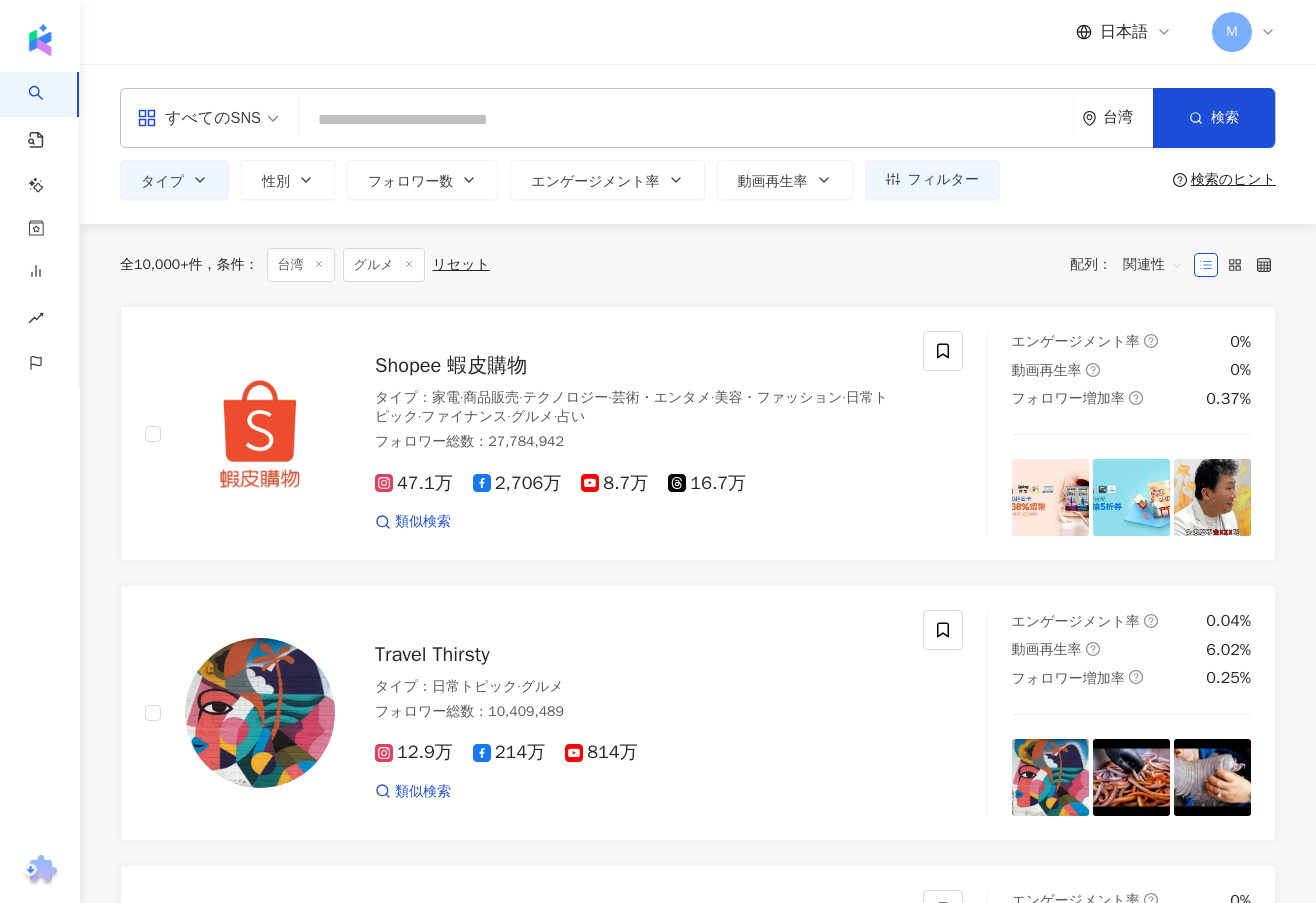 click at bounding box center [686, 120] 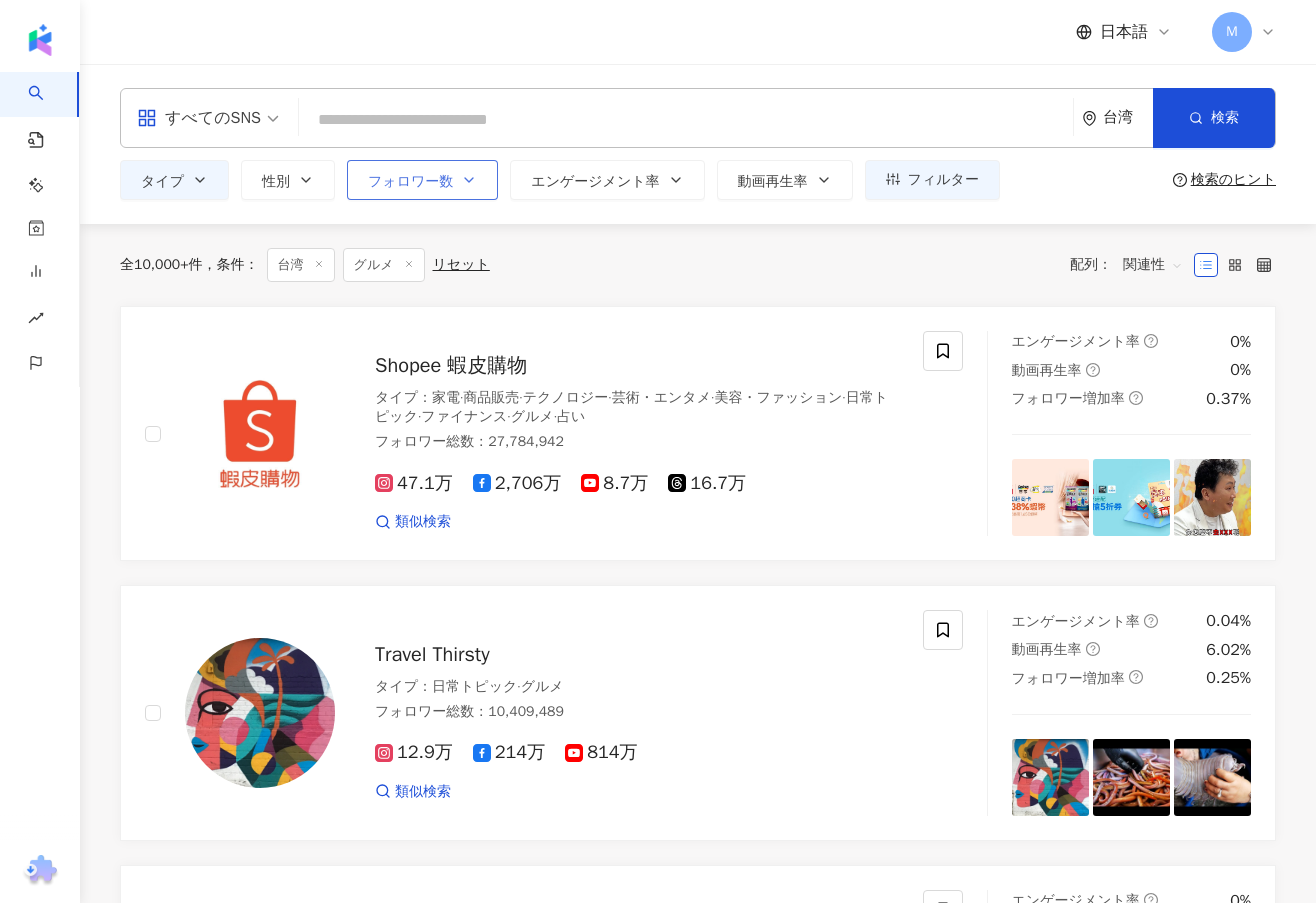 click on "フォロワー数" at bounding box center [410, 182] 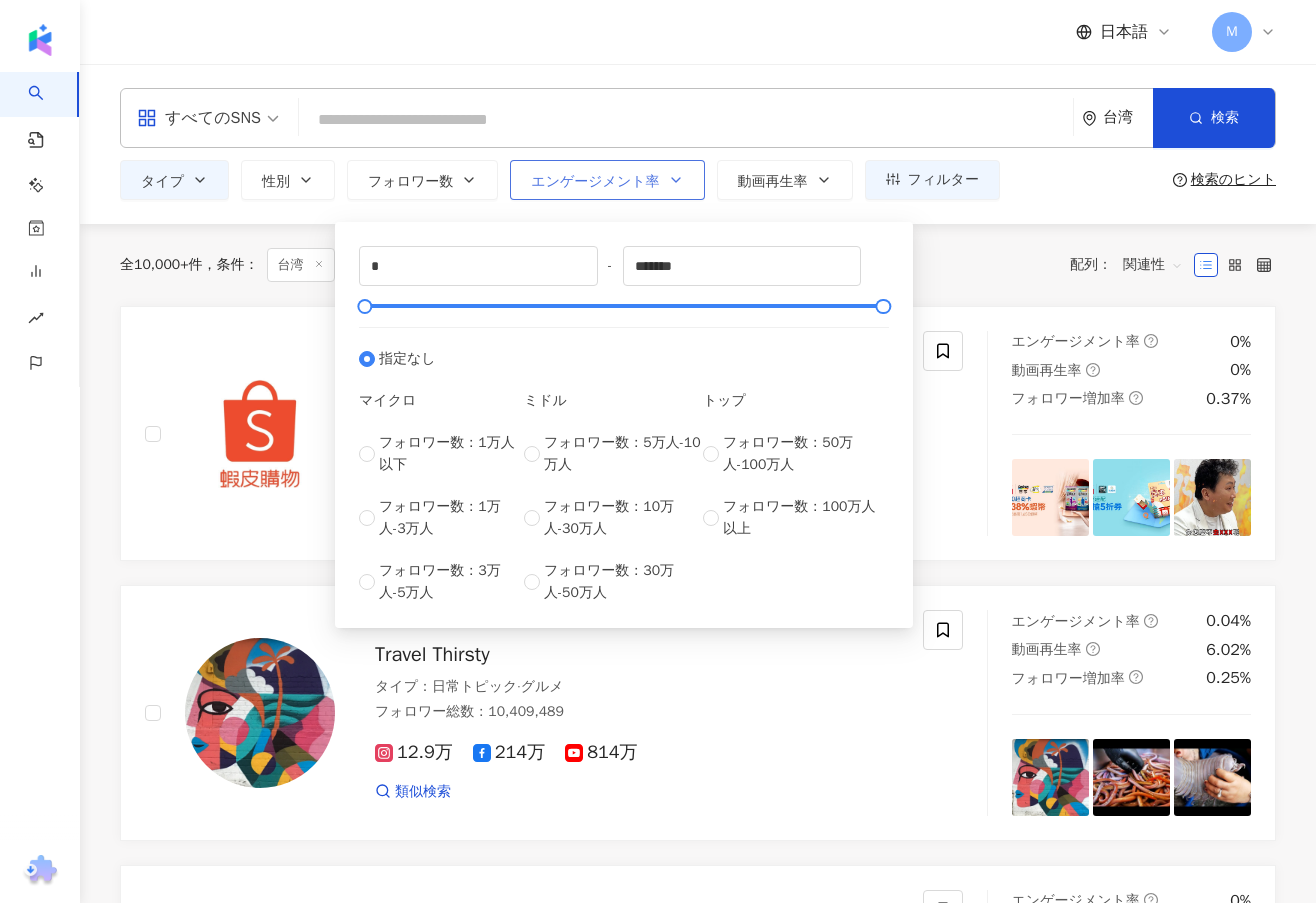 click on "エンゲージメント率" at bounding box center (595, 182) 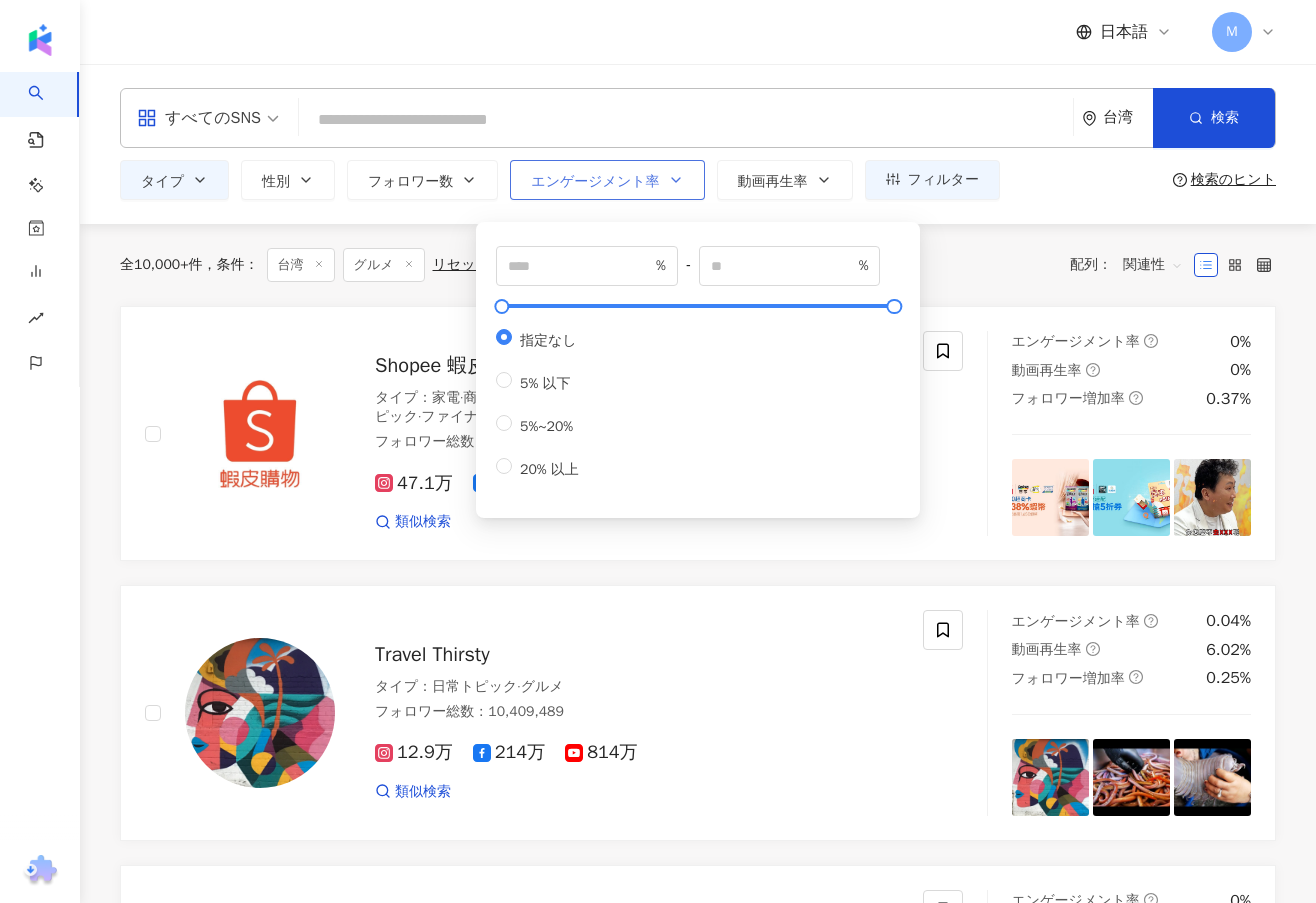 click 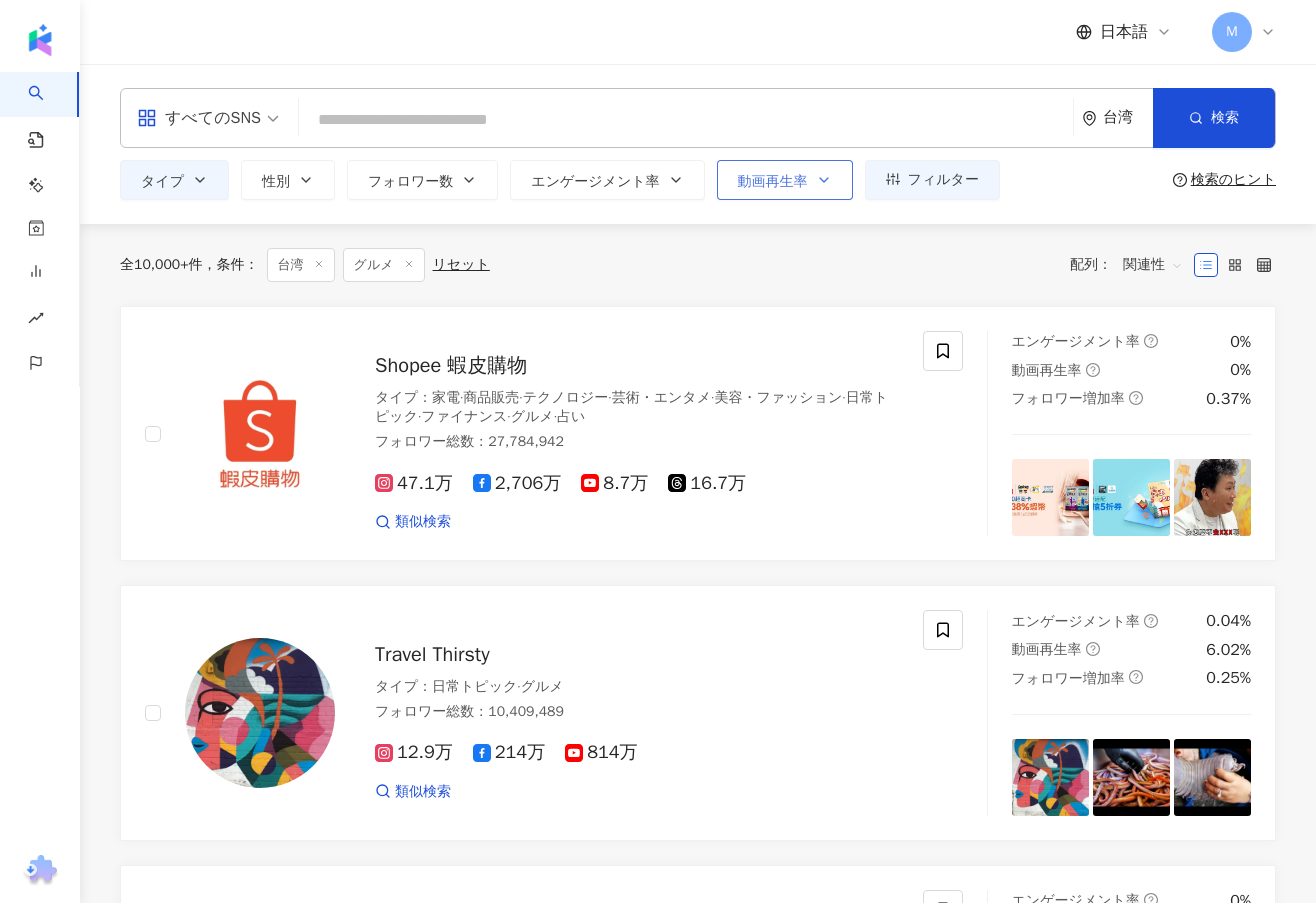 click on "動画再生率" at bounding box center (773, 182) 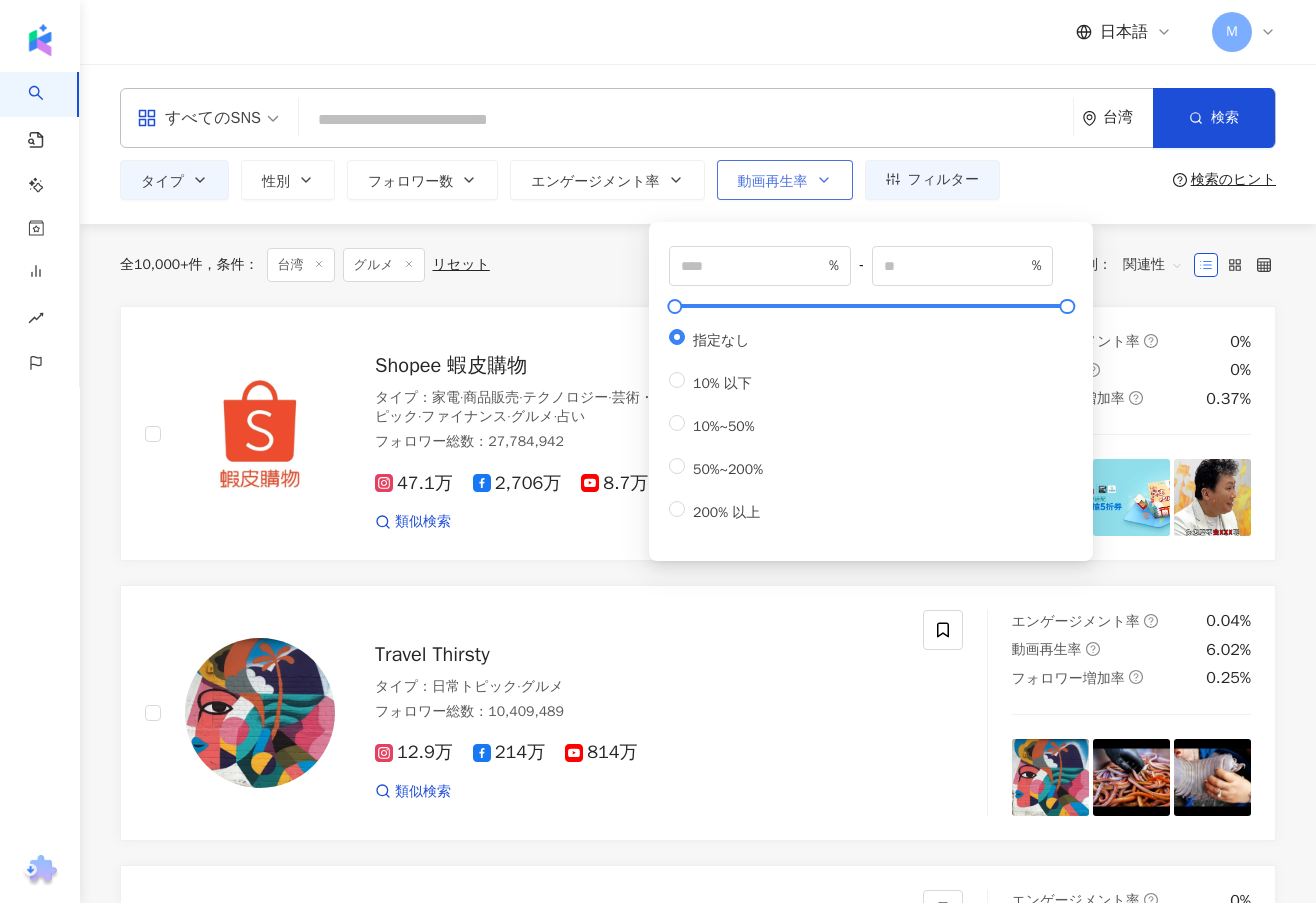 click on "動画再生率" at bounding box center [773, 182] 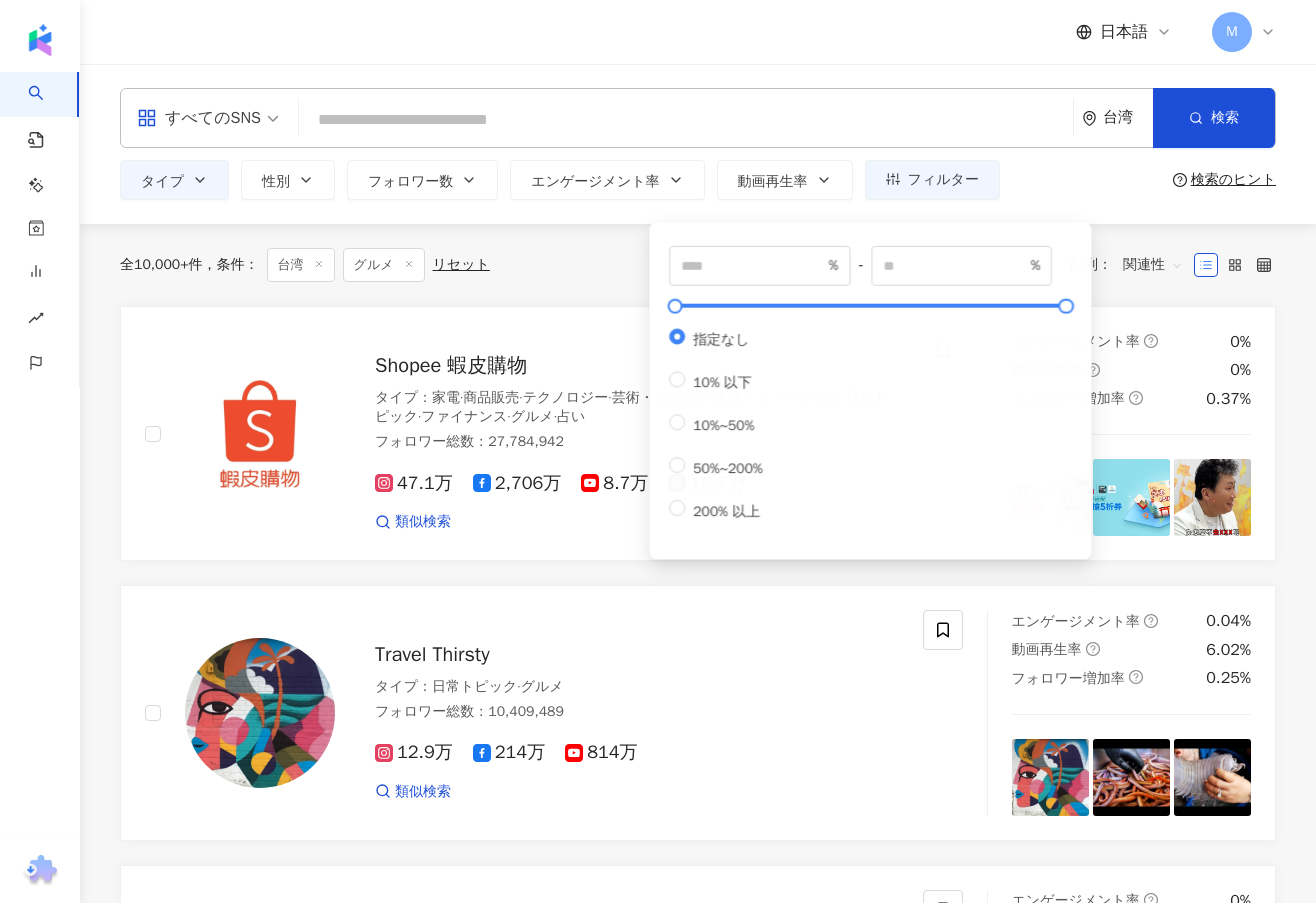 click on "タイプ 性別 フォロワー数 エンゲージメント率 動画再生率 フィルター フィルター インフルエンサーの詳細 エンゲージメント & ポテンシャル フォロワーオーディエンス その他除外項目等 インフルエンサーの詳細 タイプ  ( 検索したいタイプを選択して下さい： ) グルメ 国/地域 台湾 性別 指定なし 女性 男性 他の 言語     選択または検索してください フォロワー数 *  -  ******* 指定なし マイクロ フォロワー数：1万人以下 フォロワー数：1万人-3万人 フォロワー数：3万人-5万人 ミドル フォロワー数：5万人-10万人 フォロワー数：10万人-30万人 フォロワー数：30万人-50万人 トップ フォロワー数：50万人-100万人 フォロワー数：100万人以上 エンゲージメント & ポテンシャル 成長ポテンシャル 指定なし 高い 標準 低い エンゲージメント率 %  -  % 指定なし 5% 以下 % %" at bounding box center [698, 180] 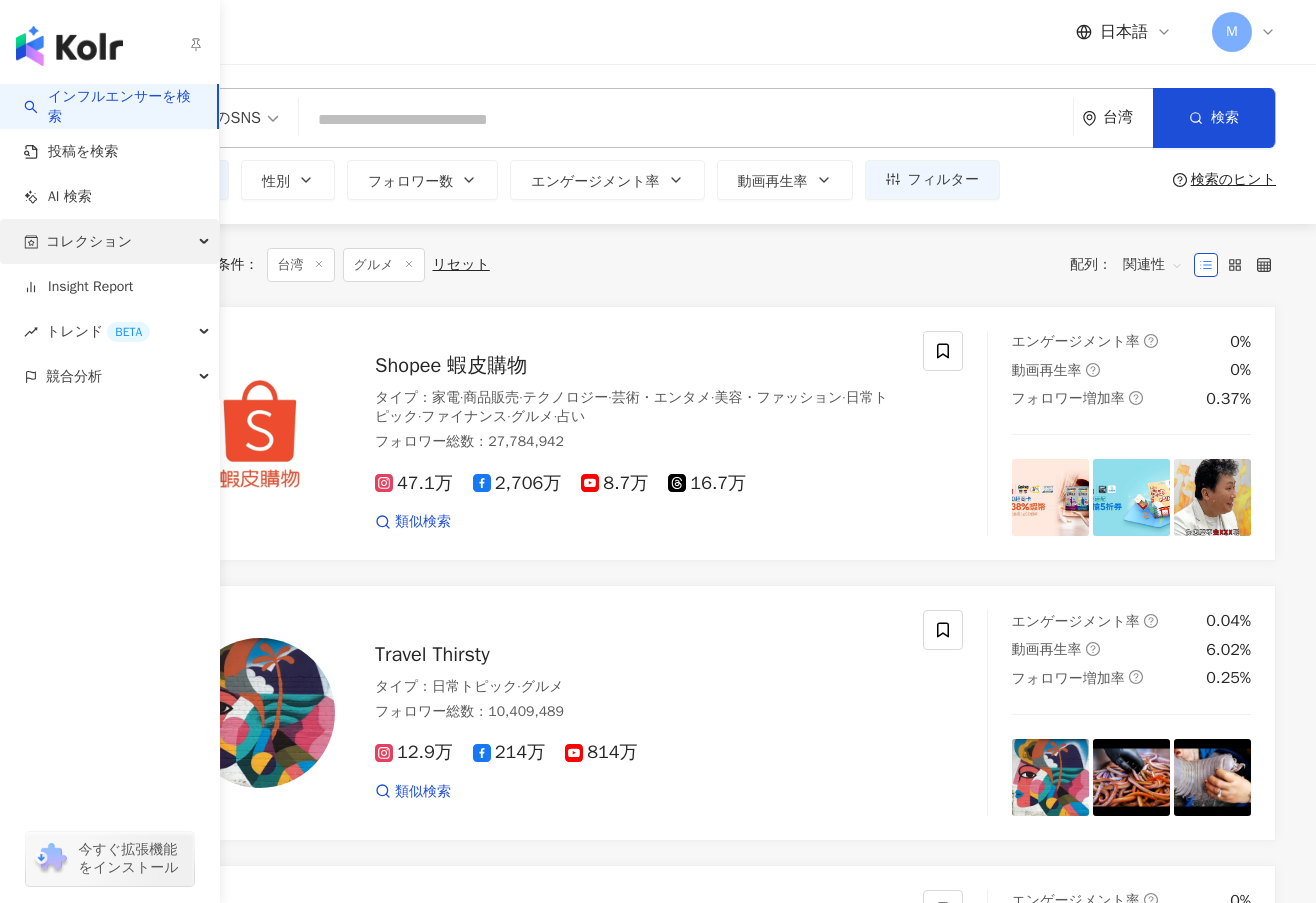 click on "コレクション" at bounding box center [109, 241] 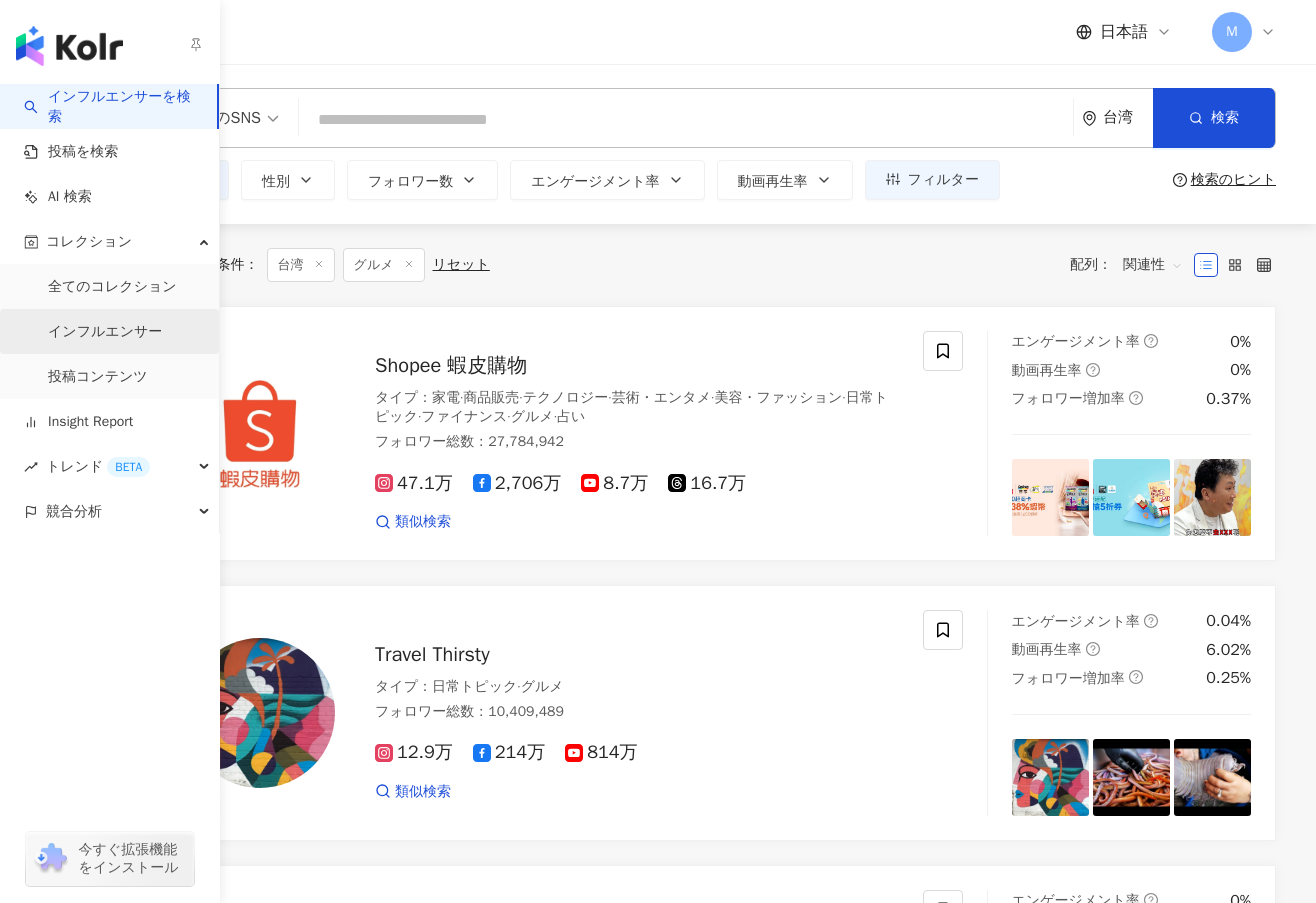 click on "インフルエンサー" at bounding box center (105, 332) 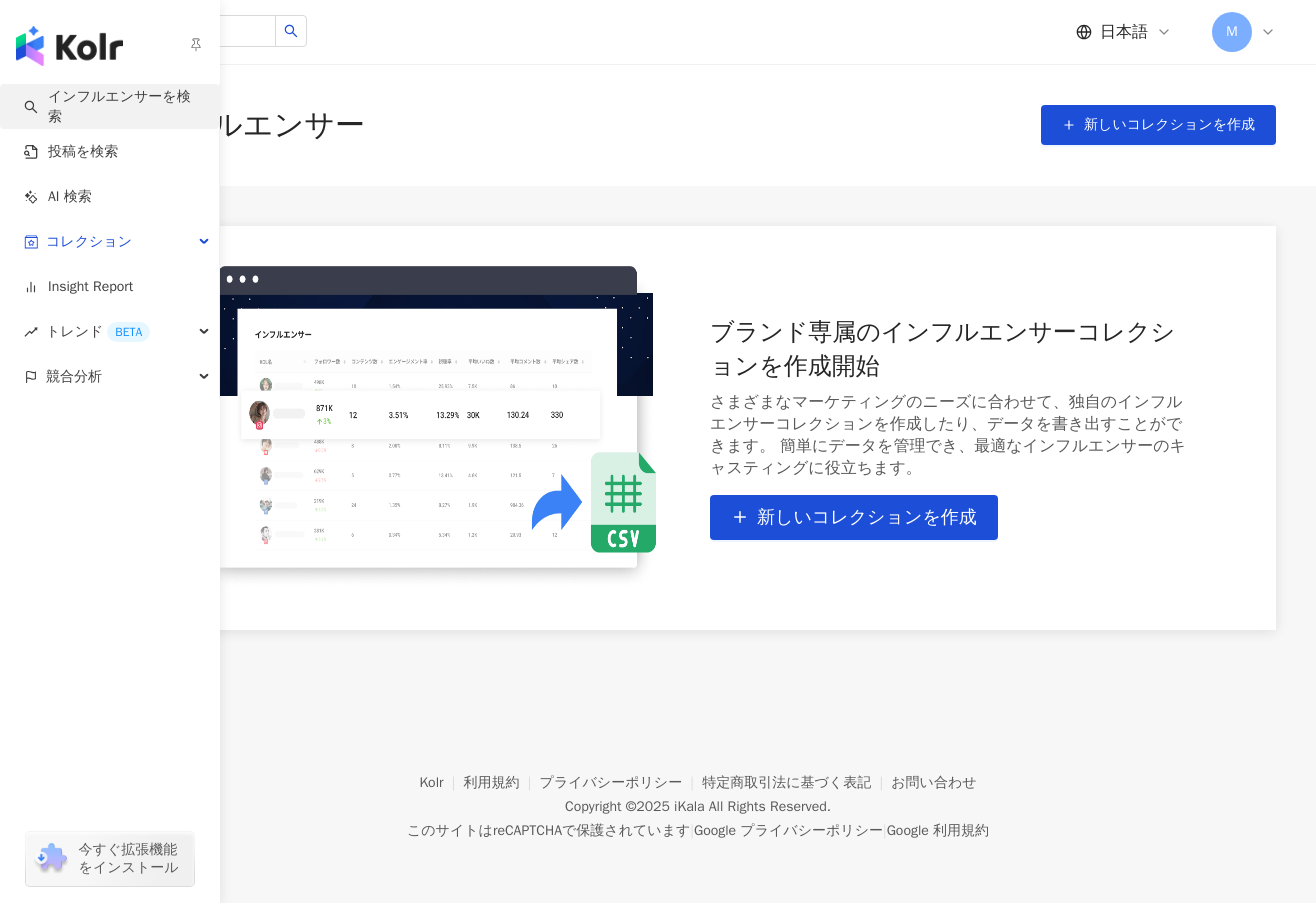 click on "インフルエンサーを検索" at bounding box center [113, 106] 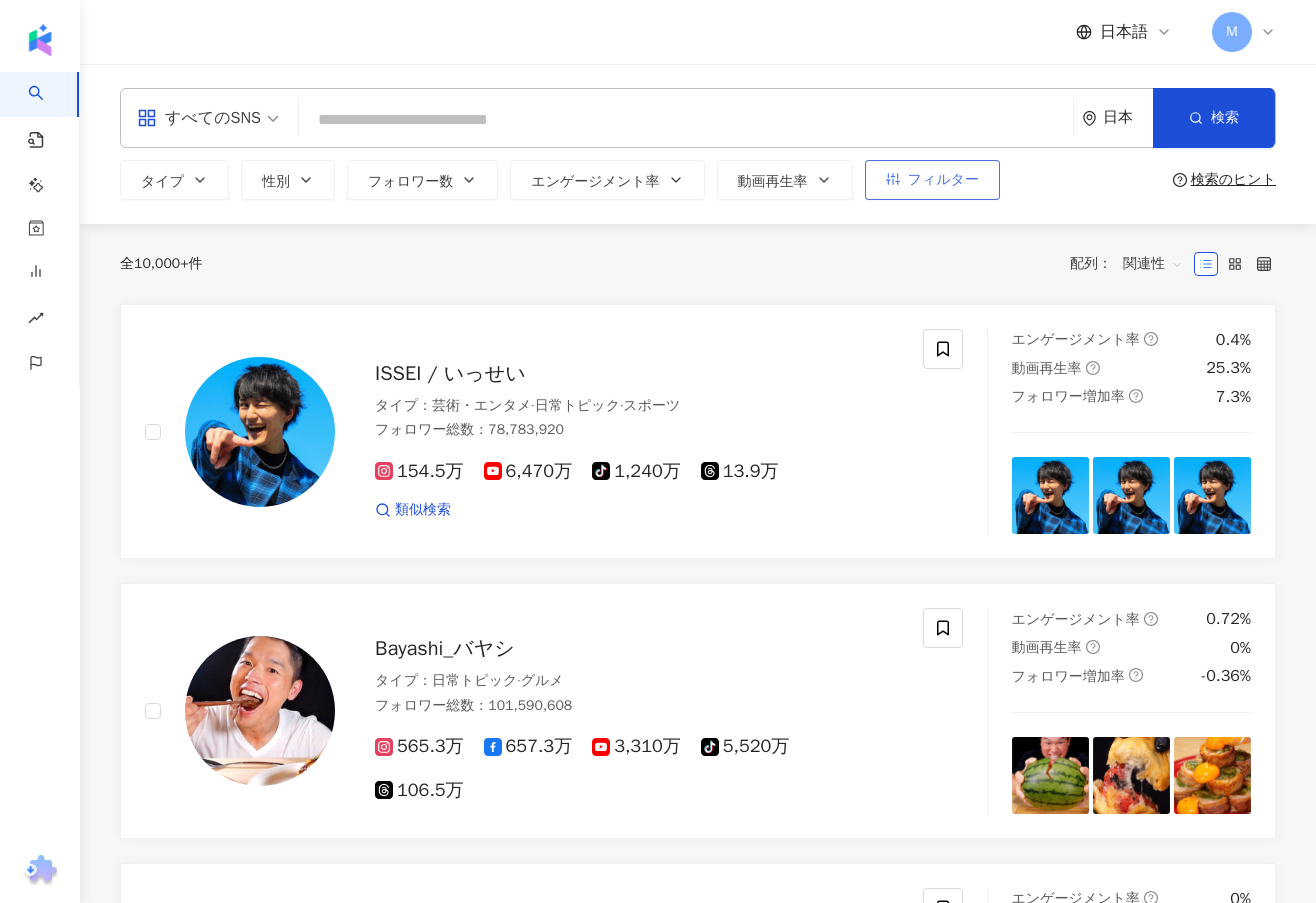 click on "フィルター" at bounding box center (943, 180) 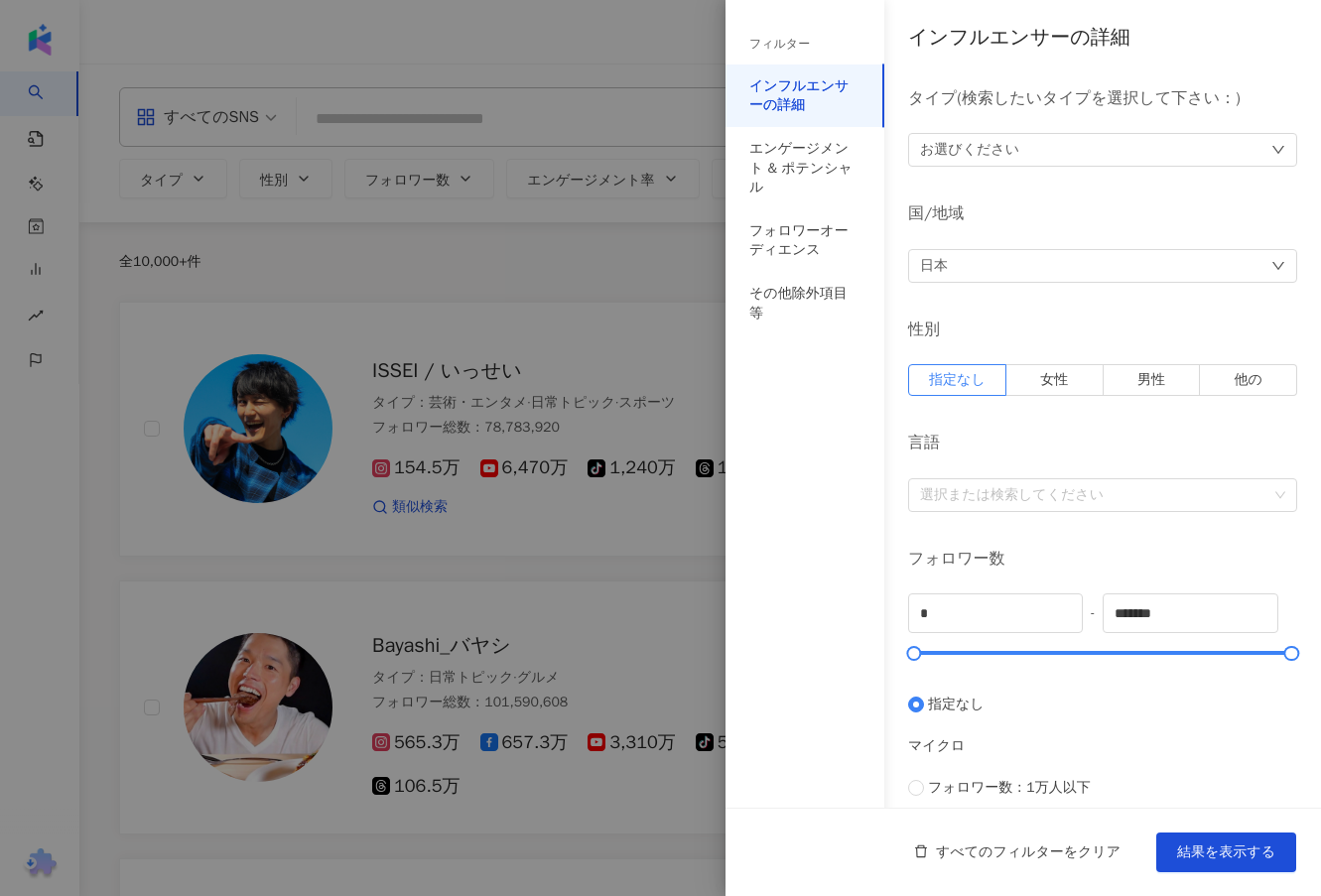click at bounding box center (660, 448) 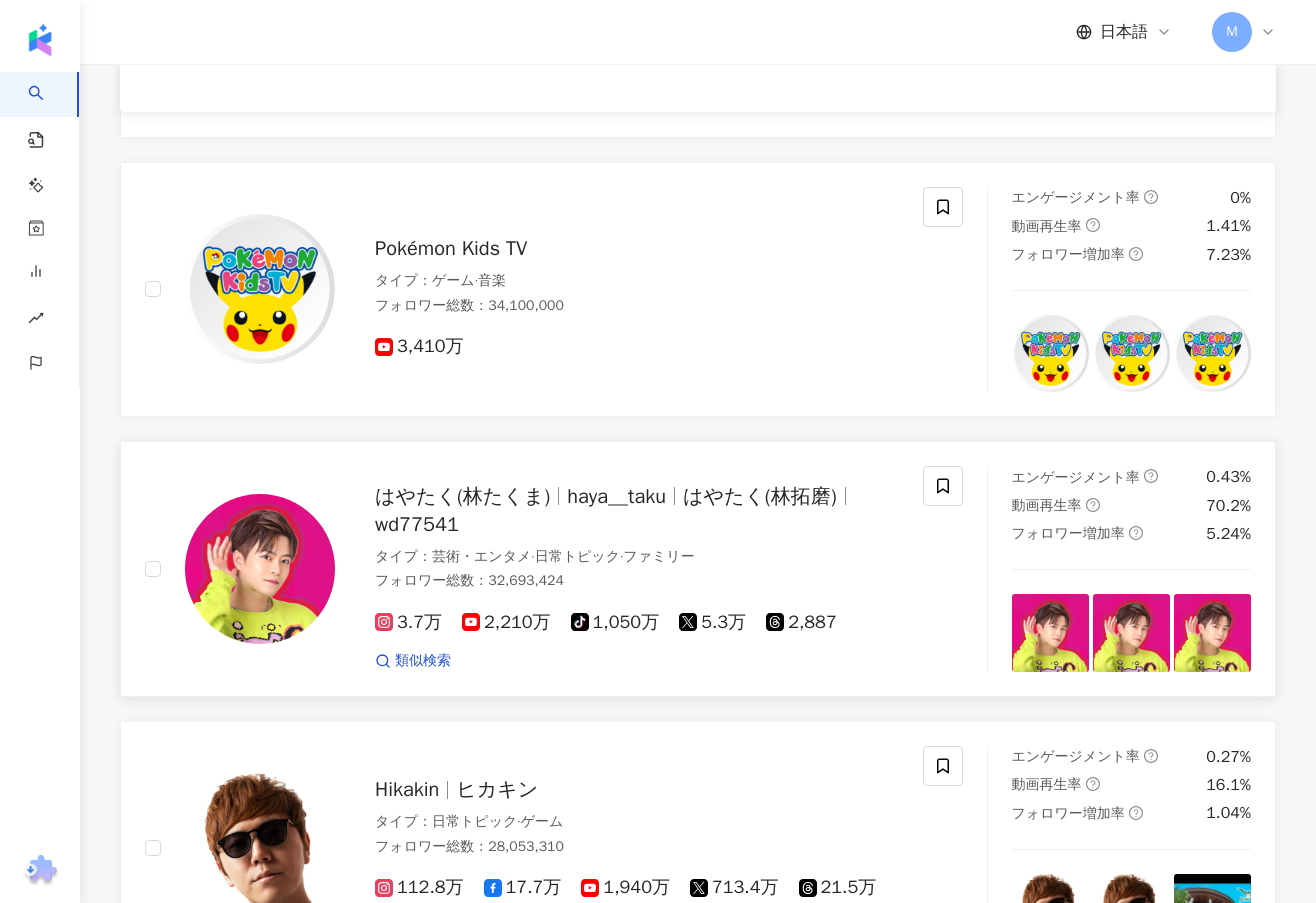 scroll, scrollTop: 2101, scrollLeft: 0, axis: vertical 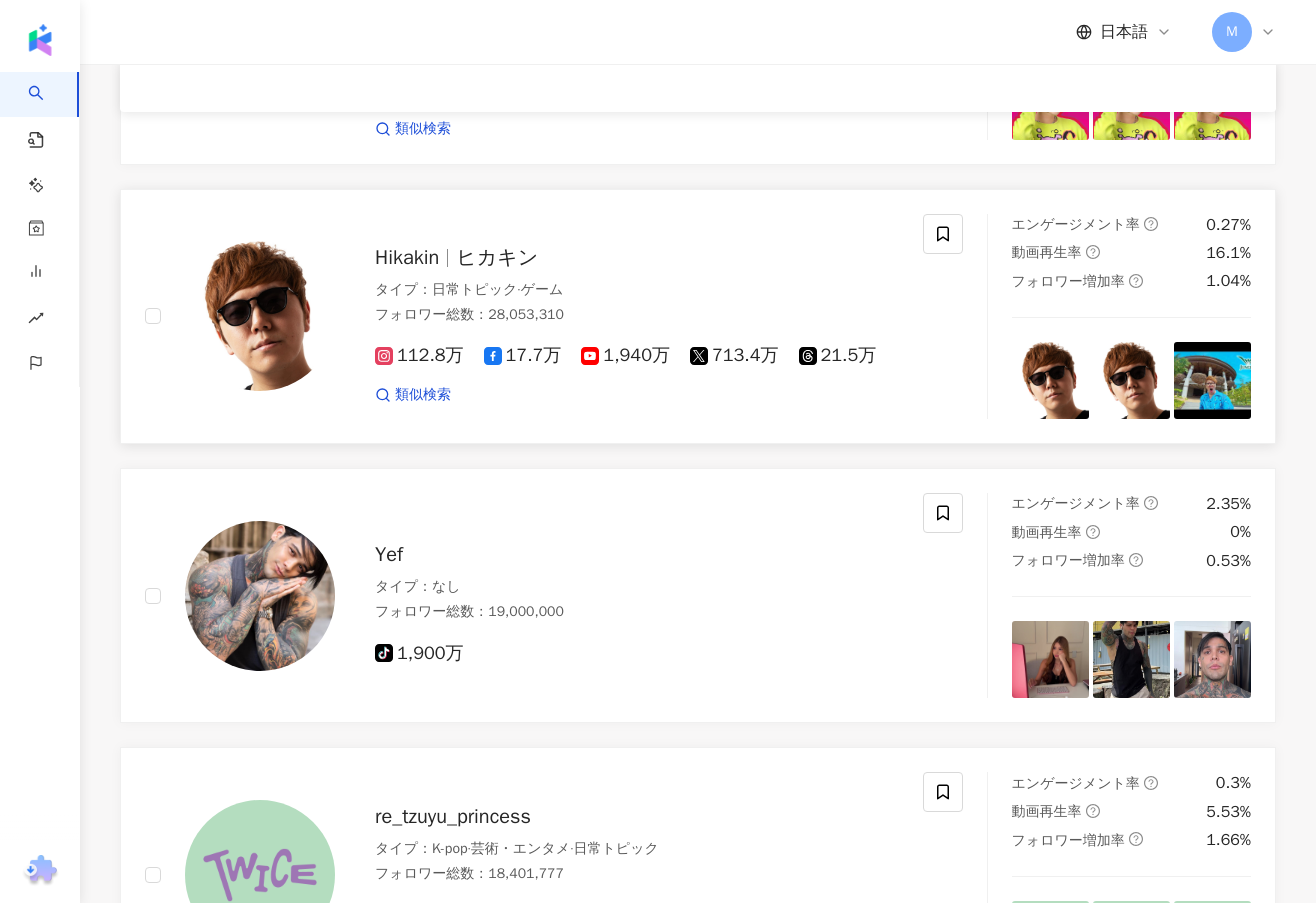 click on "ヒカキン" at bounding box center [497, 257] 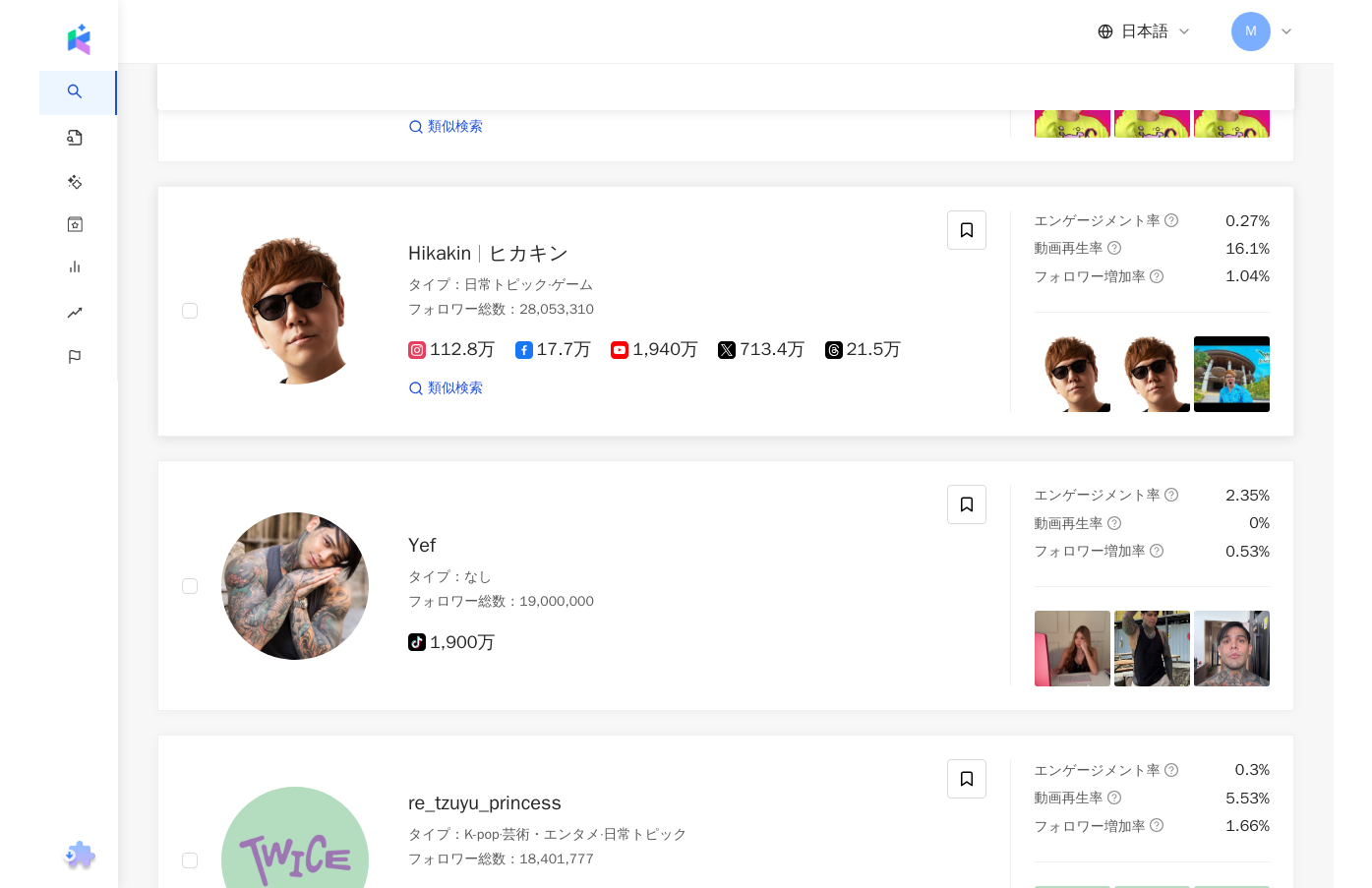 scroll, scrollTop: 2086, scrollLeft: 0, axis: vertical 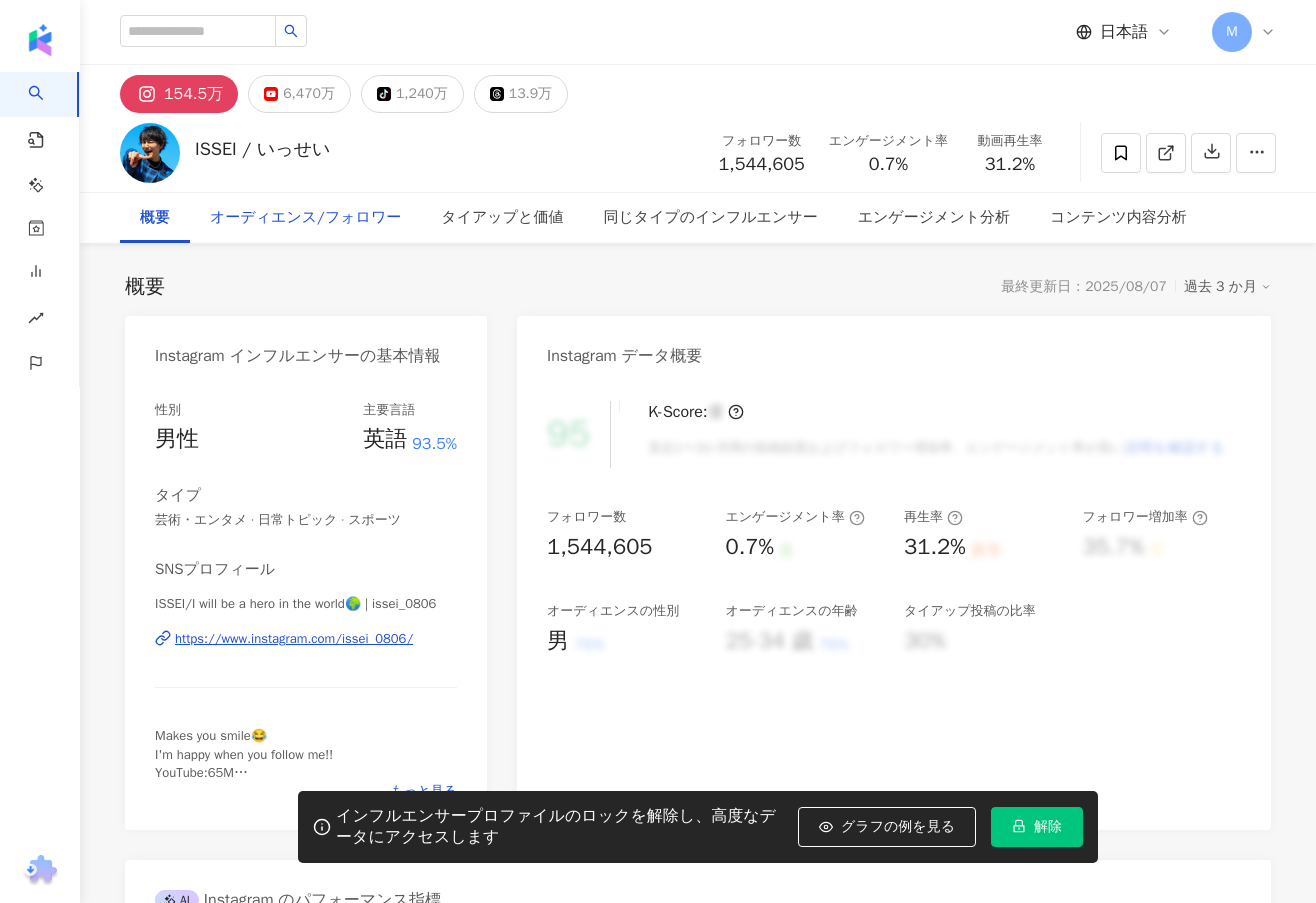 click on "オーディエンス/フォロワー" at bounding box center (305, 218) 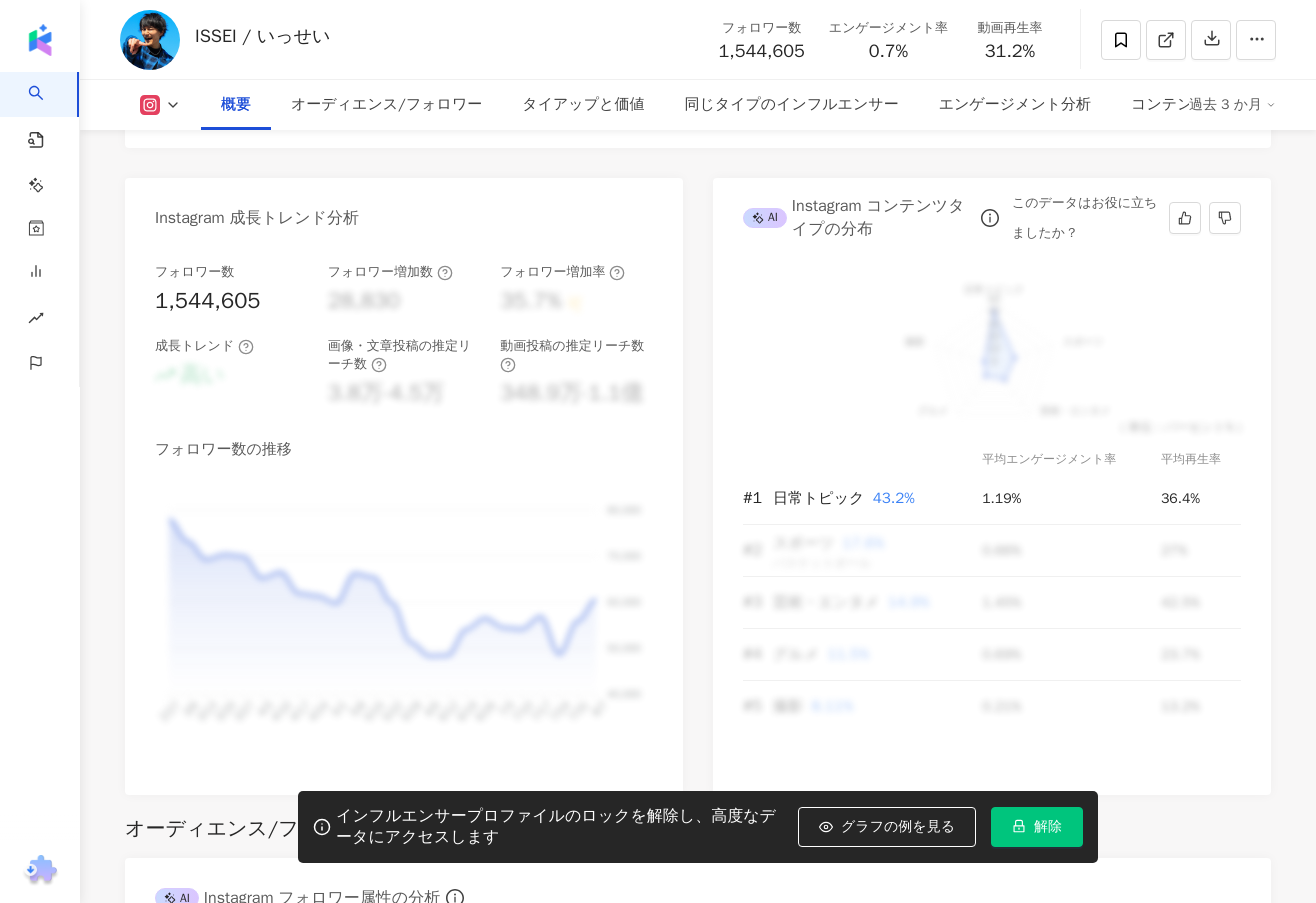 scroll, scrollTop: 1078, scrollLeft: 0, axis: vertical 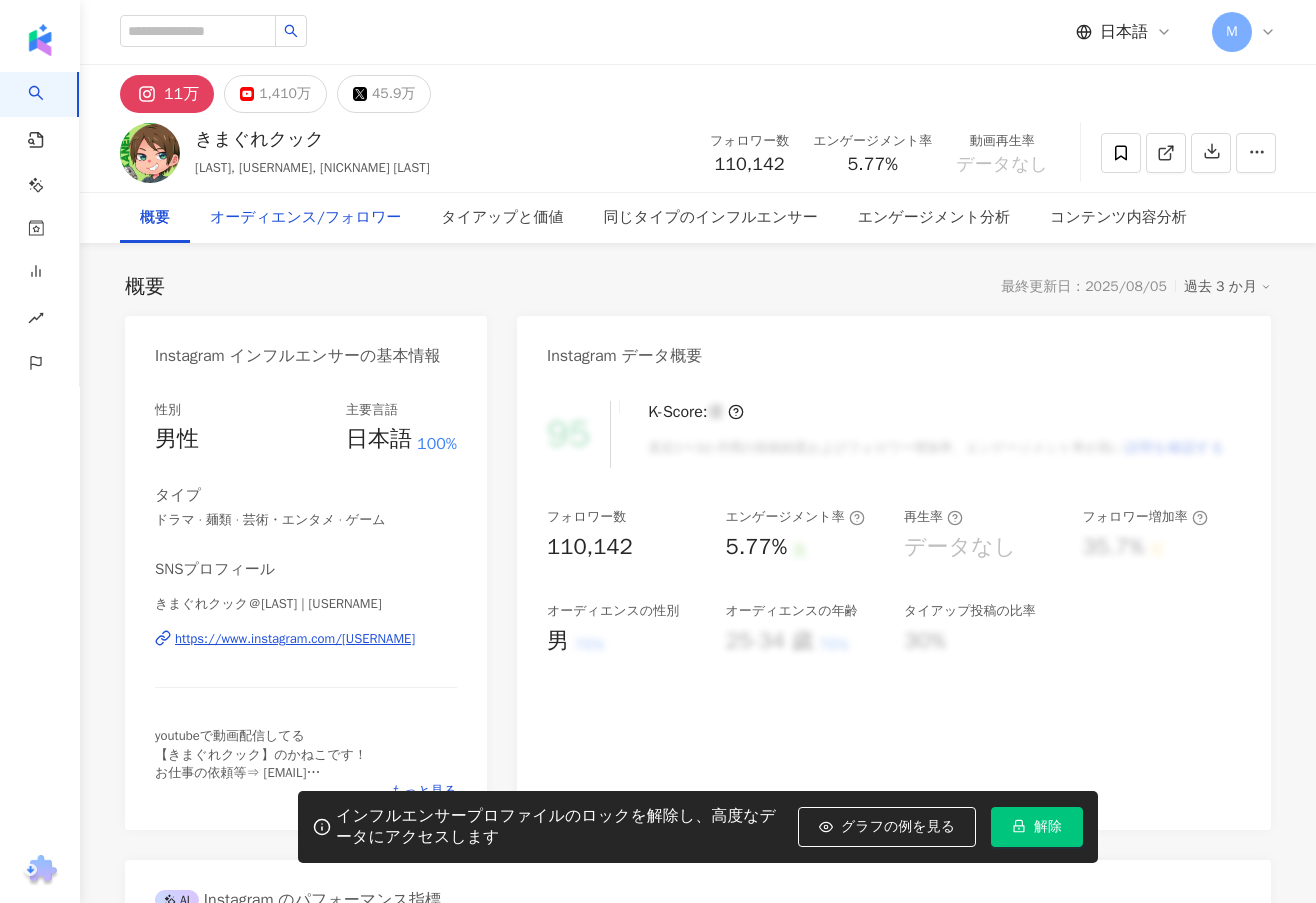 click on "オーディエンス/フォロワー" at bounding box center [305, 218] 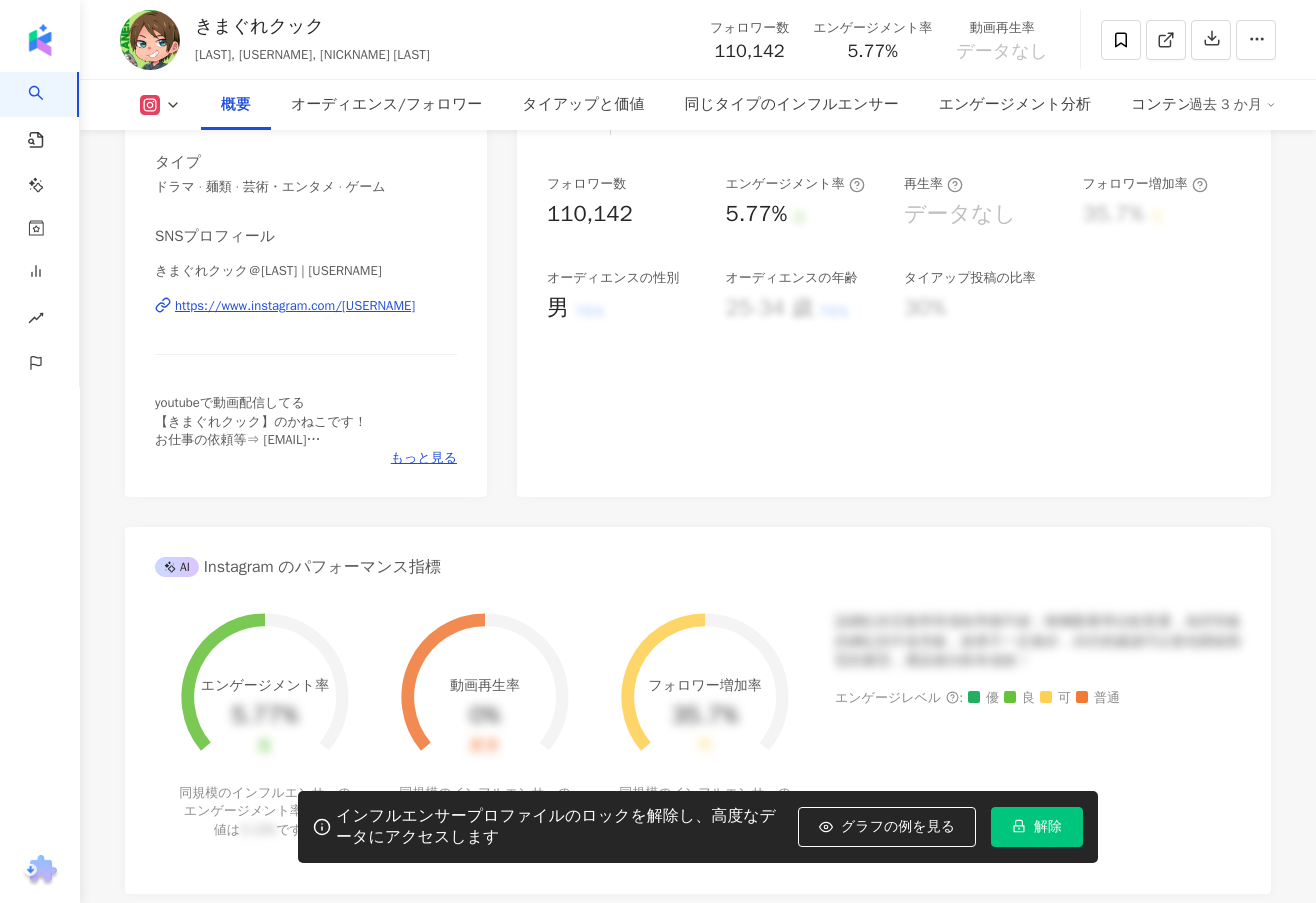 scroll, scrollTop: 278, scrollLeft: 0, axis: vertical 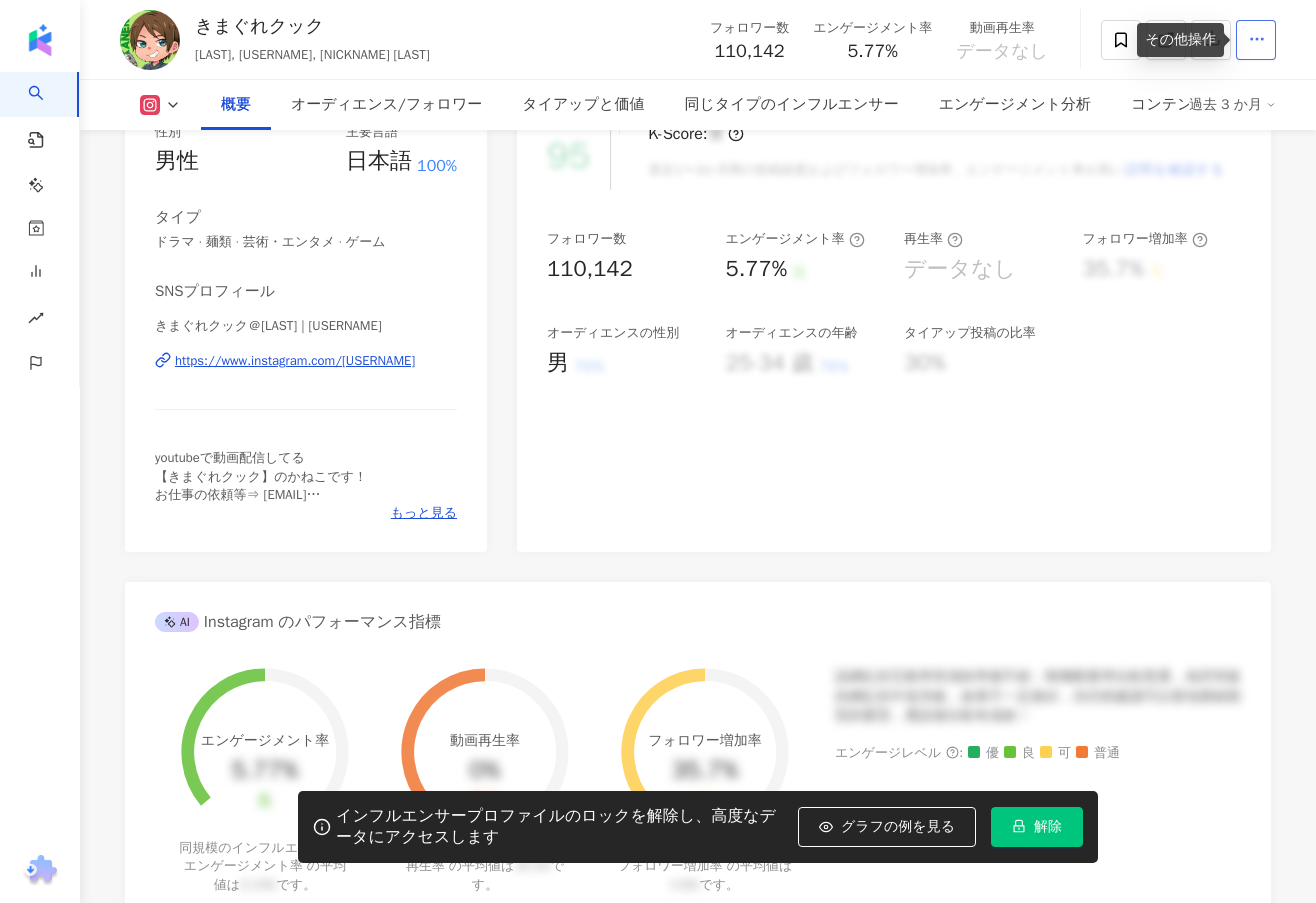 click 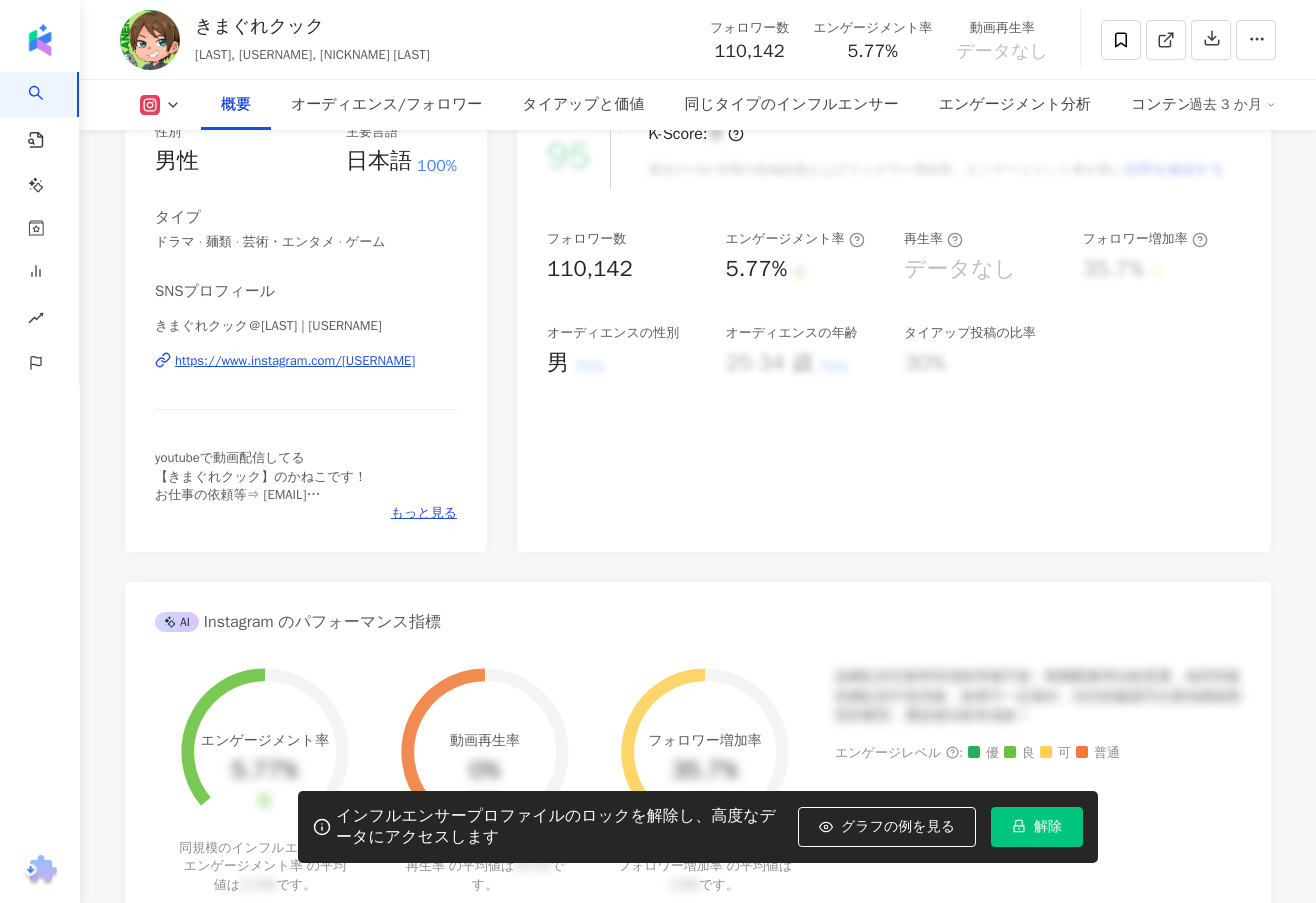 click on "データなし" at bounding box center (1002, 52) 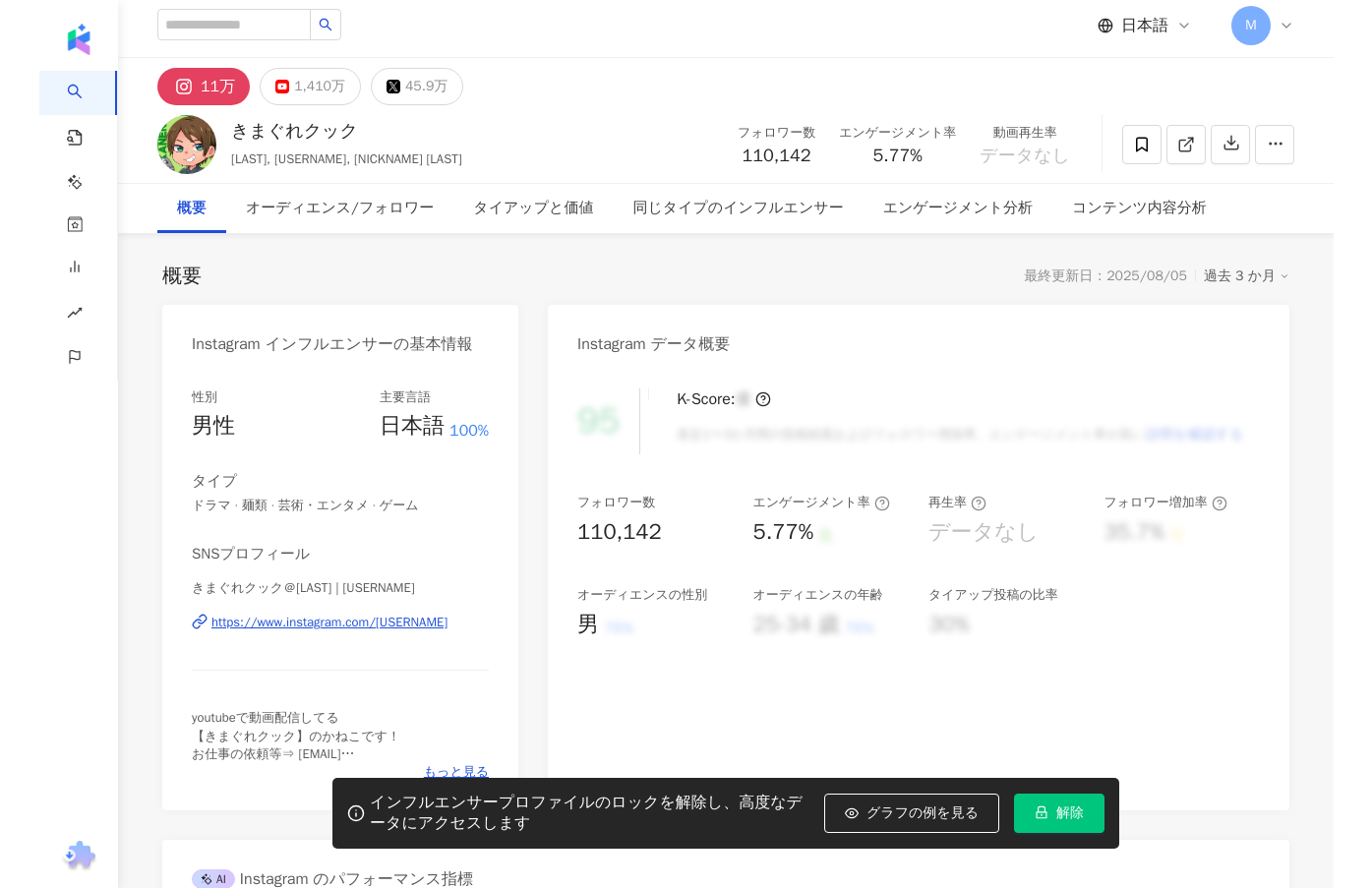 scroll, scrollTop: 0, scrollLeft: 0, axis: both 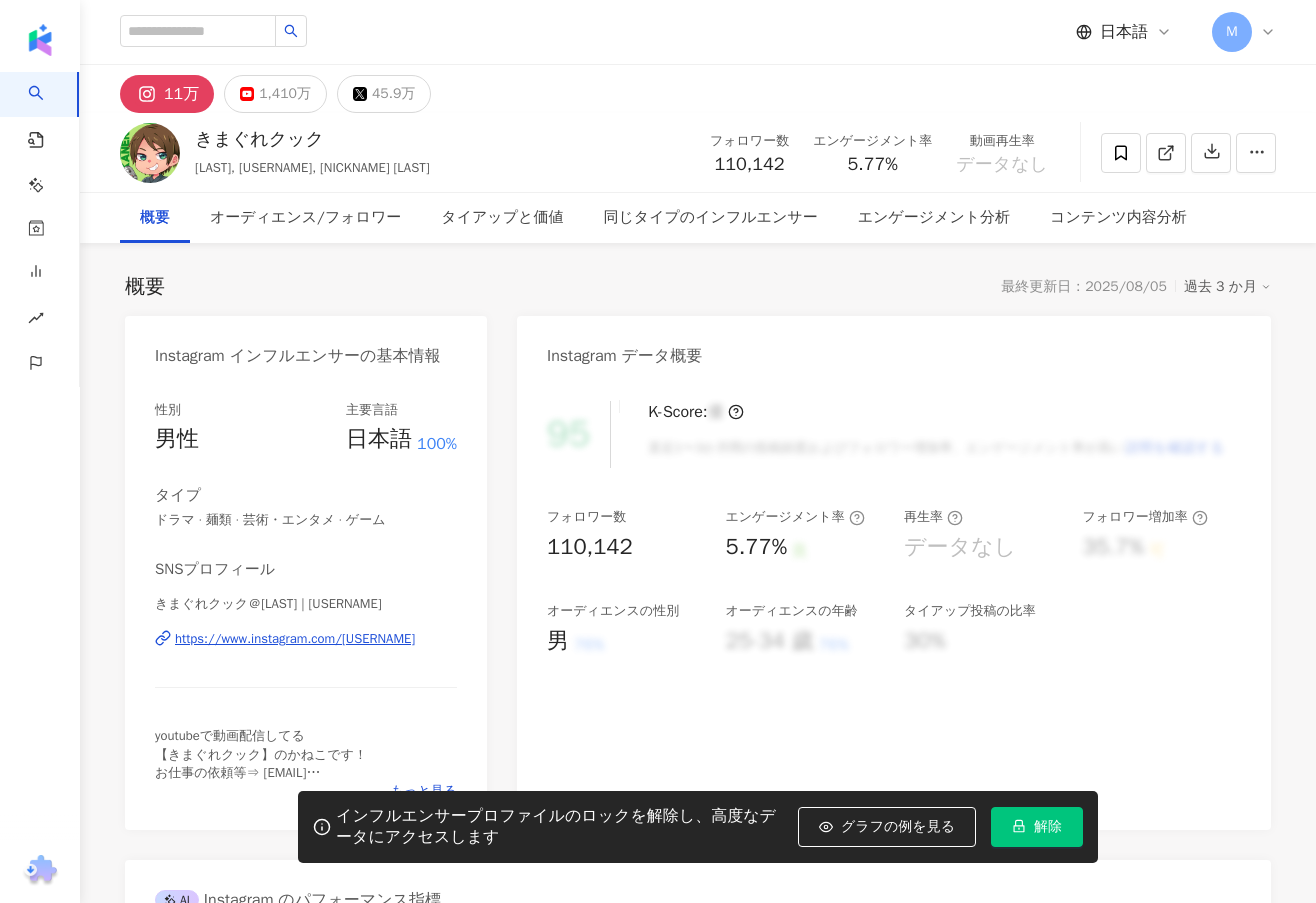click on "11万 1,410万 45.9万" at bounding box center [698, 89] 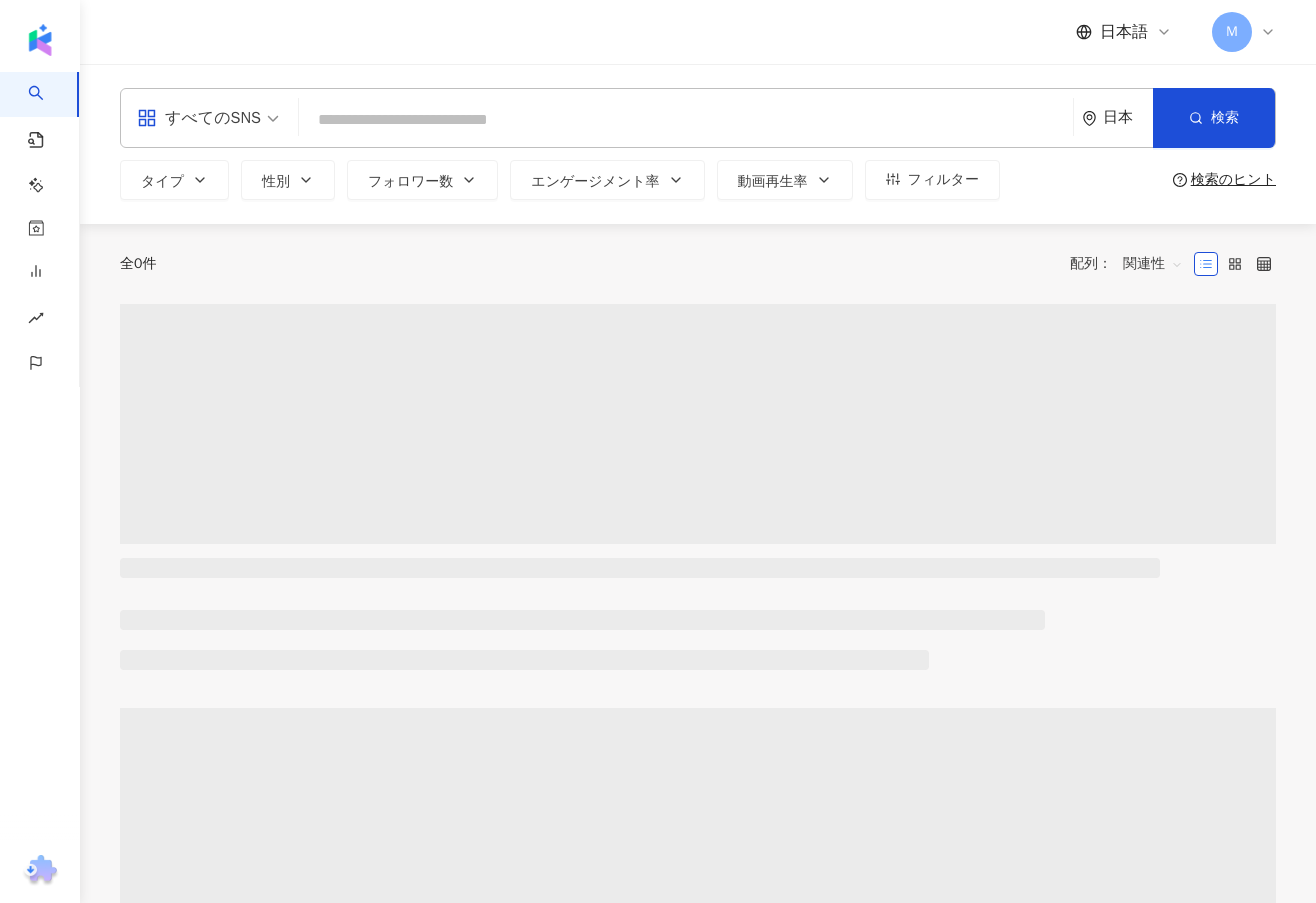 scroll, scrollTop: 0, scrollLeft: 0, axis: both 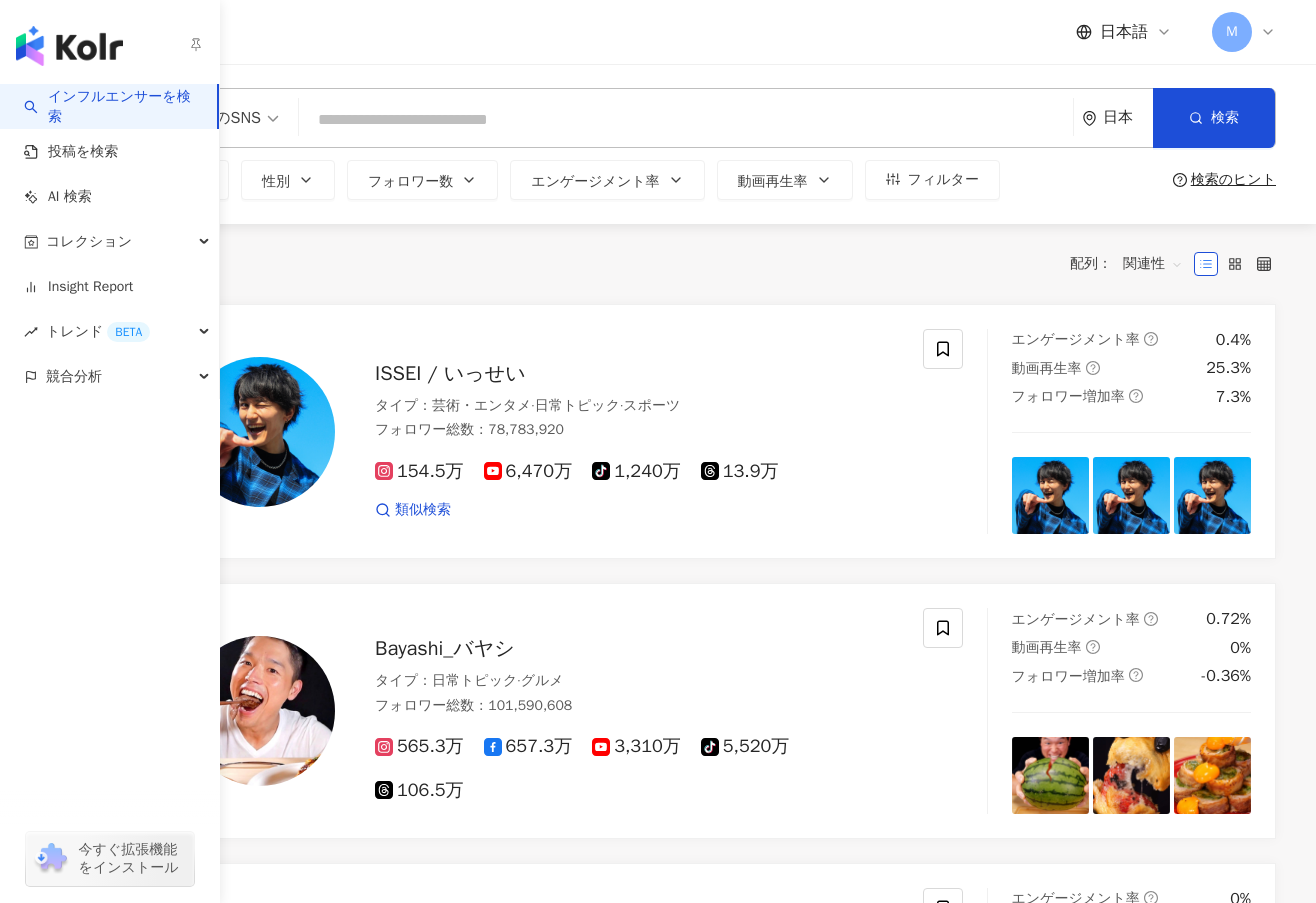 click on "インフルエンサーを検索" at bounding box center [112, 106] 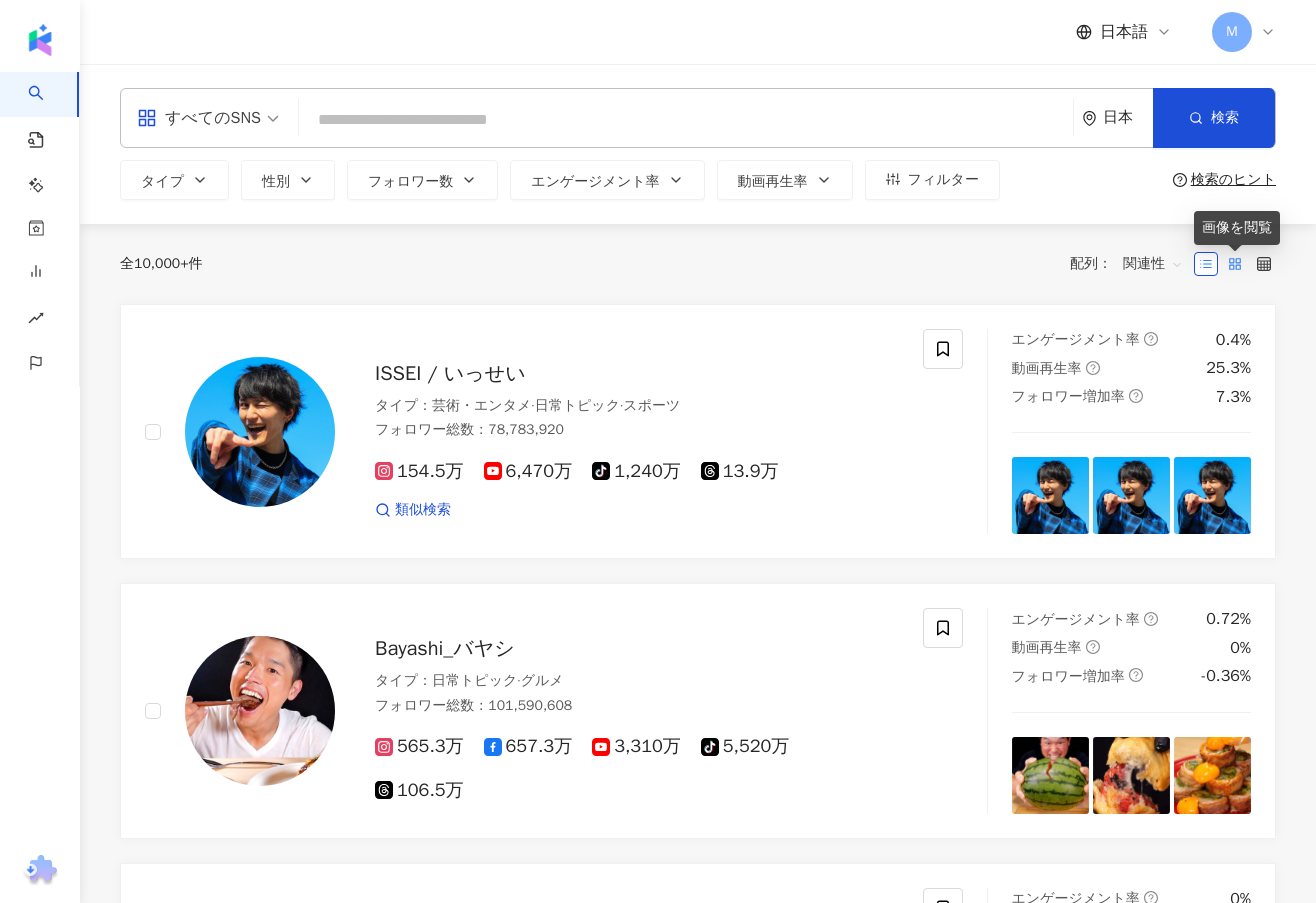 click 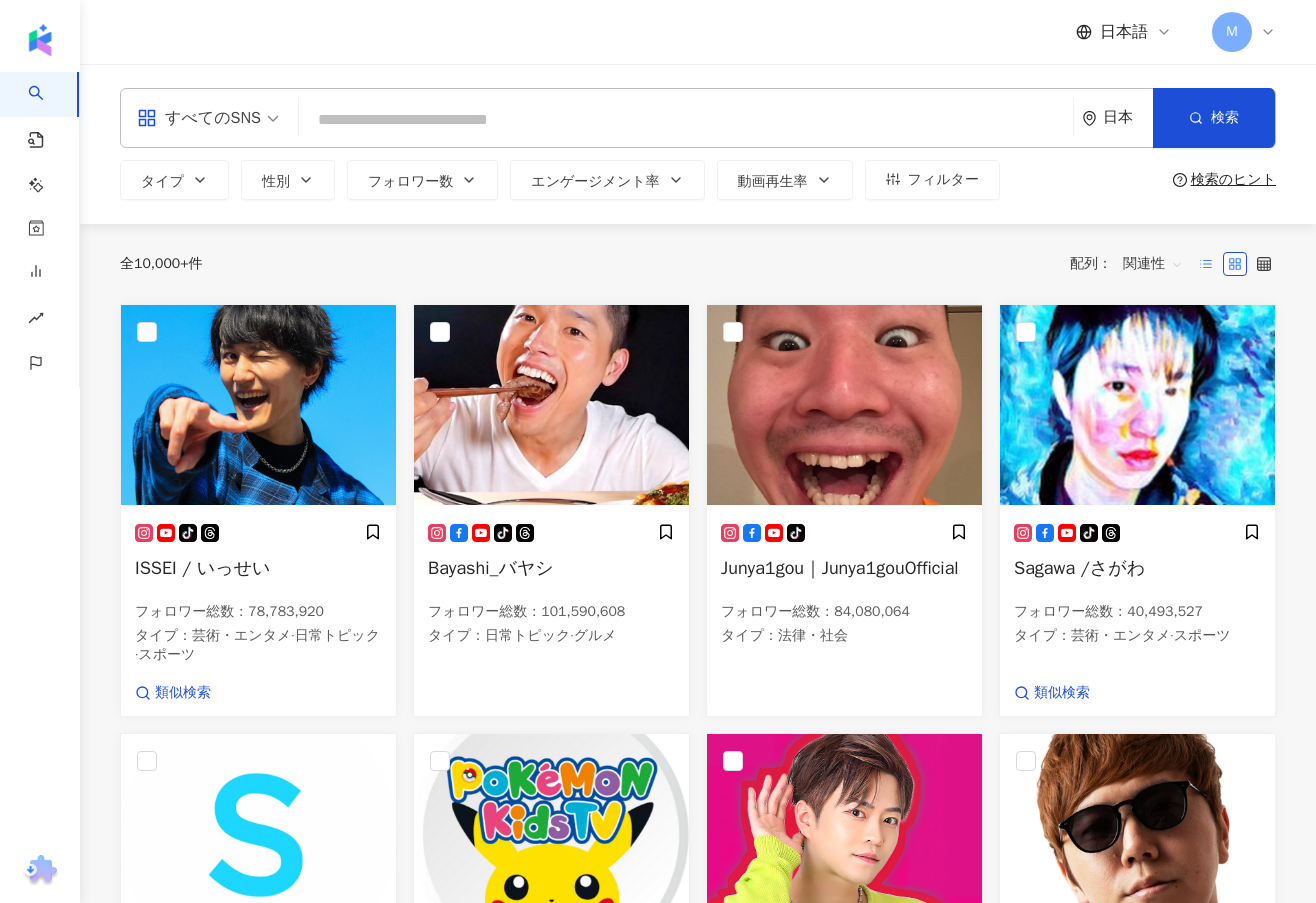 click at bounding box center [1206, 264] 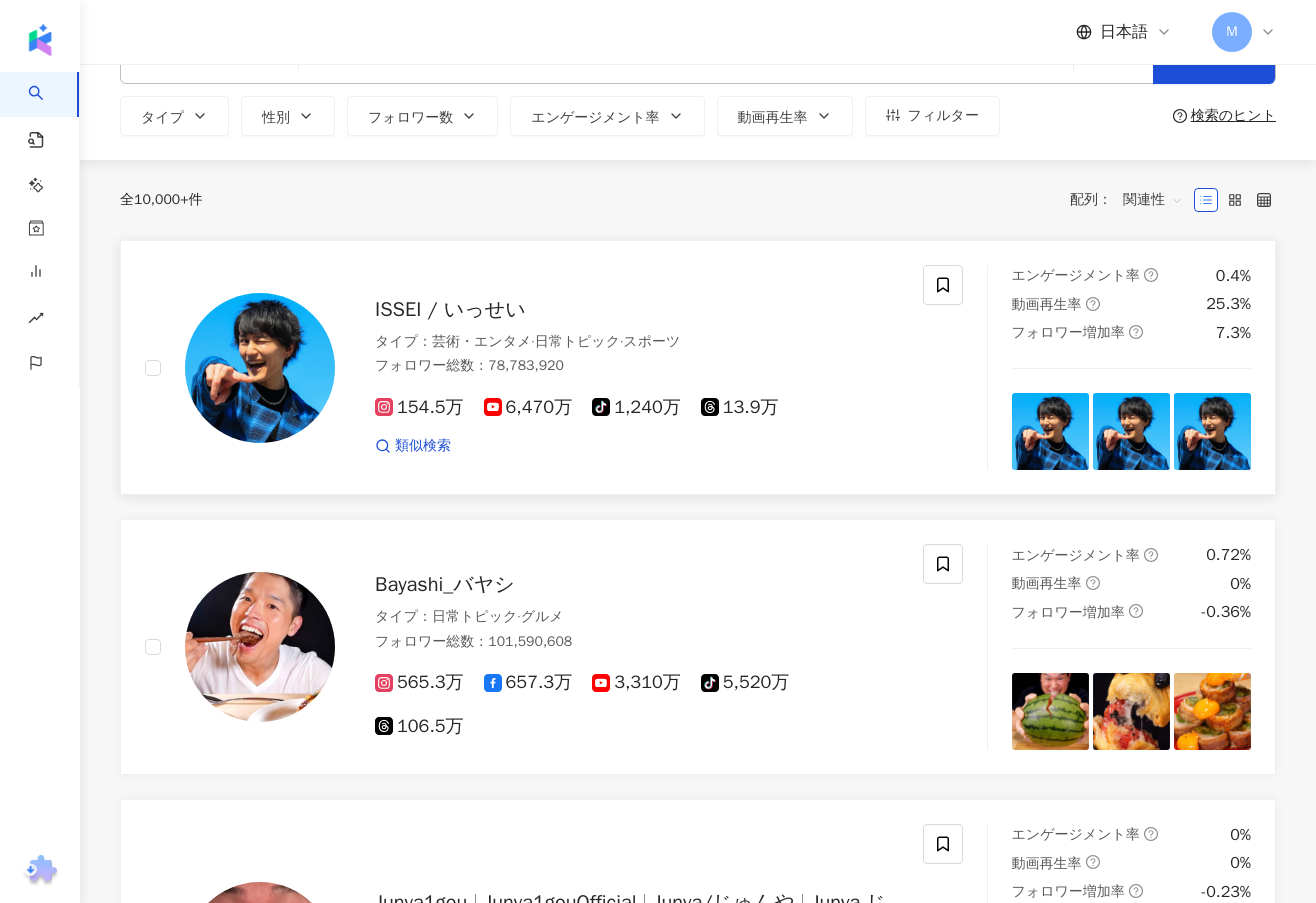 scroll, scrollTop: 0, scrollLeft: 0, axis: both 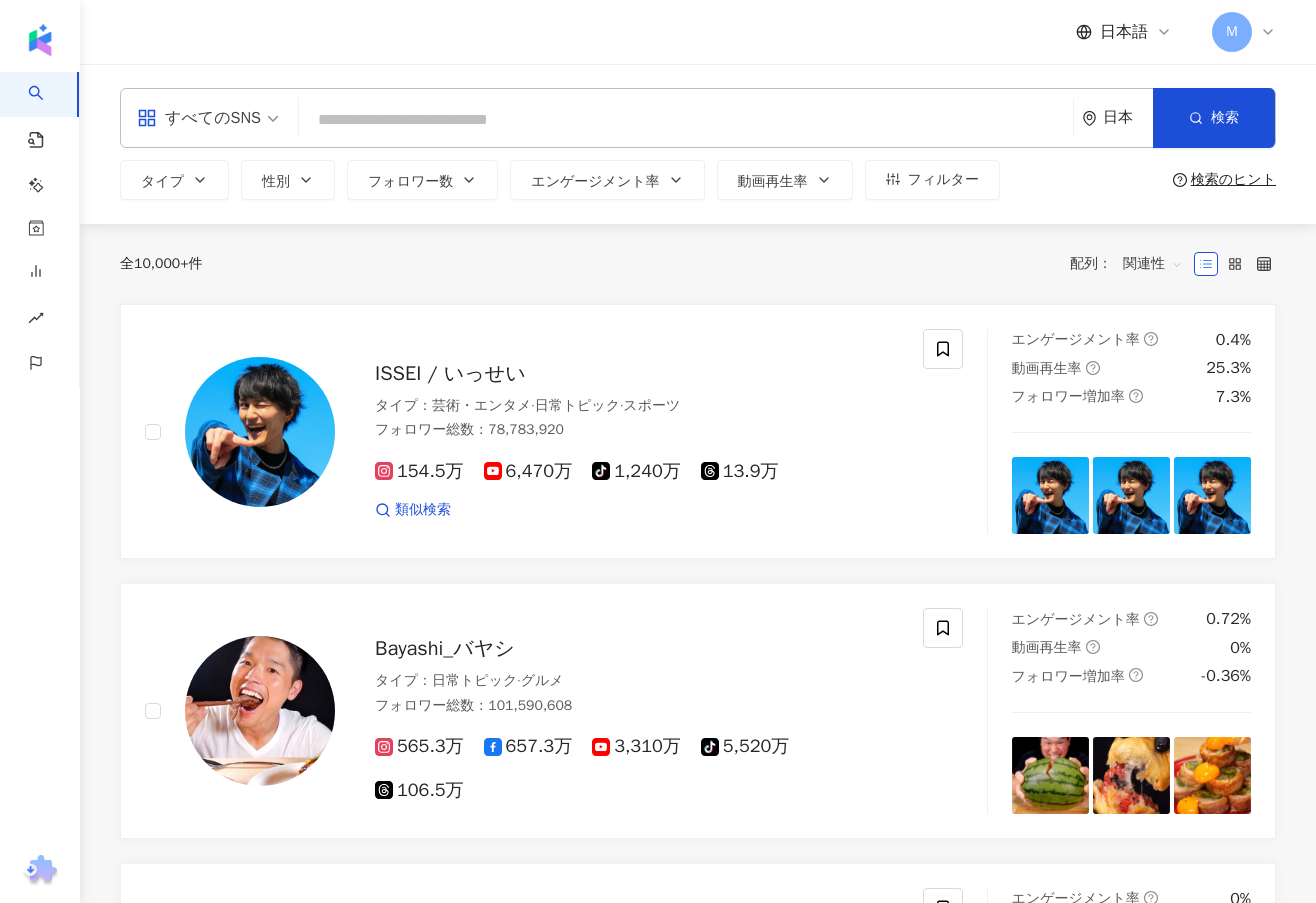 click 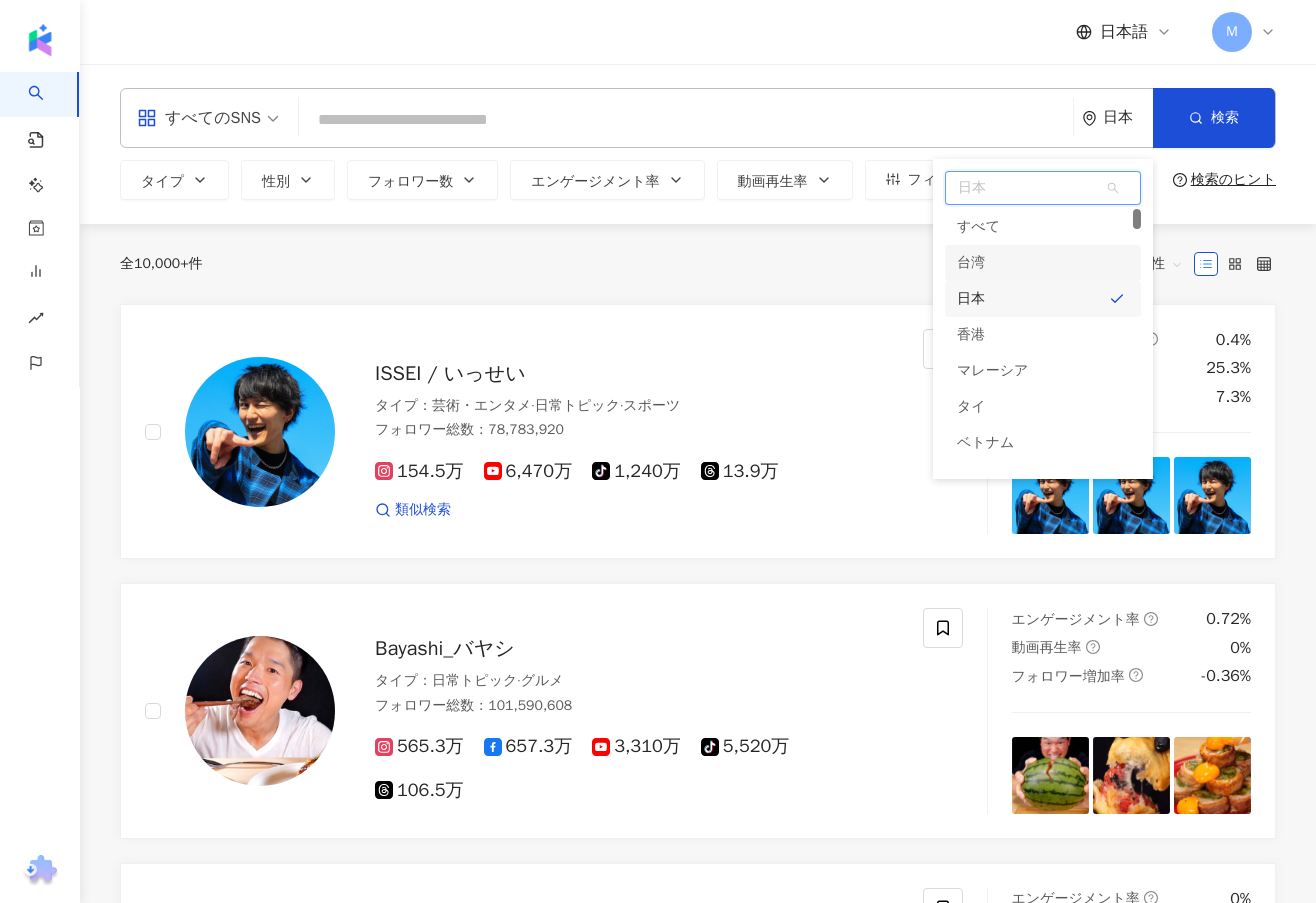click on "台湾" at bounding box center (1043, 263) 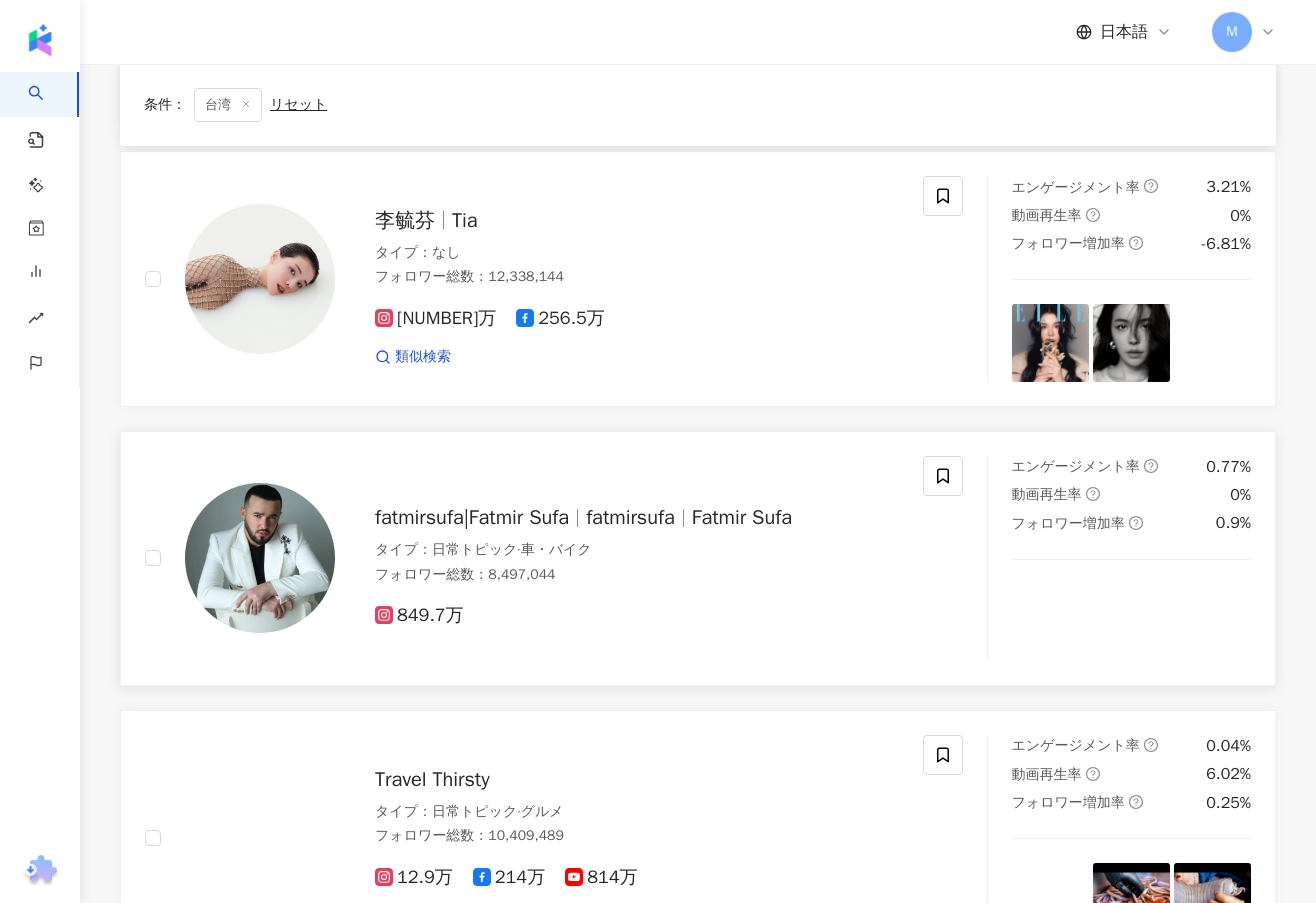 scroll, scrollTop: 667, scrollLeft: 0, axis: vertical 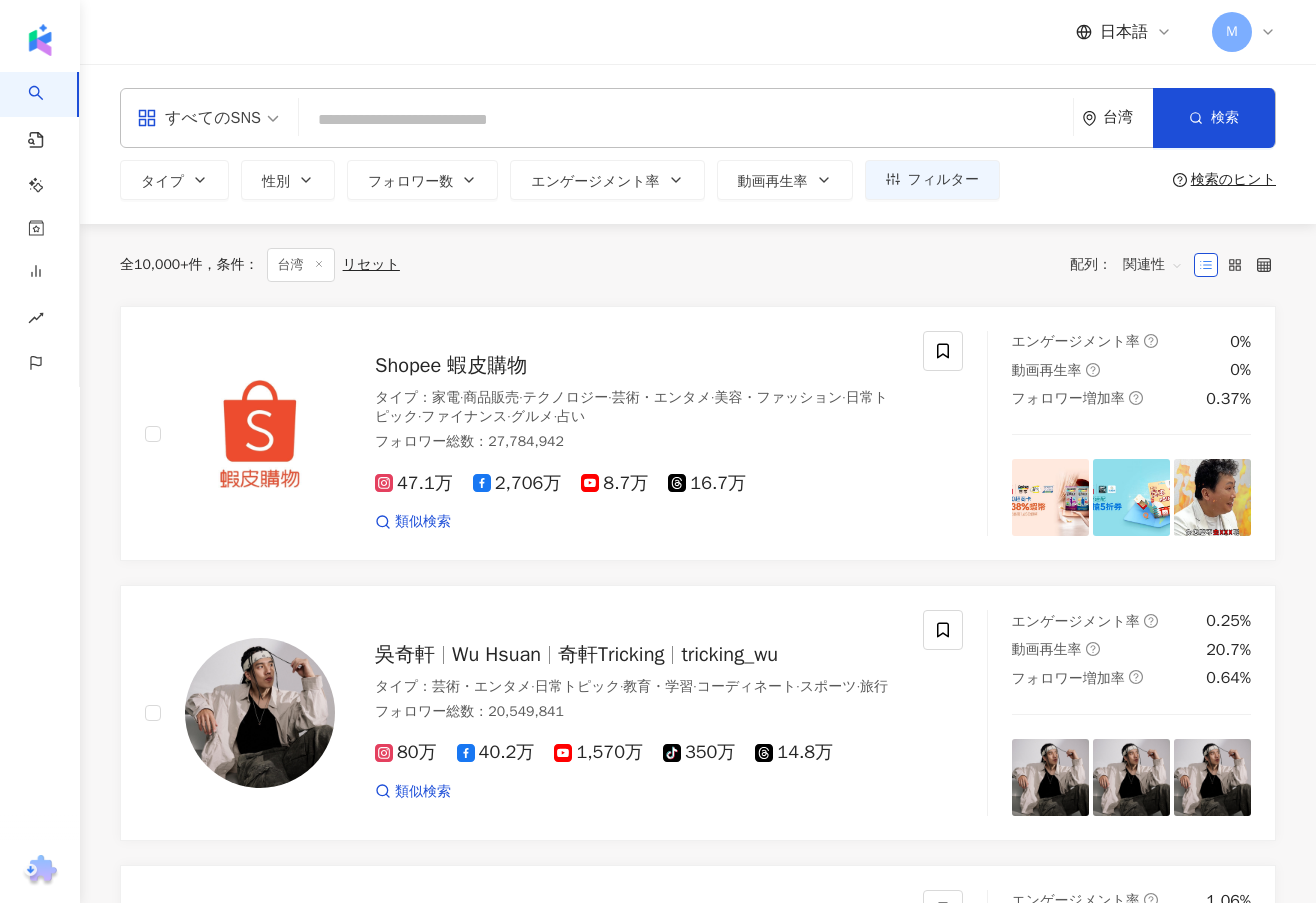 click on "台湾" at bounding box center (1117, 118) 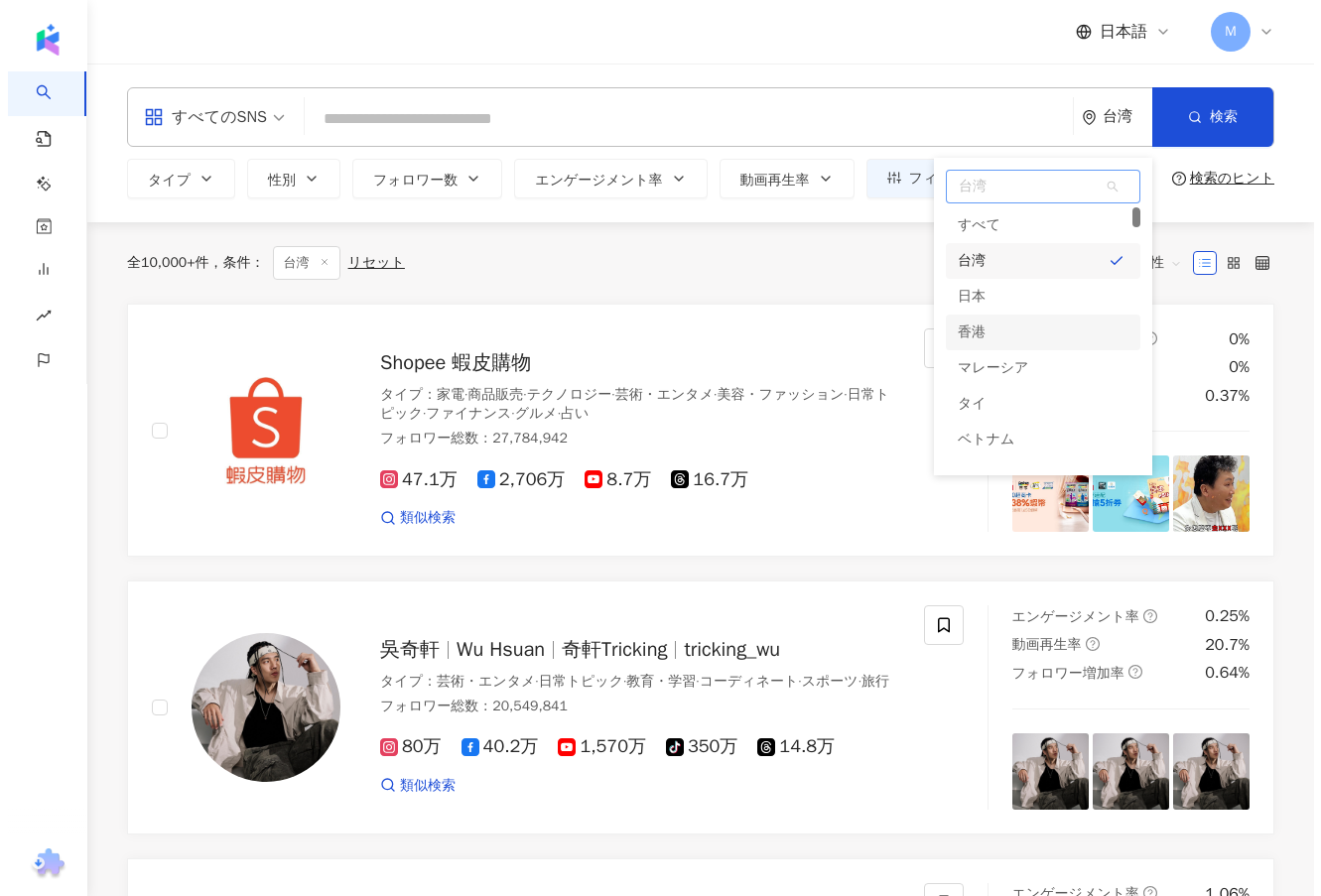 scroll, scrollTop: 660, scrollLeft: 0, axis: vertical 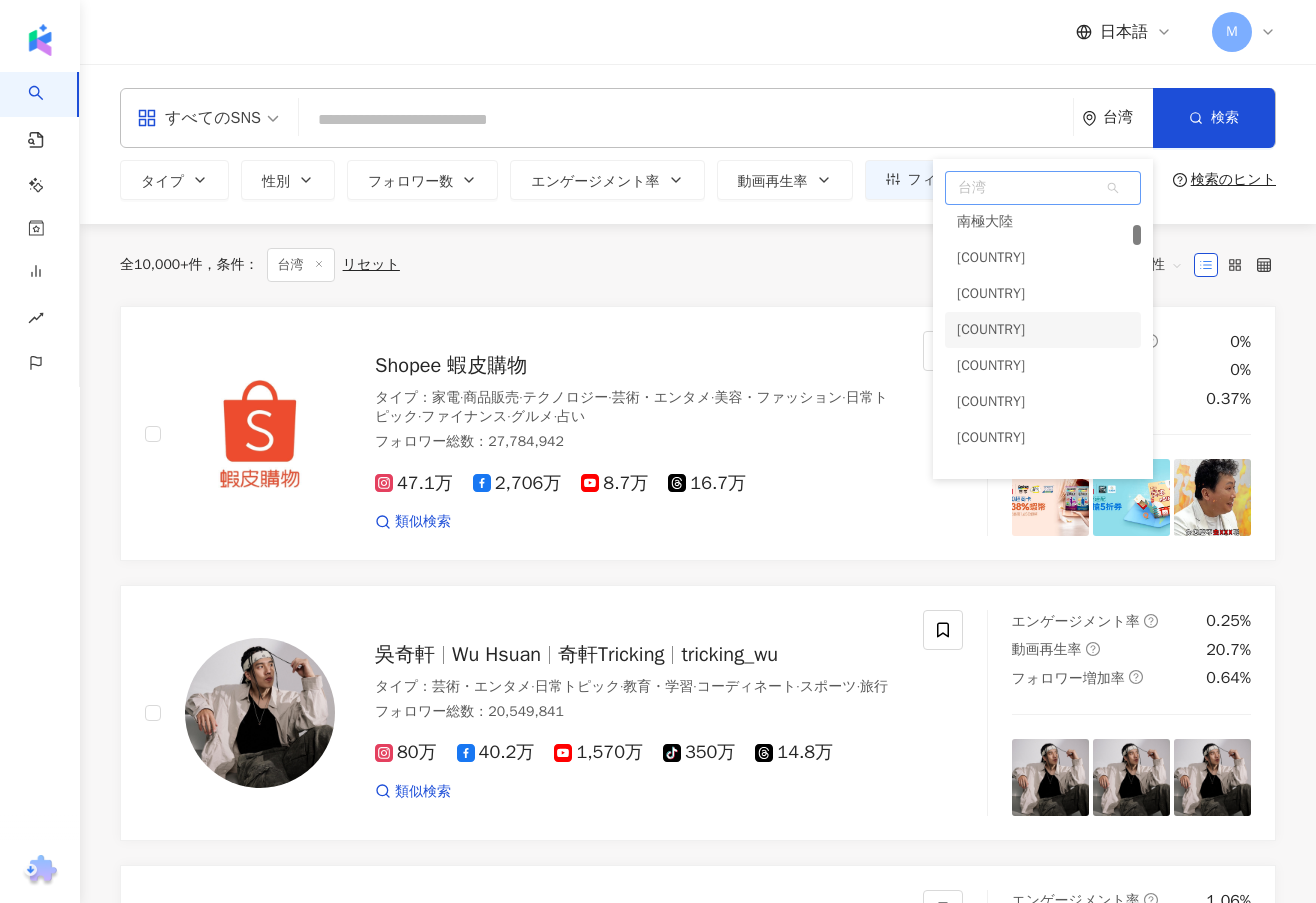 click on "全  10,000+  件 条件 ： 台湾 リセット 配列： 関連性" at bounding box center (698, 265) 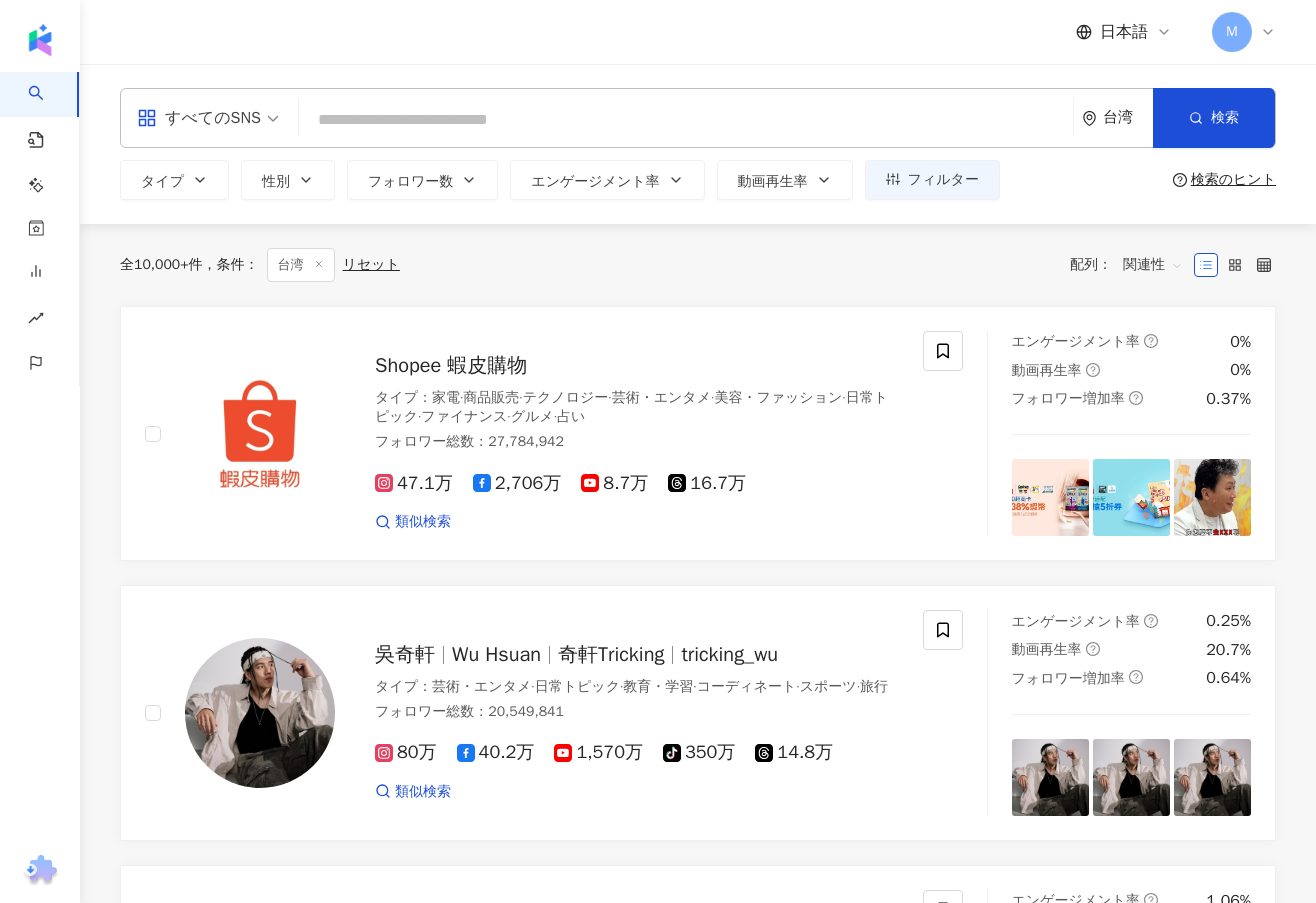 click on "すべてのSNS 台湾 検索 タイプ 性別 フォロワー数 エンゲージメント率 動画再生率 フィルター 検索のヒント" at bounding box center (698, 144) 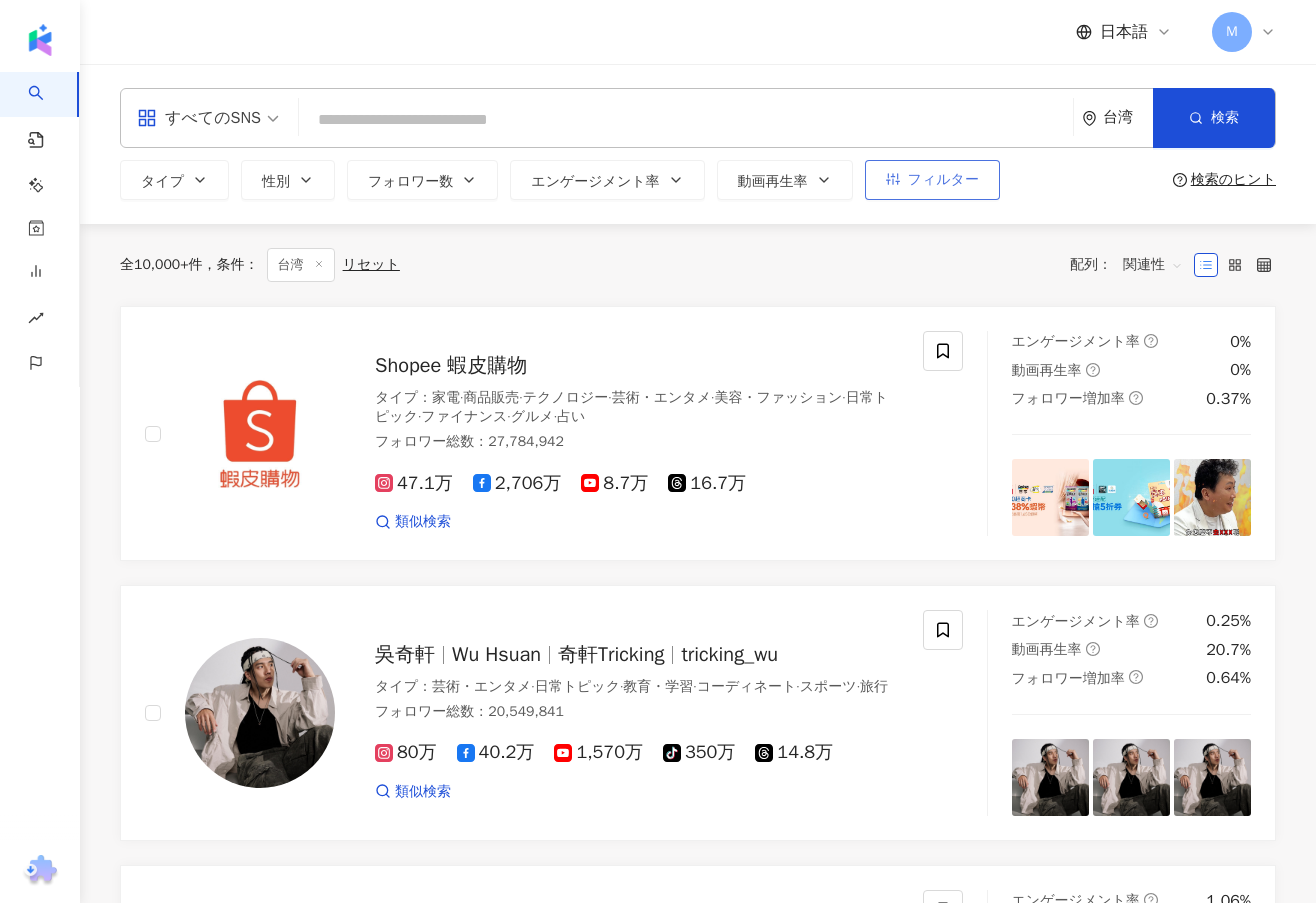 click on "フィルター" at bounding box center [932, 180] 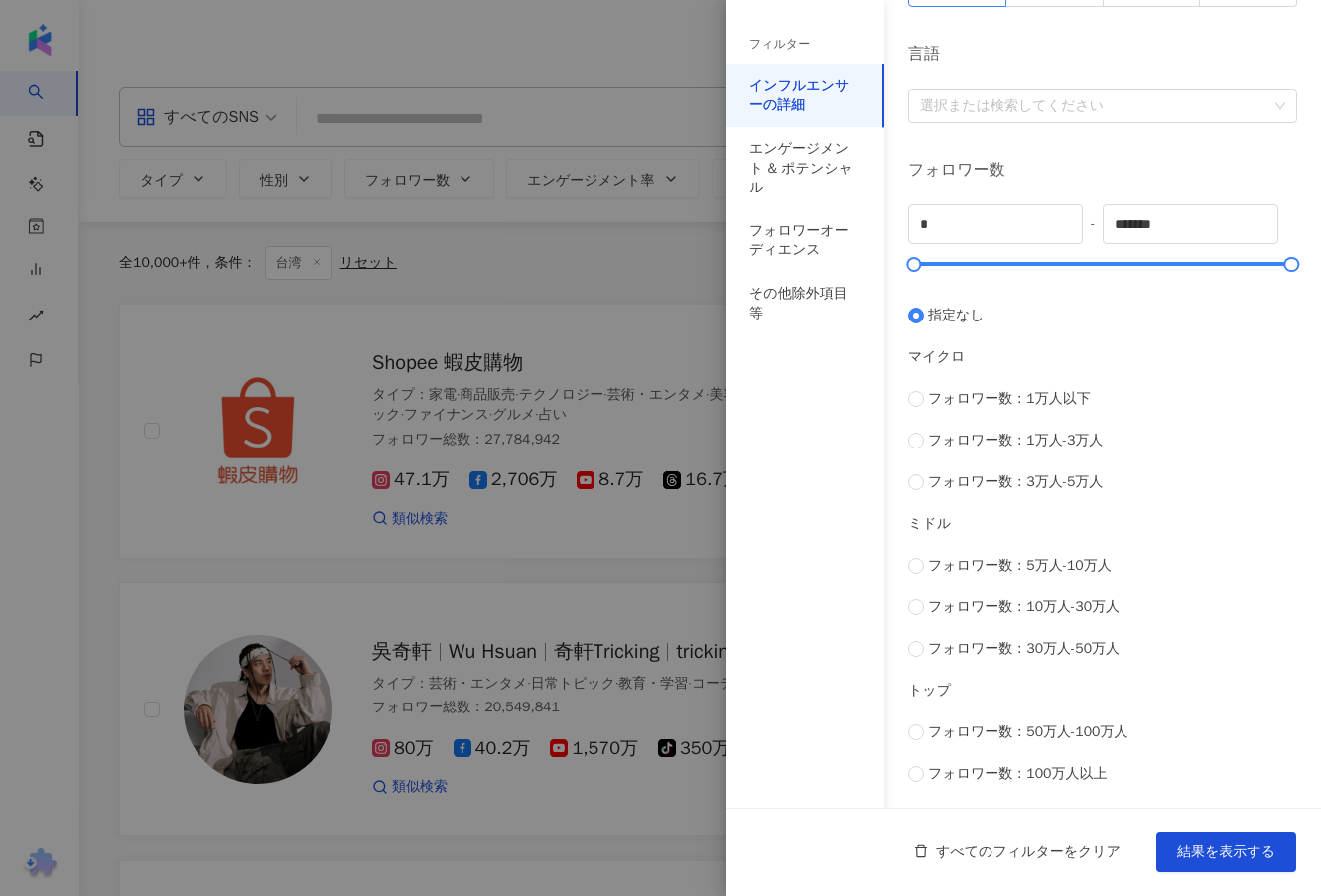 scroll, scrollTop: 0, scrollLeft: 0, axis: both 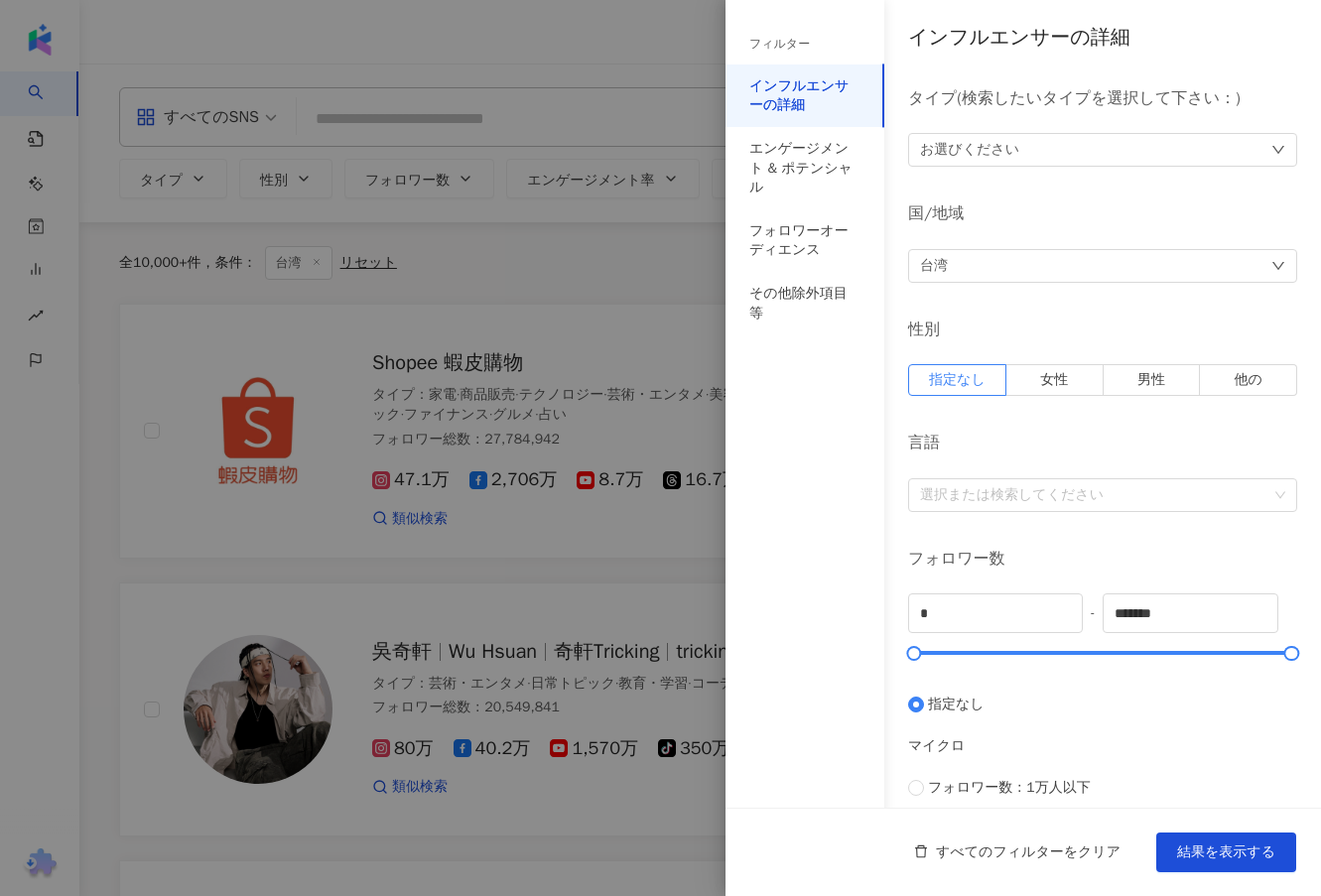 click on "台湾" at bounding box center (1103, 266) 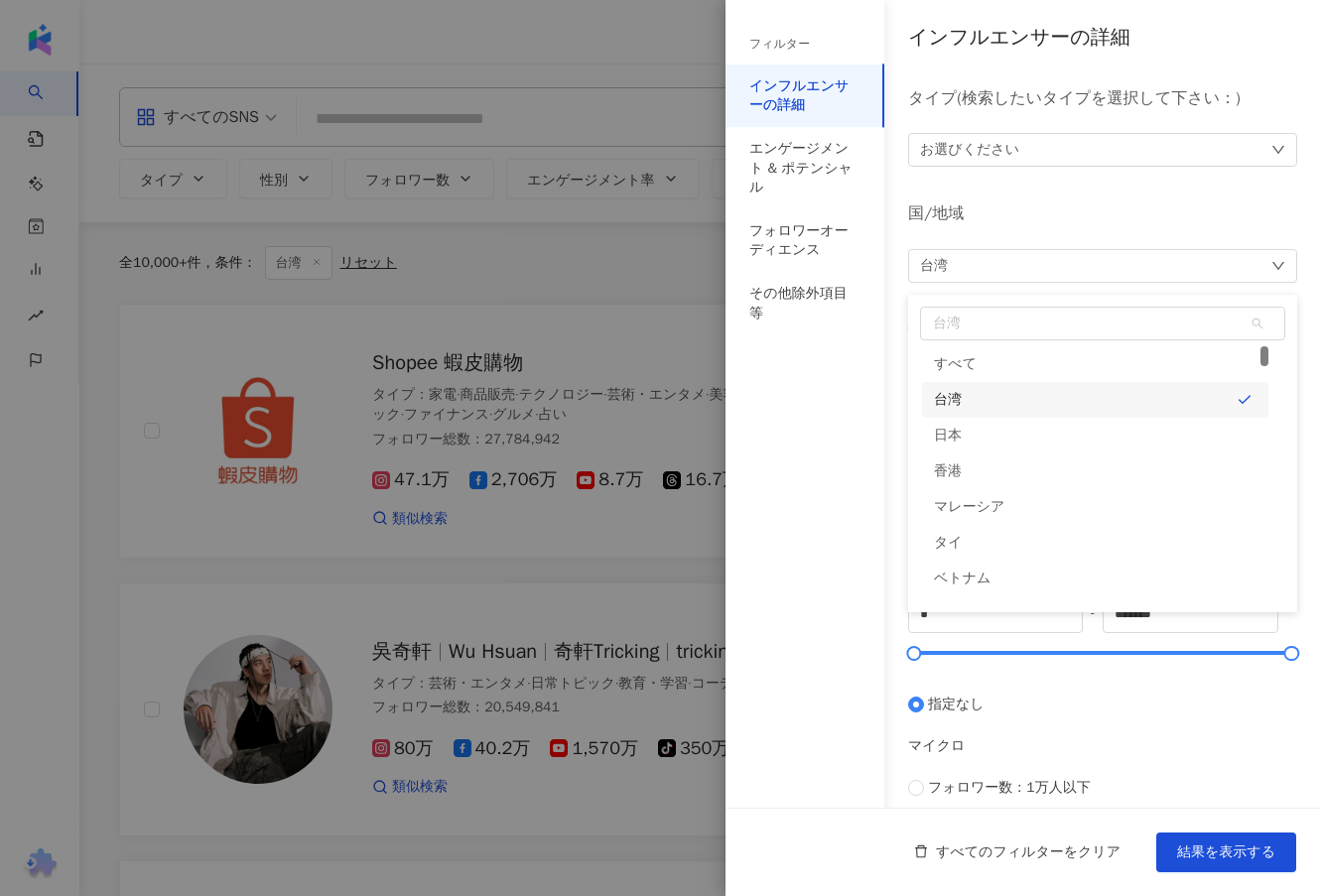 click on "台湾 台湾 unlimit tw jp すべて 台湾 日本 香港 マレーシア タイ ベトナム シンガポール" at bounding box center [1103, 266] 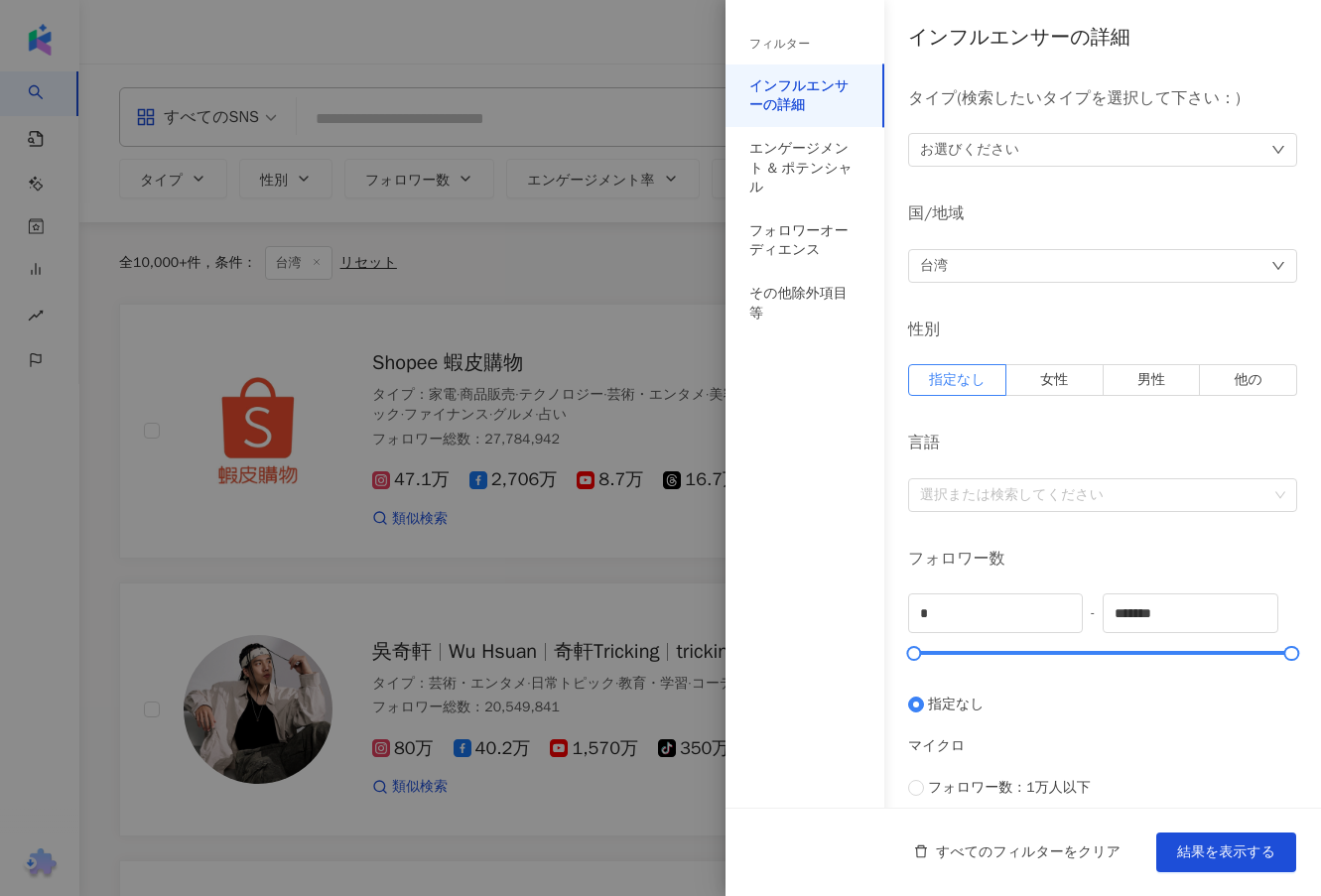 click on "お選びください" at bounding box center [1103, 150] 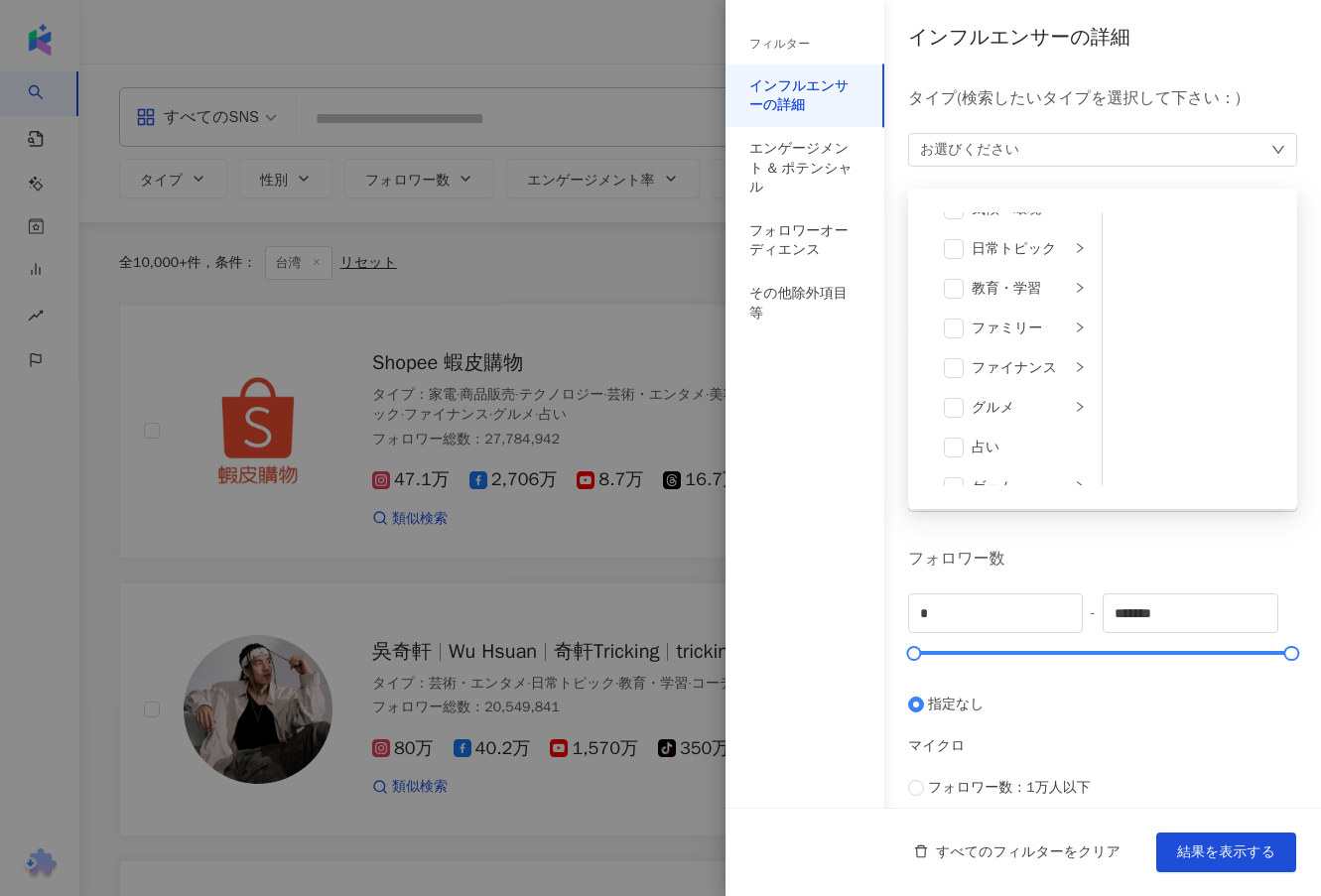 scroll, scrollTop: 397, scrollLeft: 0, axis: vertical 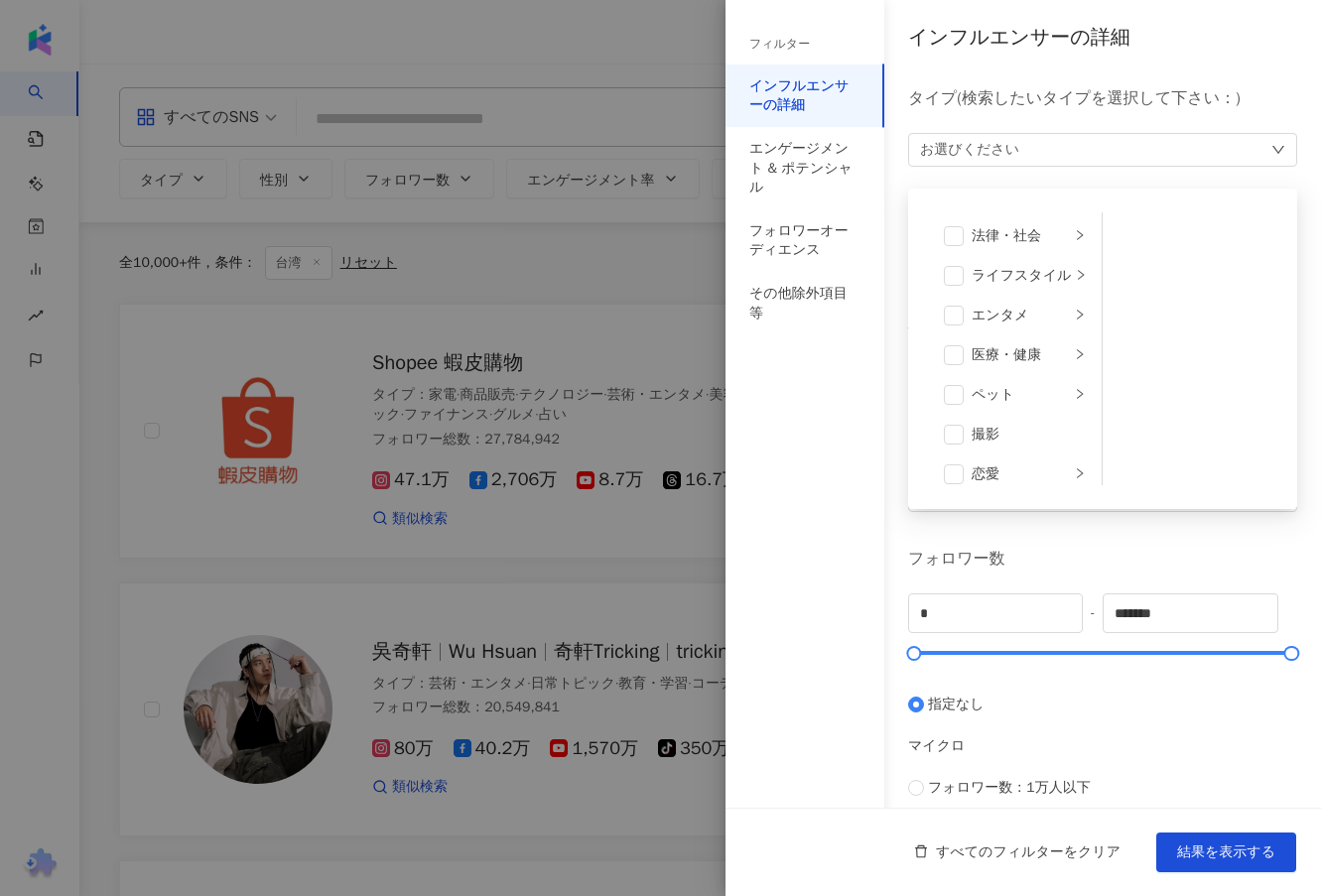 click on "フィルター インフルエンサーの詳細 エンゲージメント & ポテンシャル フォロワーオーディエンス その他除外項目等" at bounding box center (805, 459) 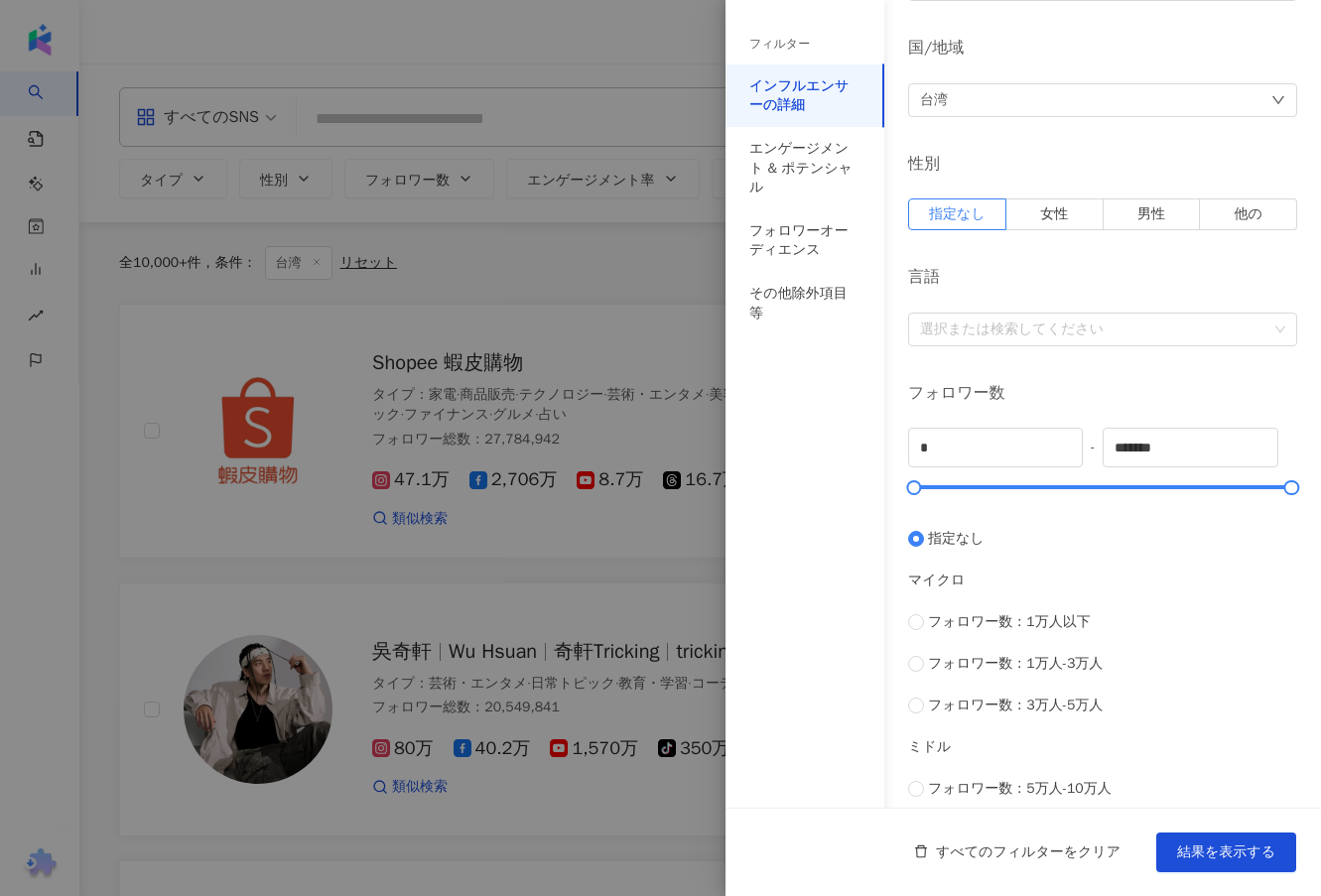 scroll, scrollTop: 389, scrollLeft: 0, axis: vertical 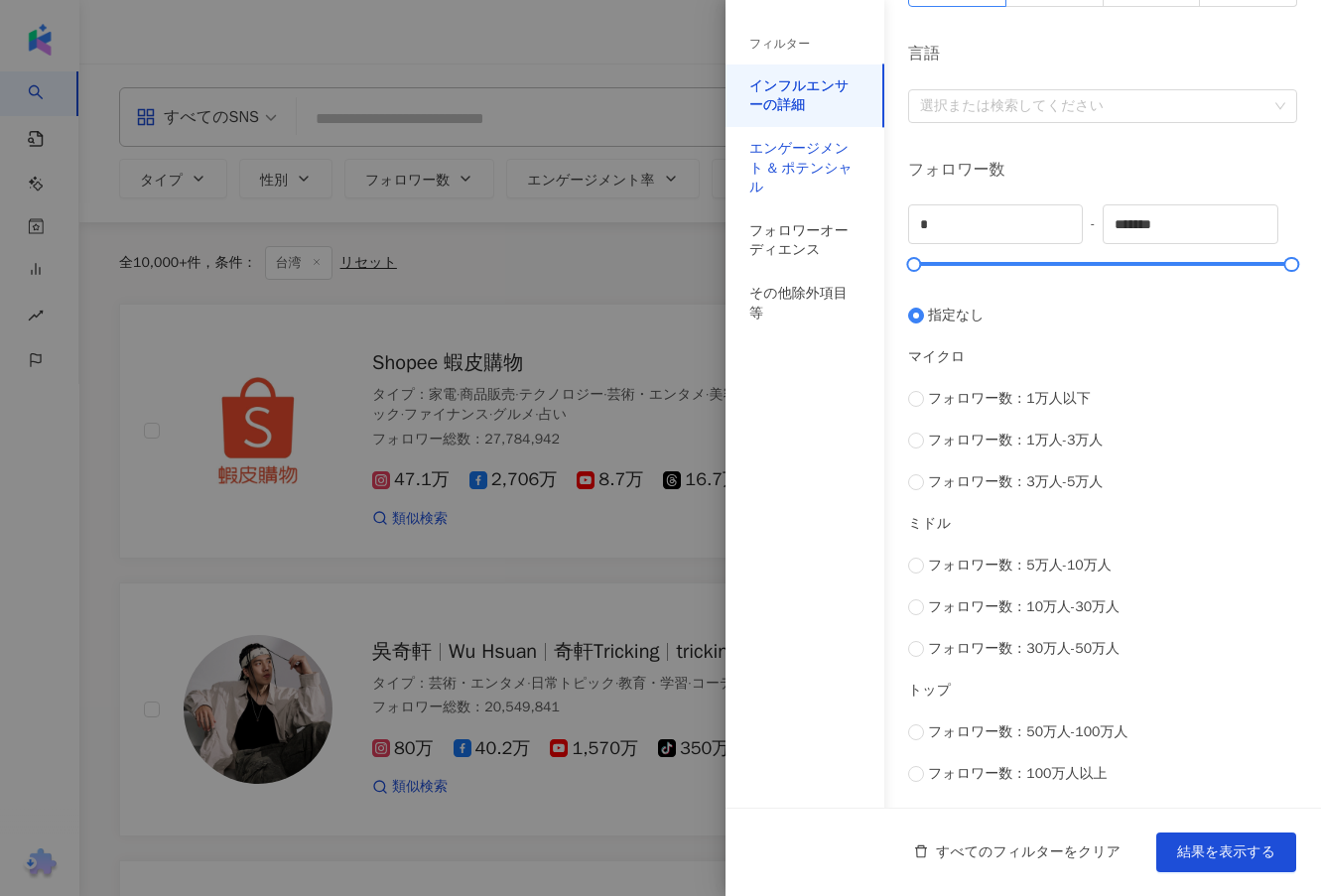 click on "エンゲージメント & ポテンシャル" at bounding box center [805, 168] 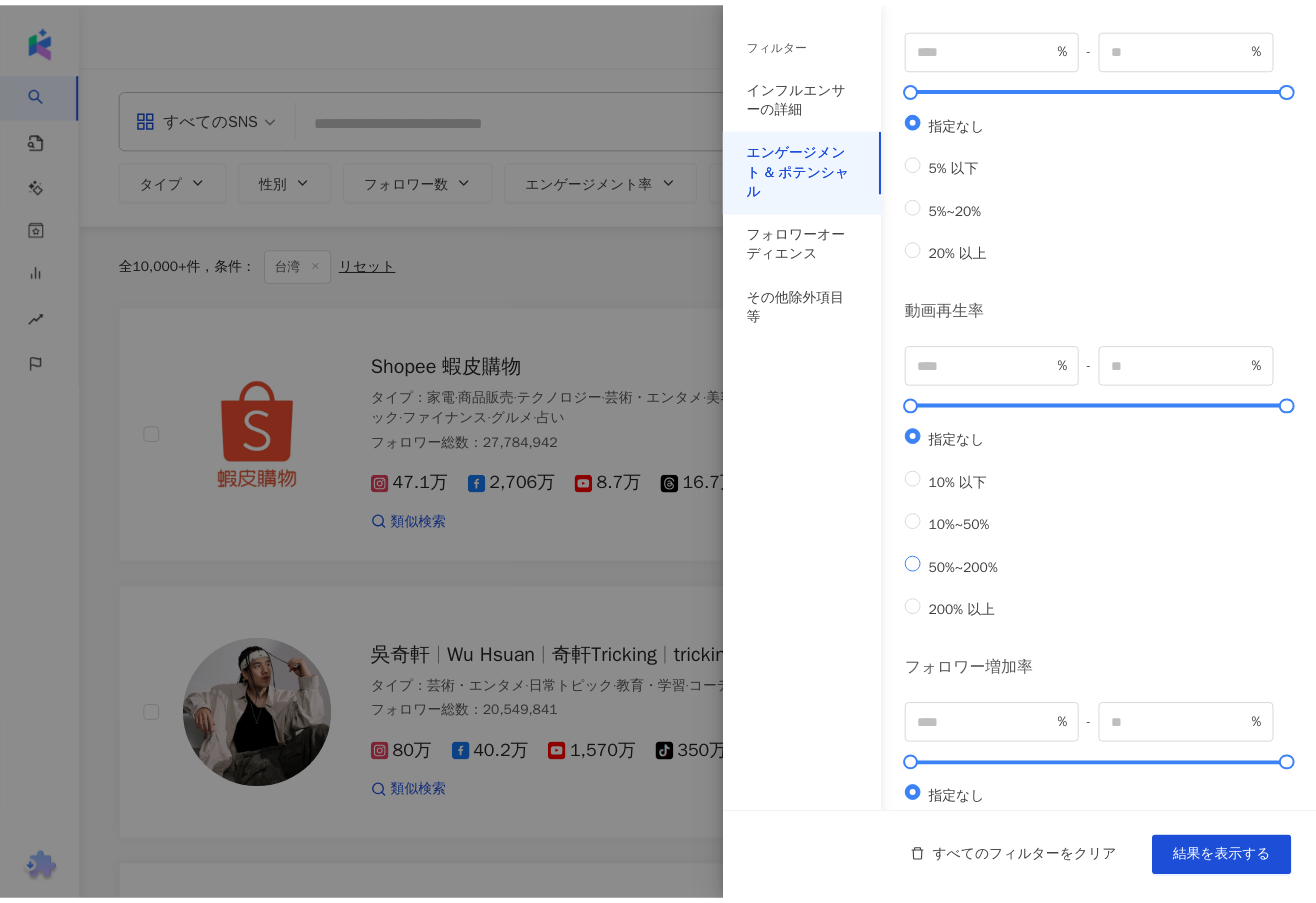 scroll, scrollTop: 0, scrollLeft: 0, axis: both 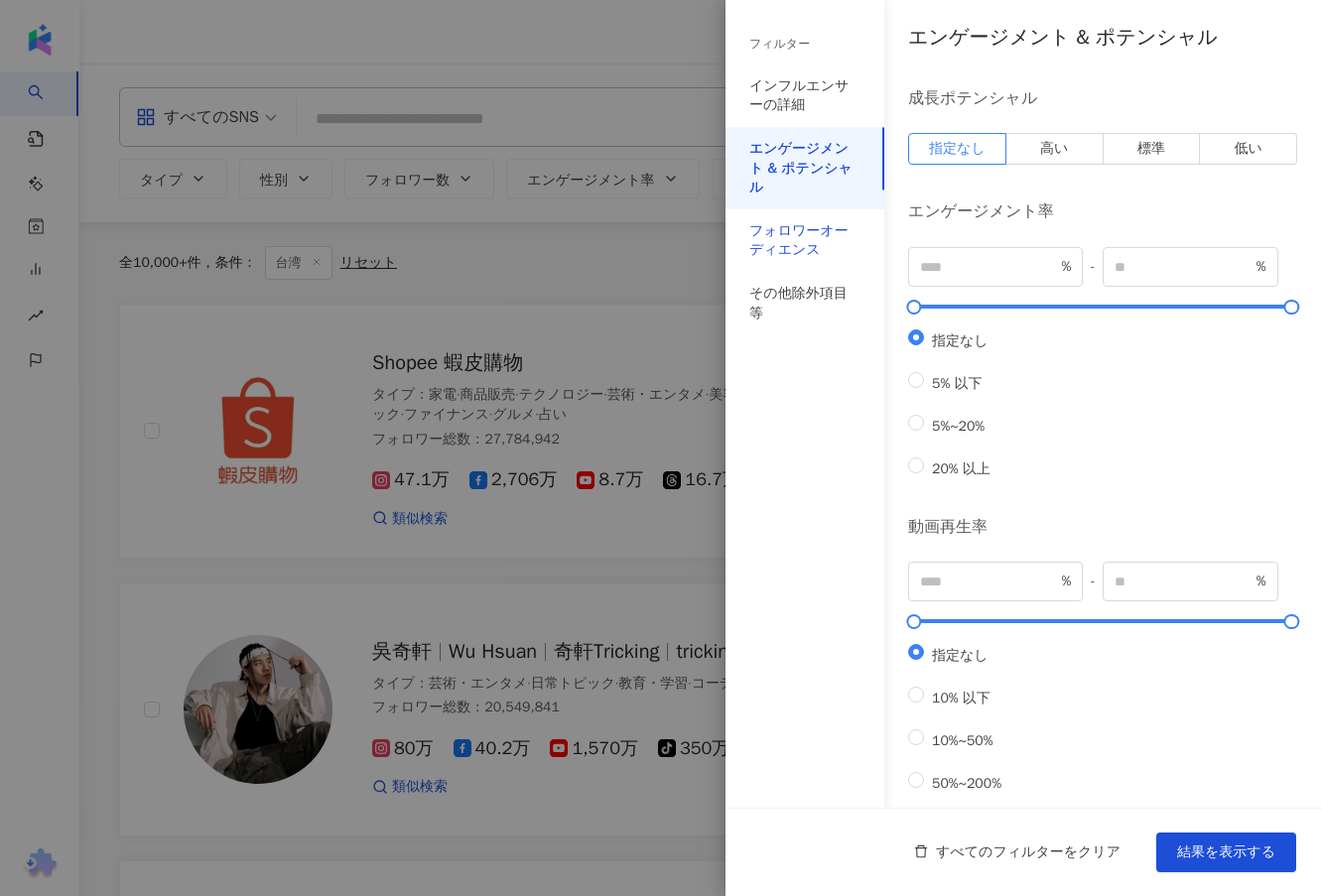 click on "フォロワーオーディエンス" at bounding box center [805, 240] 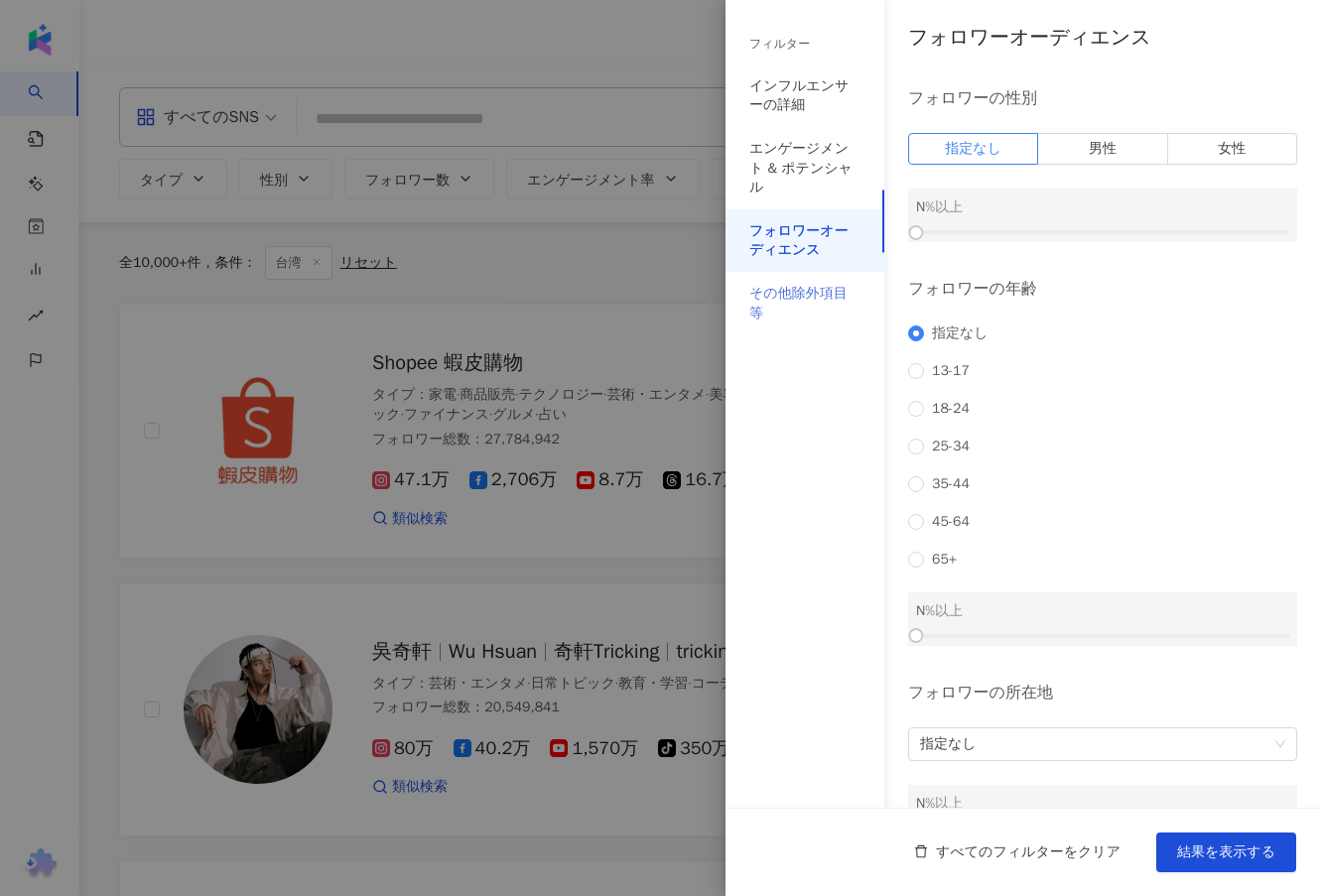 click on "その他除外項目等" at bounding box center (805, 303) 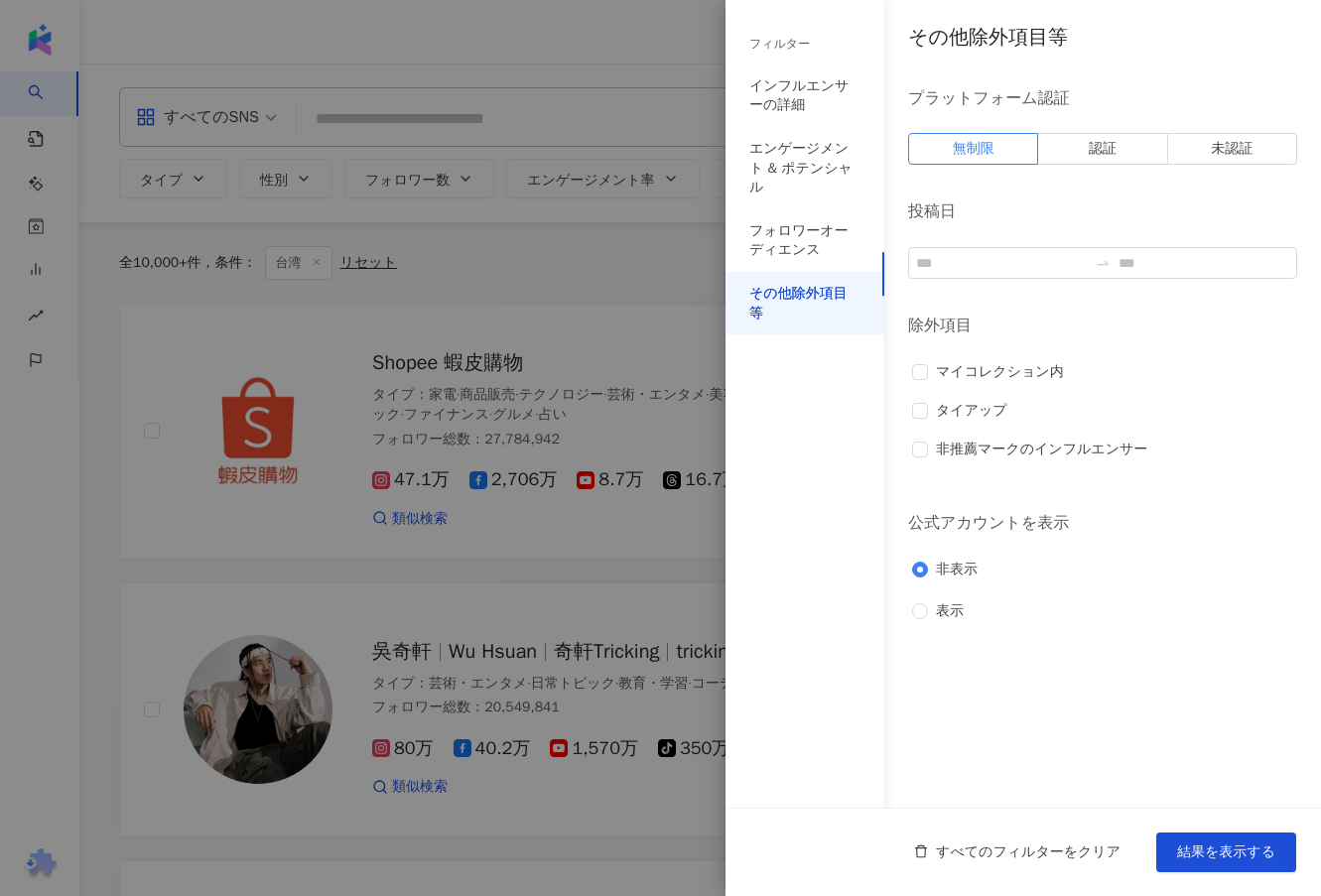 click at bounding box center (660, 448) 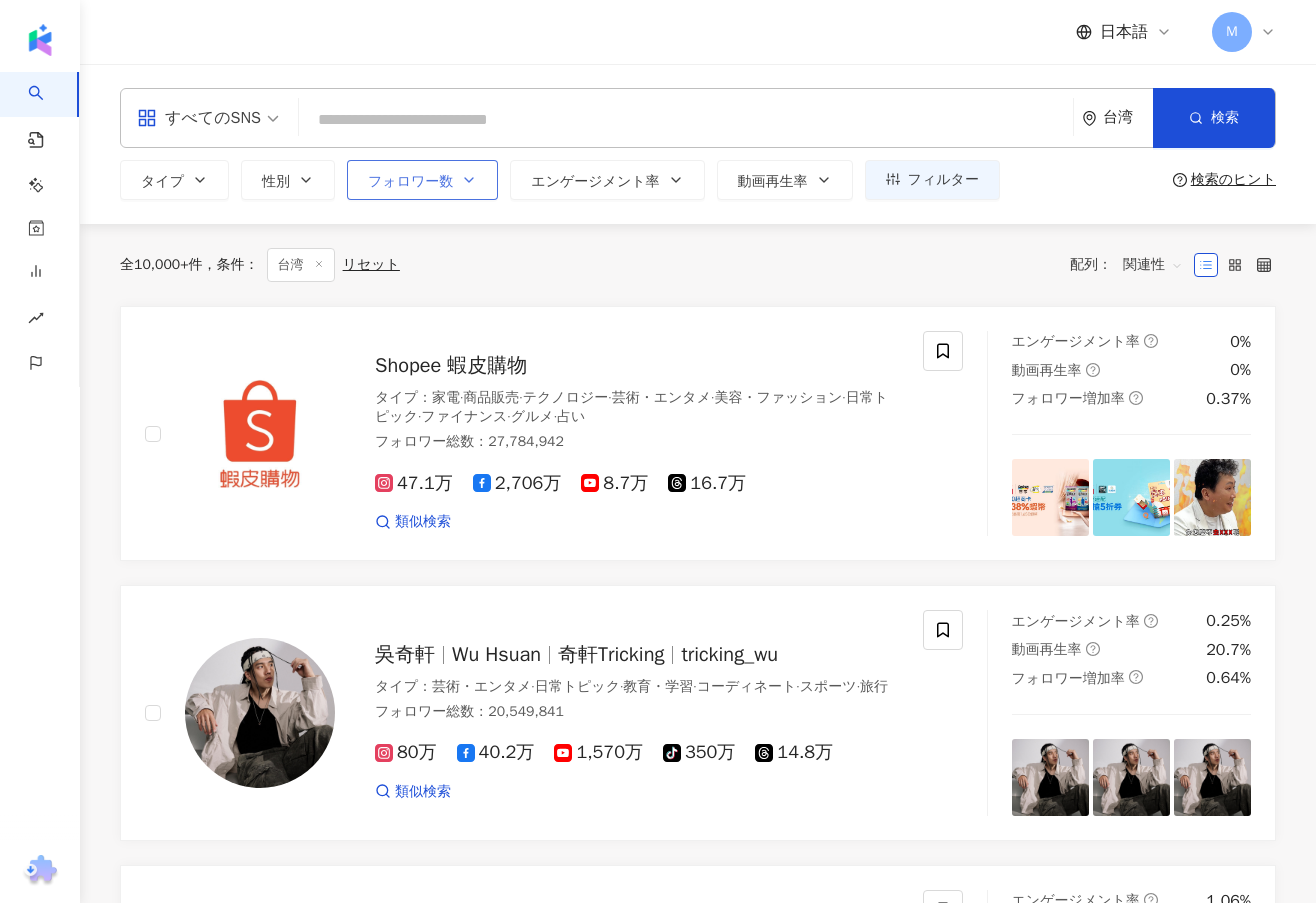 click on "フォロワー数" at bounding box center [422, 180] 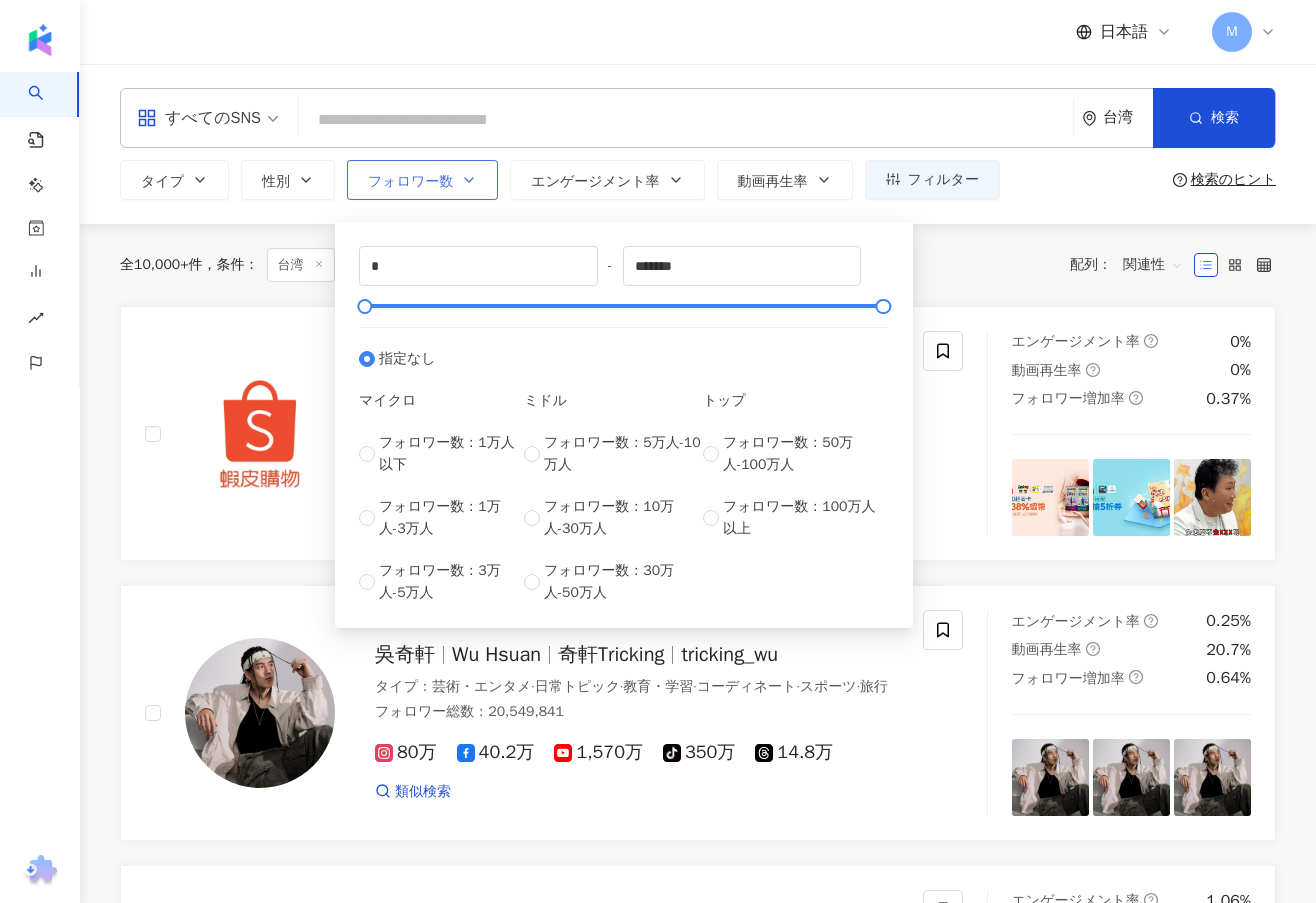 click on "フォロワー数" at bounding box center [422, 180] 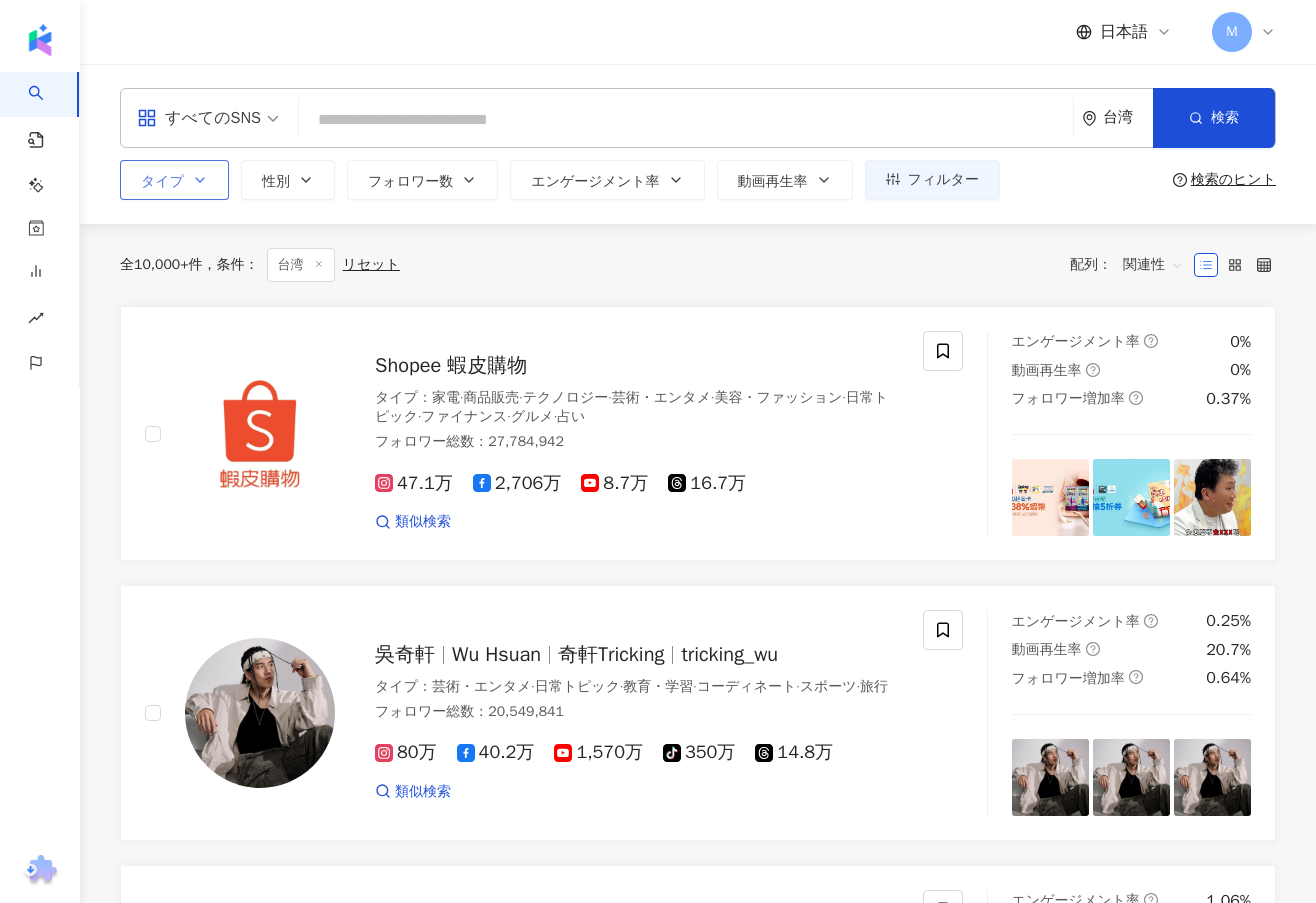 click on "タイプ" at bounding box center (174, 180) 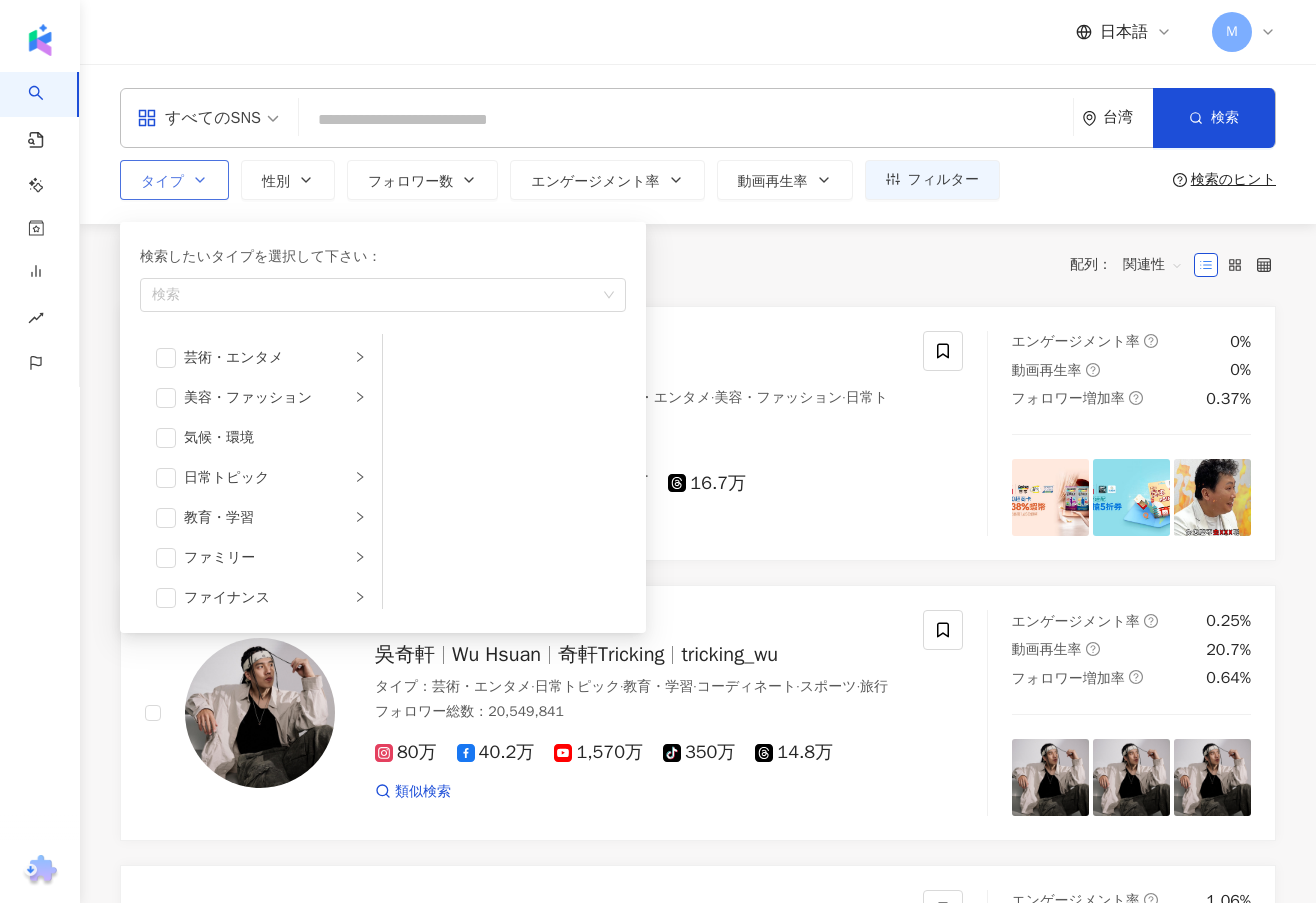 click on "タイプ 検索したいタイプを選択して下さい：   検索 芸術・エンタメ 美容・ファッション 気候・環境 日常トピック 教育・学習 ファミリー ファイナンス グルメ 占い ゲーム 法律・社会 ライフスタイル エンタメ 医療・健康 ペット 撮影 恋愛 宗教 商品販売 スポーツ テクノロジー 車・バイク 旅行 成人" at bounding box center (174, 180) 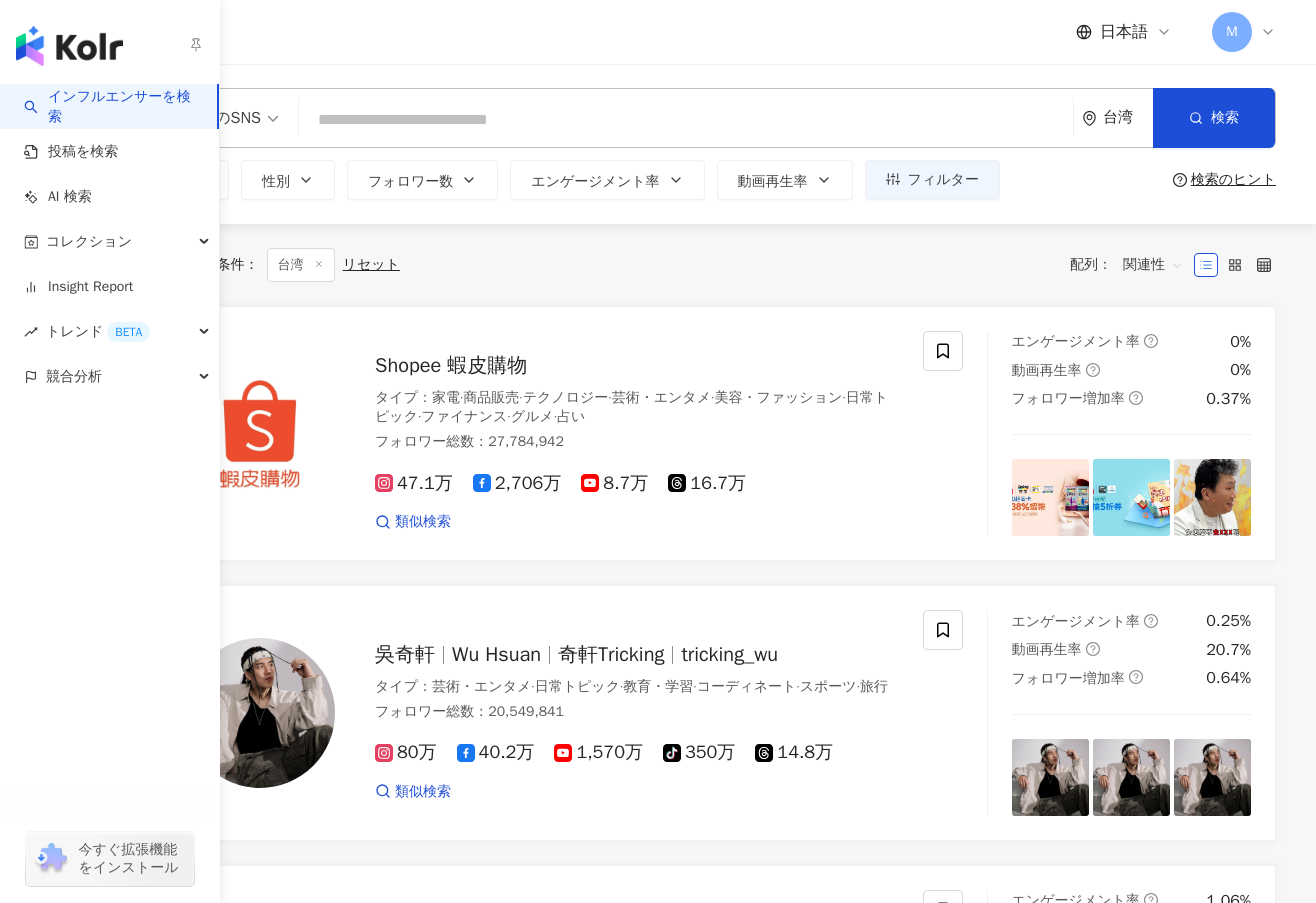 click on "インフルエンサーを検索" at bounding box center [112, 106] 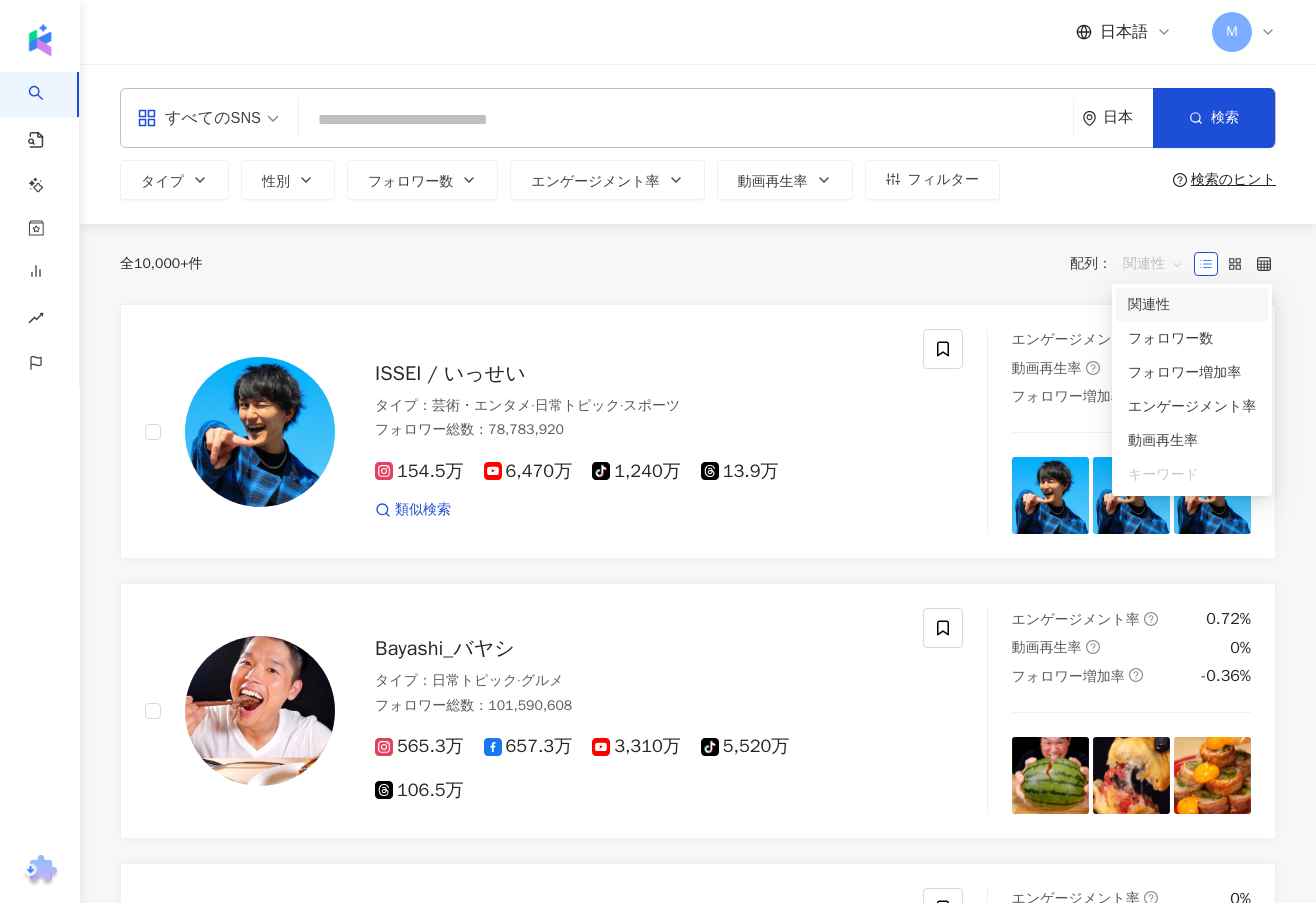 click on "関連性" at bounding box center [1153, 264] 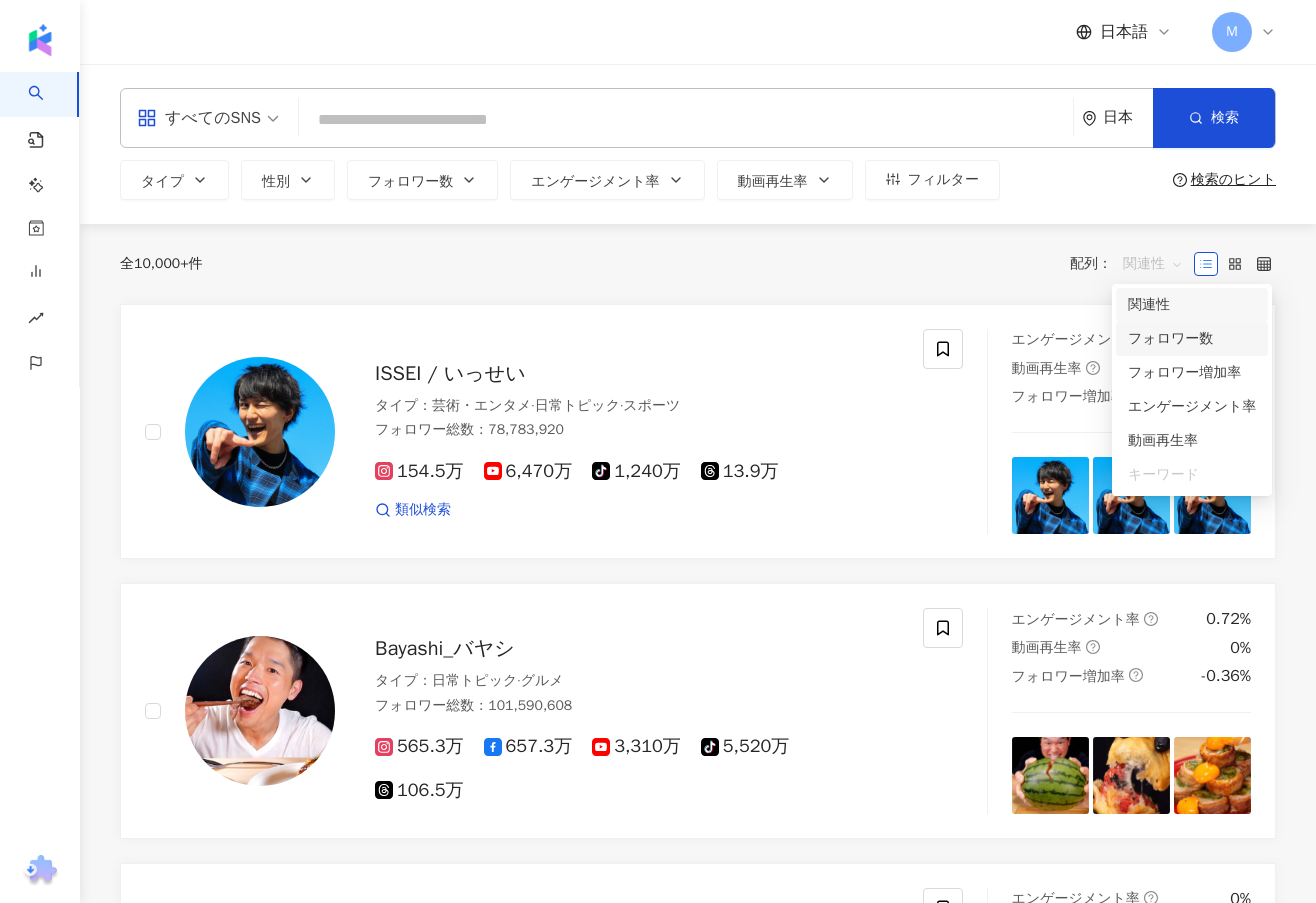 click on "フォロワー数" at bounding box center [1192, 339] 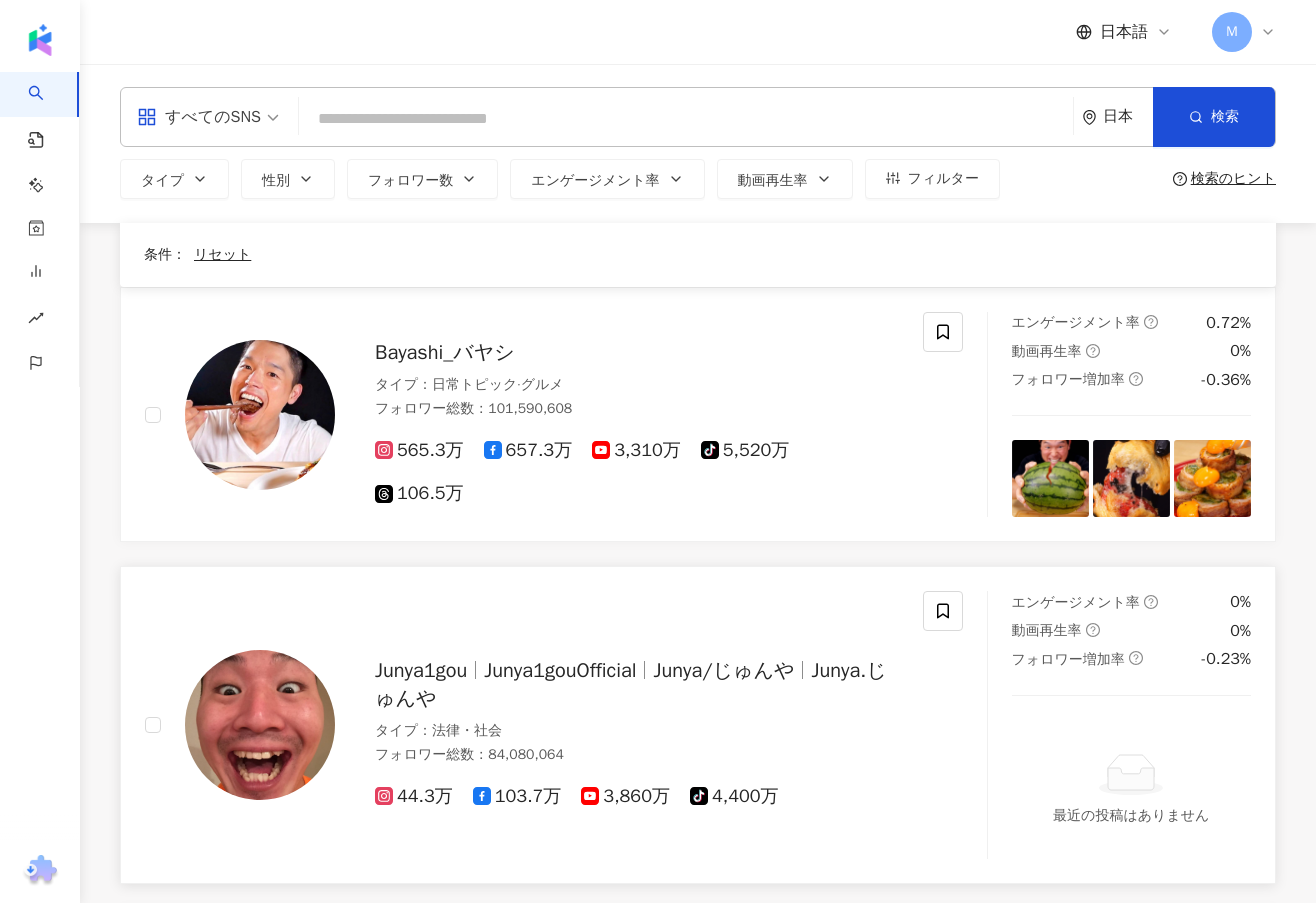 scroll, scrollTop: 0, scrollLeft: 0, axis: both 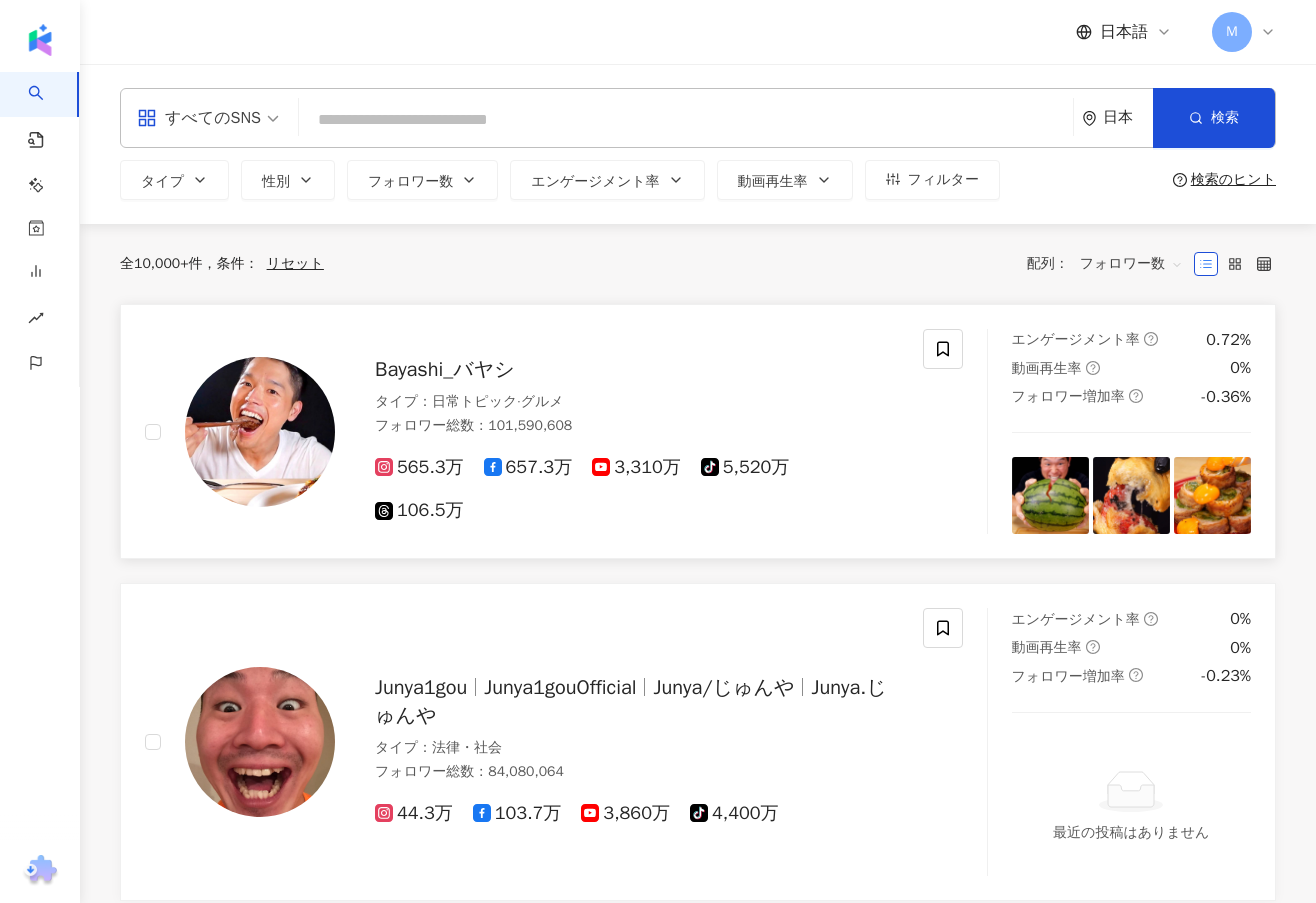 click on "Bayashi_バヤシ タイプ ： 日常トピック  ·  グルメ フォロワー総数 ： 101,590,608 565.3万 657.3万 3,310万 tiktok-icon 5,520万 106.5万" at bounding box center (617, 432) 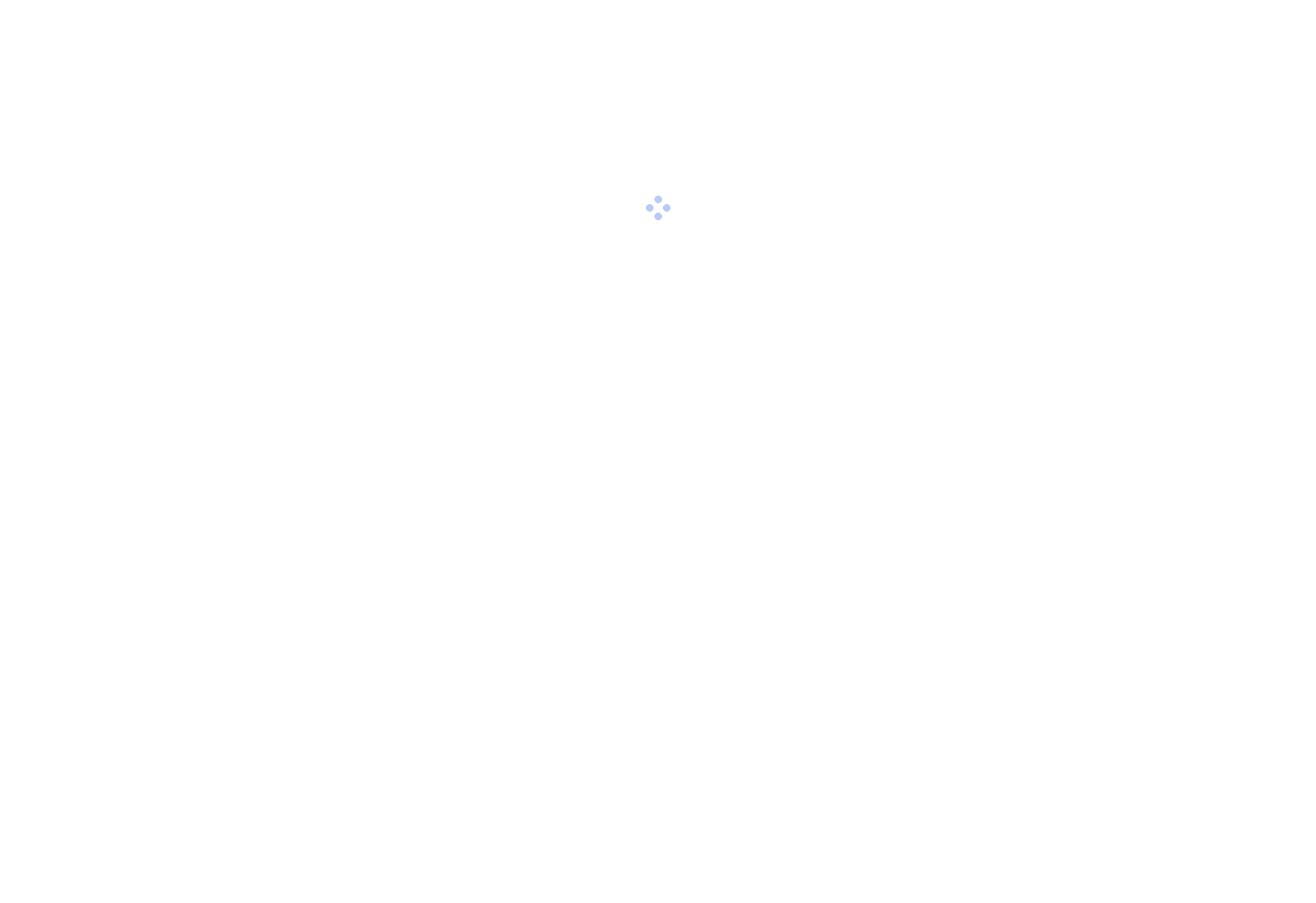 scroll, scrollTop: 0, scrollLeft: 0, axis: both 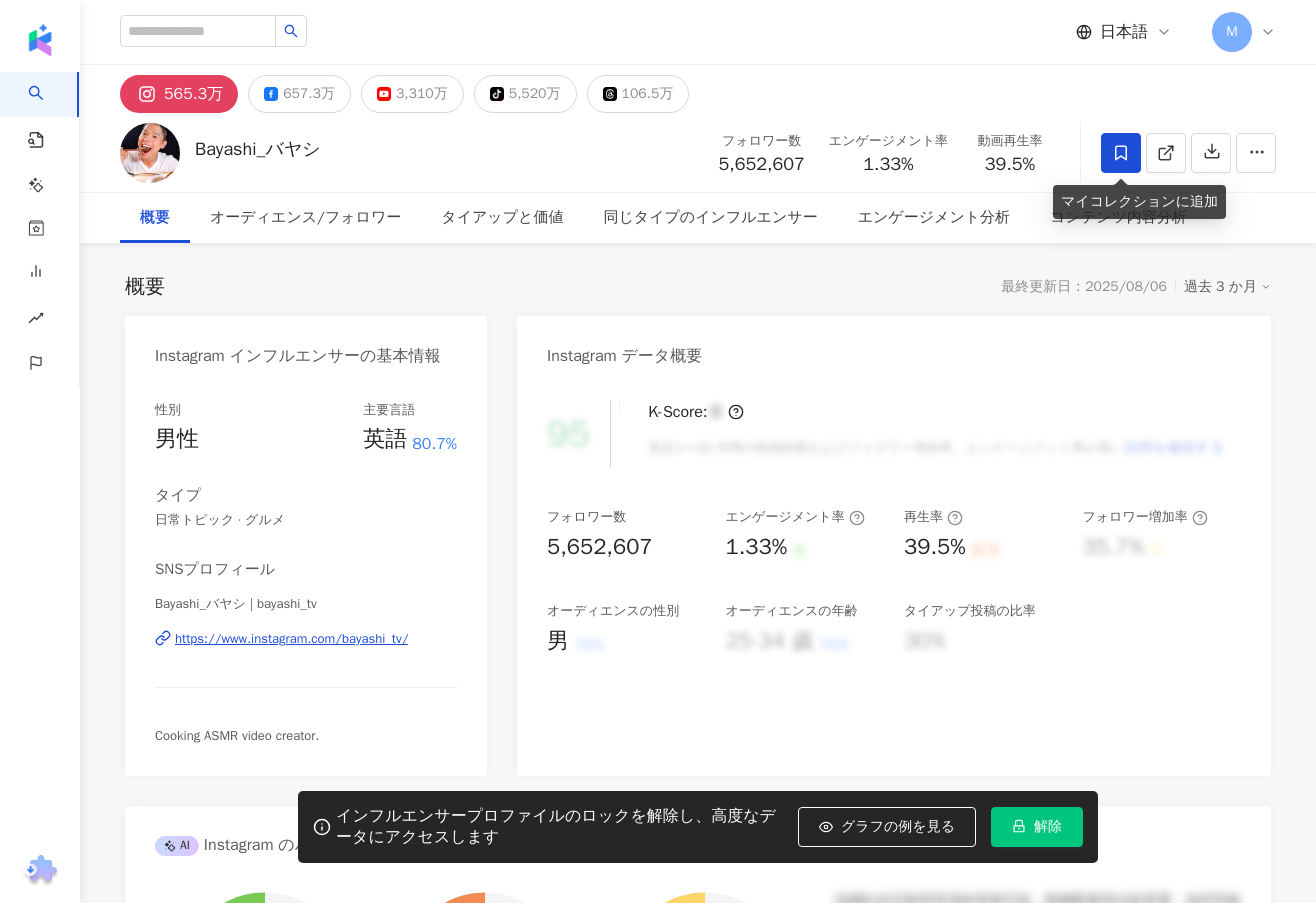 click 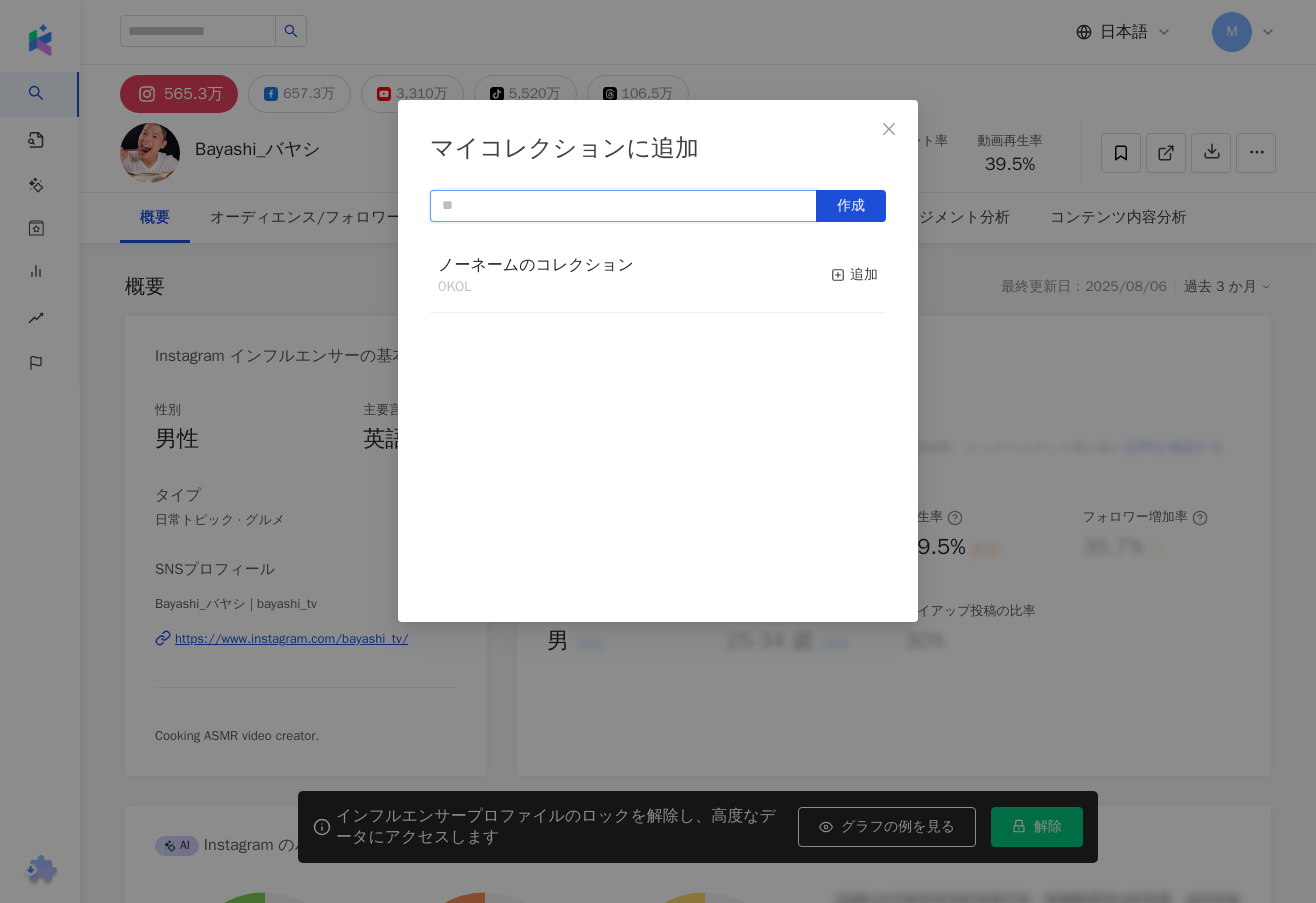 click at bounding box center (623, 206) 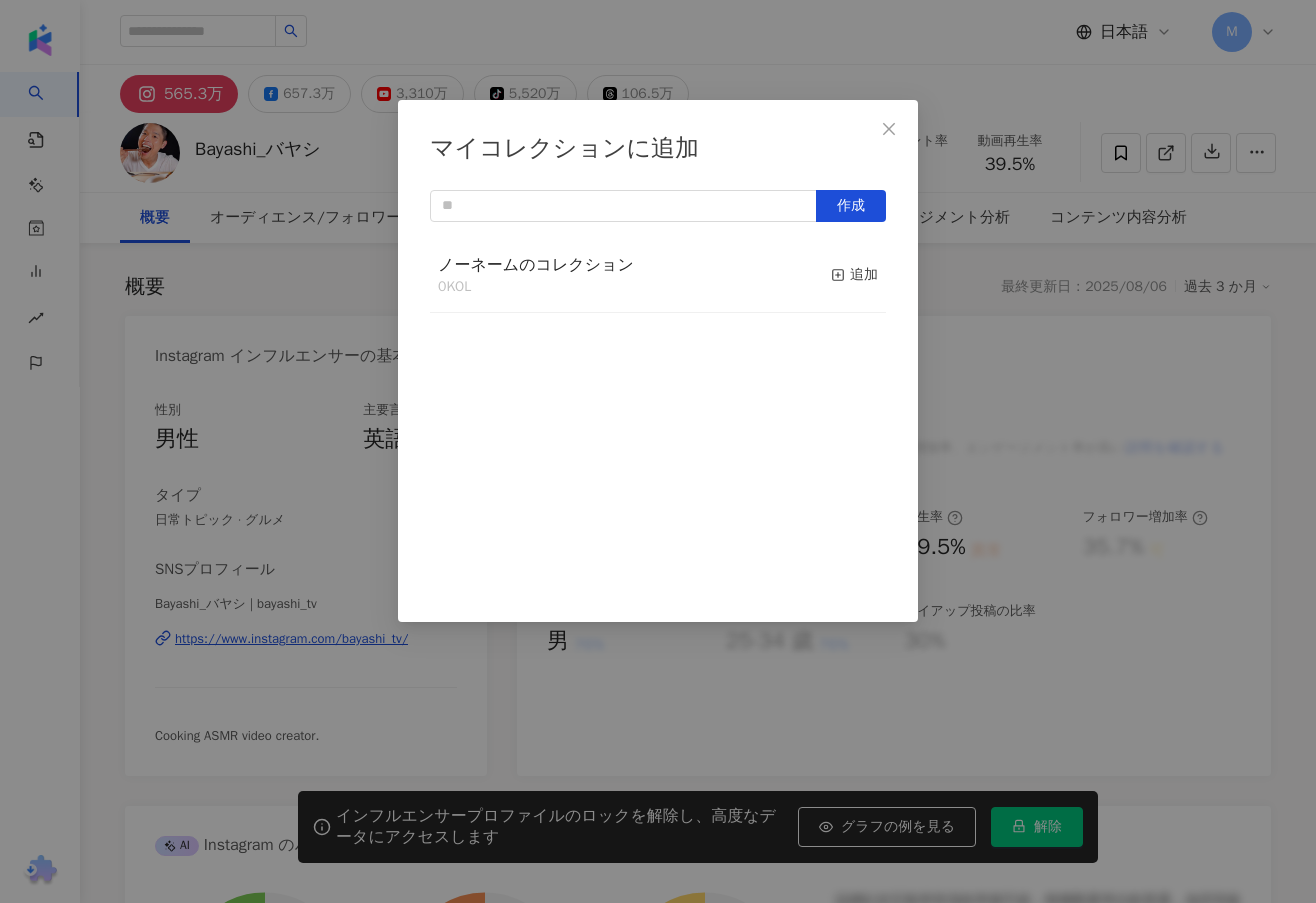 click on "マイコレクションに追加 作成 ノーネームのコレクション 0  KOL 追加" at bounding box center (658, 451) 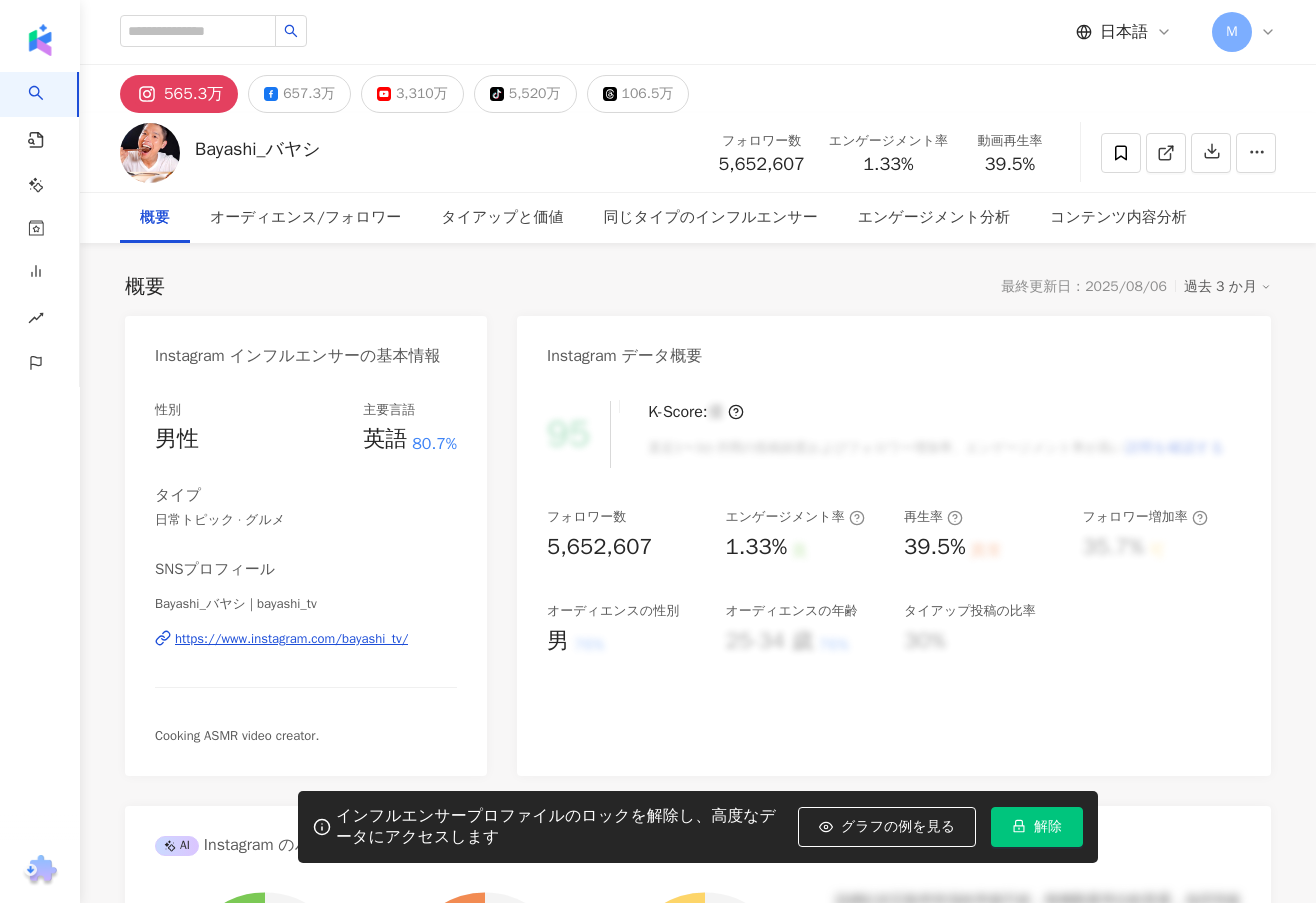 click on "Ｍ" at bounding box center (1244, 32) 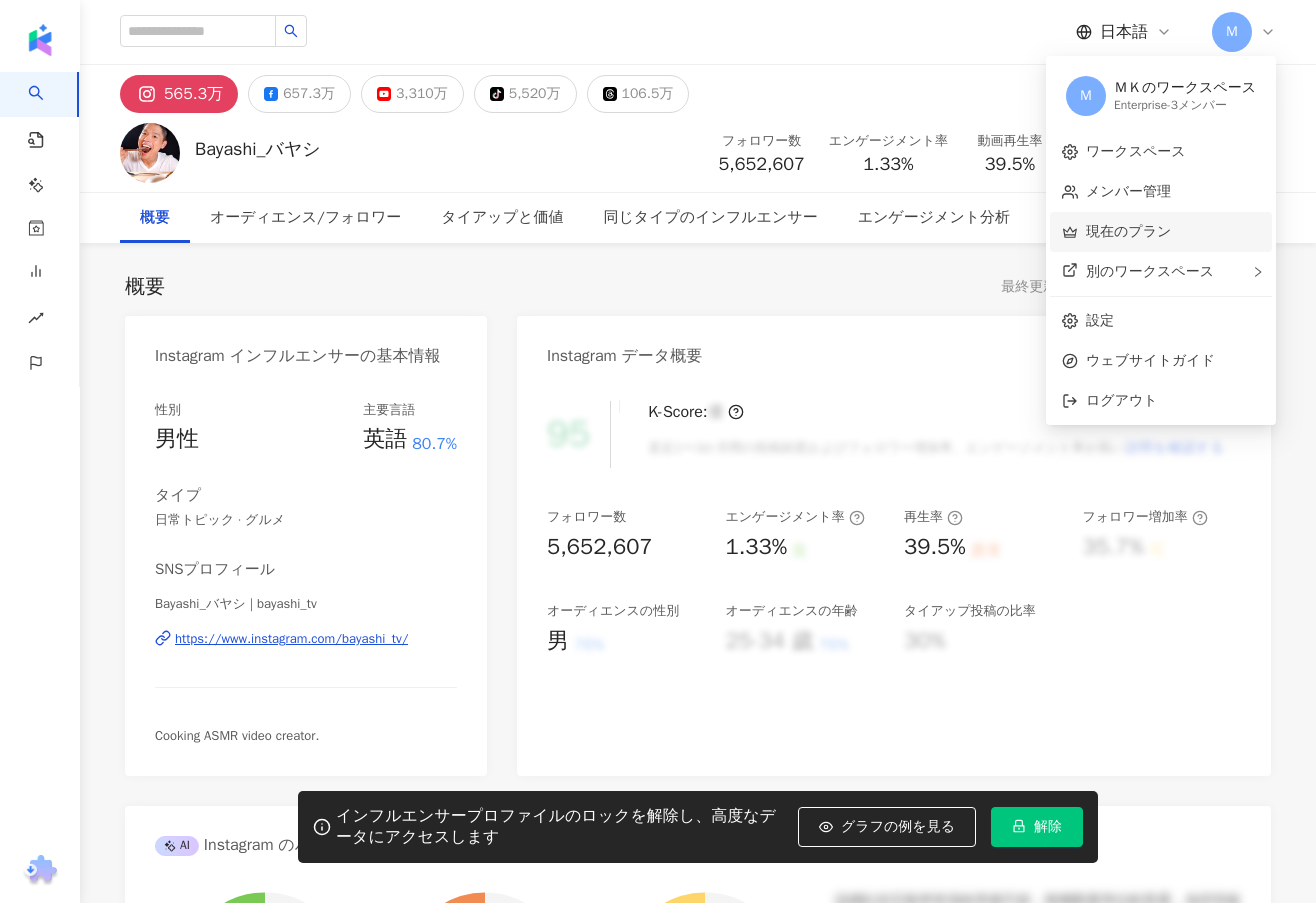click on "現在のプラン" at bounding box center (1128, 231) 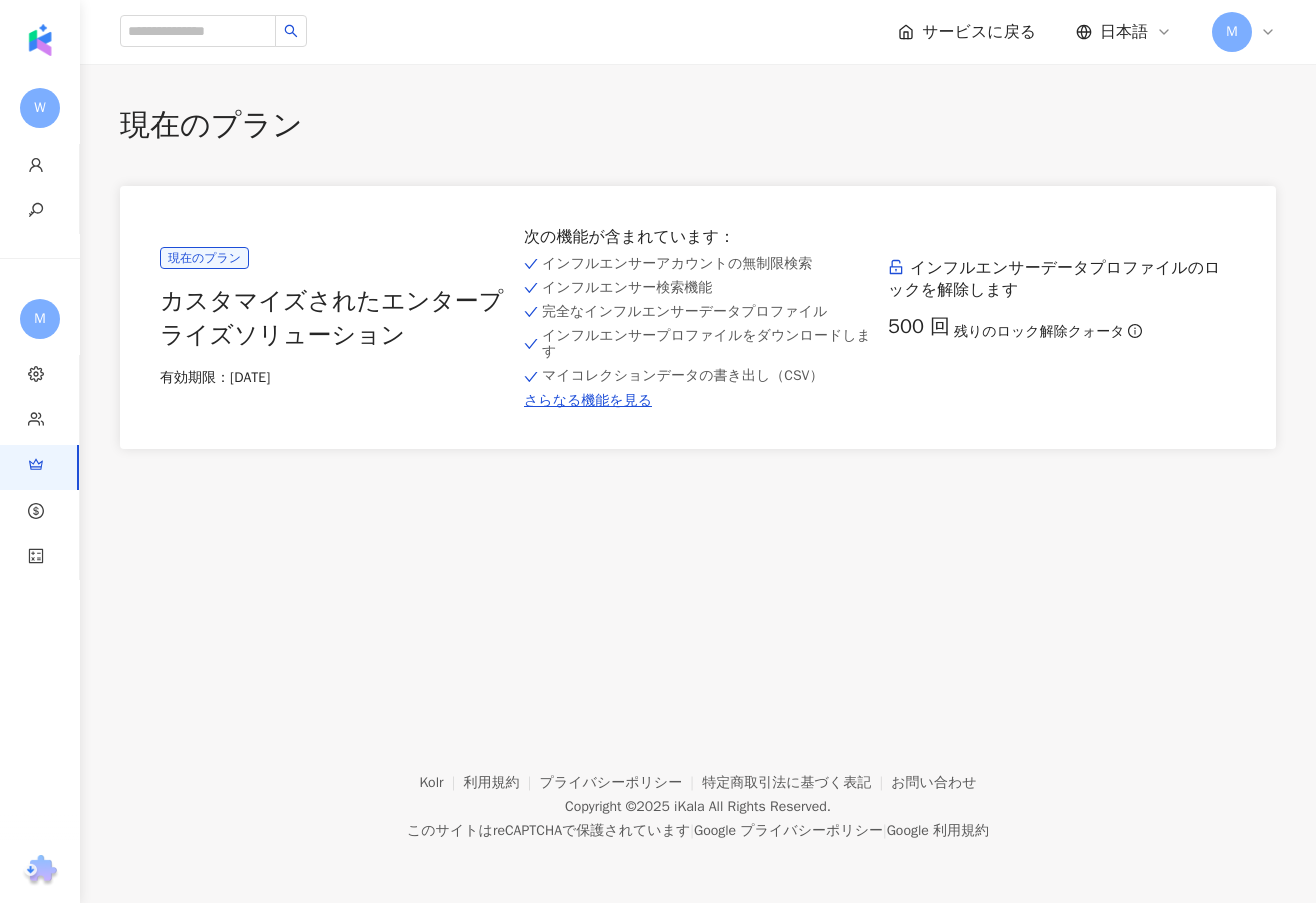 click on "現在のプラン カスタマイズされたエンタープライズソリューション 有効期限： 2025/10/31 次の機能が含まれています ： インフルエンサーアカウントの無制限検索 インフルエンサー検索機能 完全なインフルエンサーデータプロファイル インフルエンサープロファイルをダウンロードします マイコレクションデータの書き出し（CSV） さらなる機能を見る インフルエンサーデータプロファイルのロックを解除します 500 回 残りのロック解除クォータ" at bounding box center [698, 317] 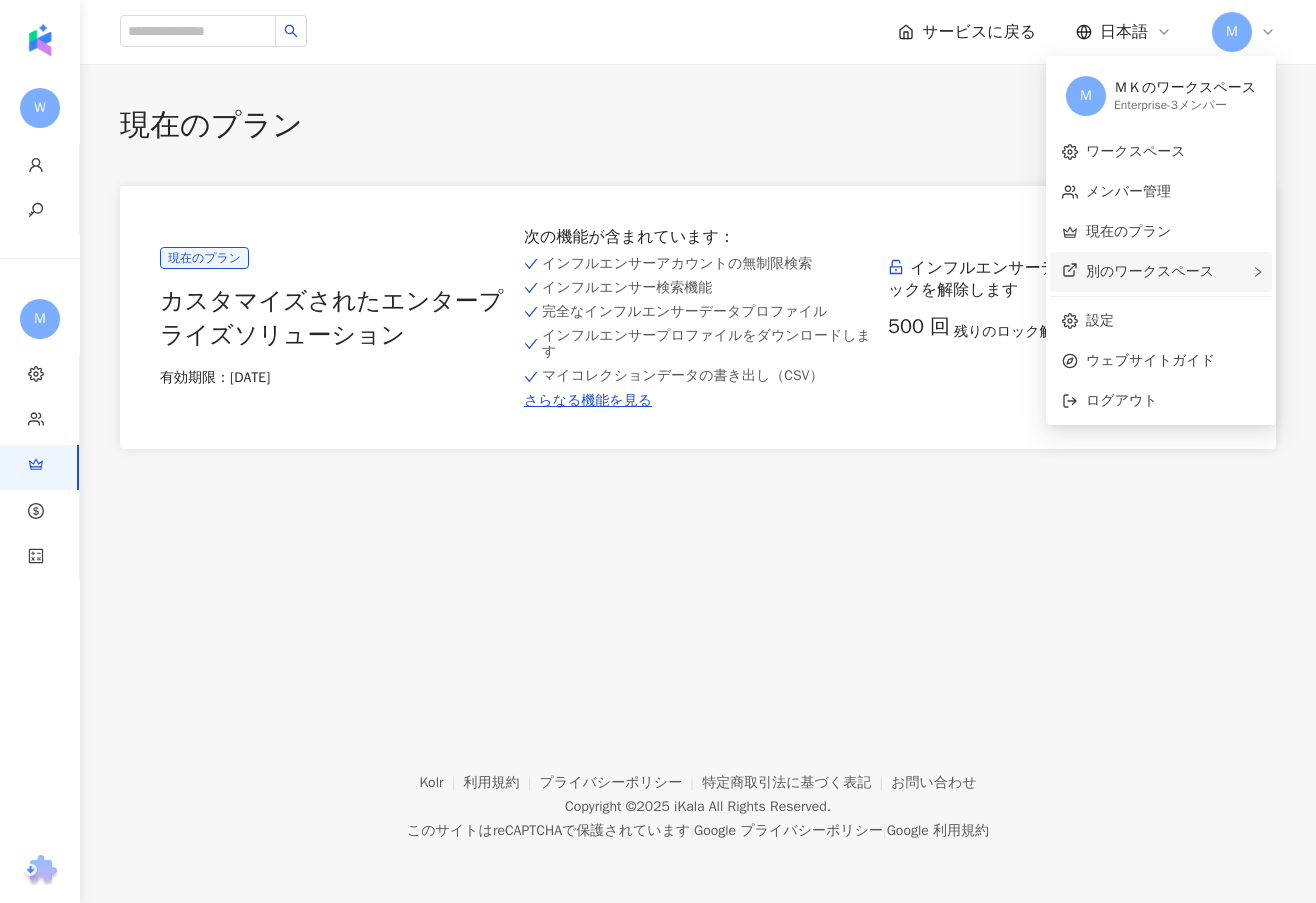 click on "別のワークスペース" at bounding box center (1150, 271) 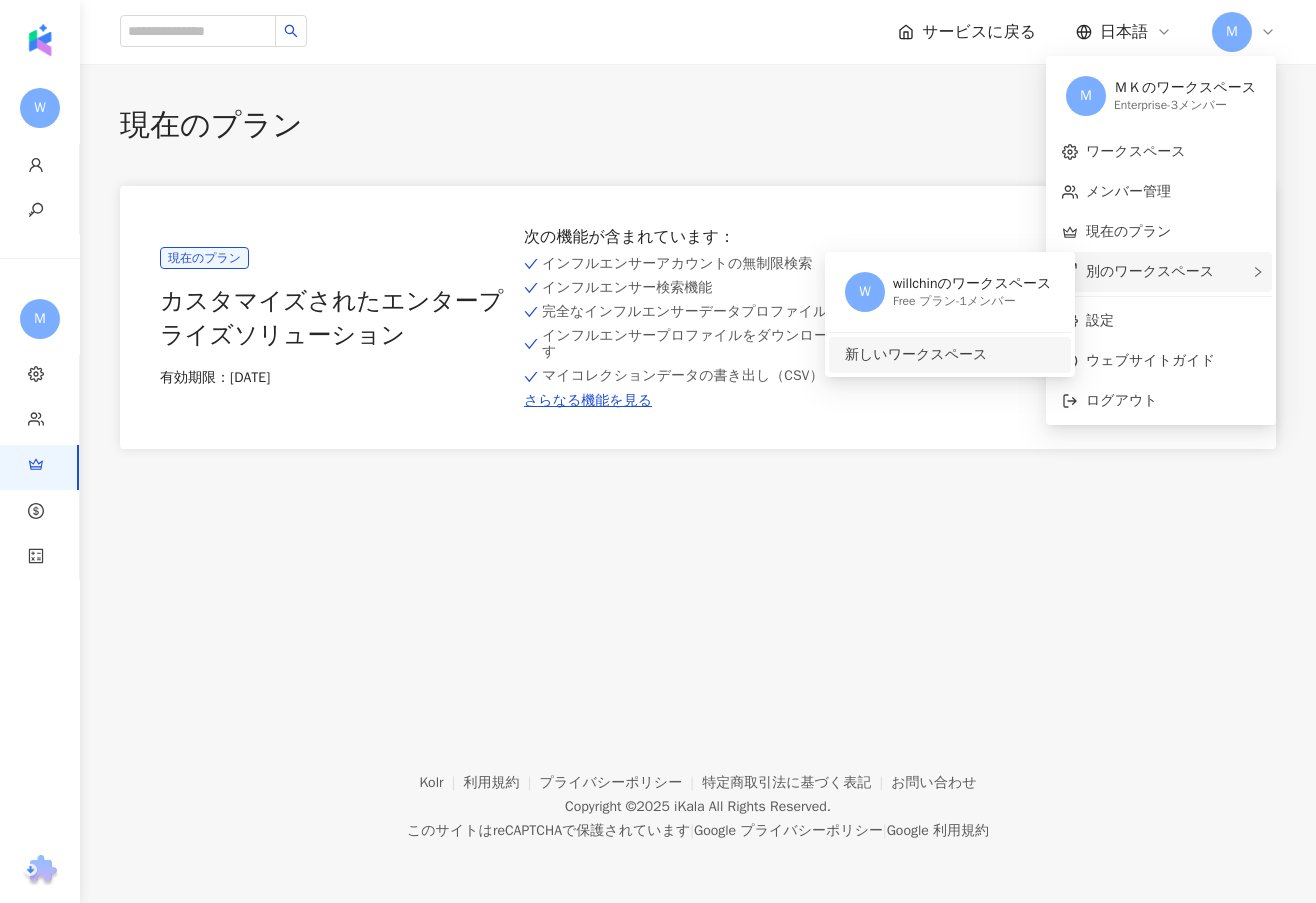 click on "新しいワークスペース" at bounding box center [948, 355] 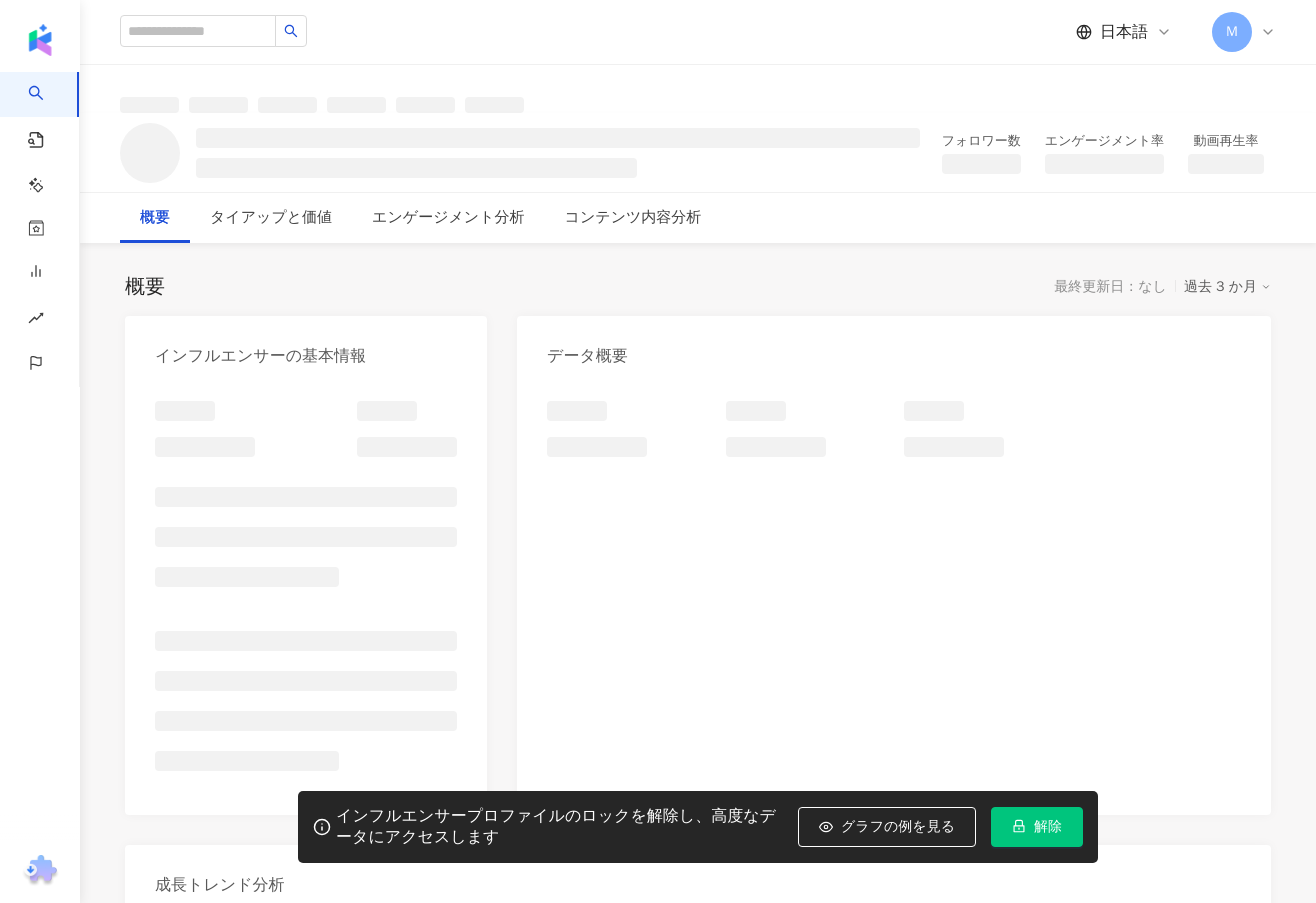 scroll, scrollTop: 0, scrollLeft: 0, axis: both 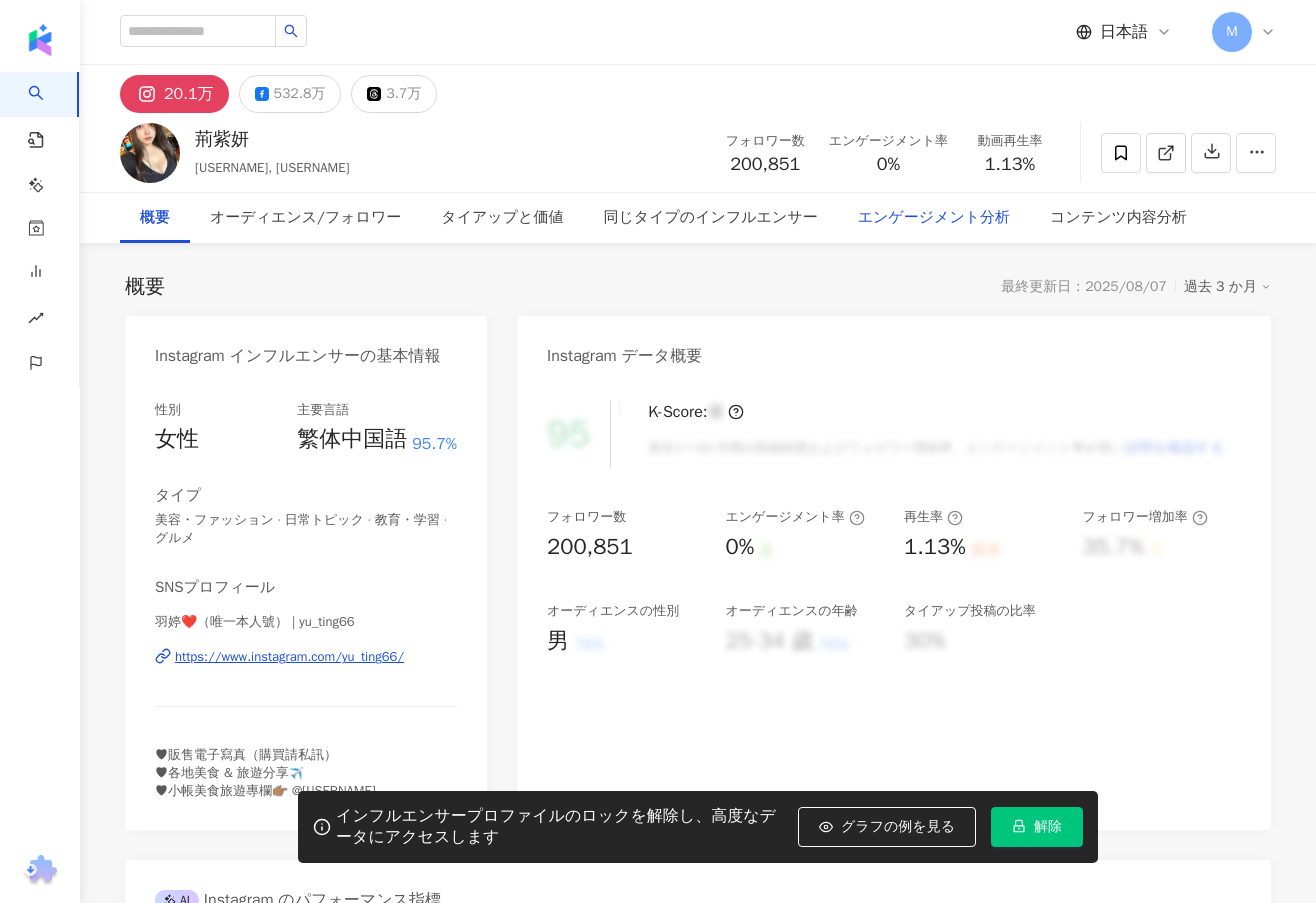 click on "エンゲージメント分析" at bounding box center [934, 218] 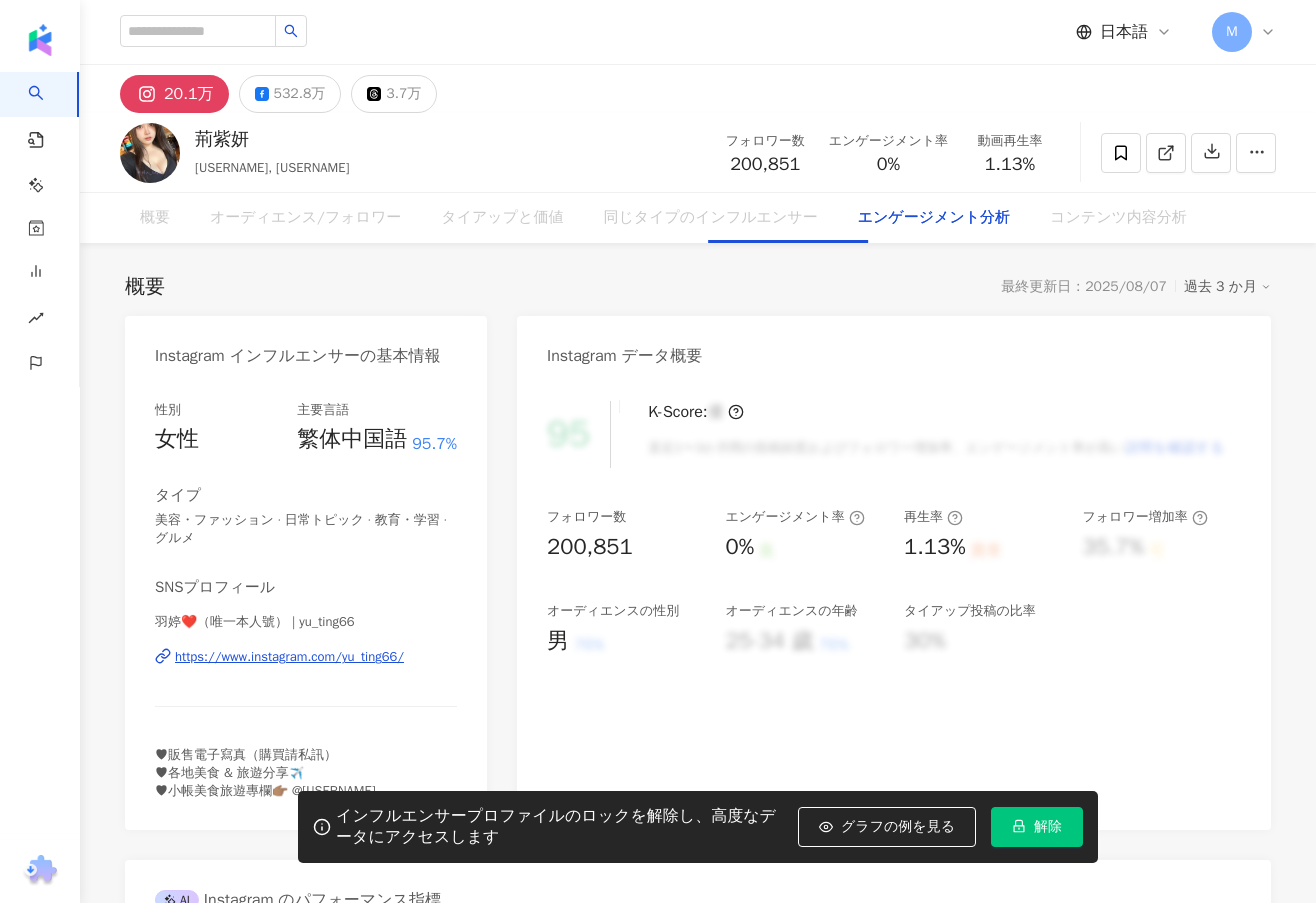 scroll, scrollTop: 3896, scrollLeft: 0, axis: vertical 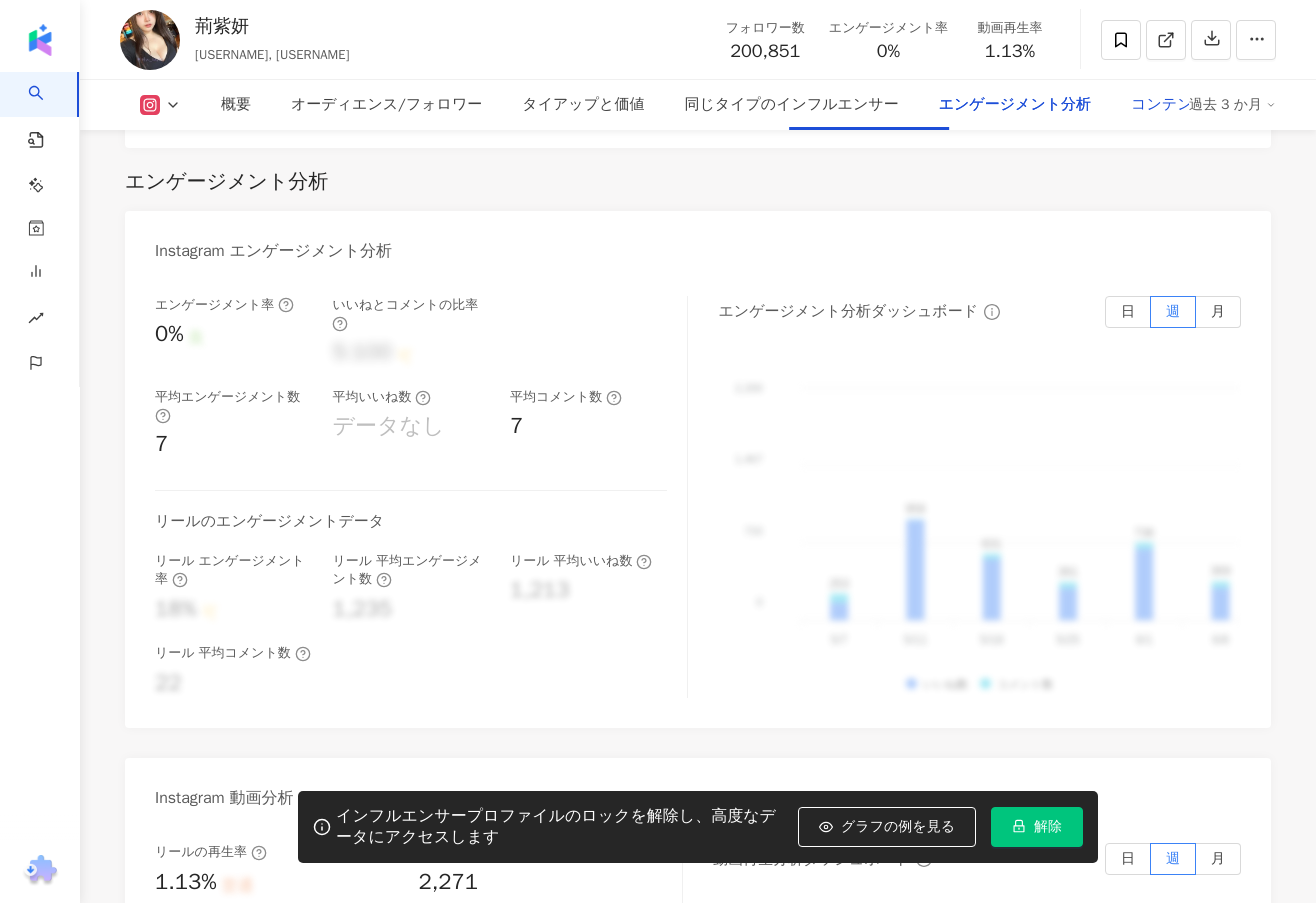 click on "コンテンツ内容分析" at bounding box center (1199, 105) 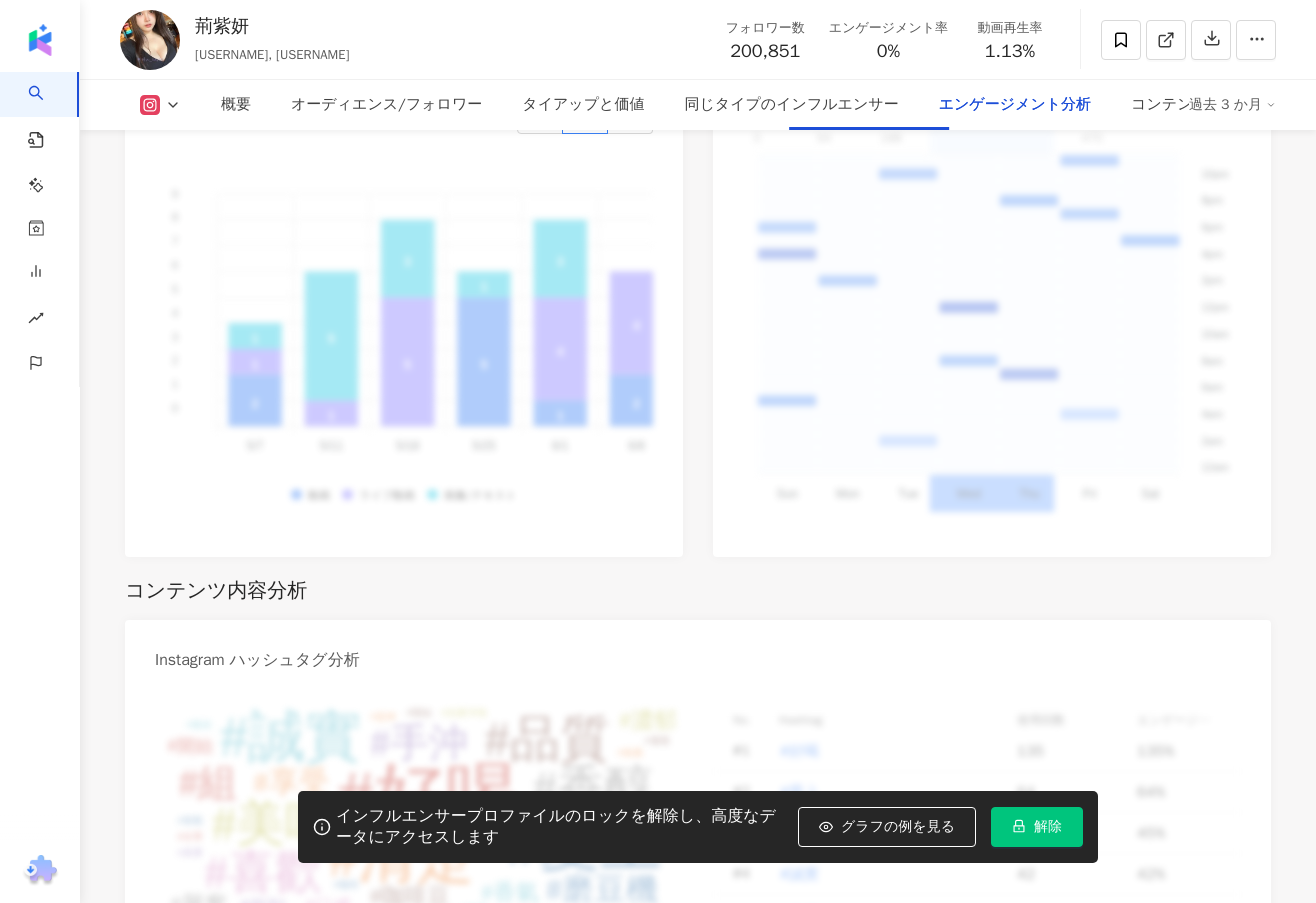 scroll, scrollTop: 5130, scrollLeft: 0, axis: vertical 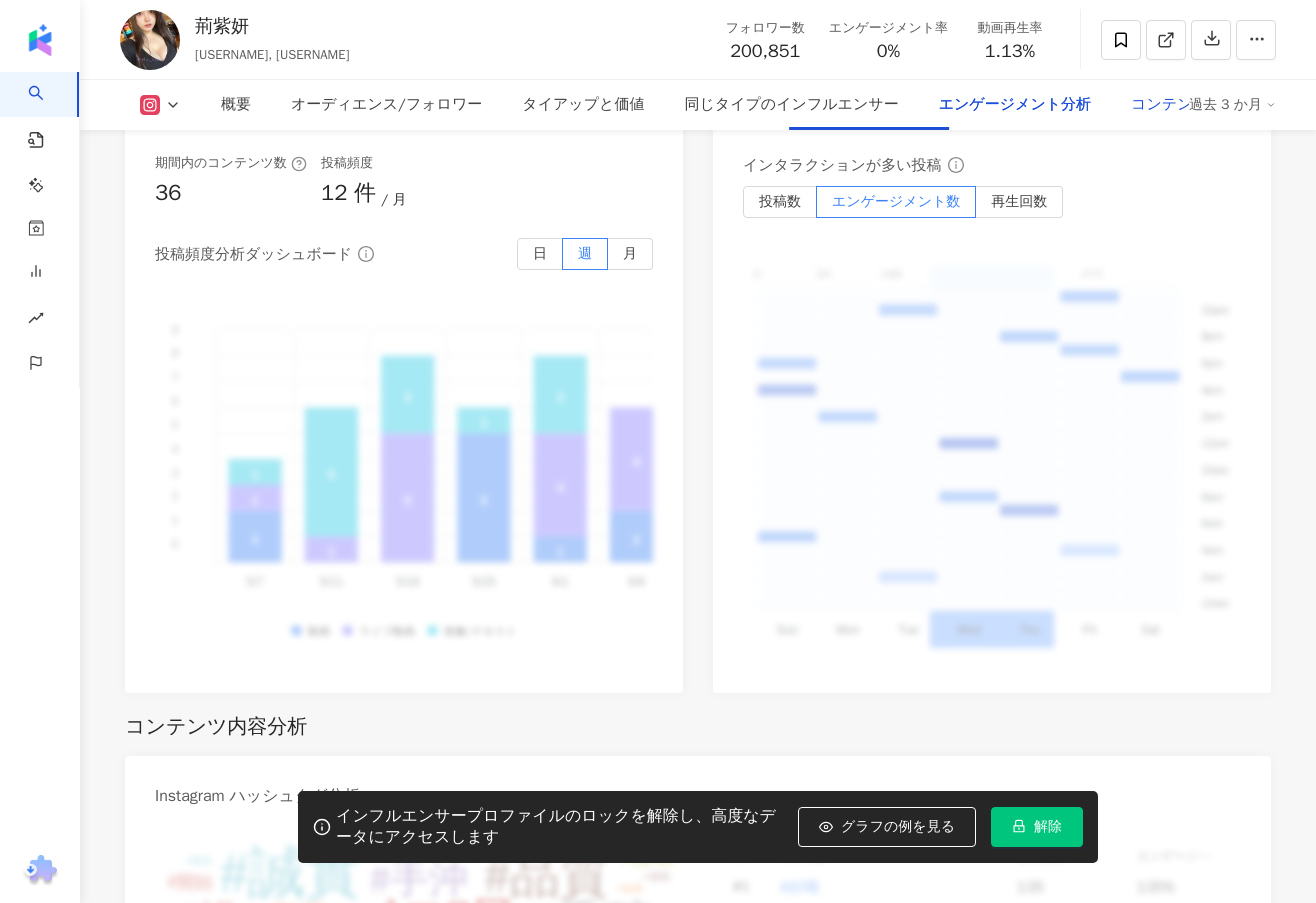 click on "コンテンツ内容分析" at bounding box center [1199, 105] 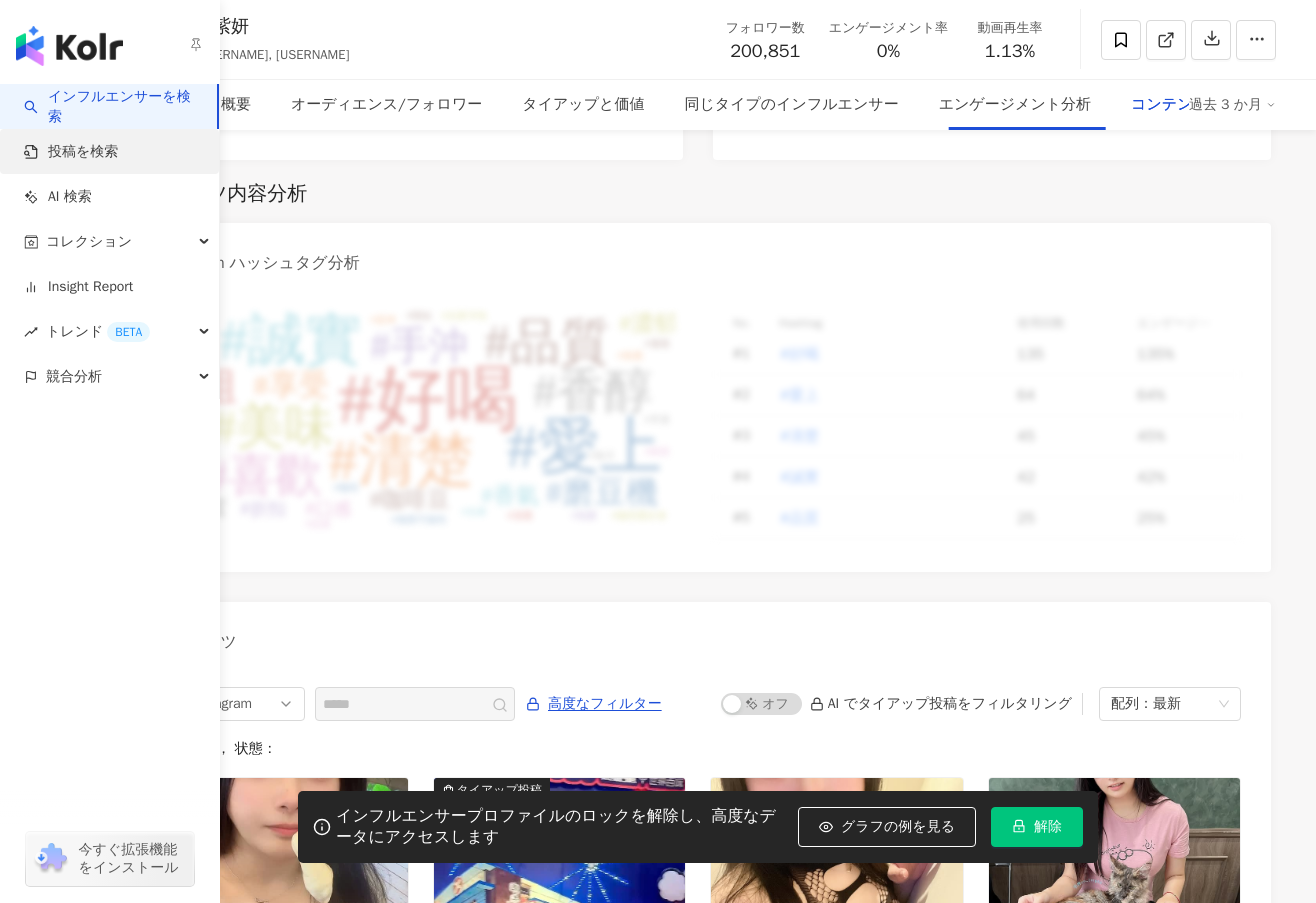 click on "投稿を検索" at bounding box center [71, 152] 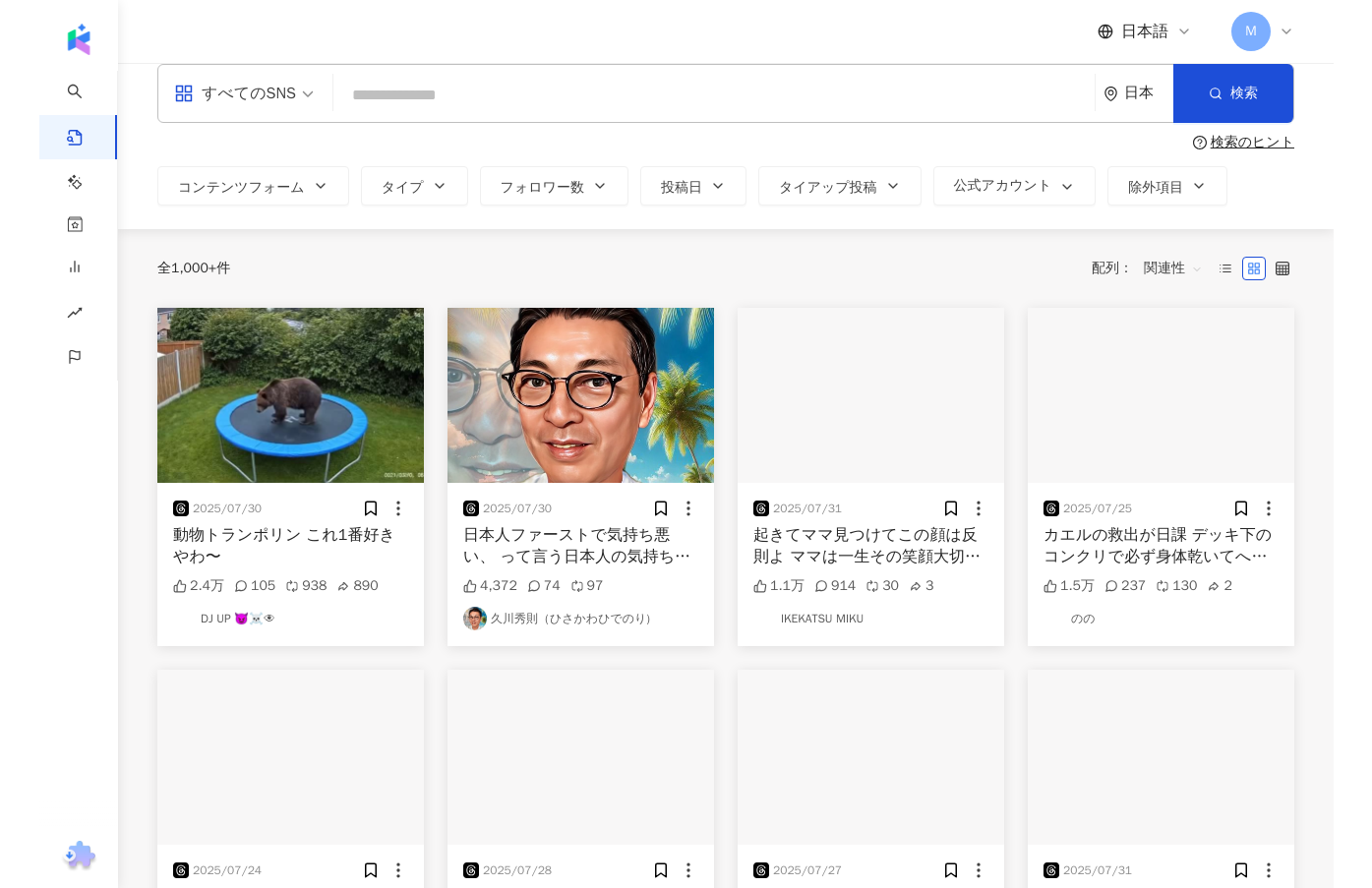 scroll, scrollTop: 0, scrollLeft: 0, axis: both 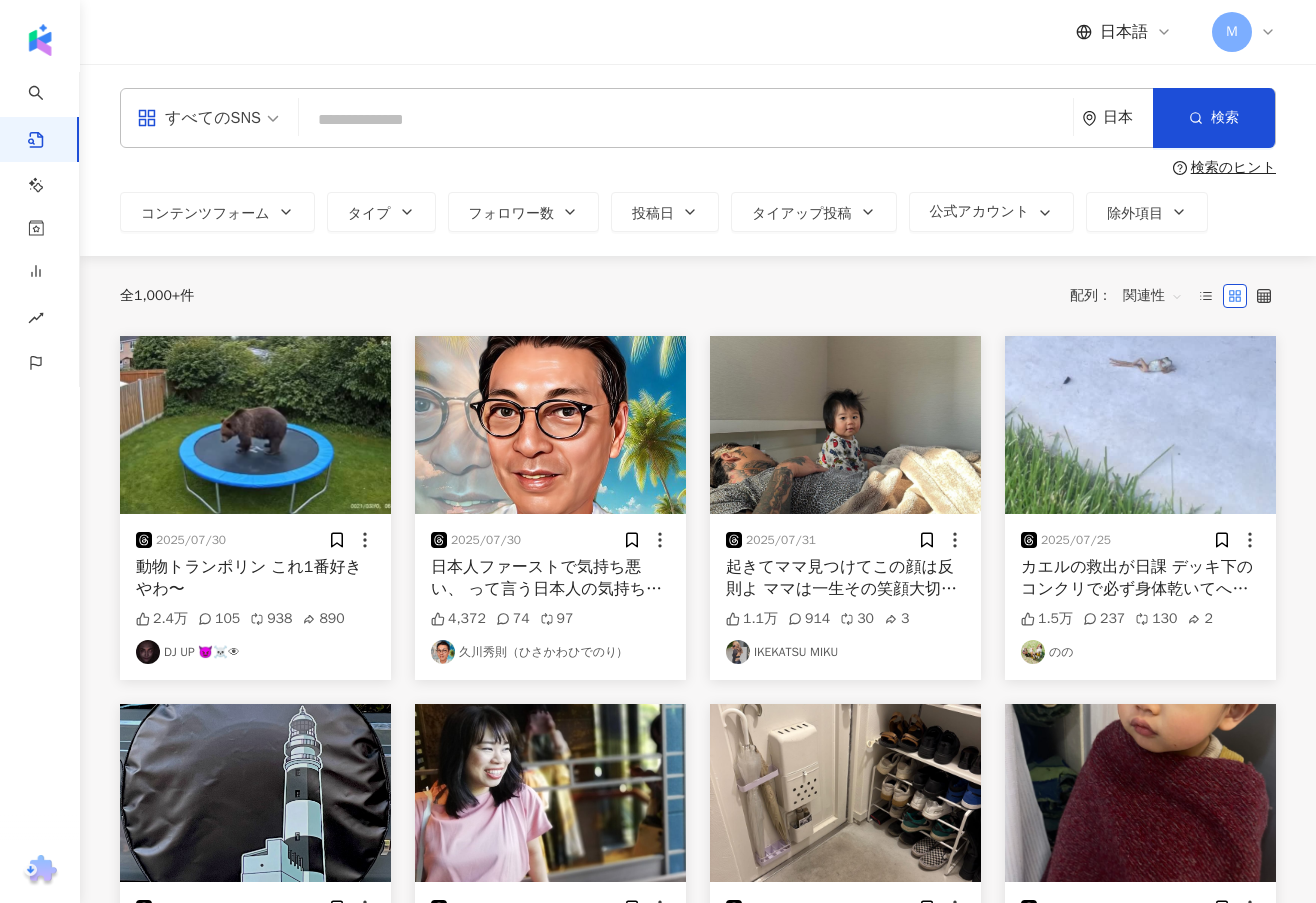 click at bounding box center (686, 119) 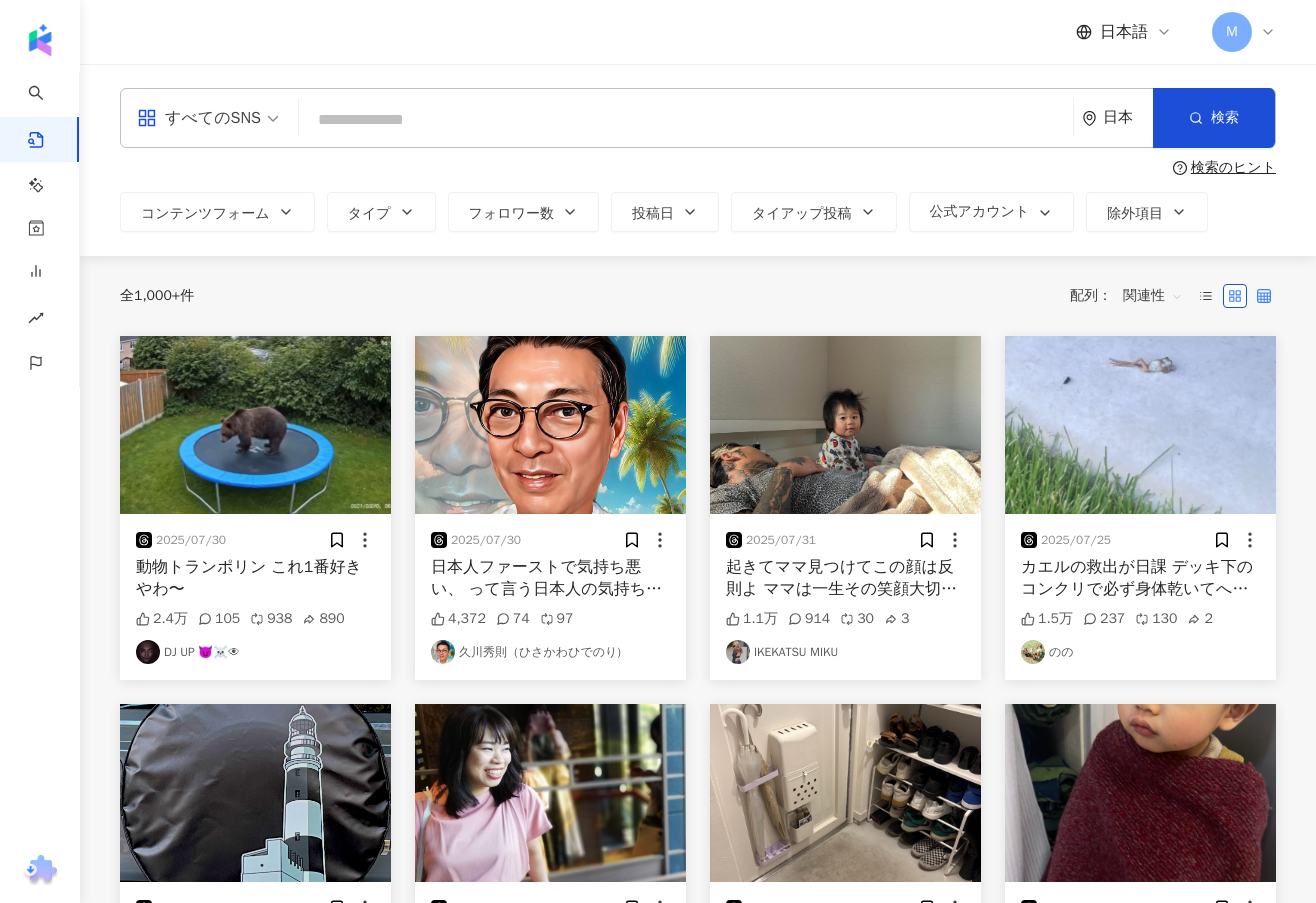 click at bounding box center [1264, 296] 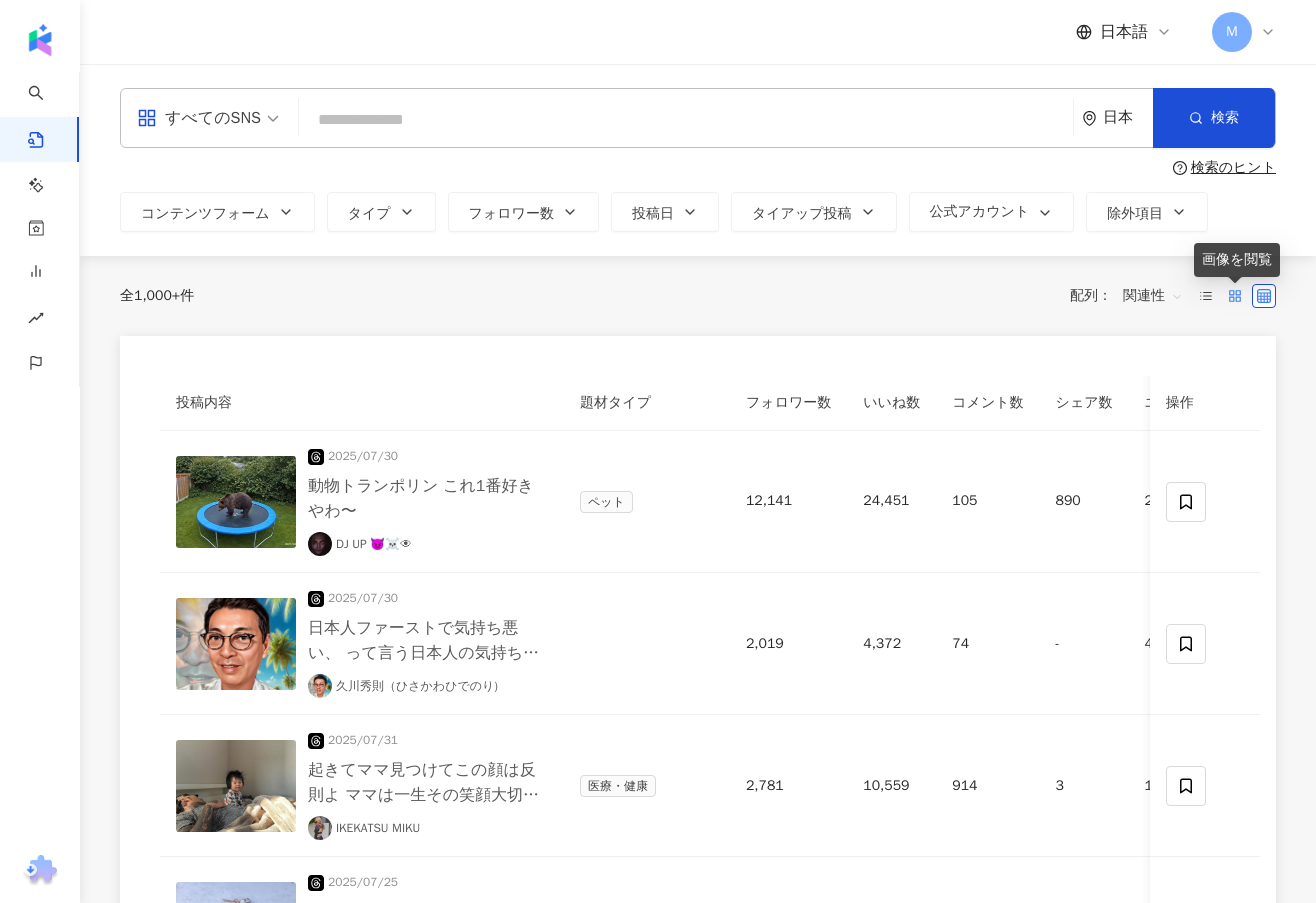 click 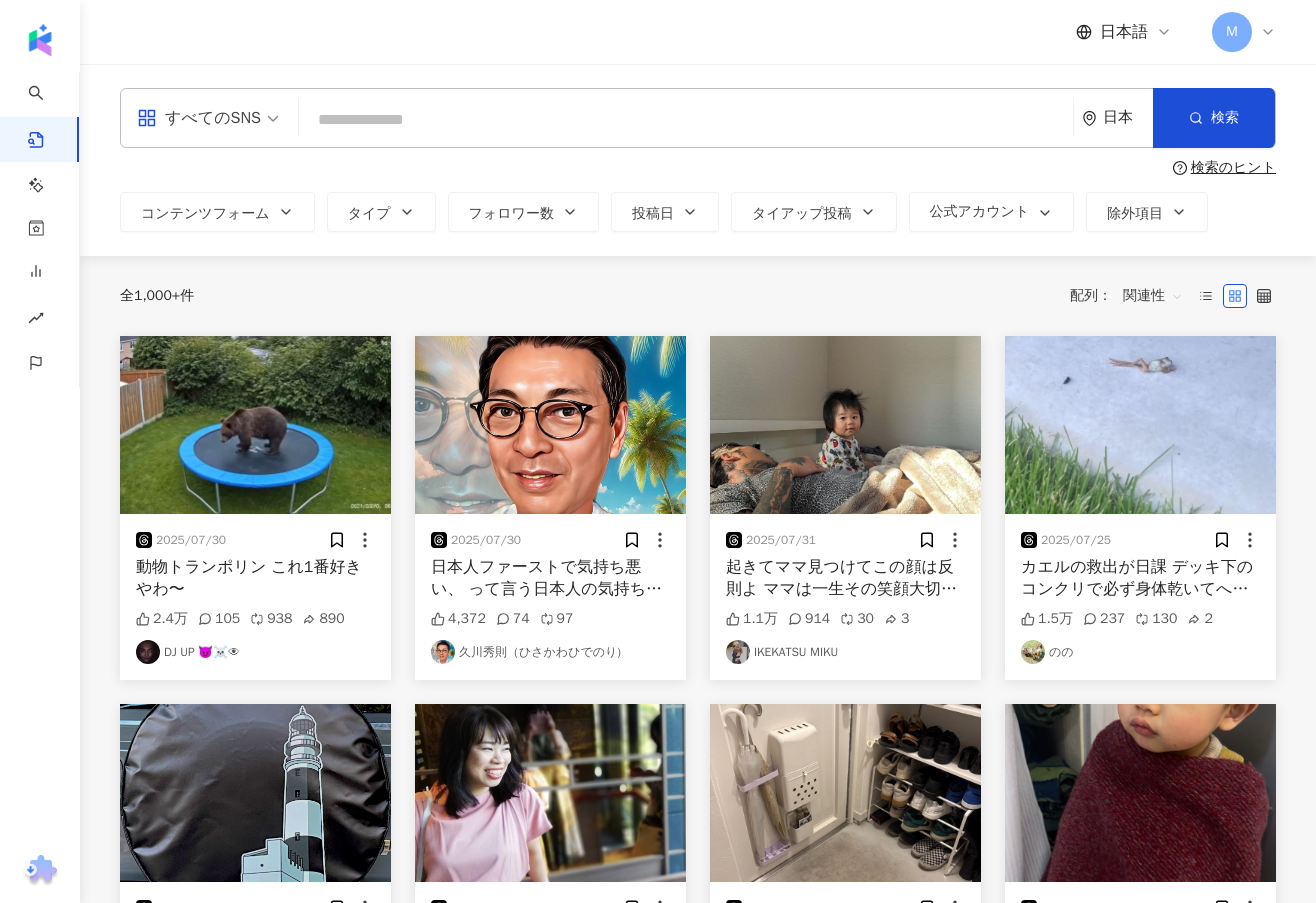 click at bounding box center (686, 119) 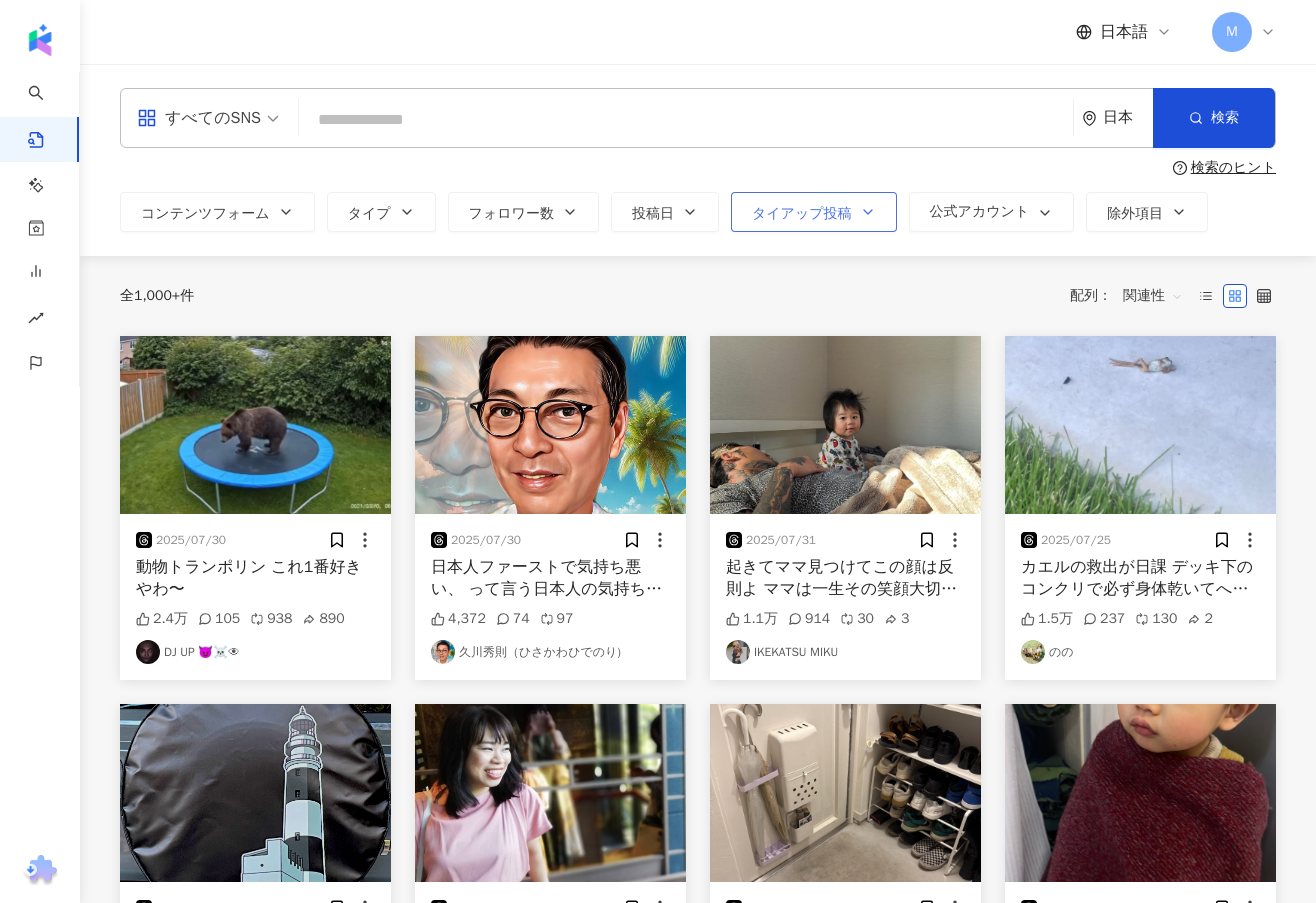 click on "タイアップ投稿" at bounding box center [814, 212] 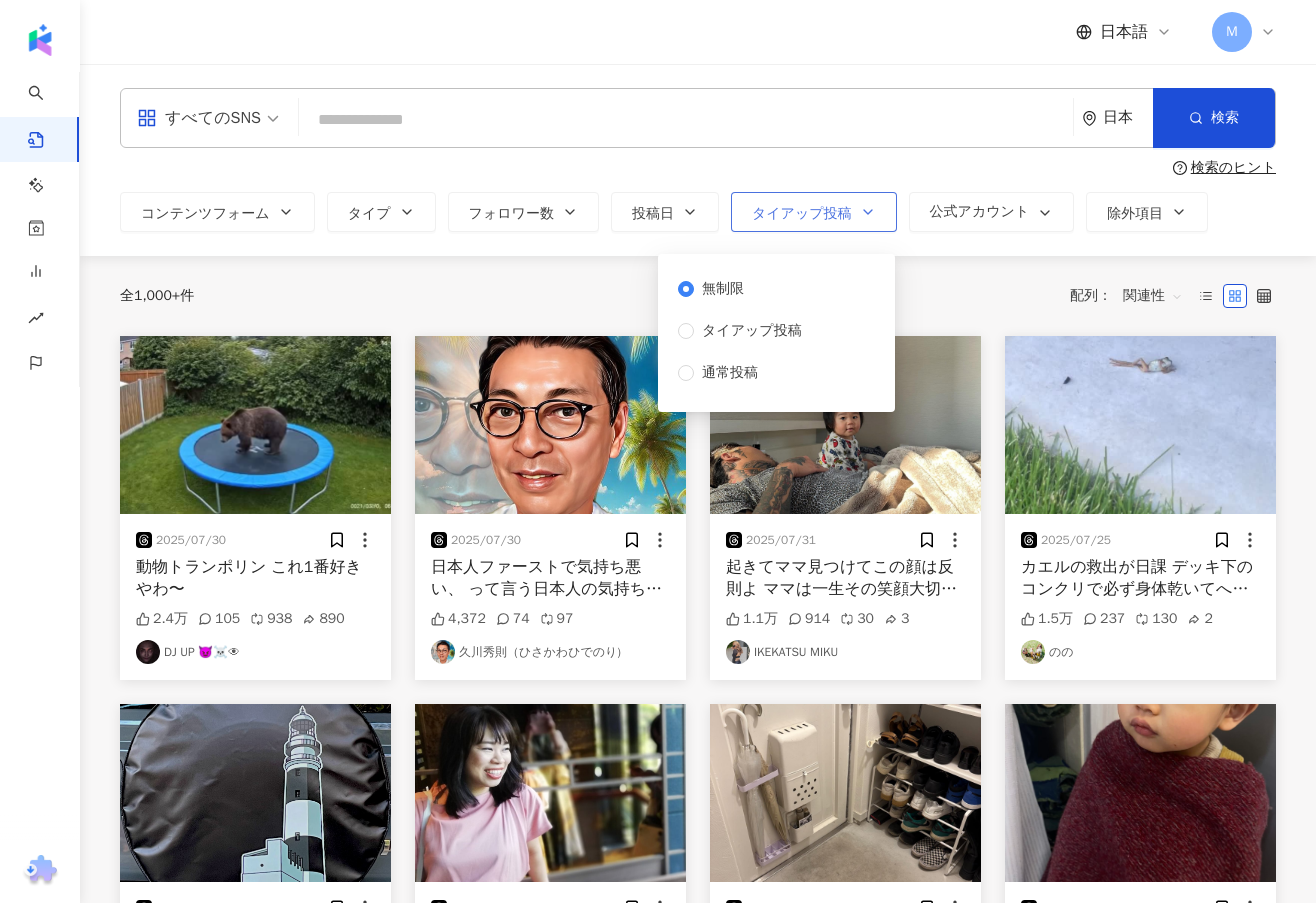 click on "タイアップ投稿" at bounding box center [814, 212] 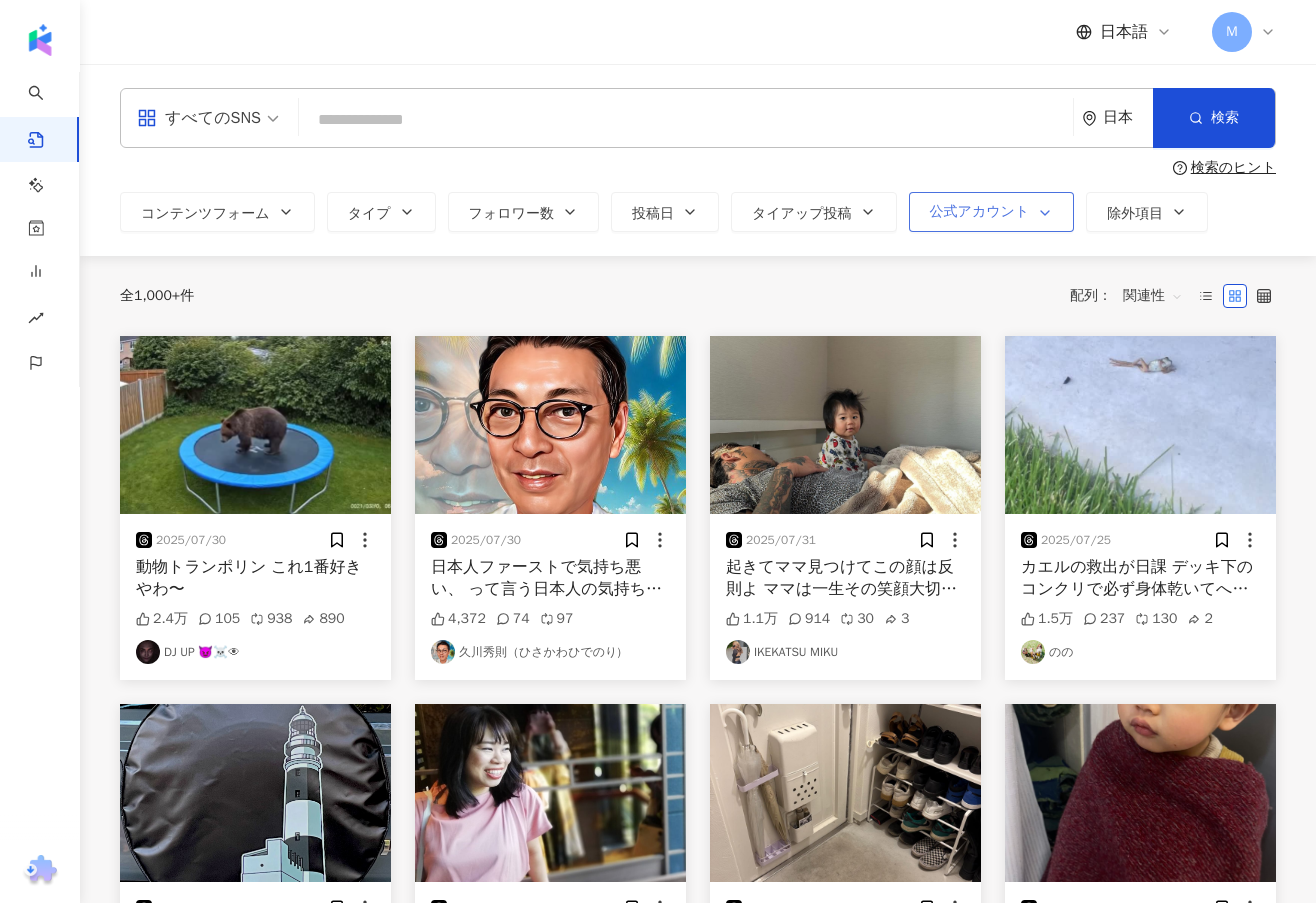 click on "公式アカウント" at bounding box center (992, 212) 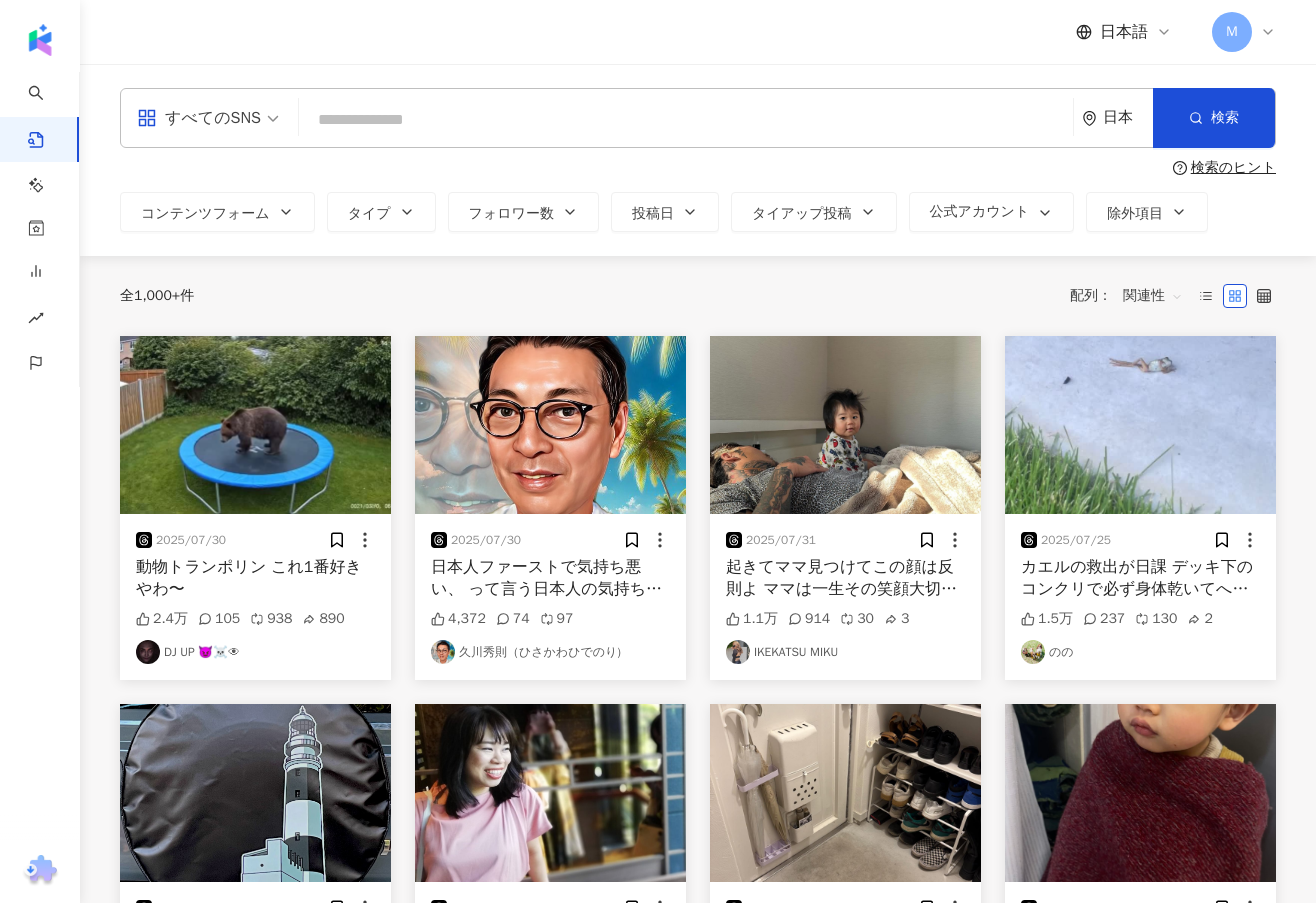 click on "コンテンツフォーム タイプ フォロワー数 投稿日 タイアップ投稿 公式アカウント  除外項目  無制限 タイアップ投稿 通常投稿 非表示 表示" at bounding box center [698, 212] 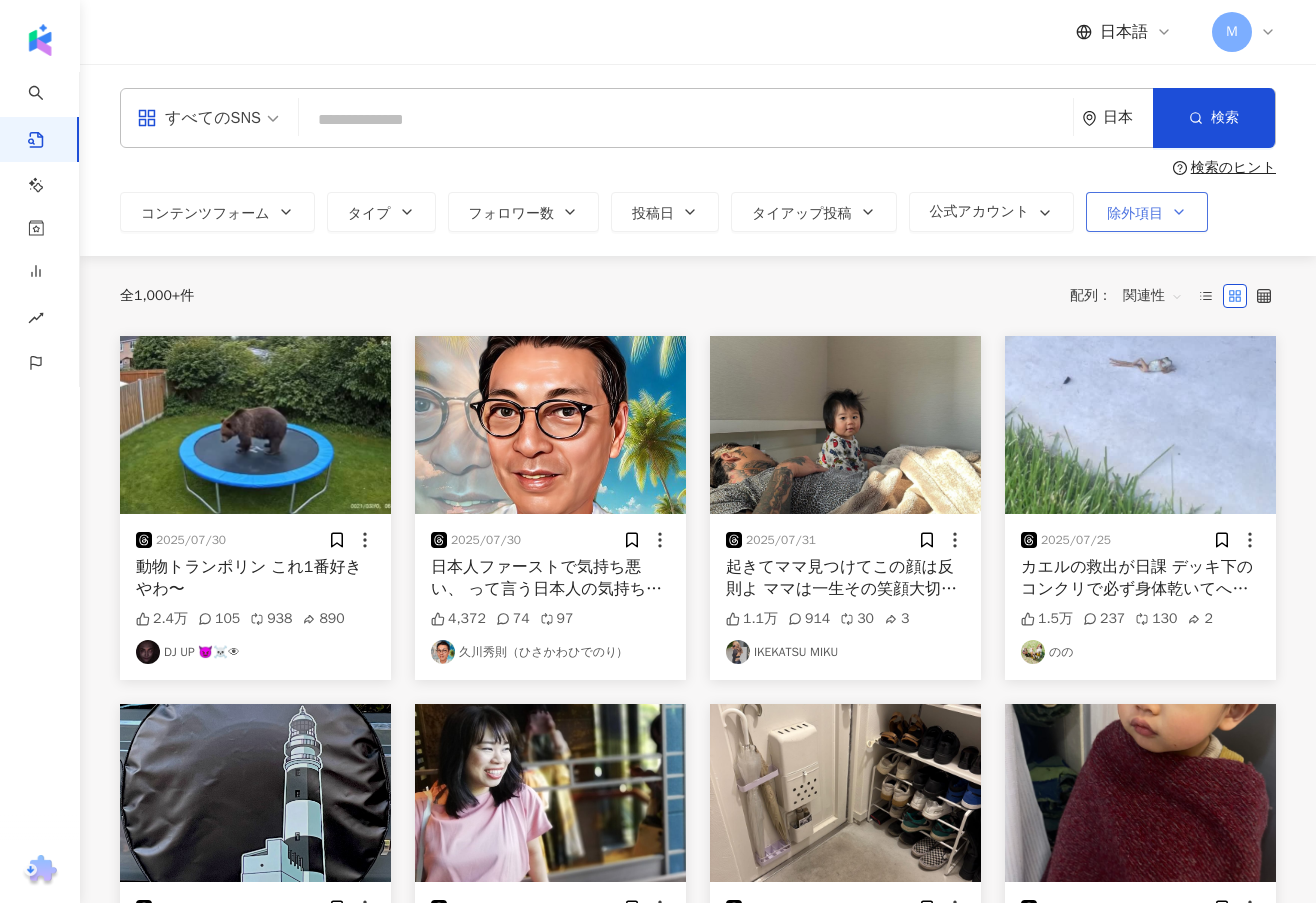 click on "除外項目" at bounding box center (1135, 214) 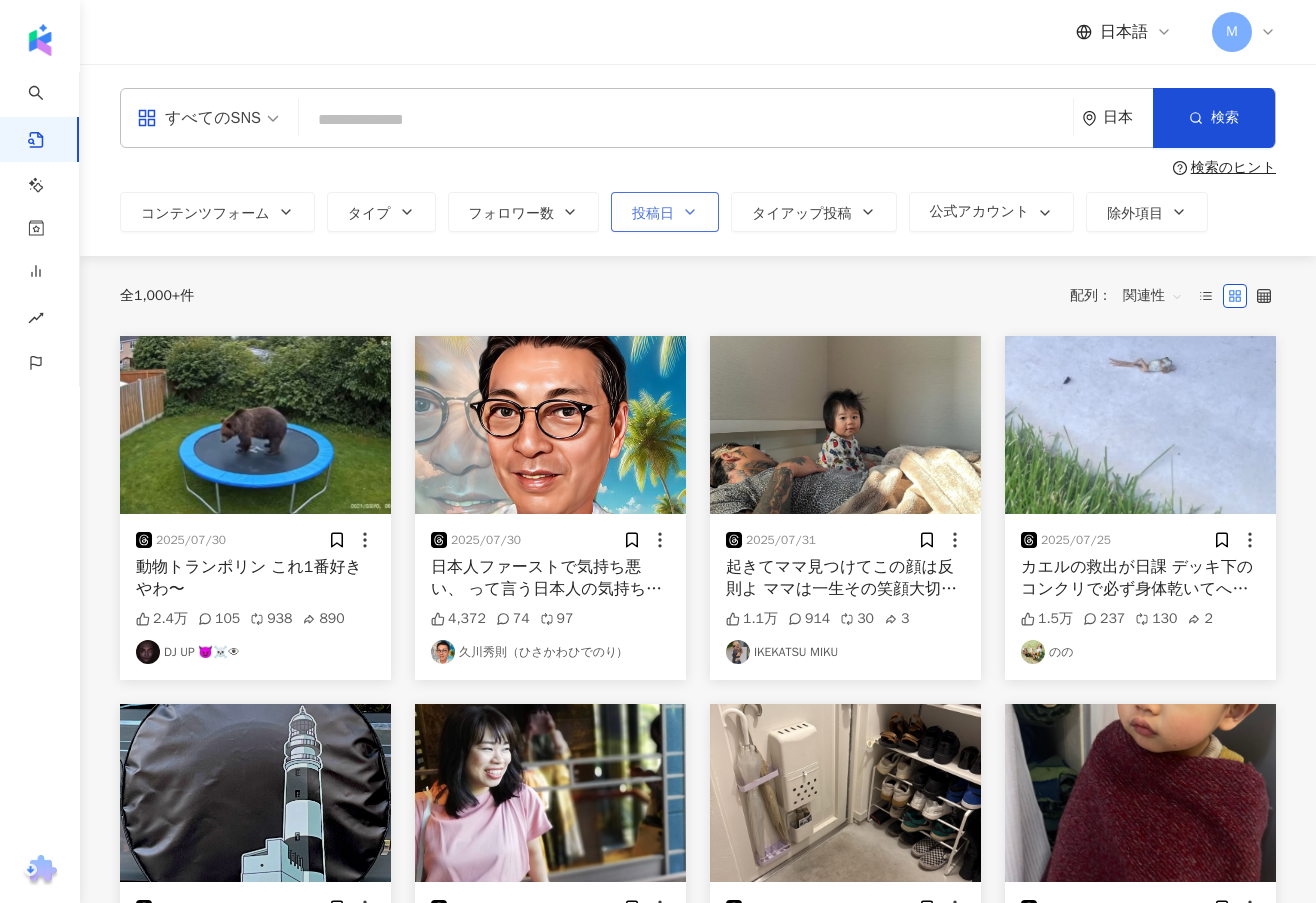 click on "投稿日" at bounding box center (665, 212) 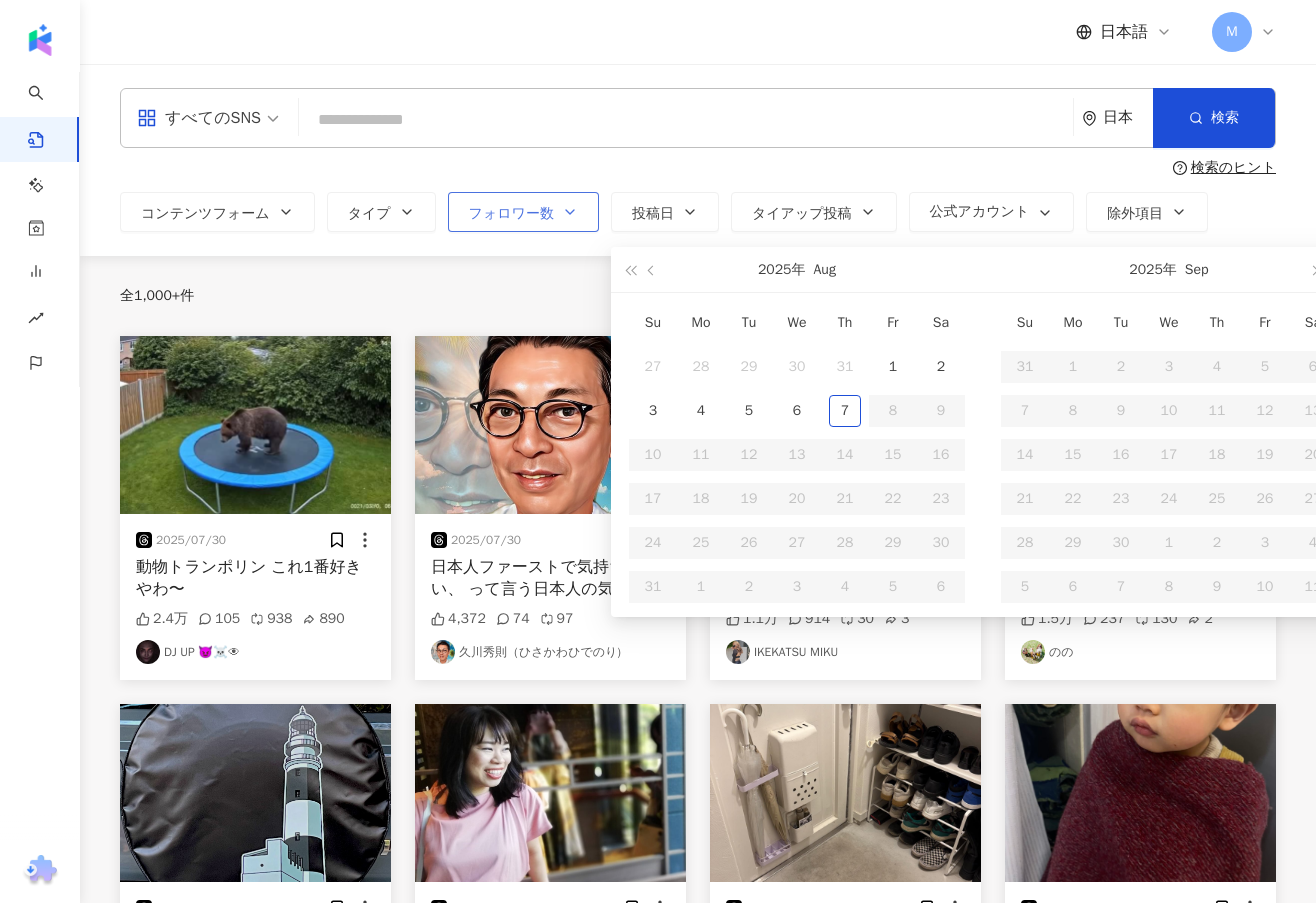click on "フォロワー数" at bounding box center [523, 212] 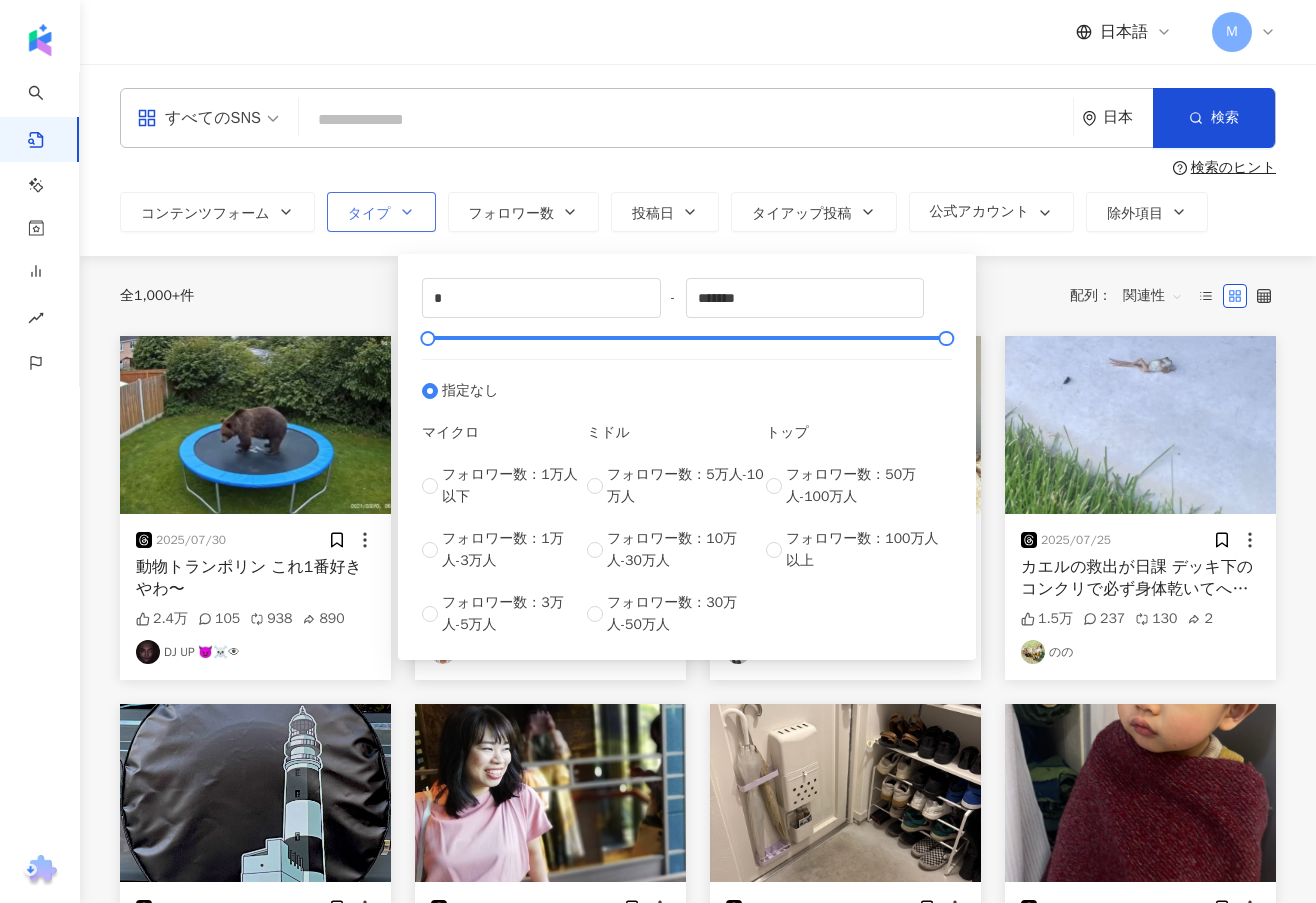 click on "タイプ" at bounding box center (369, 214) 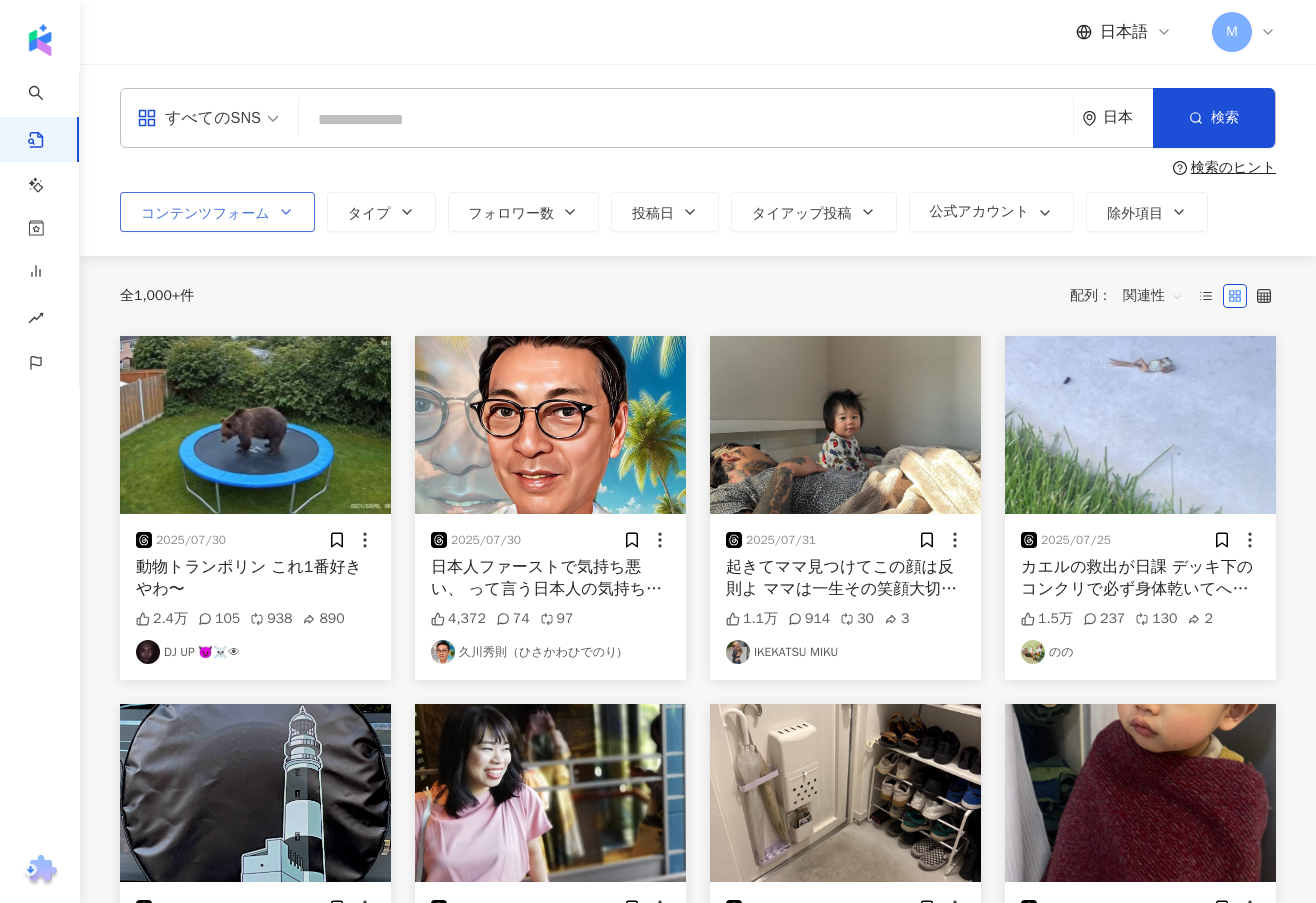 click on "コンテンツフォーム" at bounding box center (217, 212) 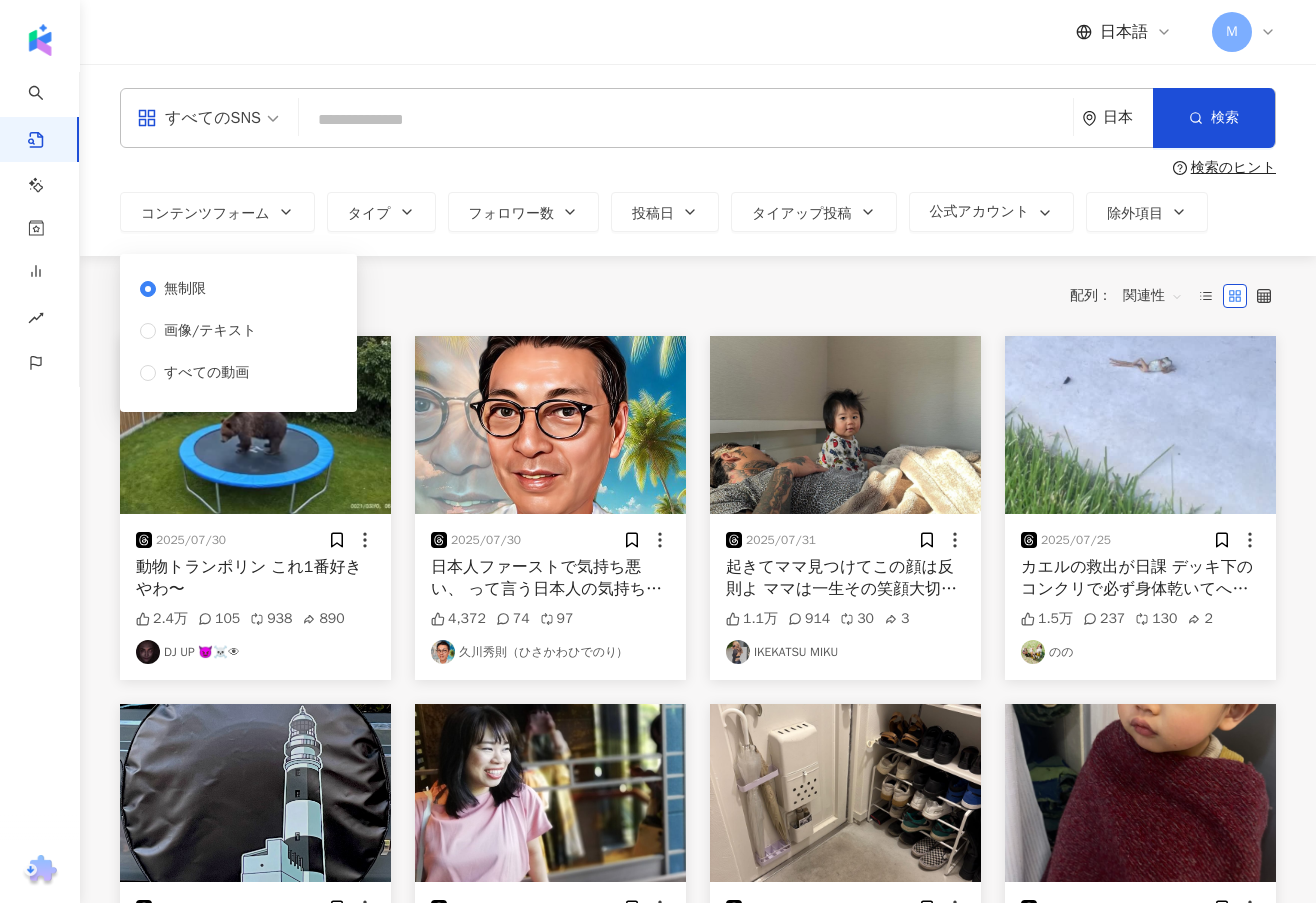 click on "検索のヒント" at bounding box center [698, 168] 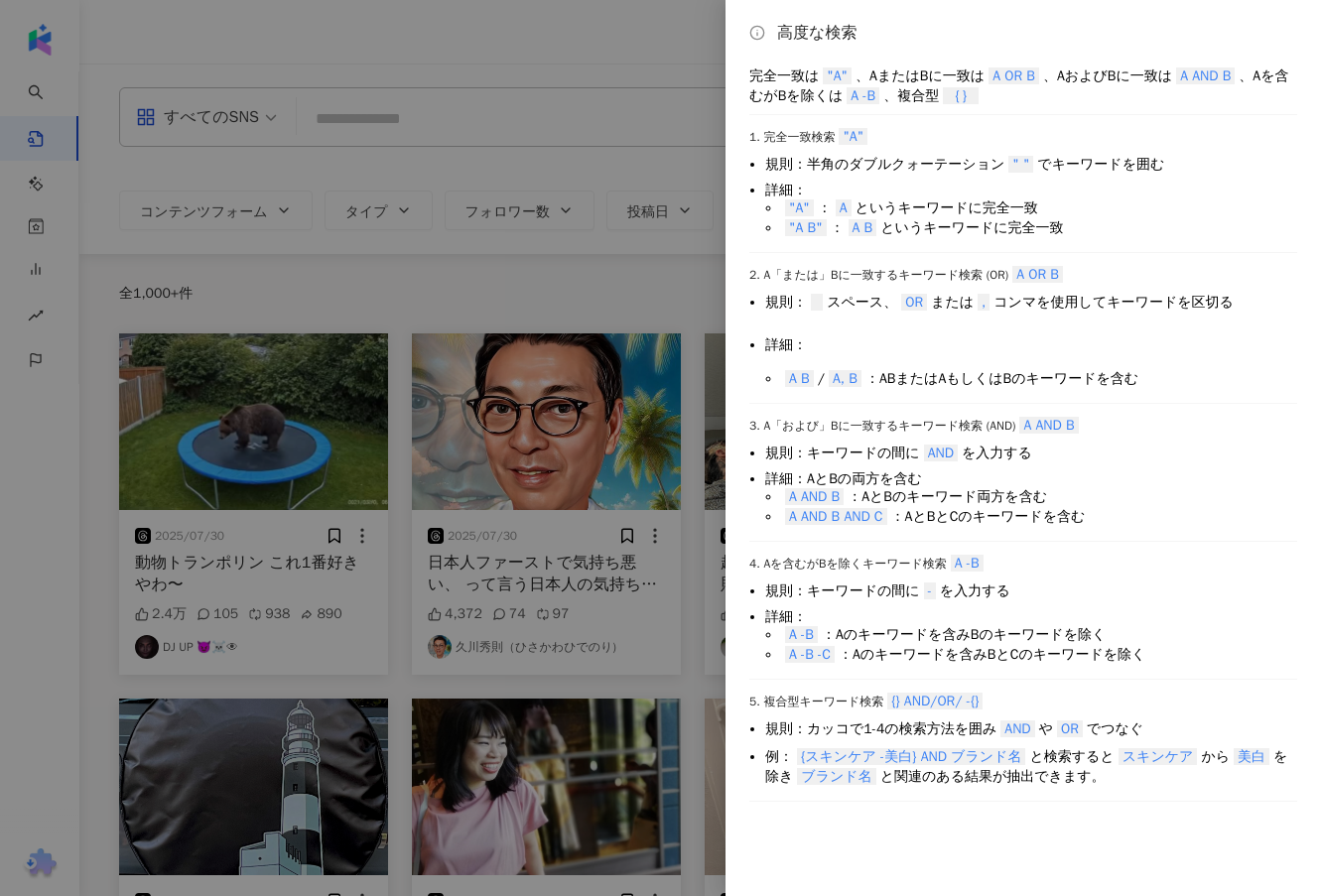 click at bounding box center (660, 448) 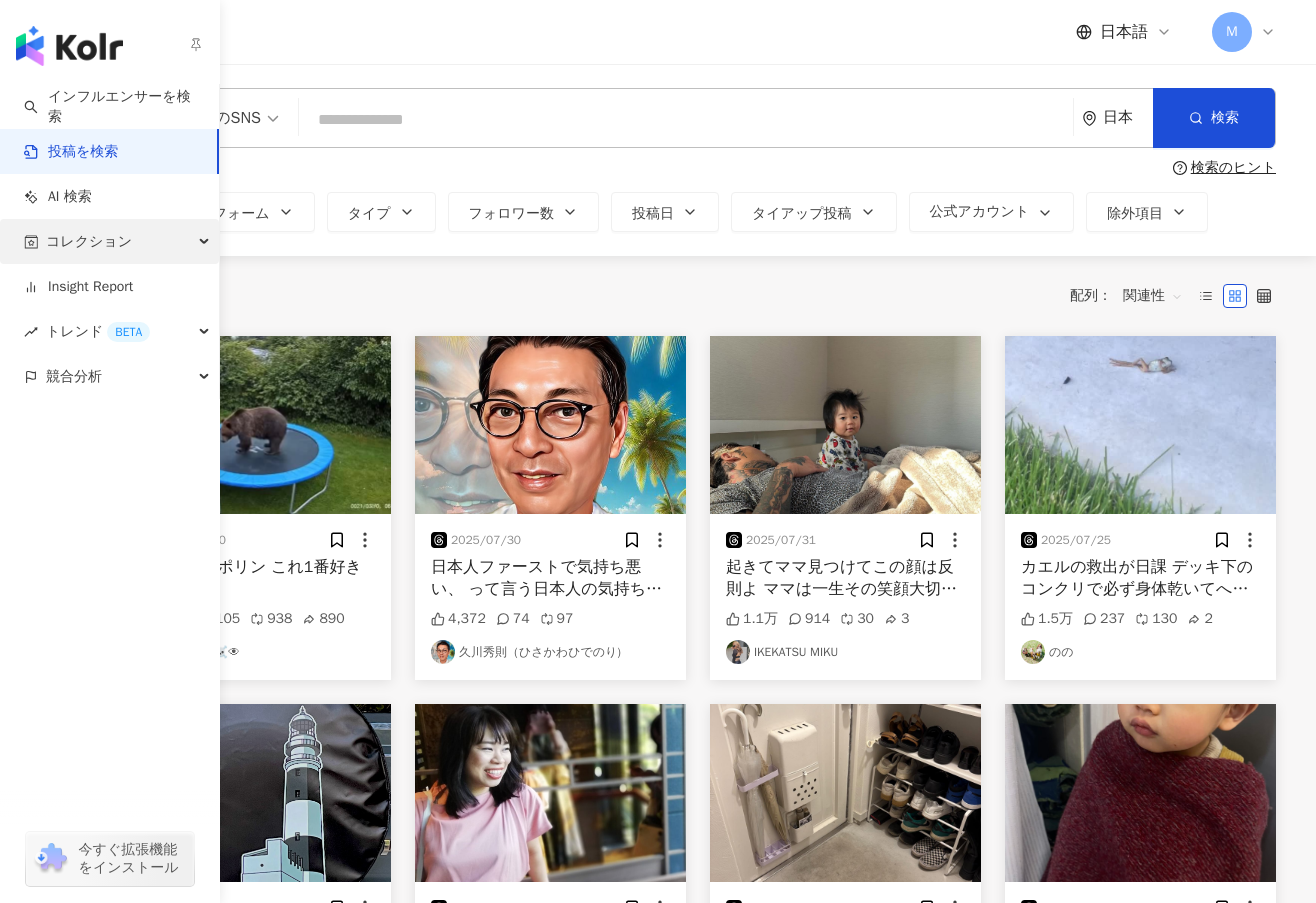 click on "コレクション" at bounding box center [109, 241] 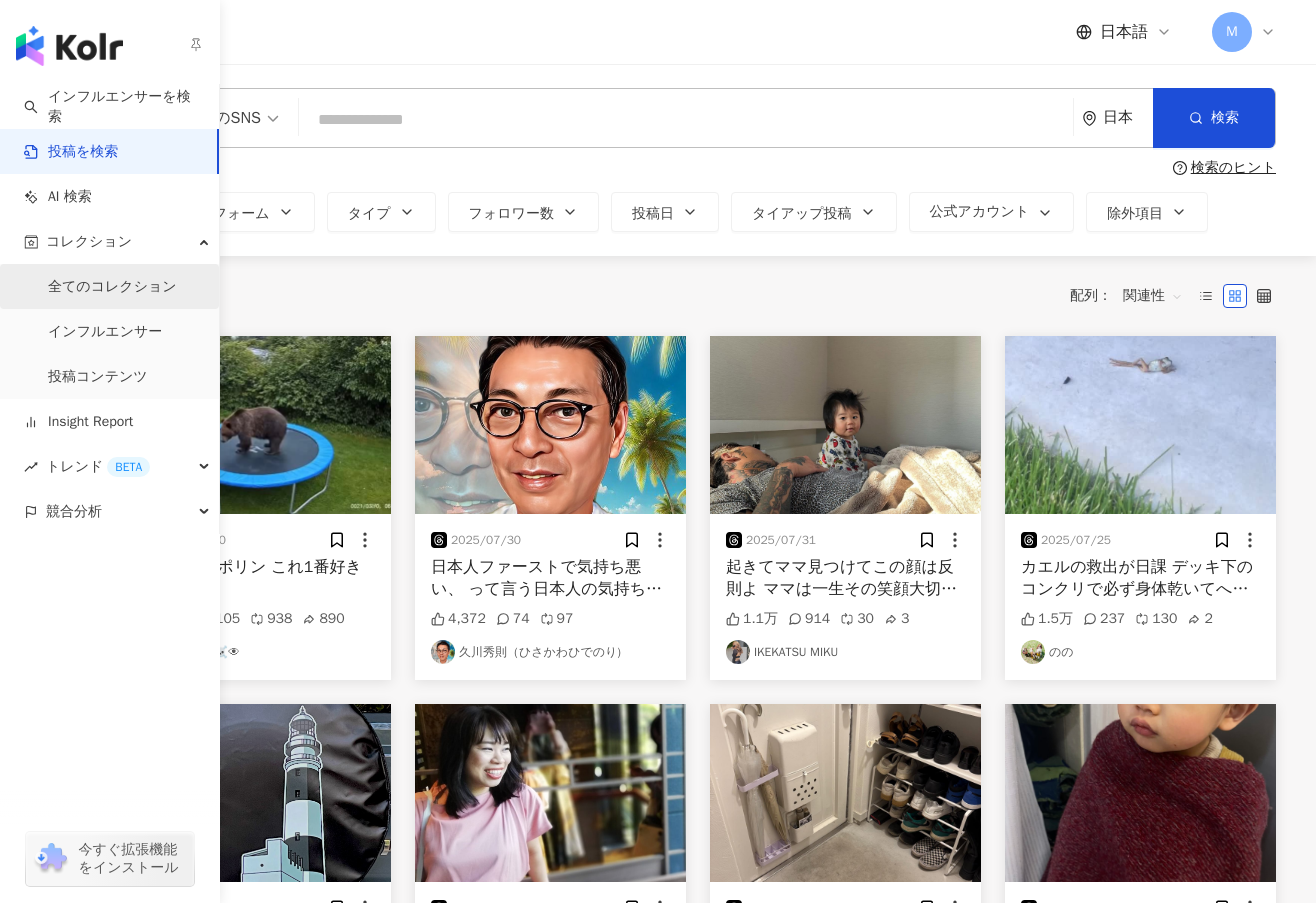 click on "全てのコレクション" at bounding box center (112, 287) 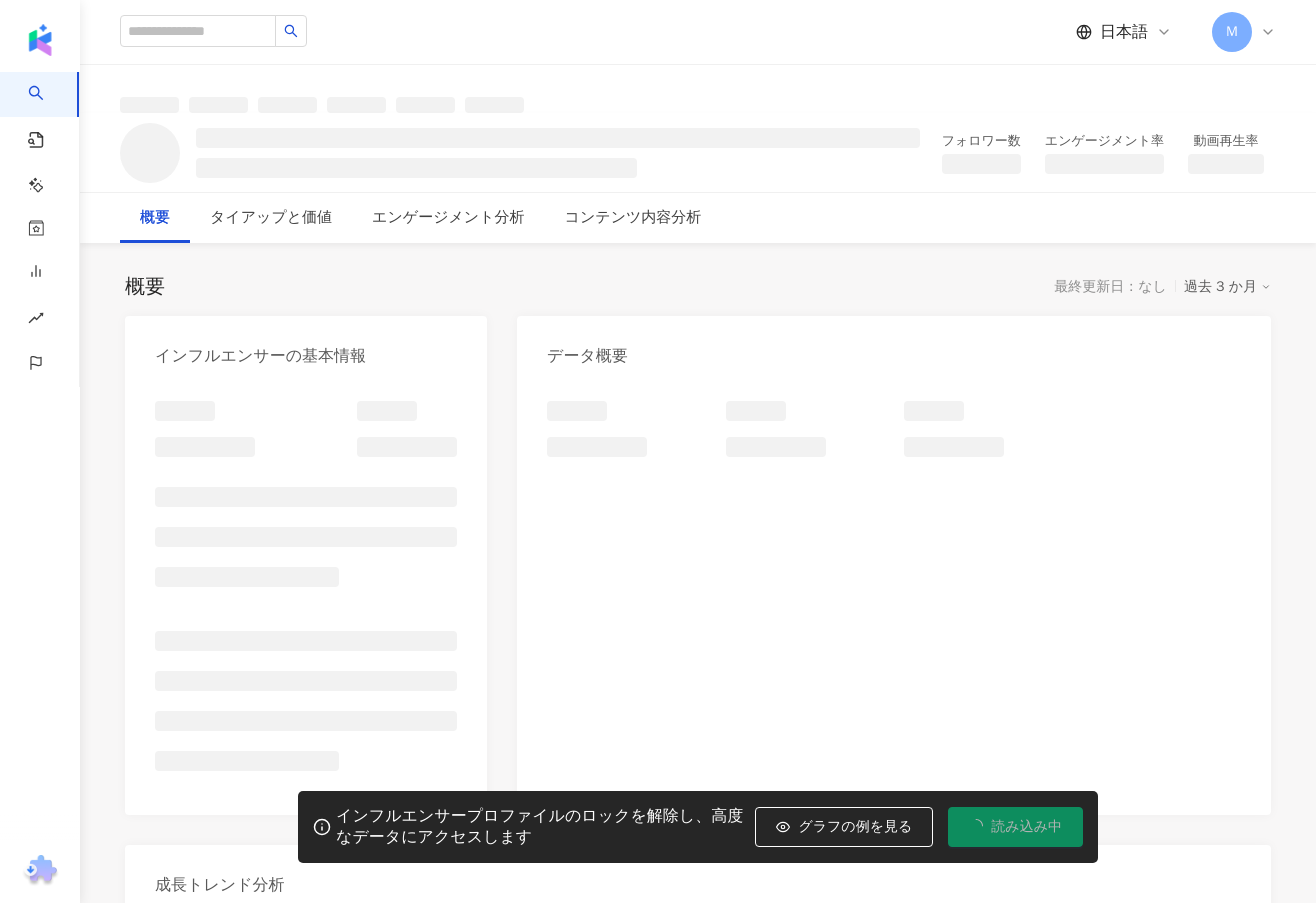 scroll, scrollTop: 0, scrollLeft: 0, axis: both 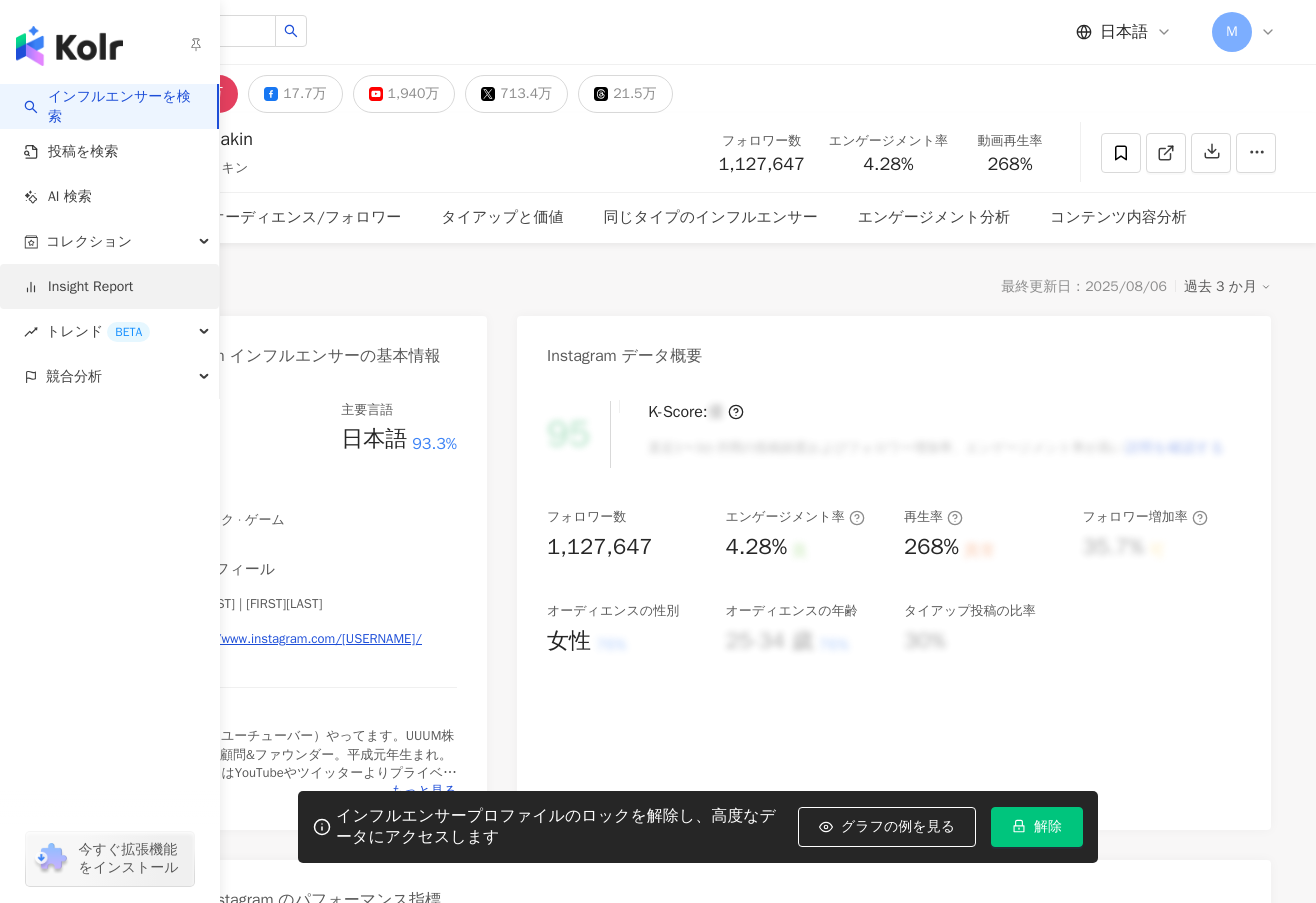 click on "Insight Report" at bounding box center (78, 287) 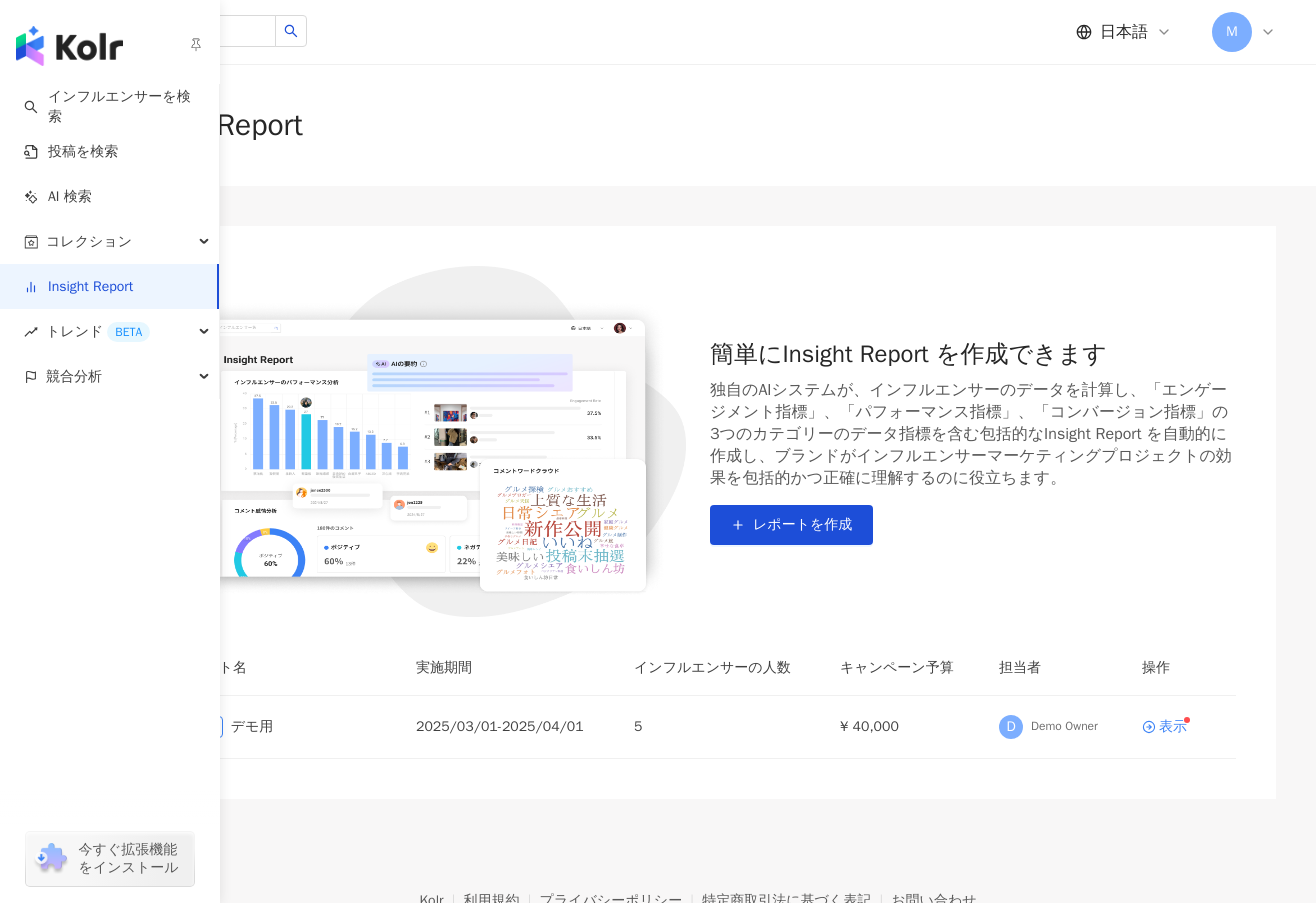 click at bounding box center (110, 465) 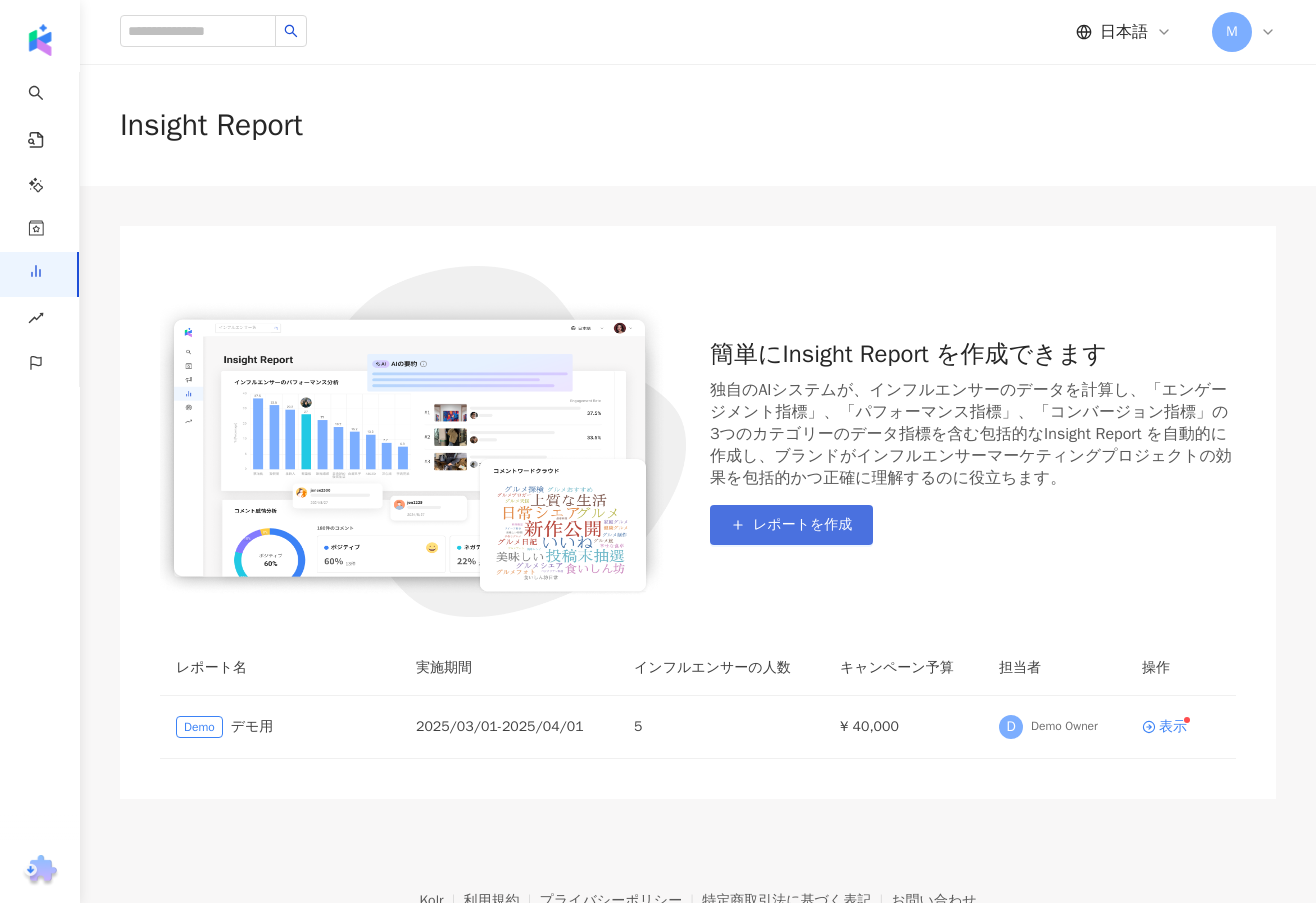 click on "レポートを作成" at bounding box center [802, 525] 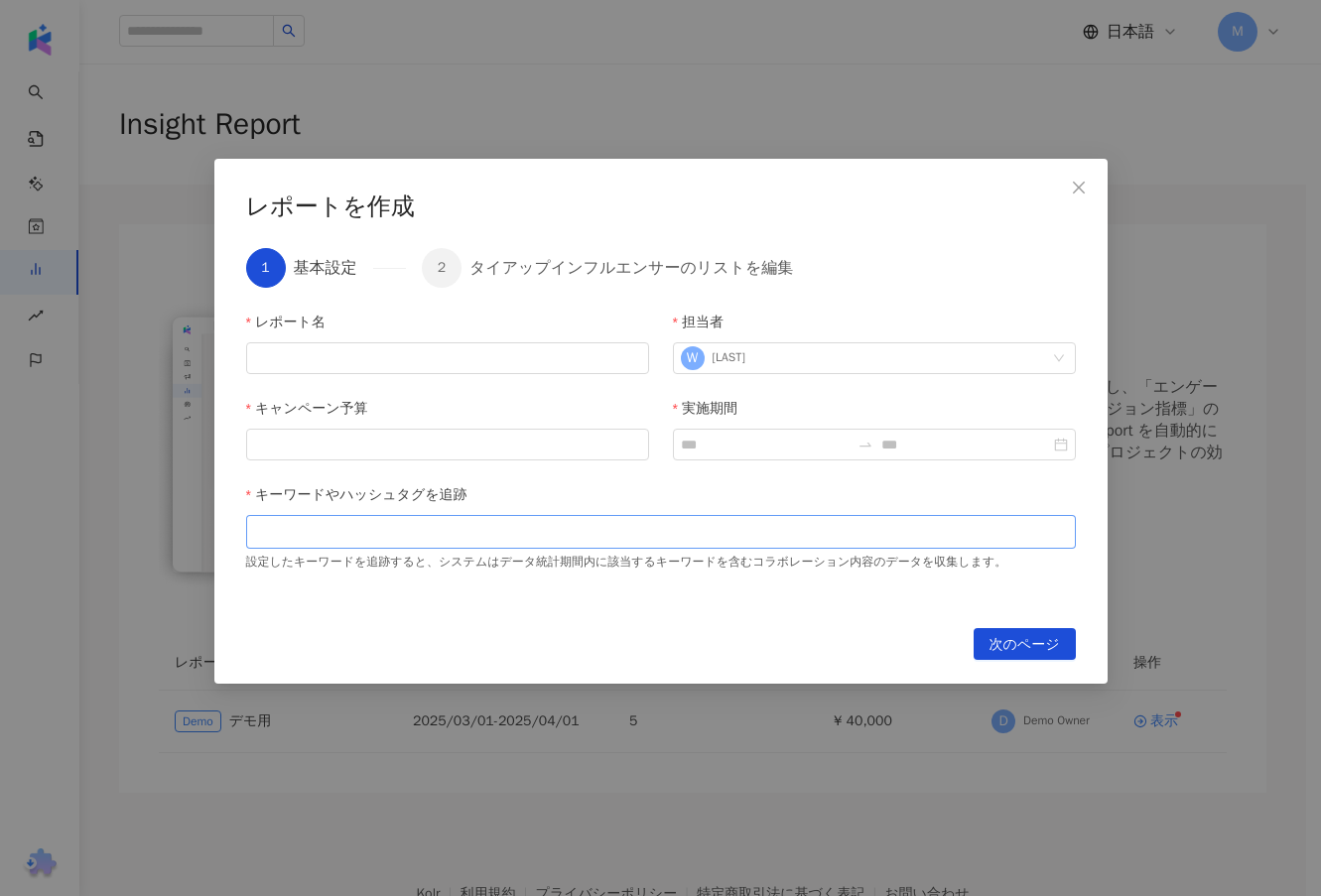 click at bounding box center (661, 531) 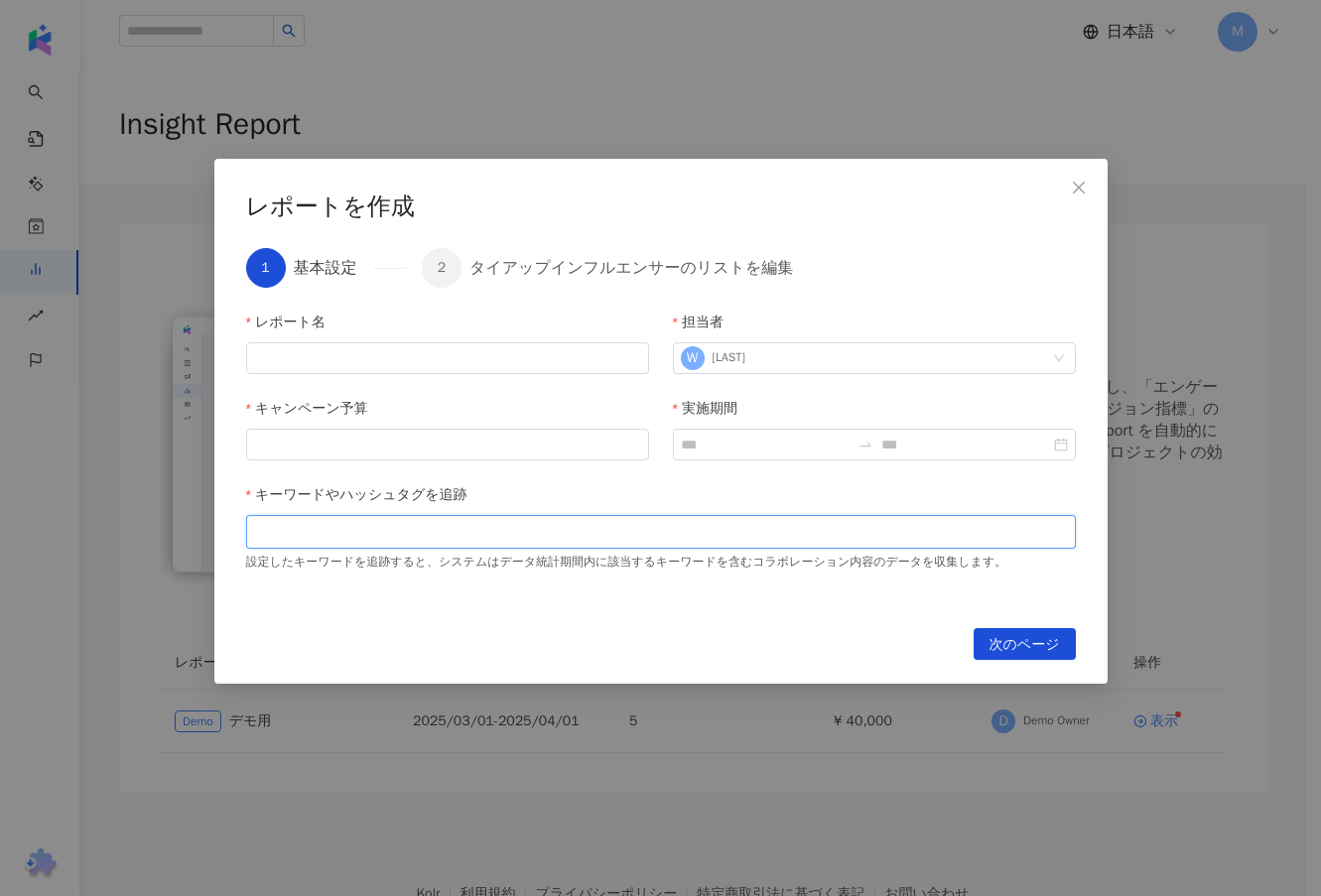 click at bounding box center [661, 531] 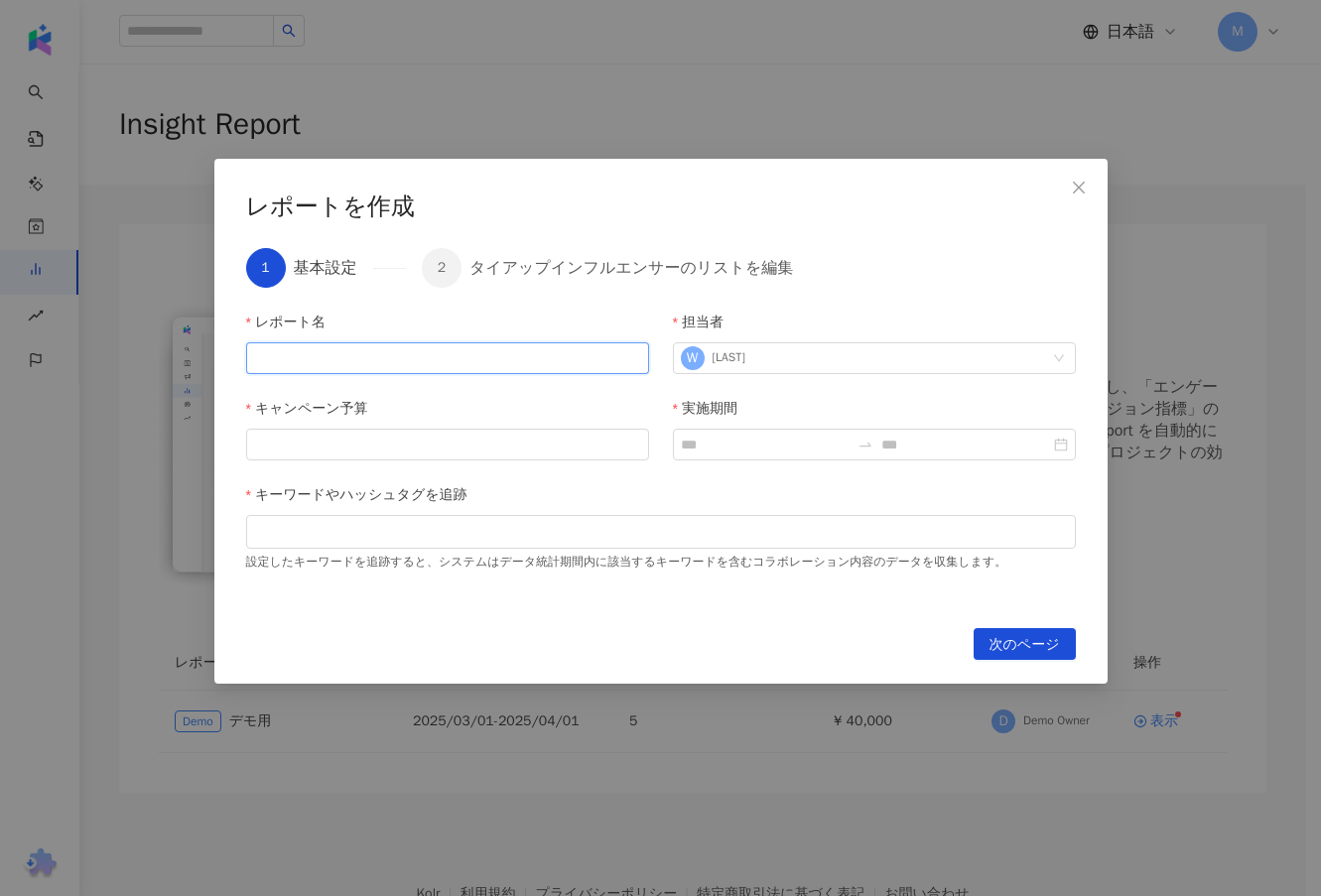 click on "レポート名" at bounding box center (448, 358) 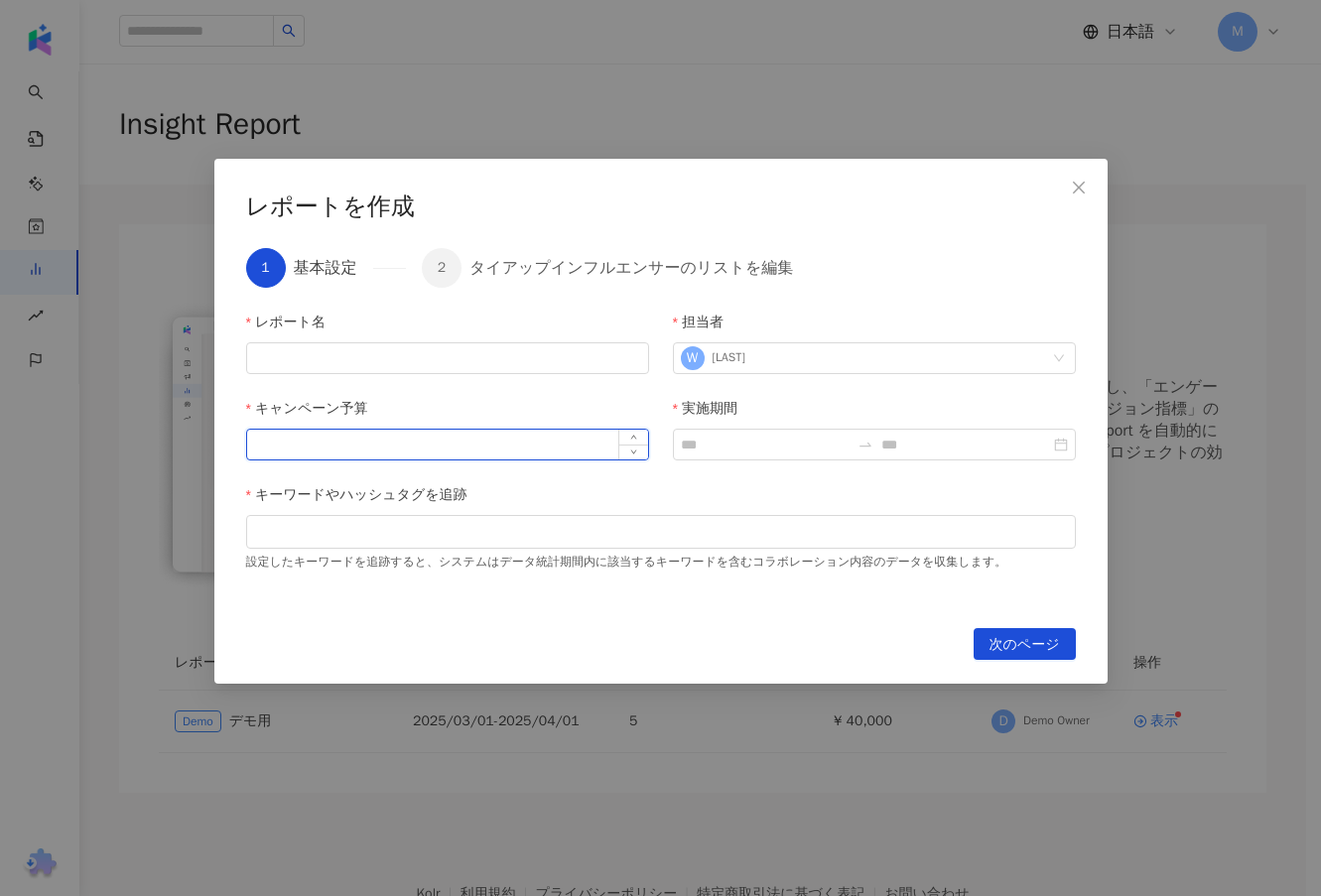 click on "キャンペーン予算" at bounding box center (448, 445) 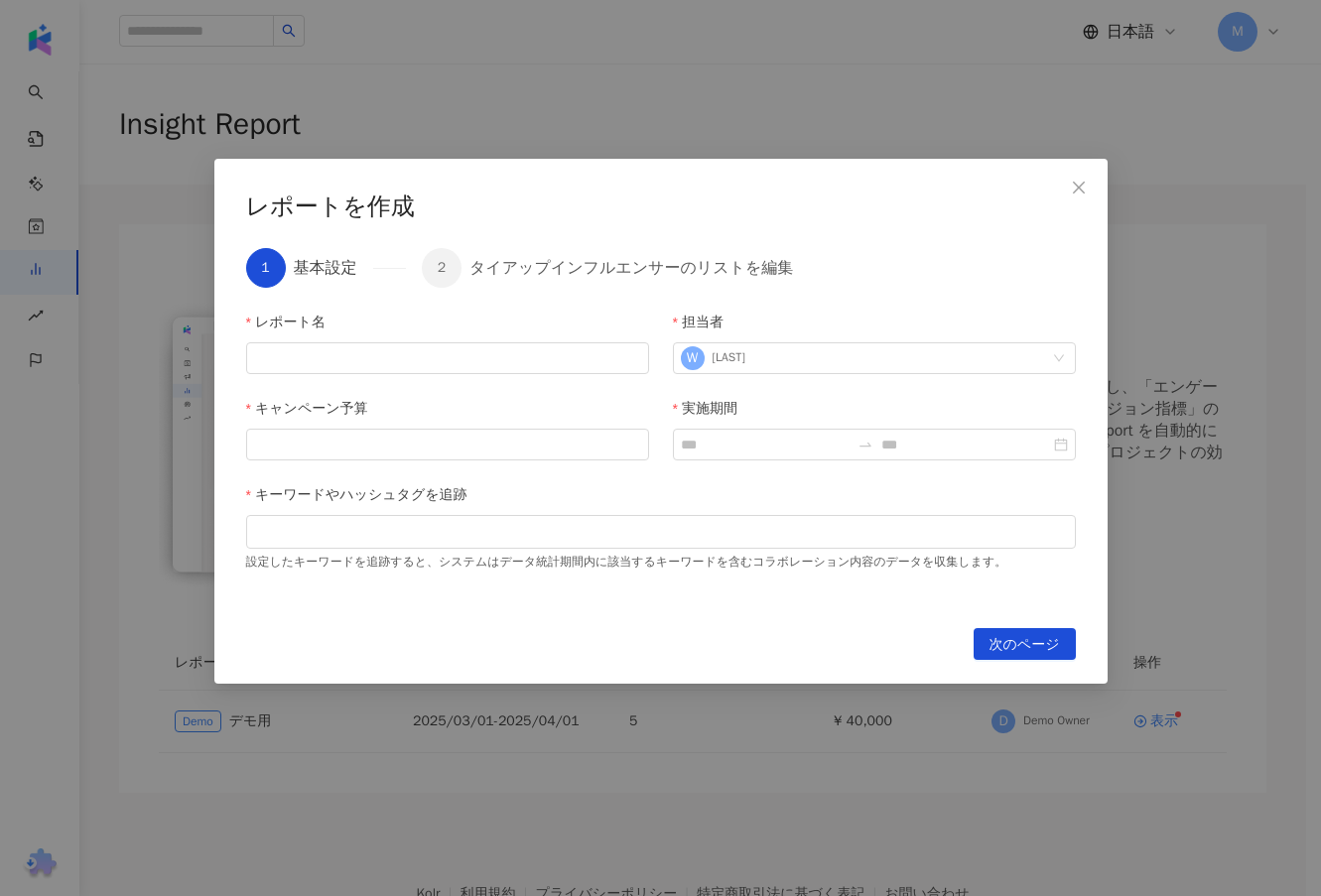 click on "レポート名 担当者 W willchin キャンペーン予算 実施期間 キーワードやハッシュタグを追跡   設定したキーワードを追跡すると、システムはデータ統計期間内に該当するキーワードを含むコラボレーション内容のデータを収集します。" at bounding box center [661, 457] 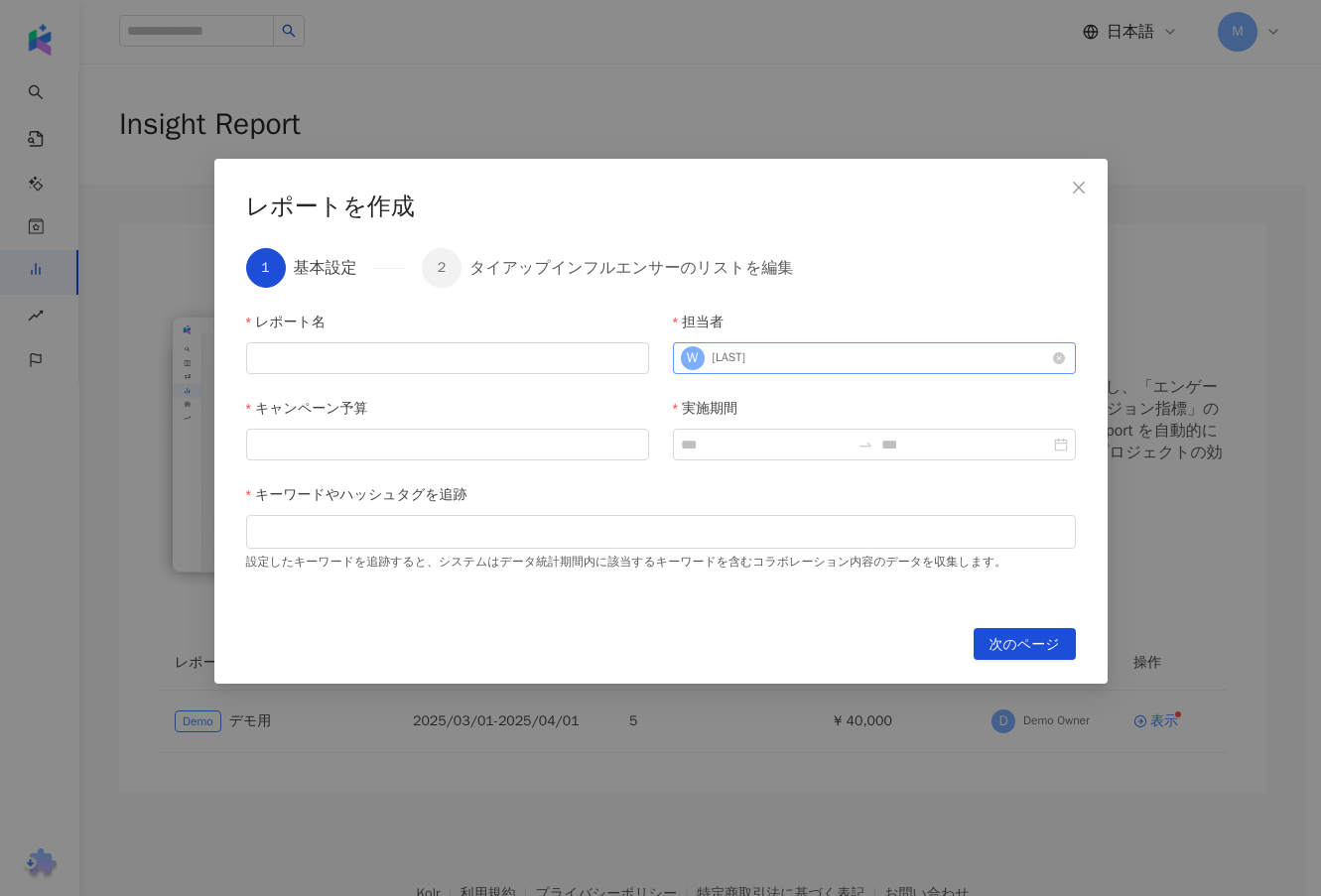 click on "W willchin" at bounding box center [863, 358] 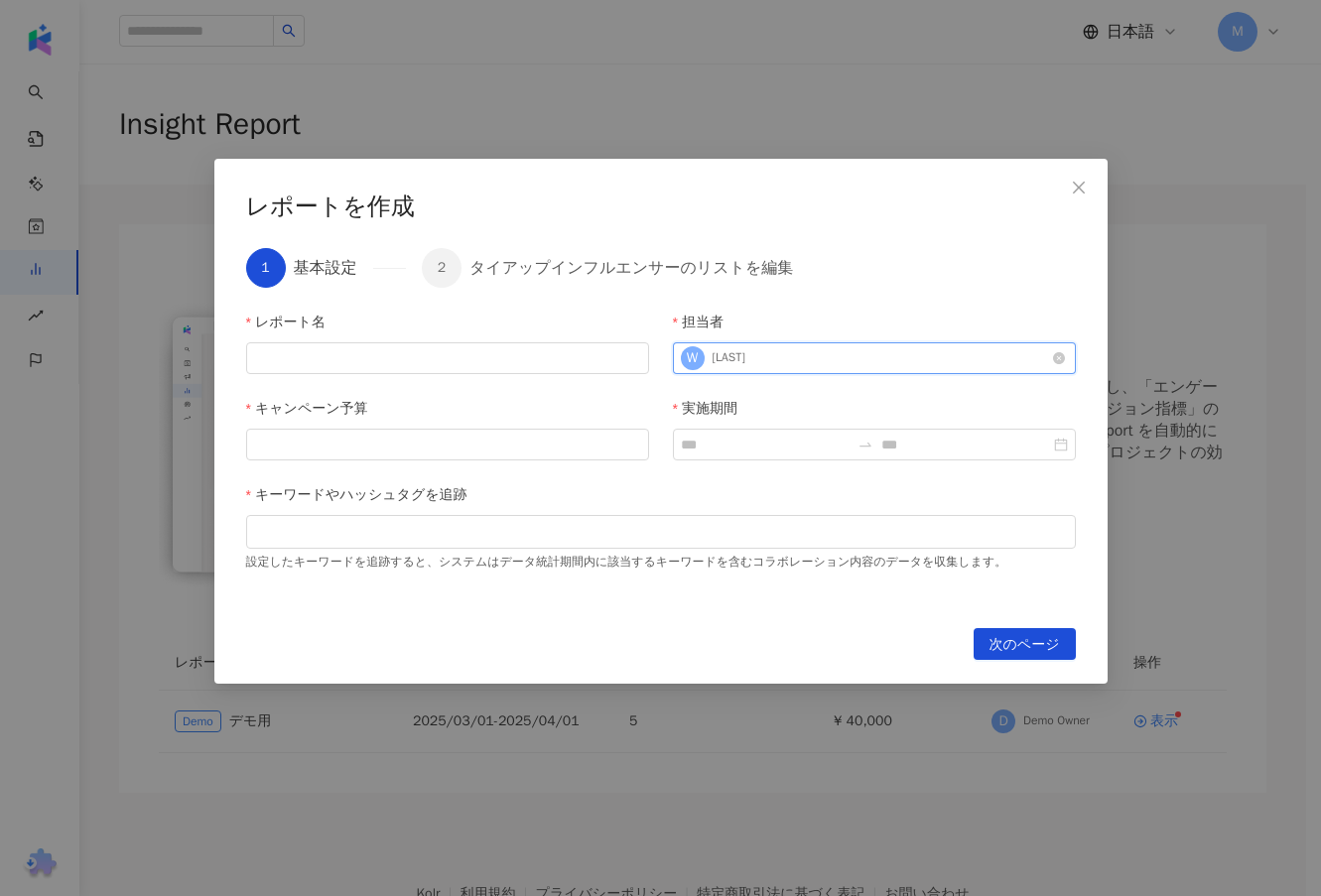 click on "W willchin" at bounding box center (863, 358) 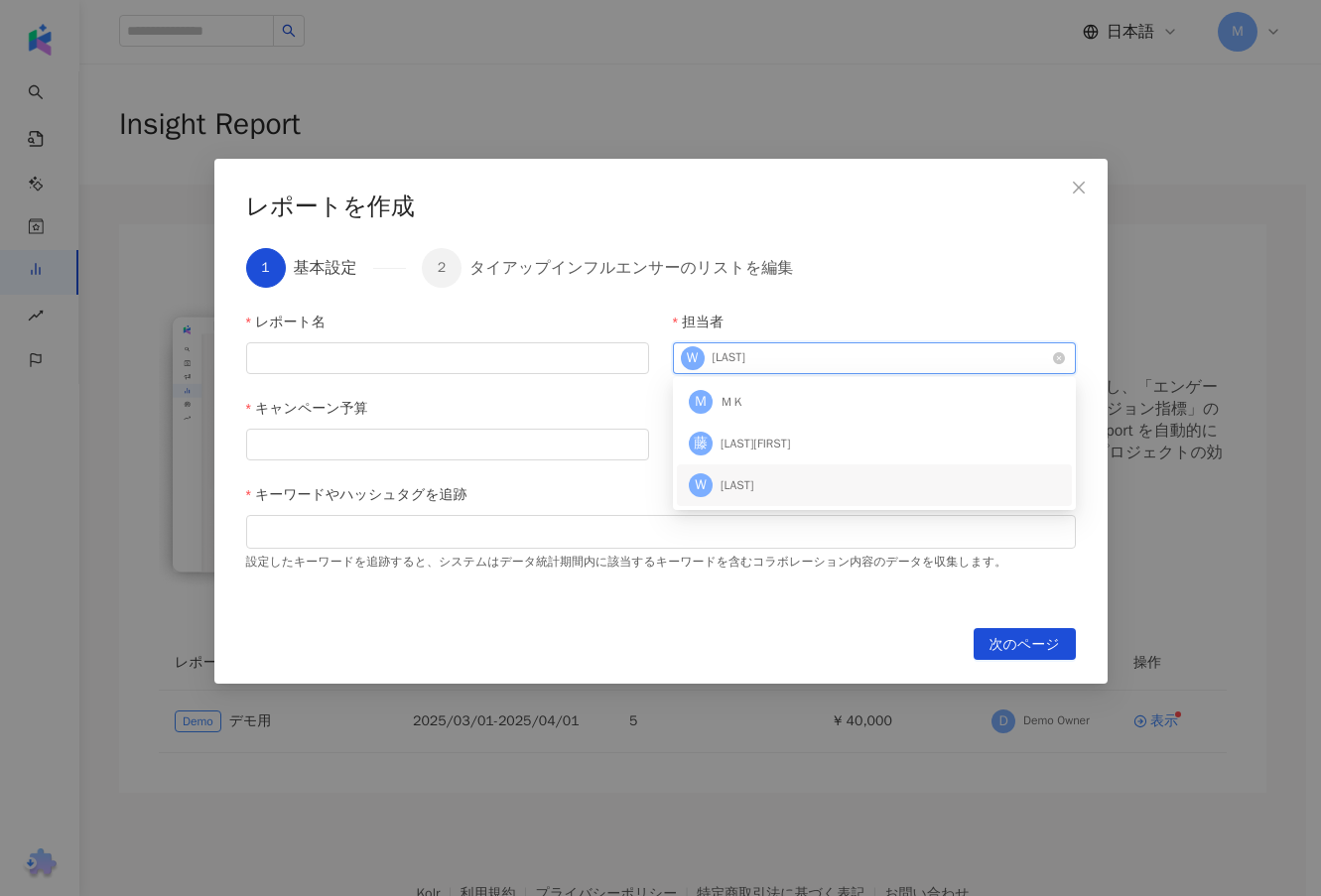 click on "W willchin" at bounding box center (863, 358) 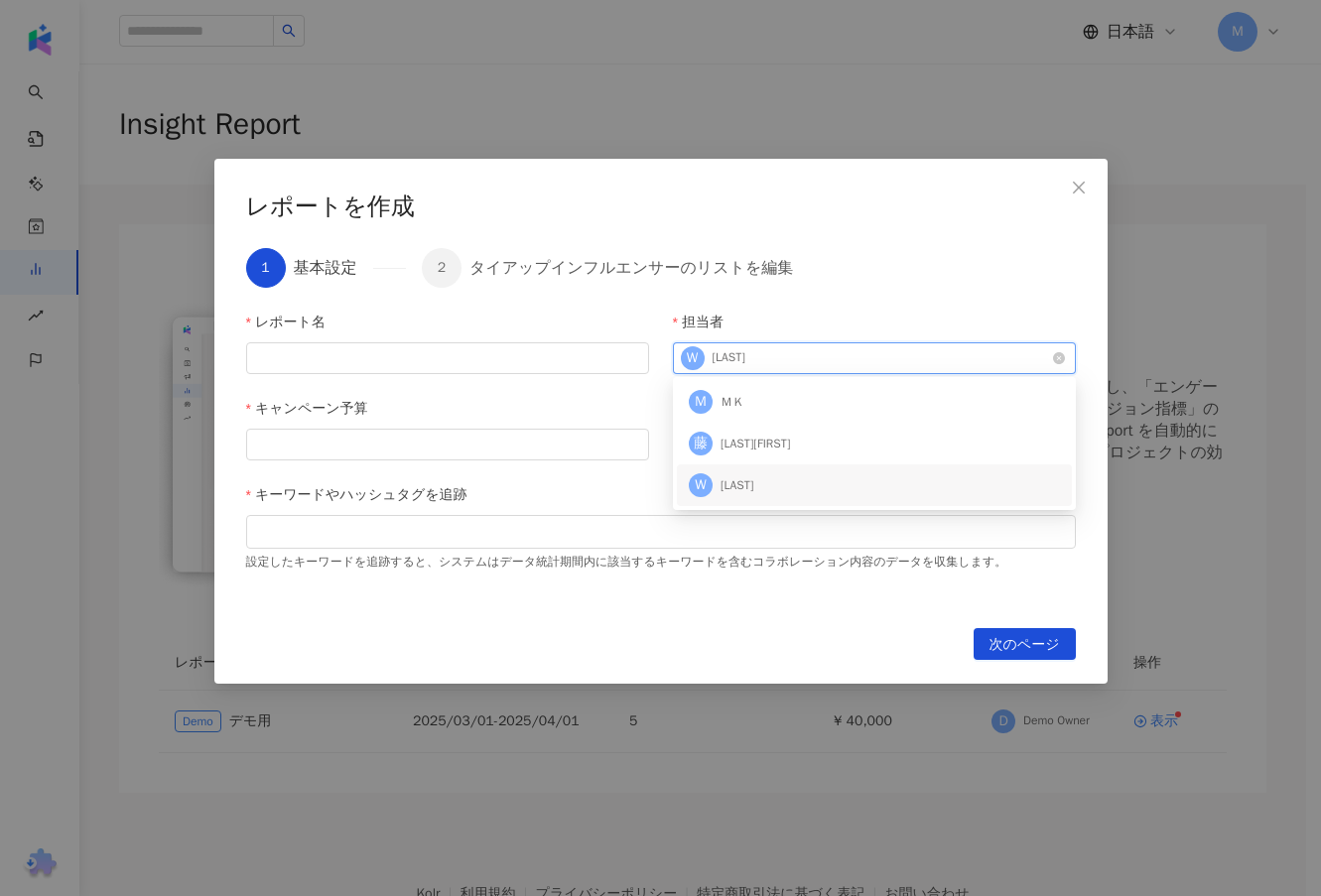 click on "W willchin" at bounding box center [863, 358] 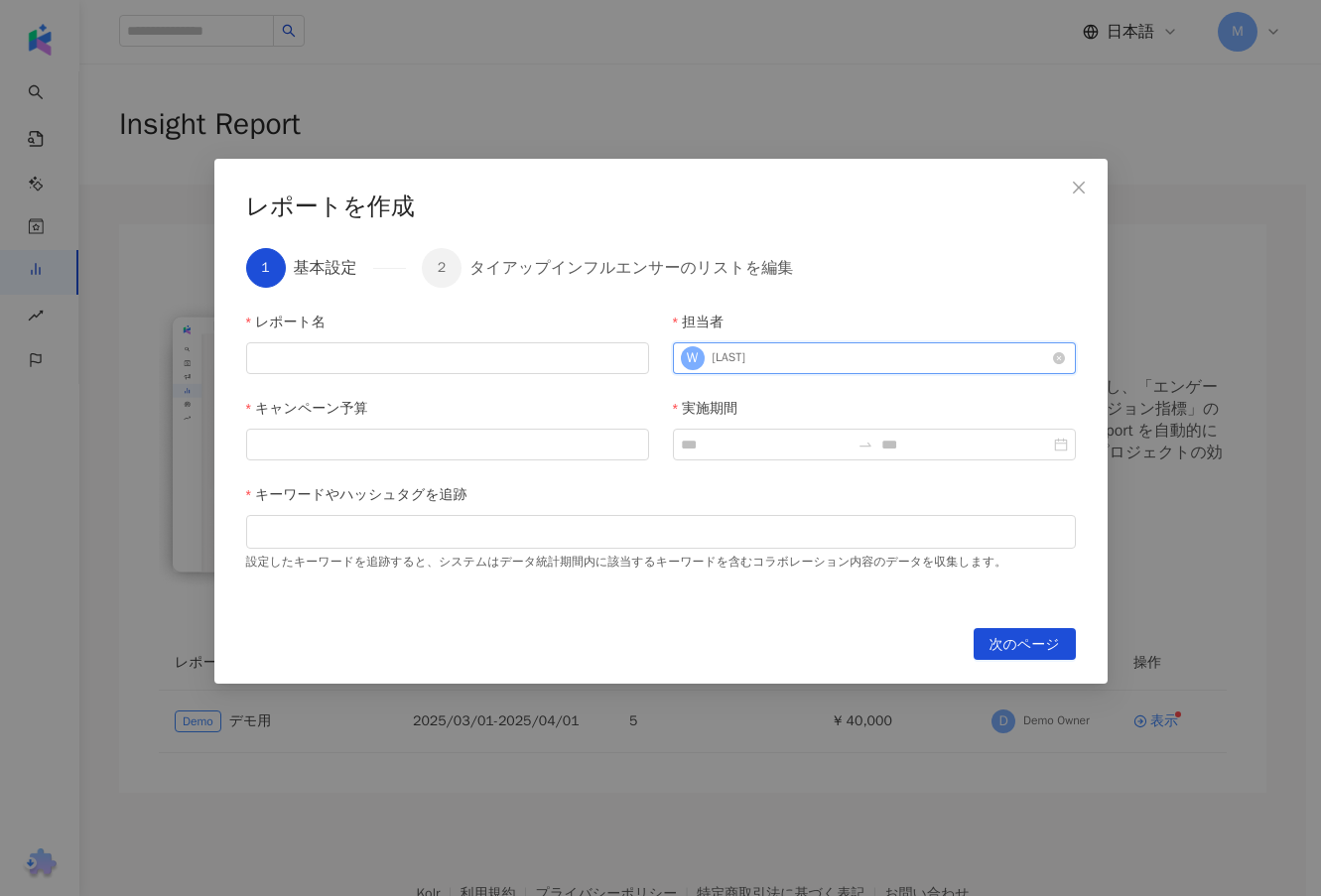 click on "W willchin" at bounding box center (863, 358) 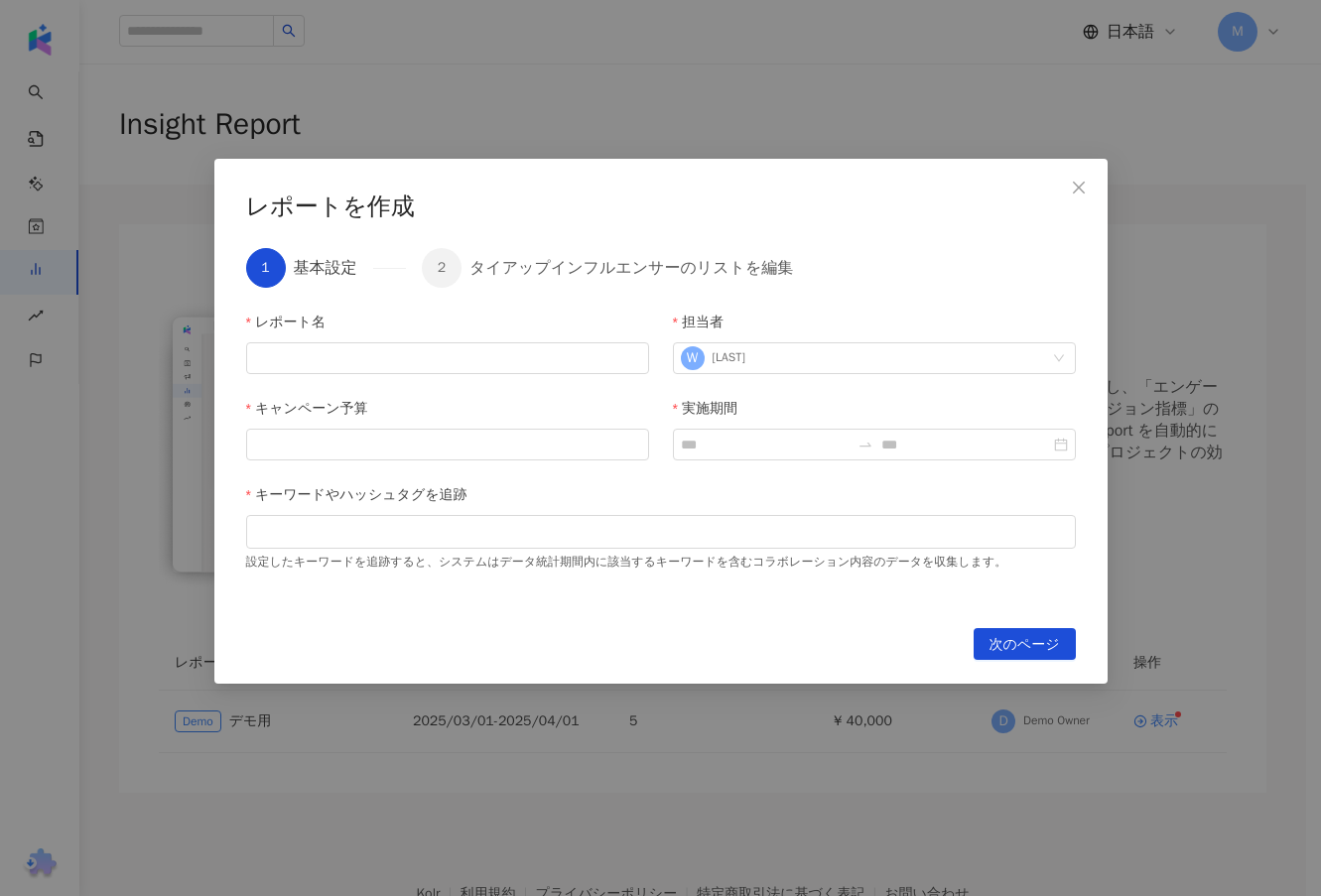 click on "レポート名 担当者 W willchin キャンペーン予算 実施期間 キーワードやハッシュタグを追跡   設定したキーワードを追跡すると、システムはデータ統計期間内に該当するキーワードを含むコラボレーション内容のデータを収集します。 インフルエンサーコレクション/ROI予測/マッチングからインポート   検索または選択 インフルエンサーを検索 インフルエンサー名を入力してください 追加 追加したインフルエンサーの数：0 人" at bounding box center (661, 446) 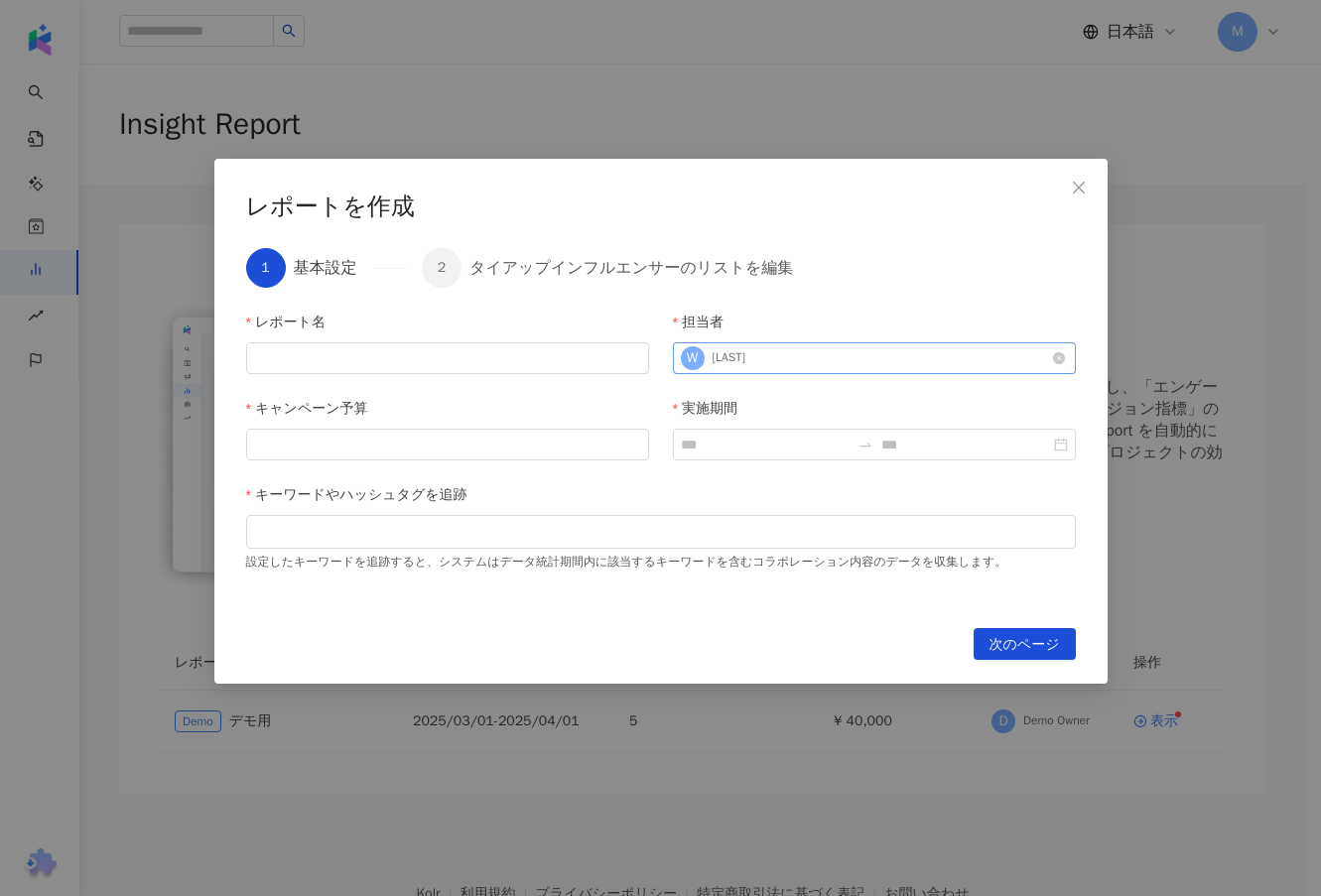 click on "W willchin" at bounding box center [863, 358] 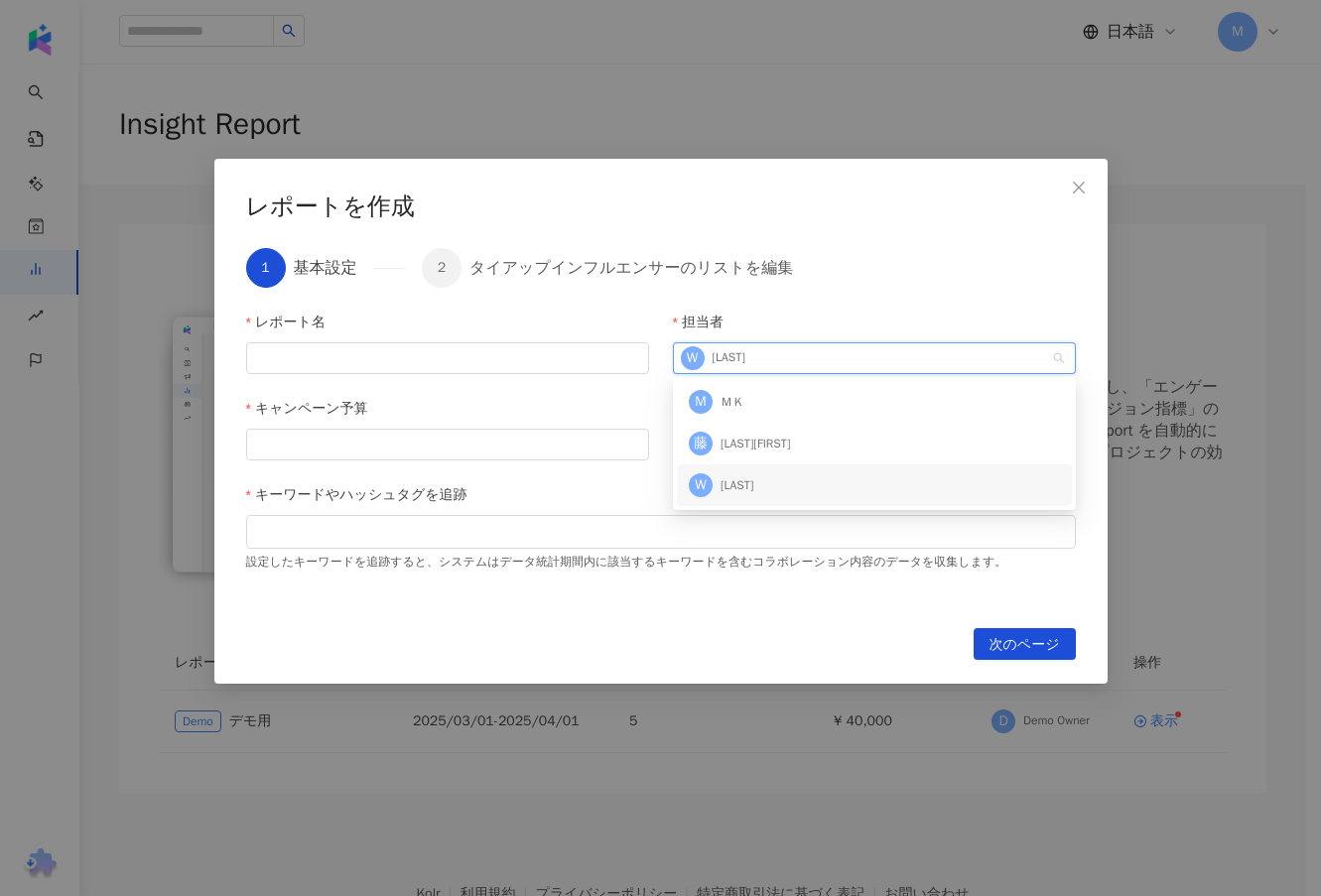 click on "1 基本設定 2 タイアップインフルエンサーのリストを編集 レポート名 担当者 W willchin キャンペーン予算 実施期間 キーワードやハッシュタグを追跡   設定したキーワードを追跡すると、システムはデータ統計期間内に該当するキーワードを含むコラボレーション内容のデータを収集します。 インフルエンサーコレクション/ROI予測/マッチングからインポート   検索または選択 インフルエンサーを検索 インフルエンサー名を入力してください 追加 追加したインフルエンサーの数：0 人" at bounding box center [661, 418] 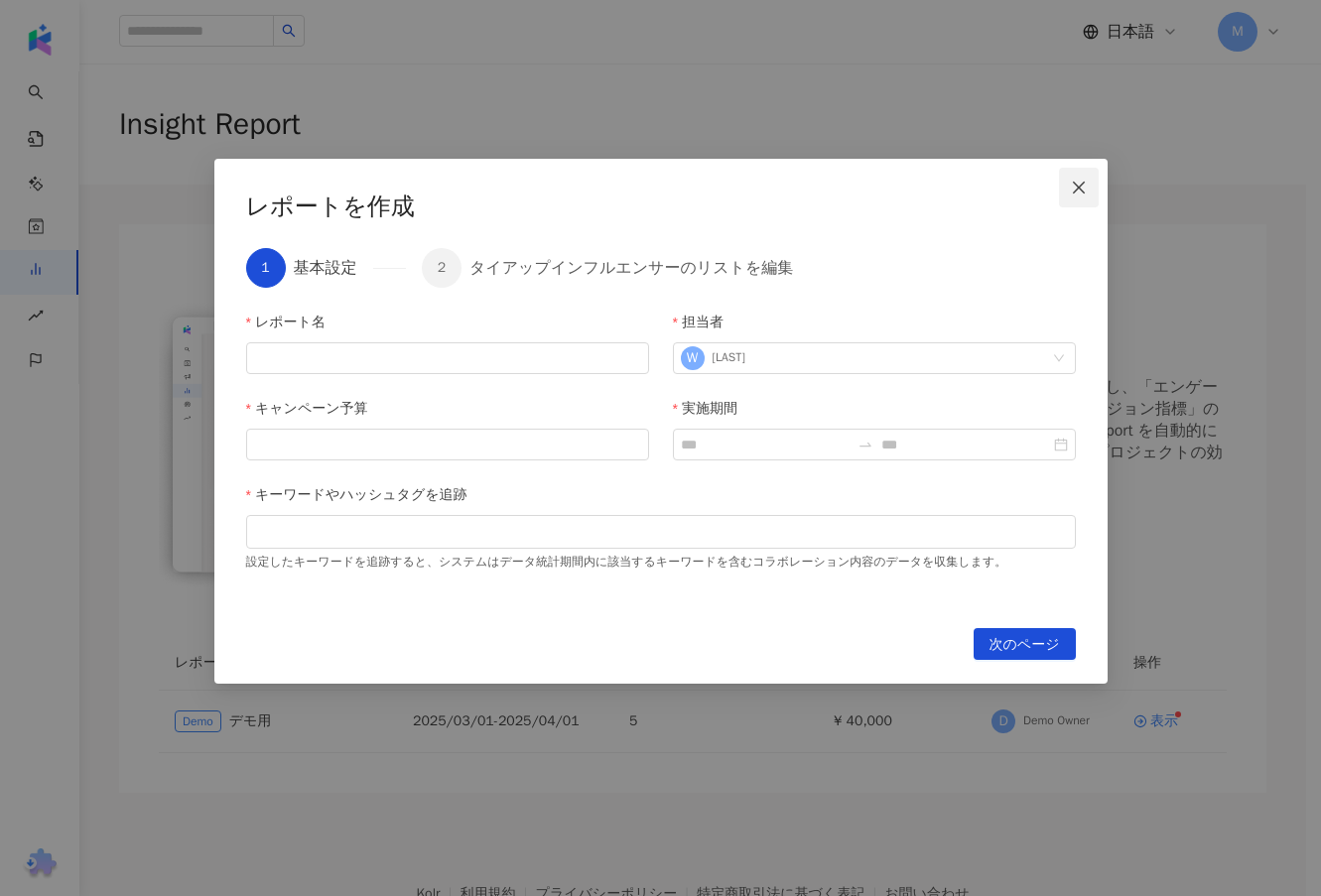 click at bounding box center [1079, 188] 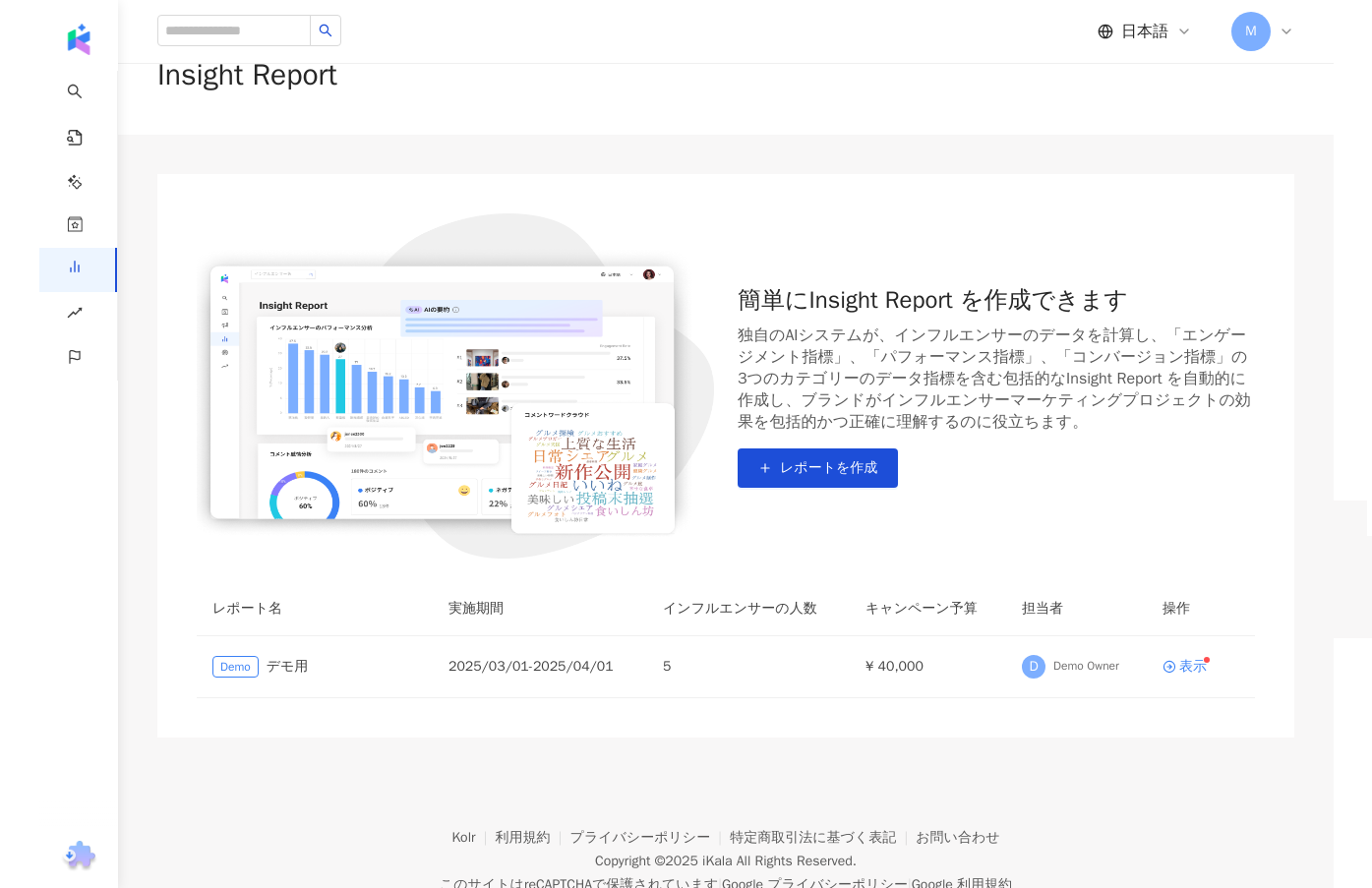 scroll, scrollTop: 116, scrollLeft: 0, axis: vertical 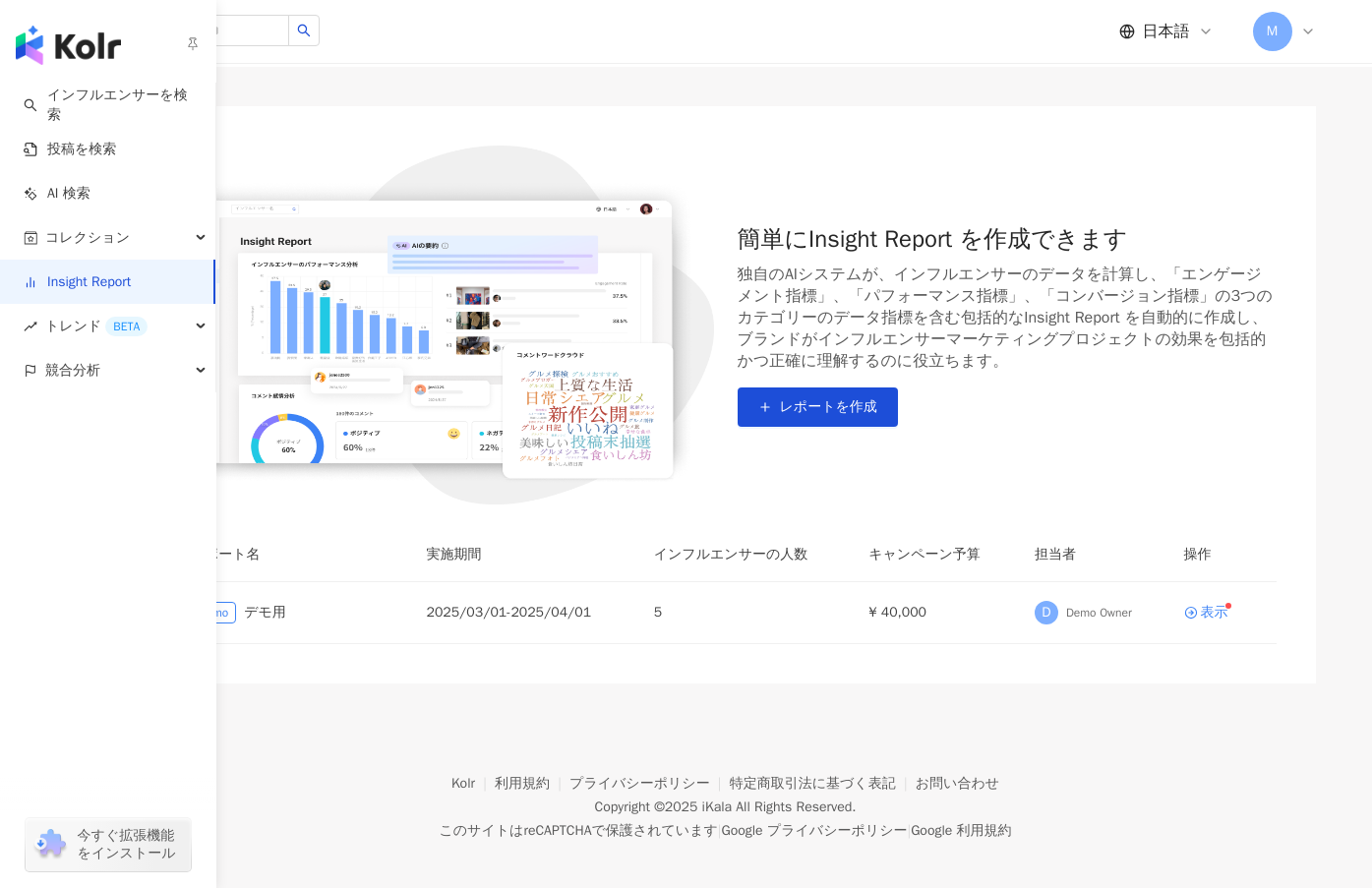 click on "今すぐ拡張機能をインストール" at bounding box center [131, 845] 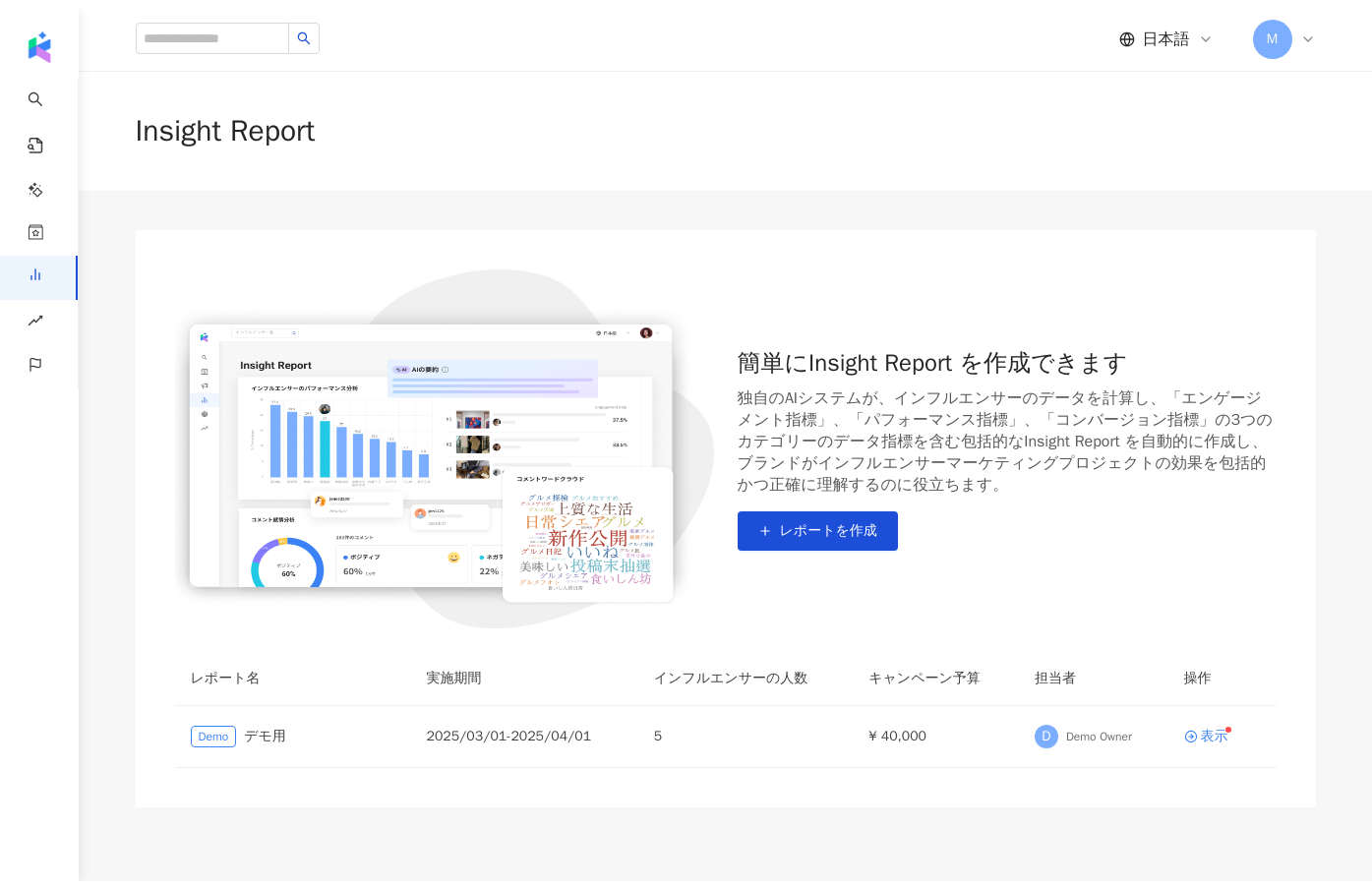 scroll, scrollTop: 0, scrollLeft: 0, axis: both 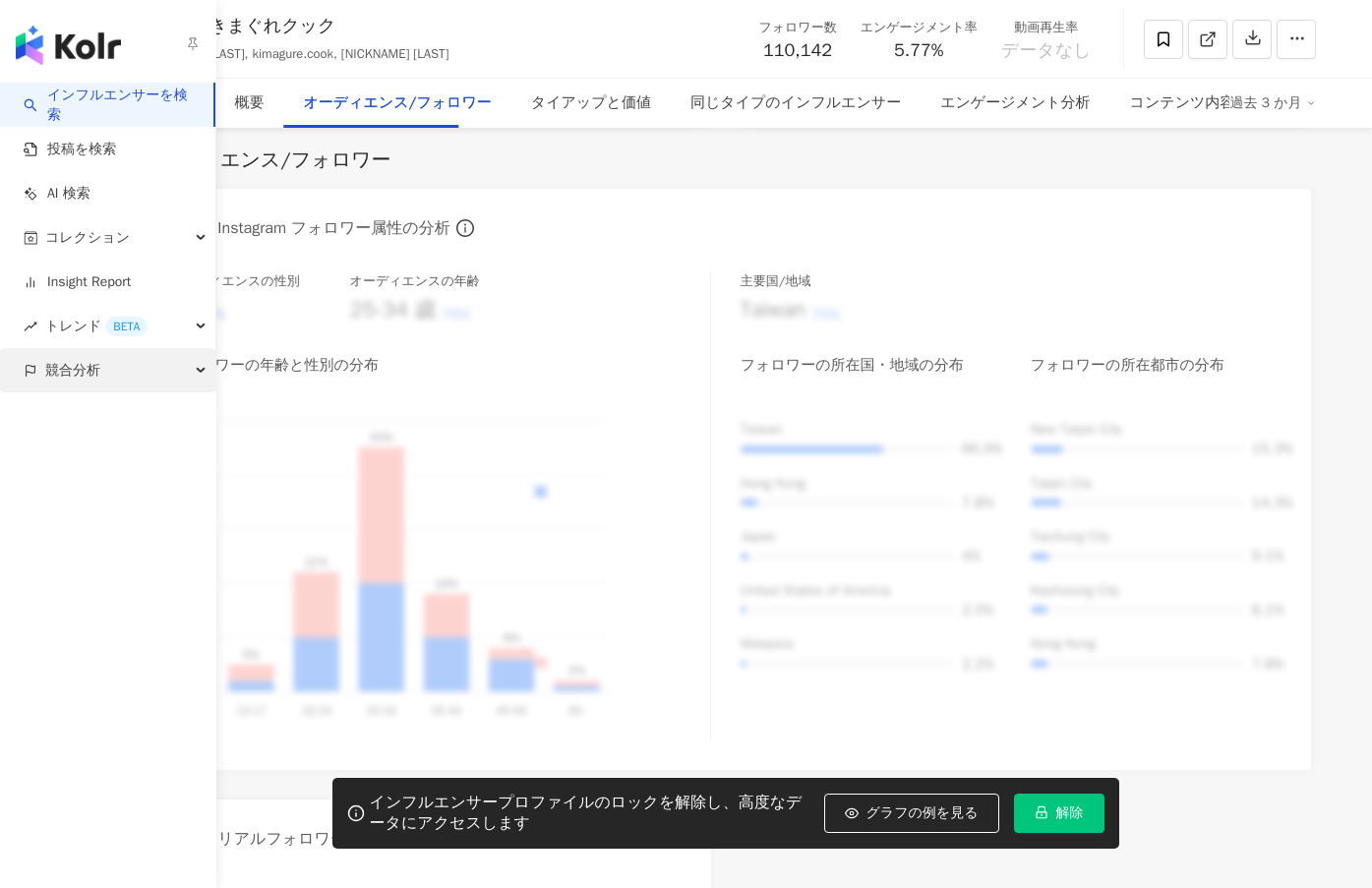click on "競合分析" at bounding box center [107, 370] 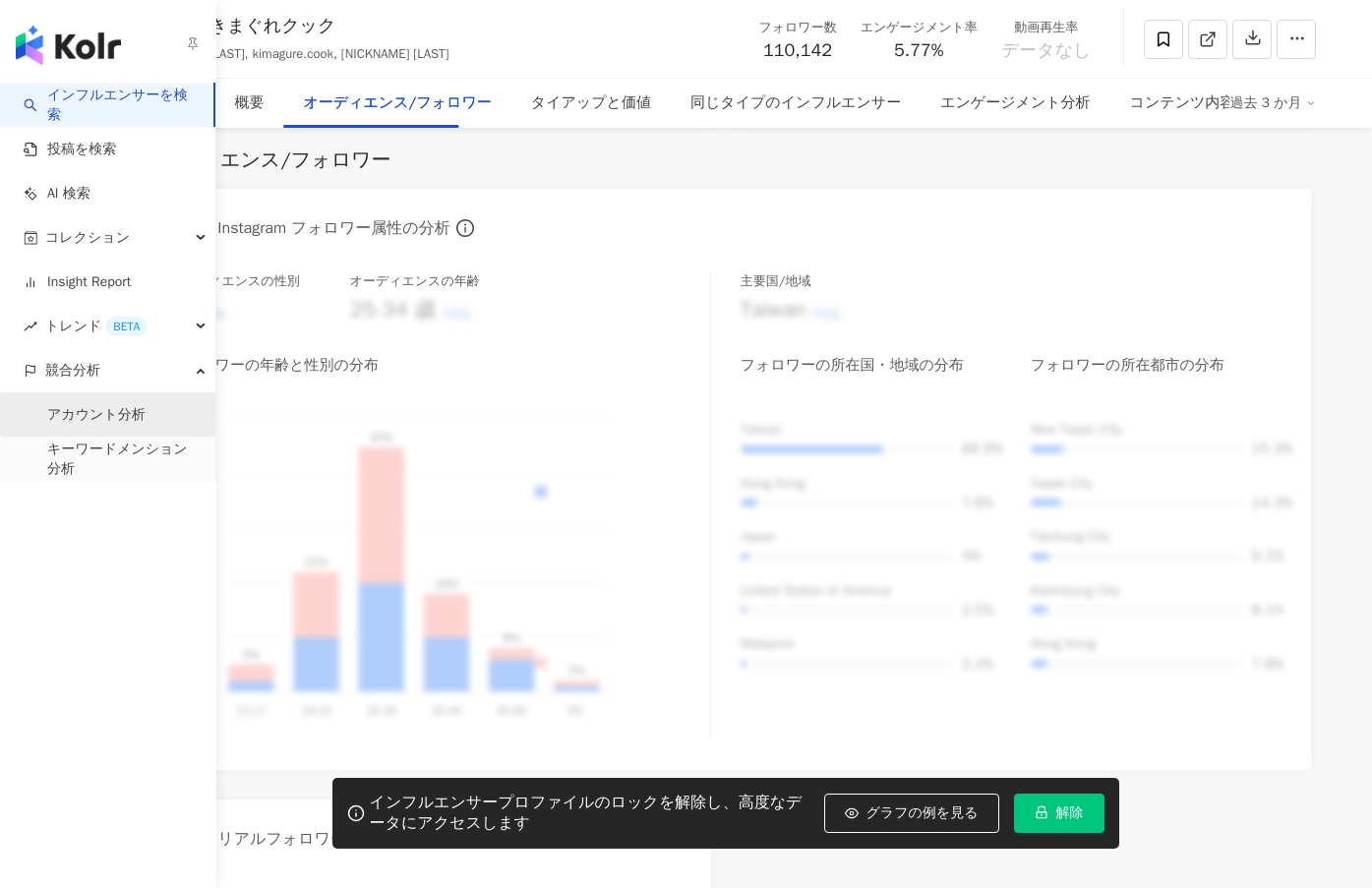 click on "アカウント分析" at bounding box center [96, 415] 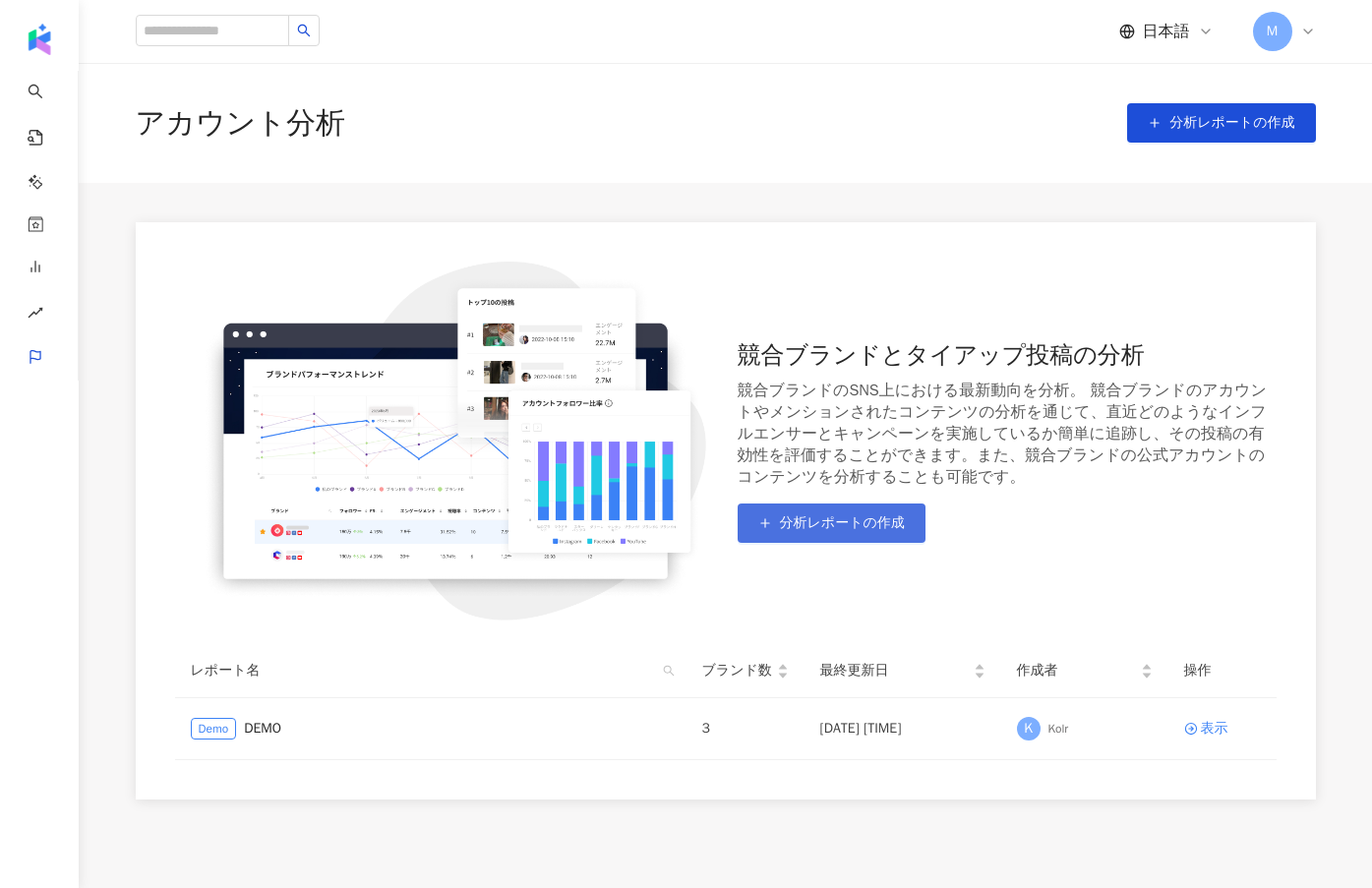 scroll, scrollTop: 130, scrollLeft: 0, axis: vertical 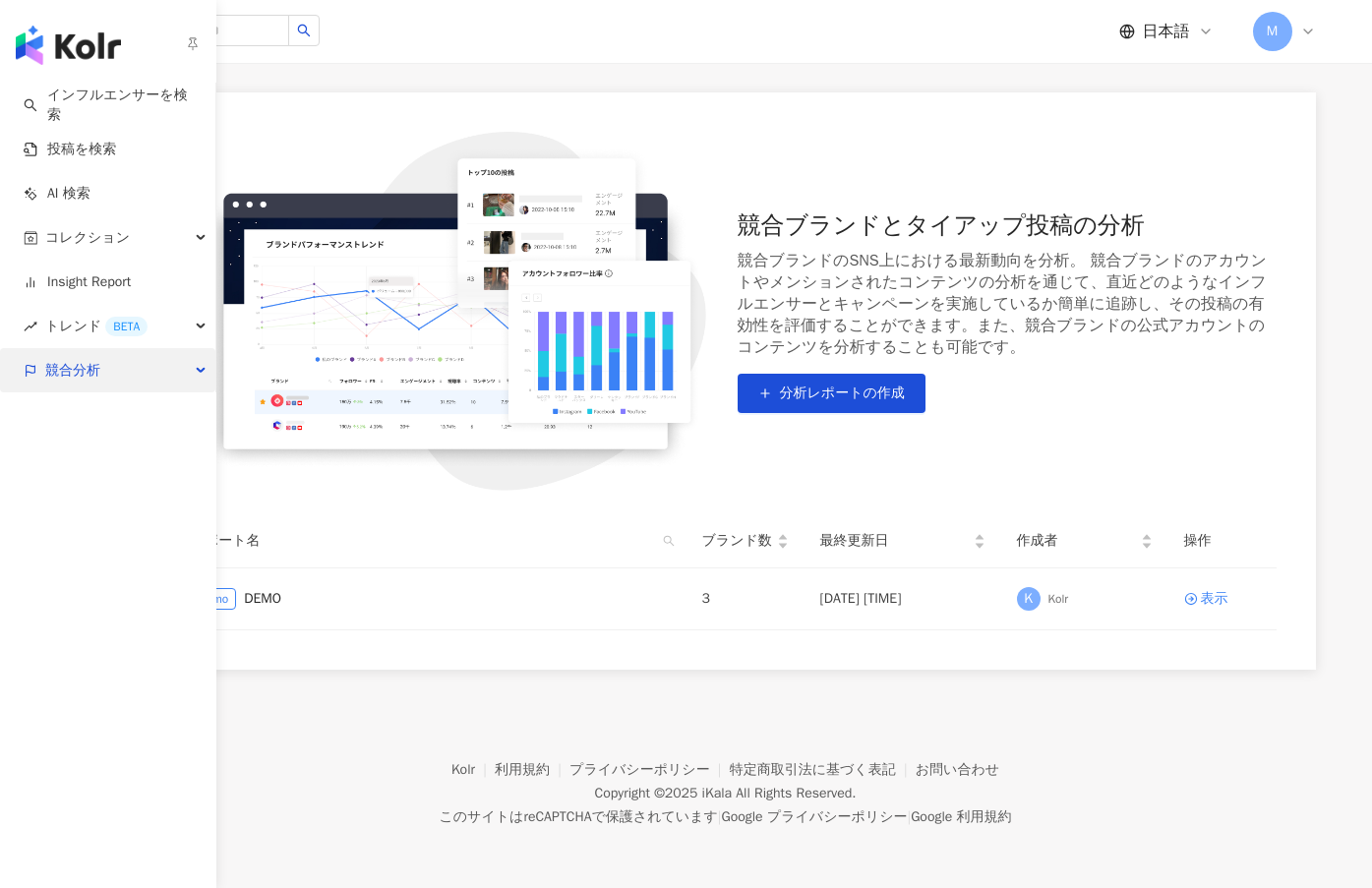 click at bounding box center (203, 371) 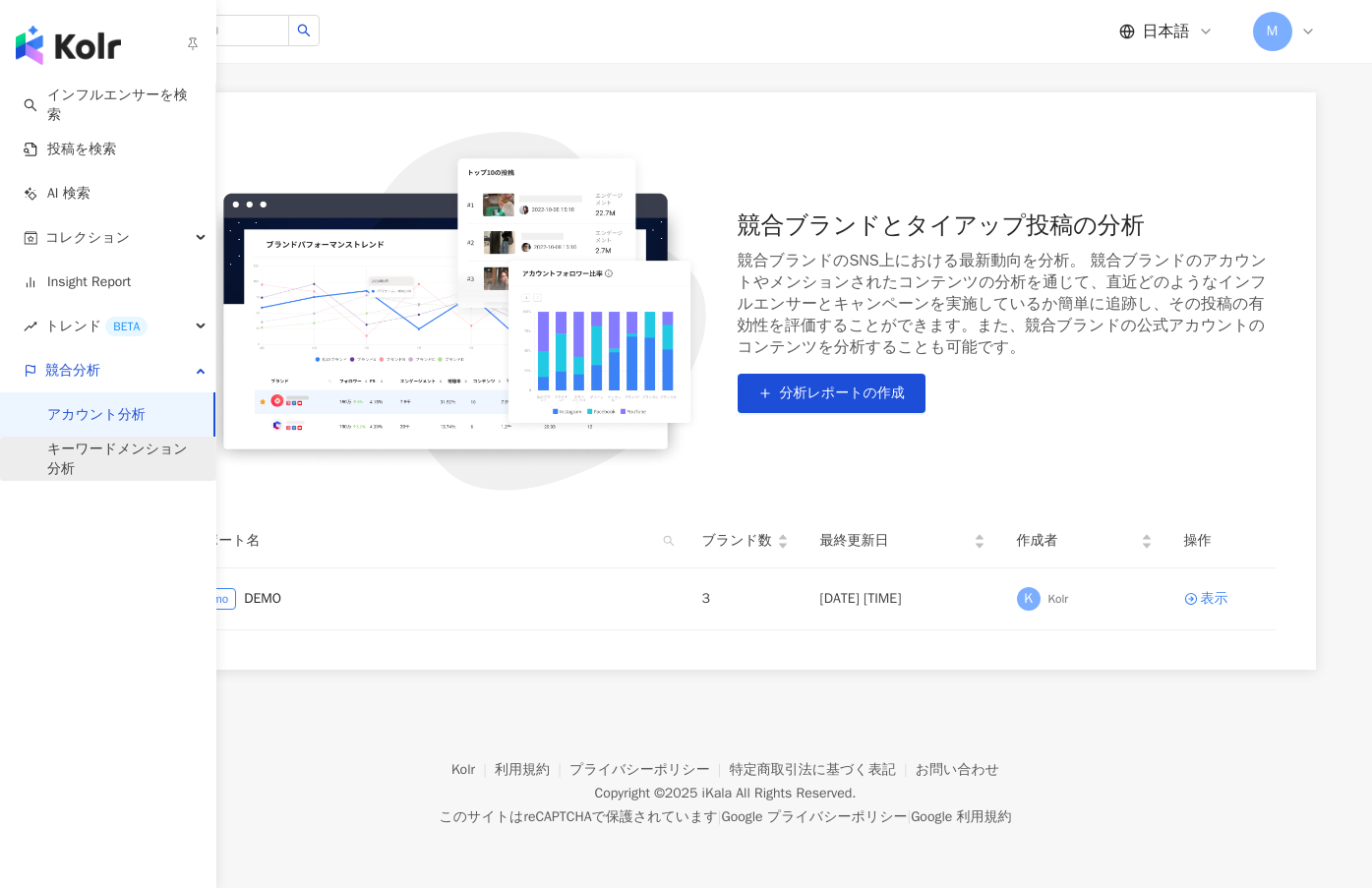 click on "キーワードメンション分析" at bounding box center [123, 458] 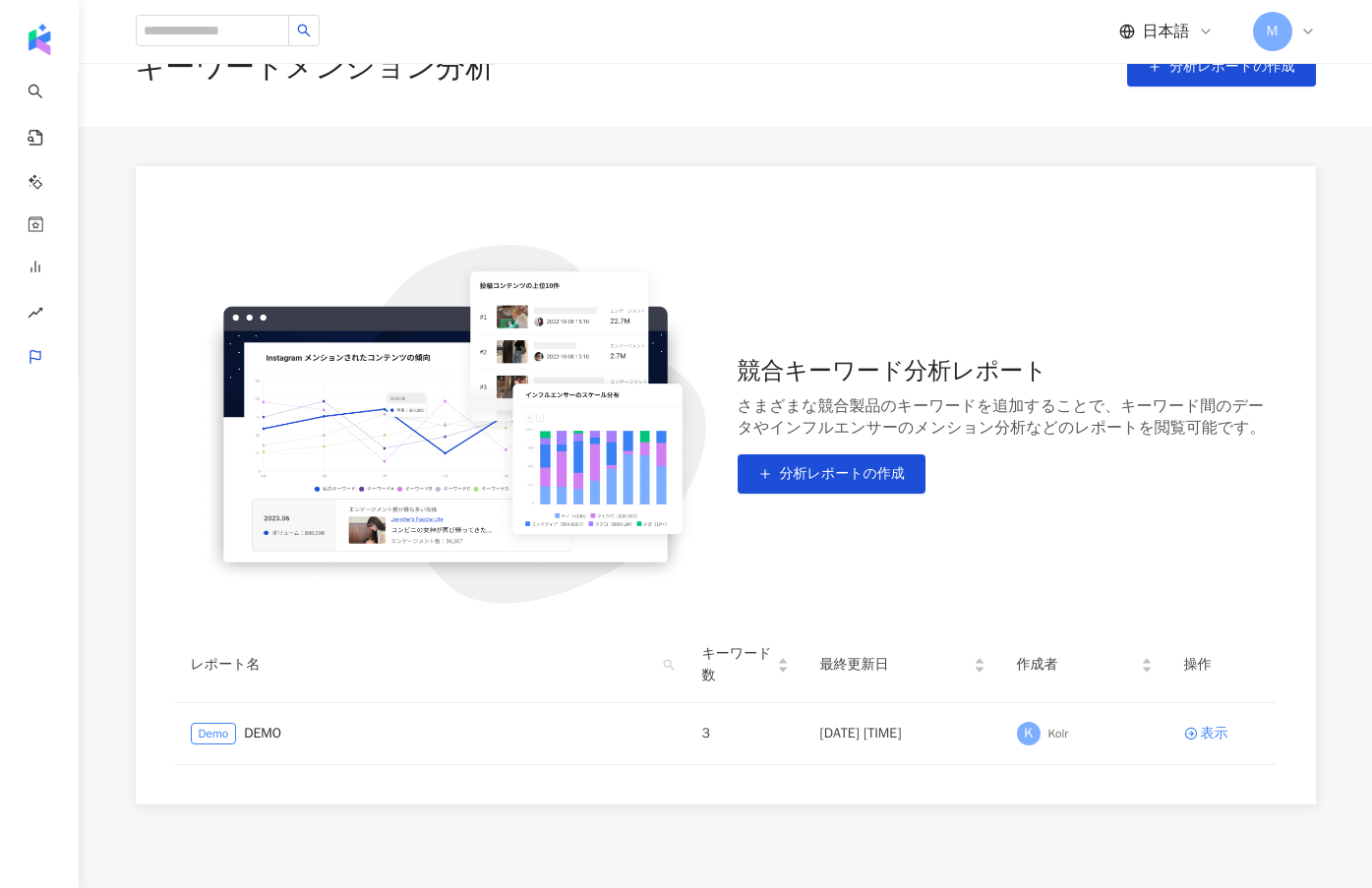 scroll, scrollTop: 131, scrollLeft: 0, axis: vertical 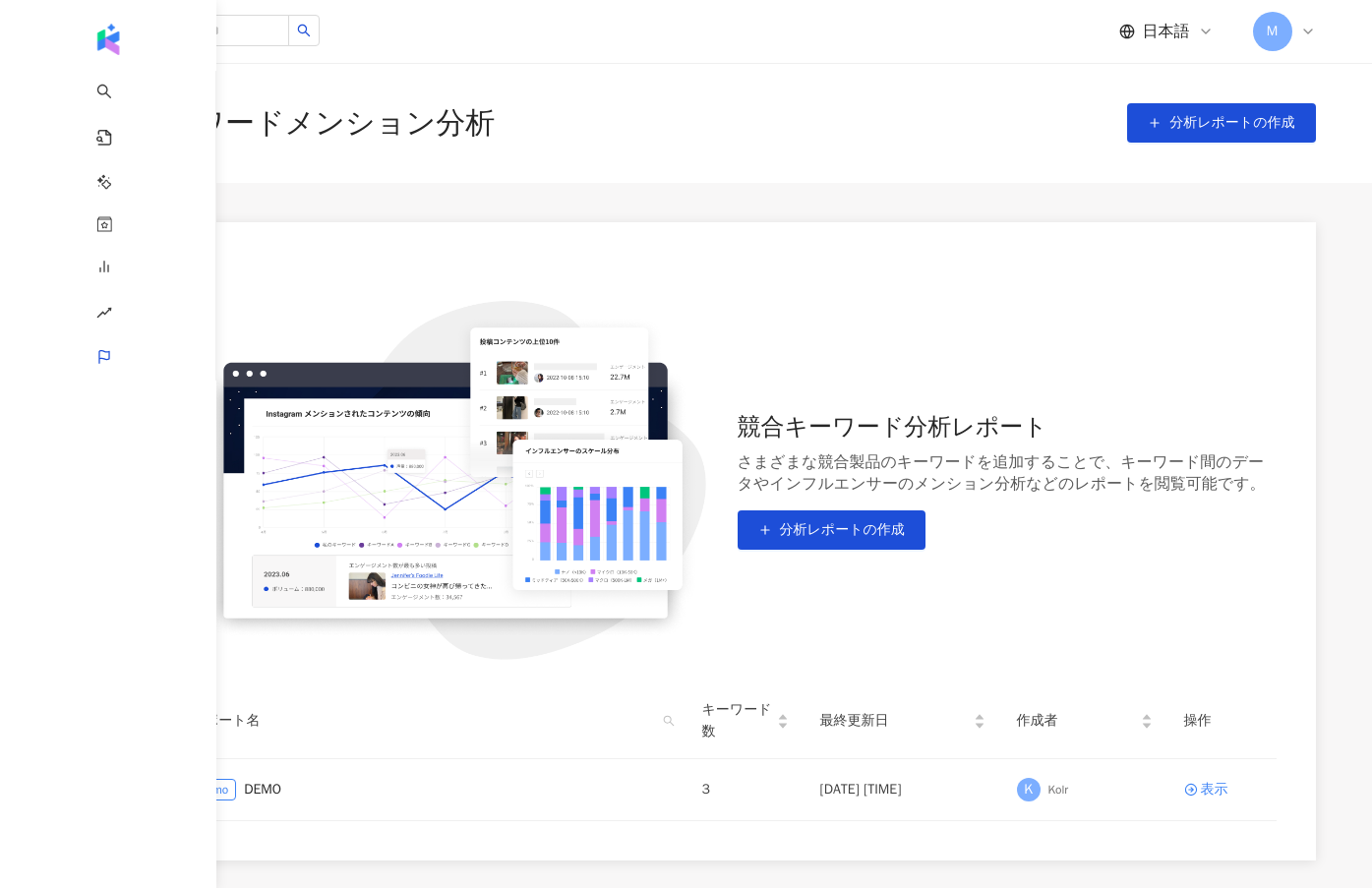 drag, startPoint x: 144, startPoint y: 117, endPoint x: -9, endPoint y: 124, distance: 153.16005 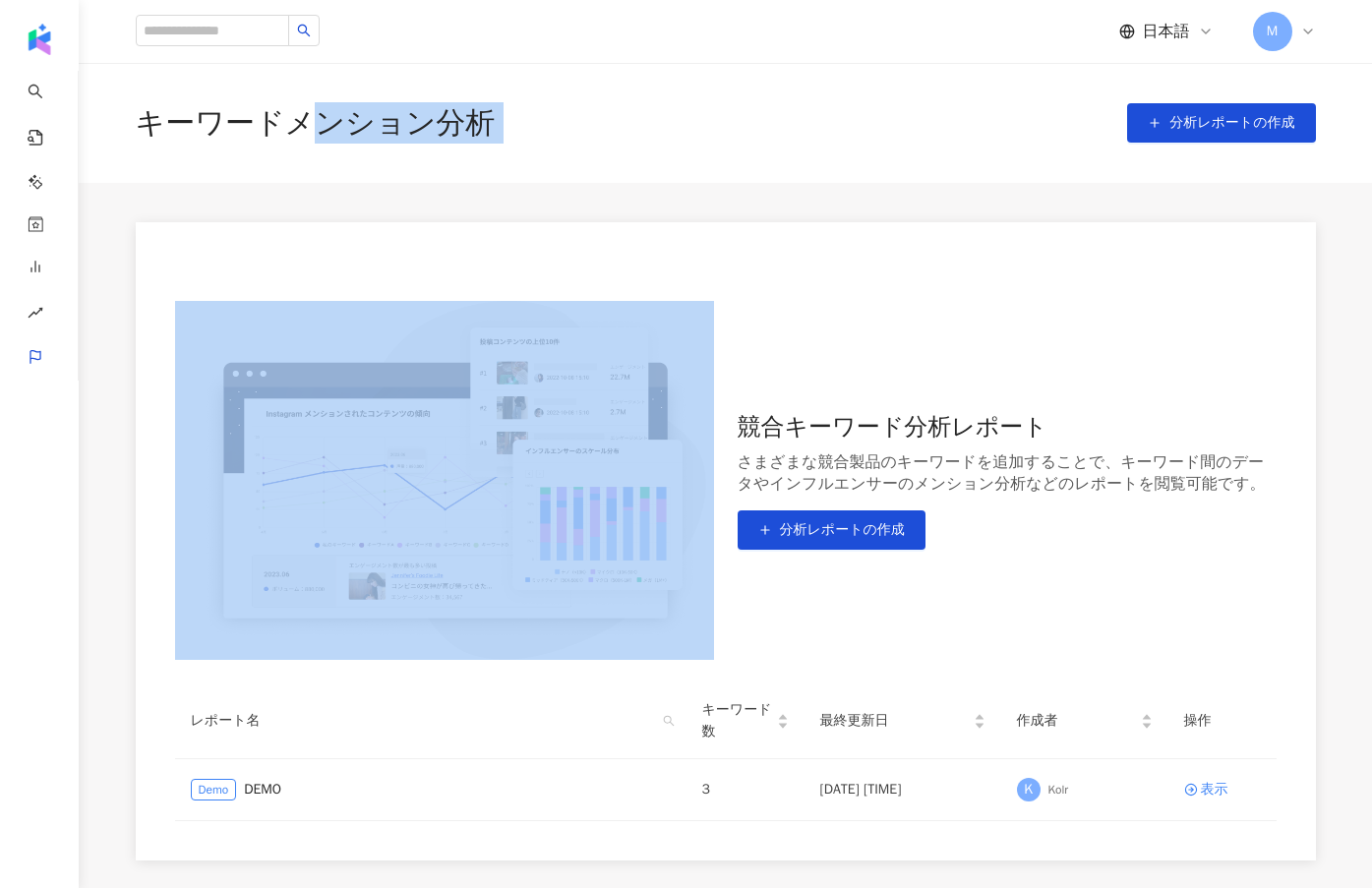 drag, startPoint x: 264, startPoint y: 121, endPoint x: 784, endPoint y: 113, distance: 520.0615 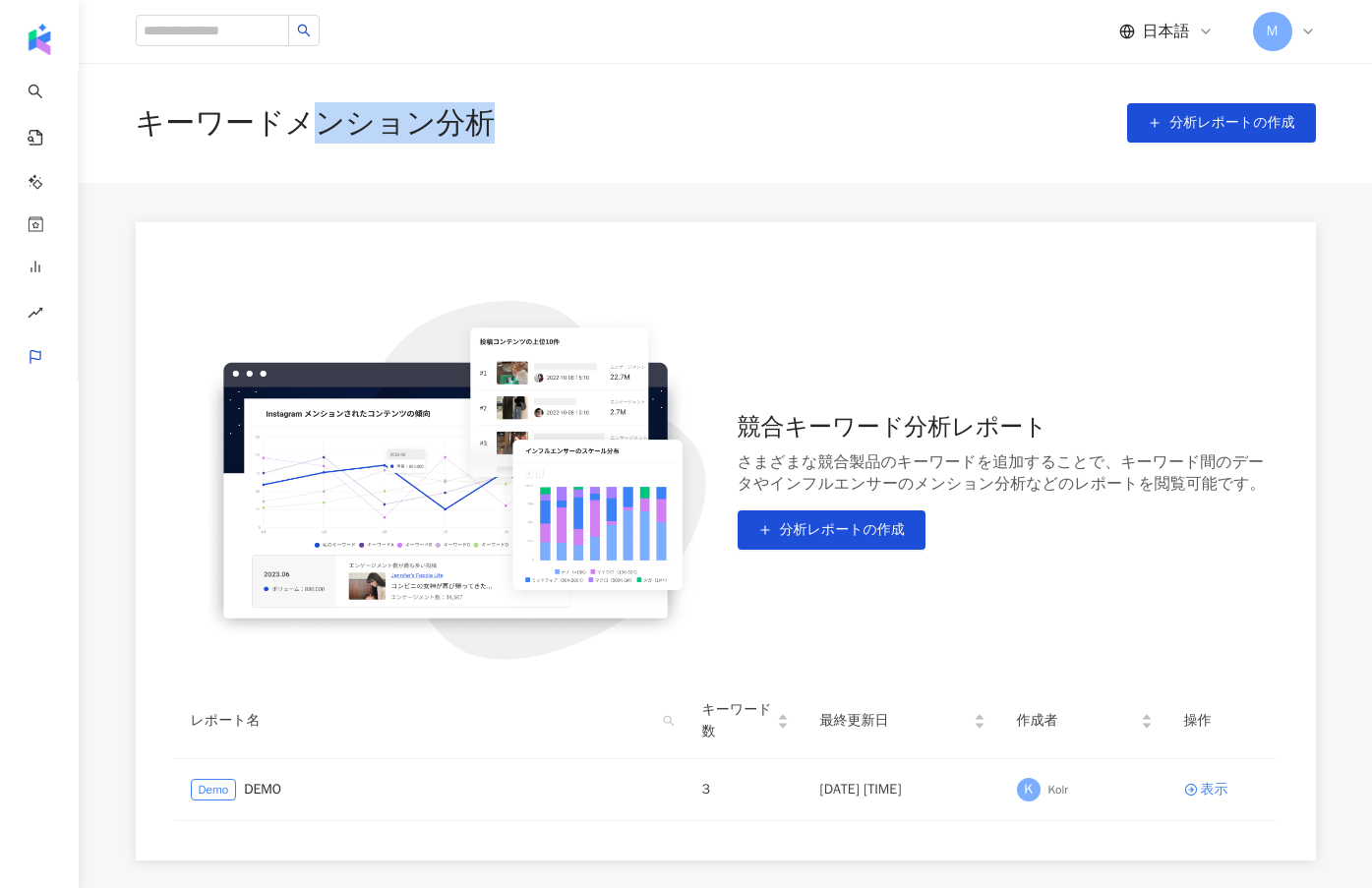 drag, startPoint x: 267, startPoint y: 116, endPoint x: 635, endPoint y: 103, distance: 368.22955 